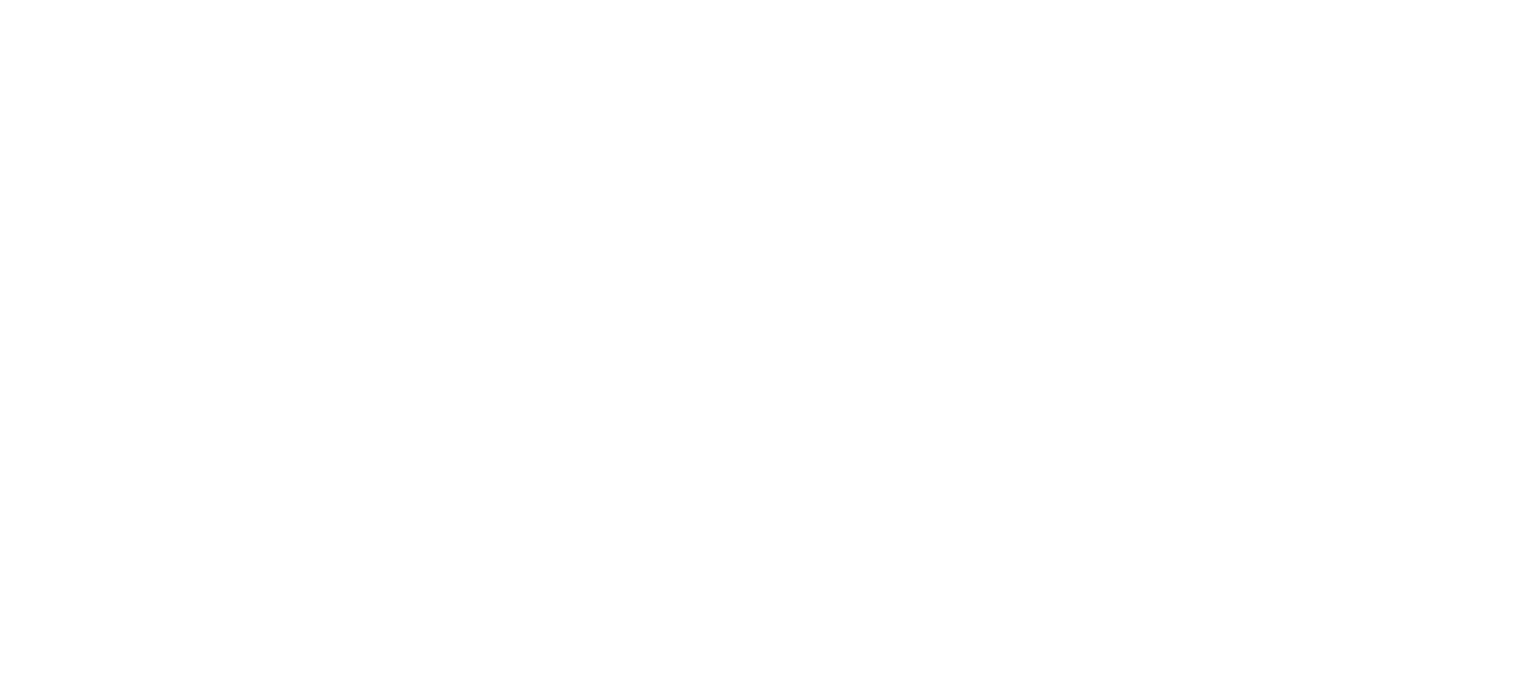 scroll, scrollTop: 0, scrollLeft: 0, axis: both 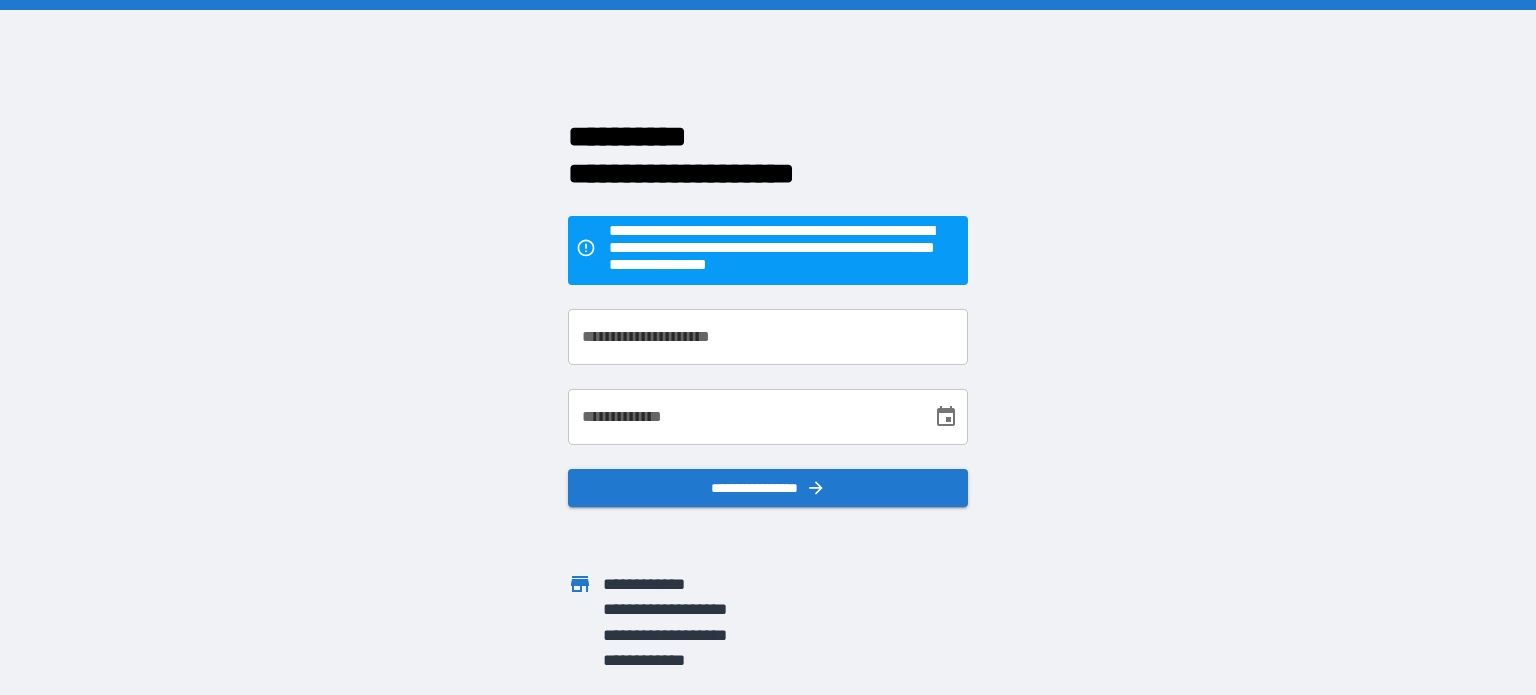 click on "**********" at bounding box center (768, 337) 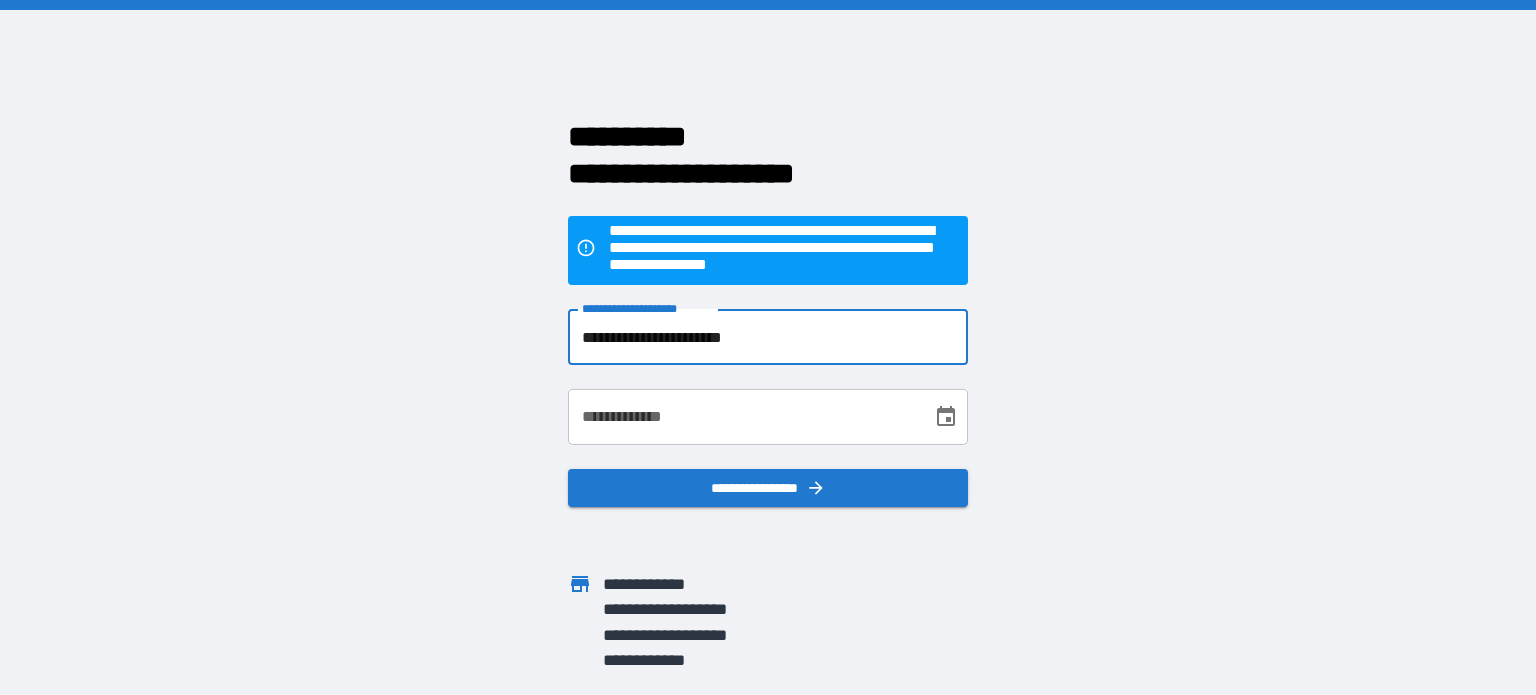 type on "**********" 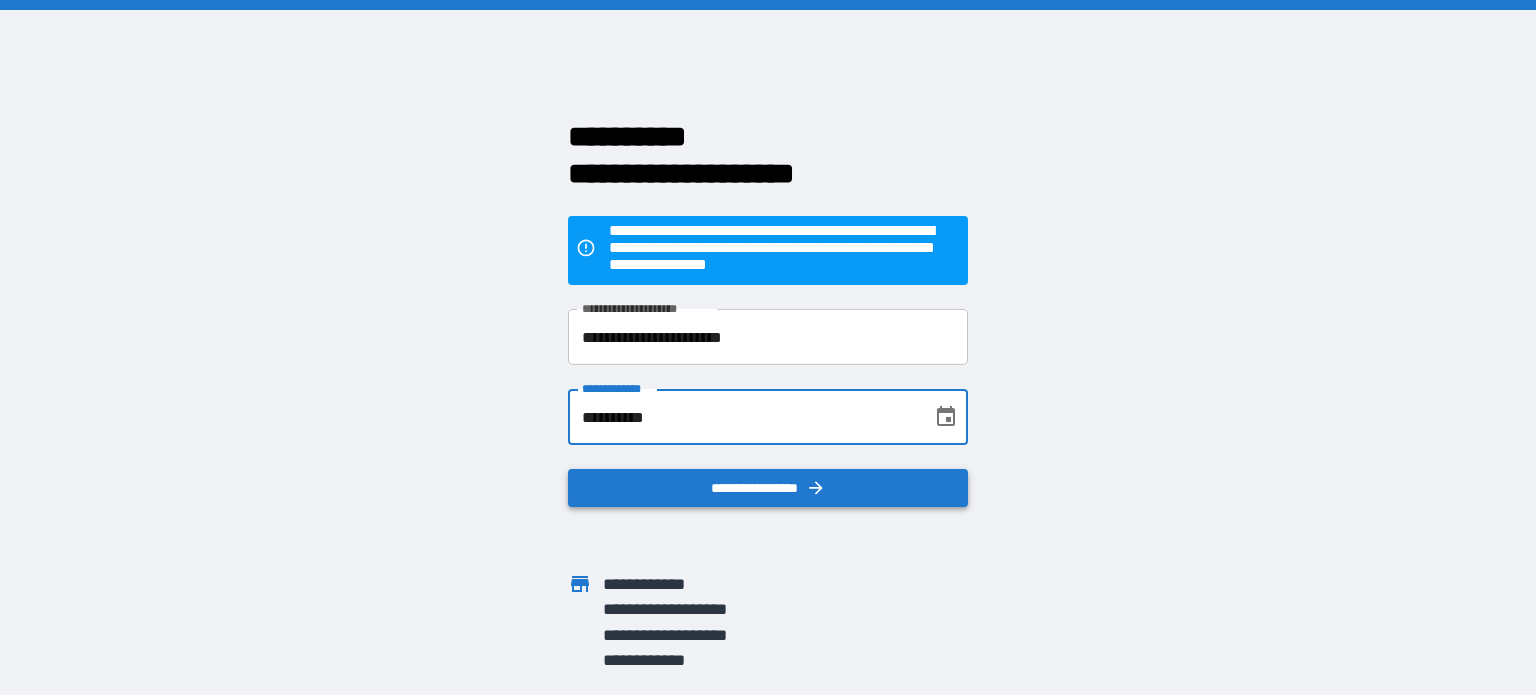 type on "**********" 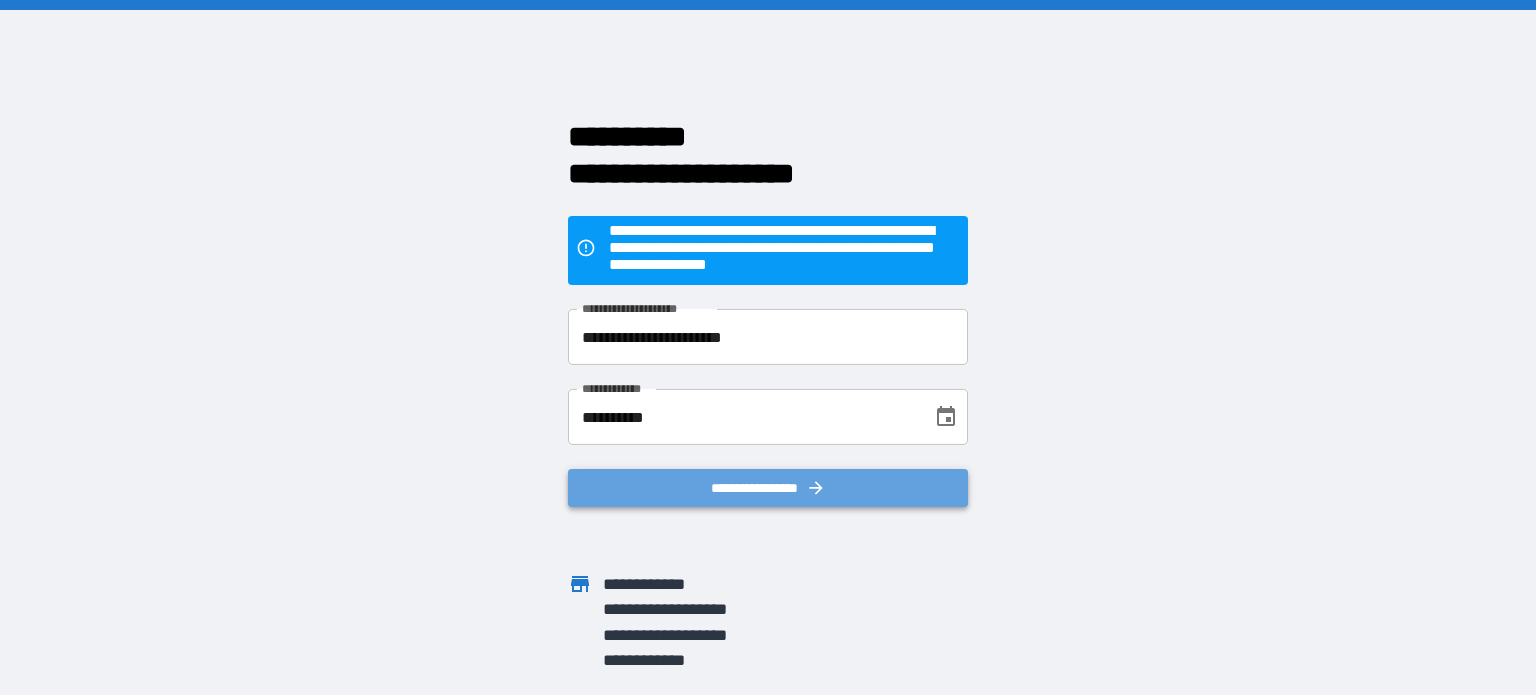 click on "**********" at bounding box center (768, 488) 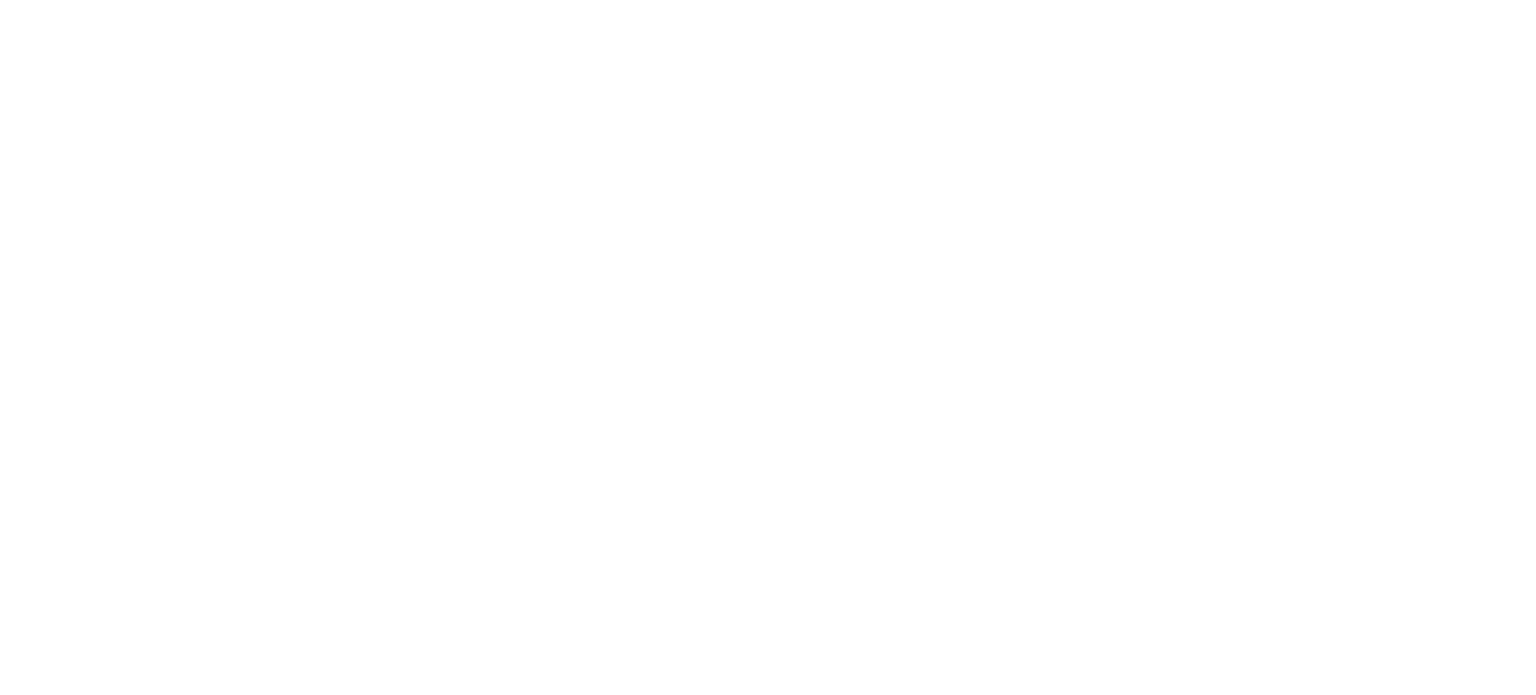 scroll, scrollTop: 0, scrollLeft: 0, axis: both 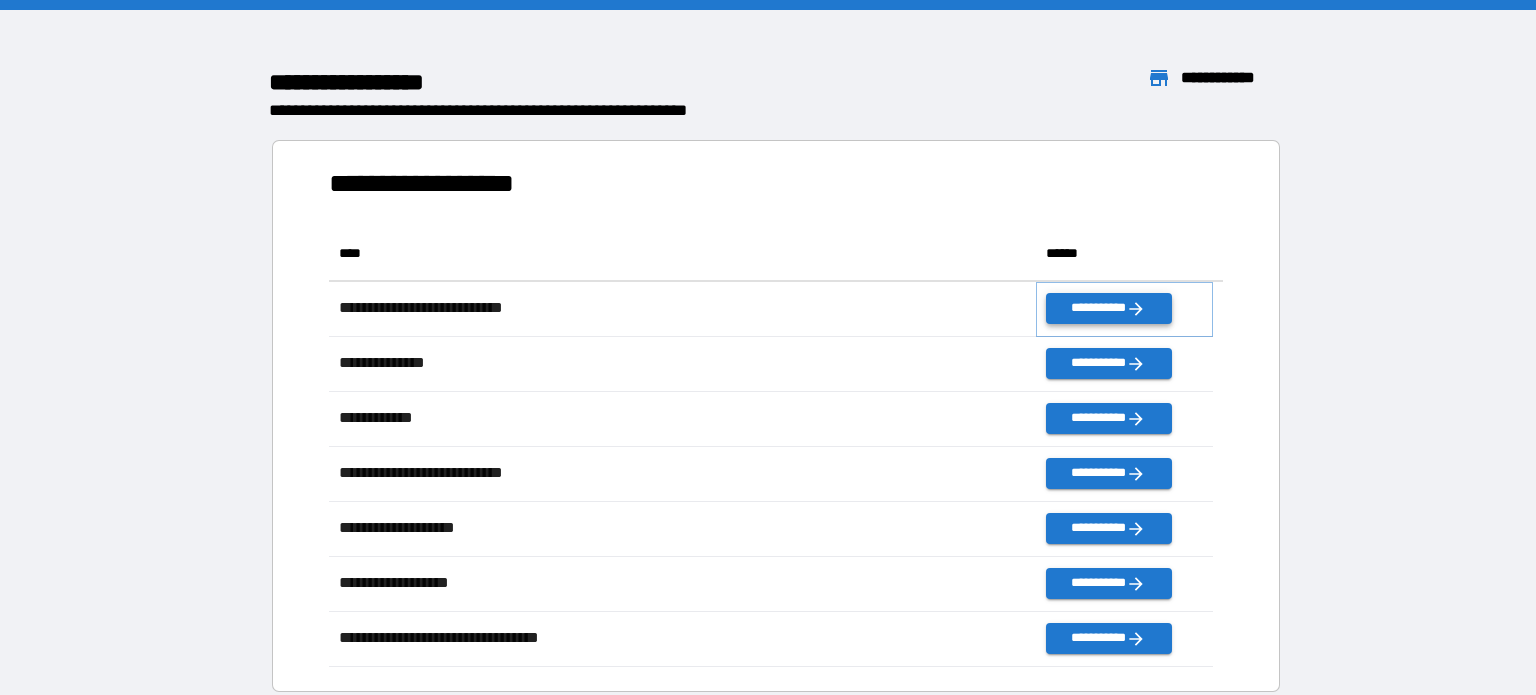 click on "**********" at bounding box center (1108, 308) 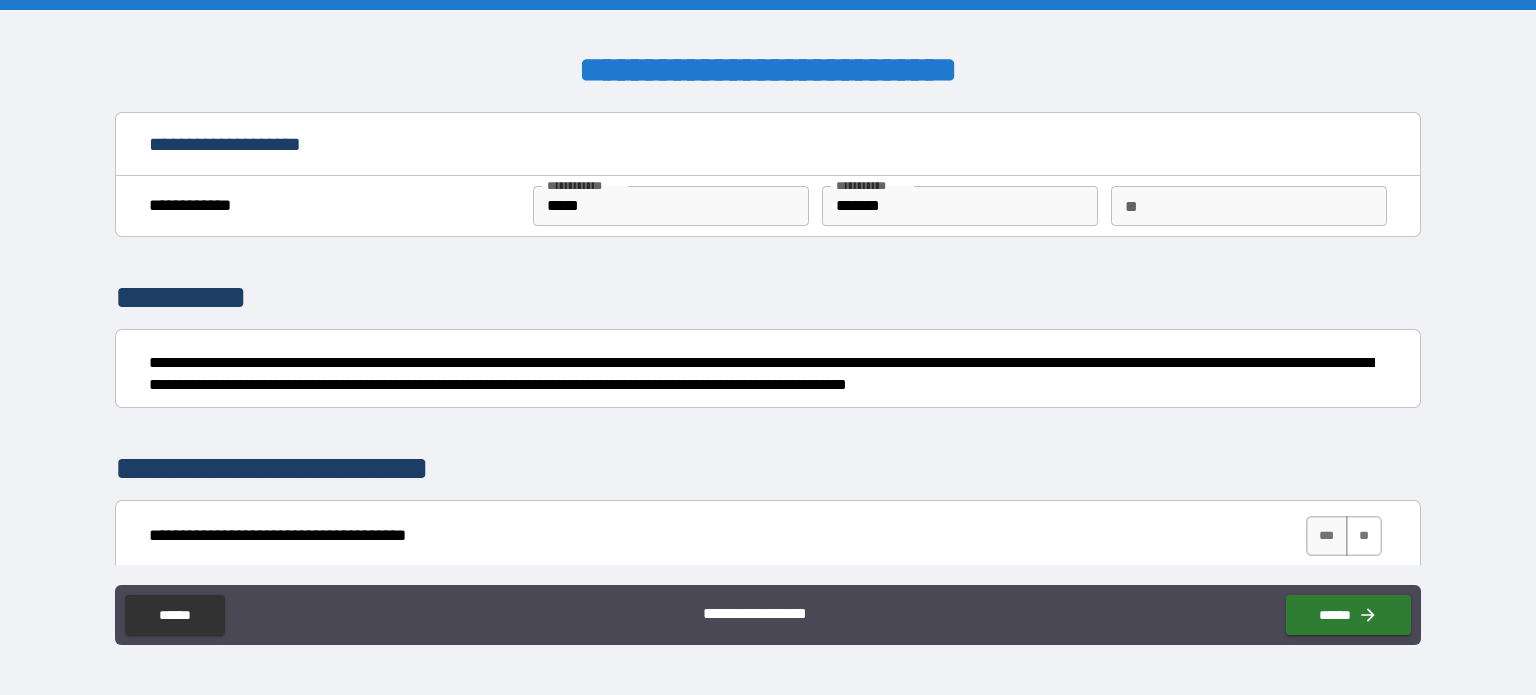 click on "**" at bounding box center (1364, 536) 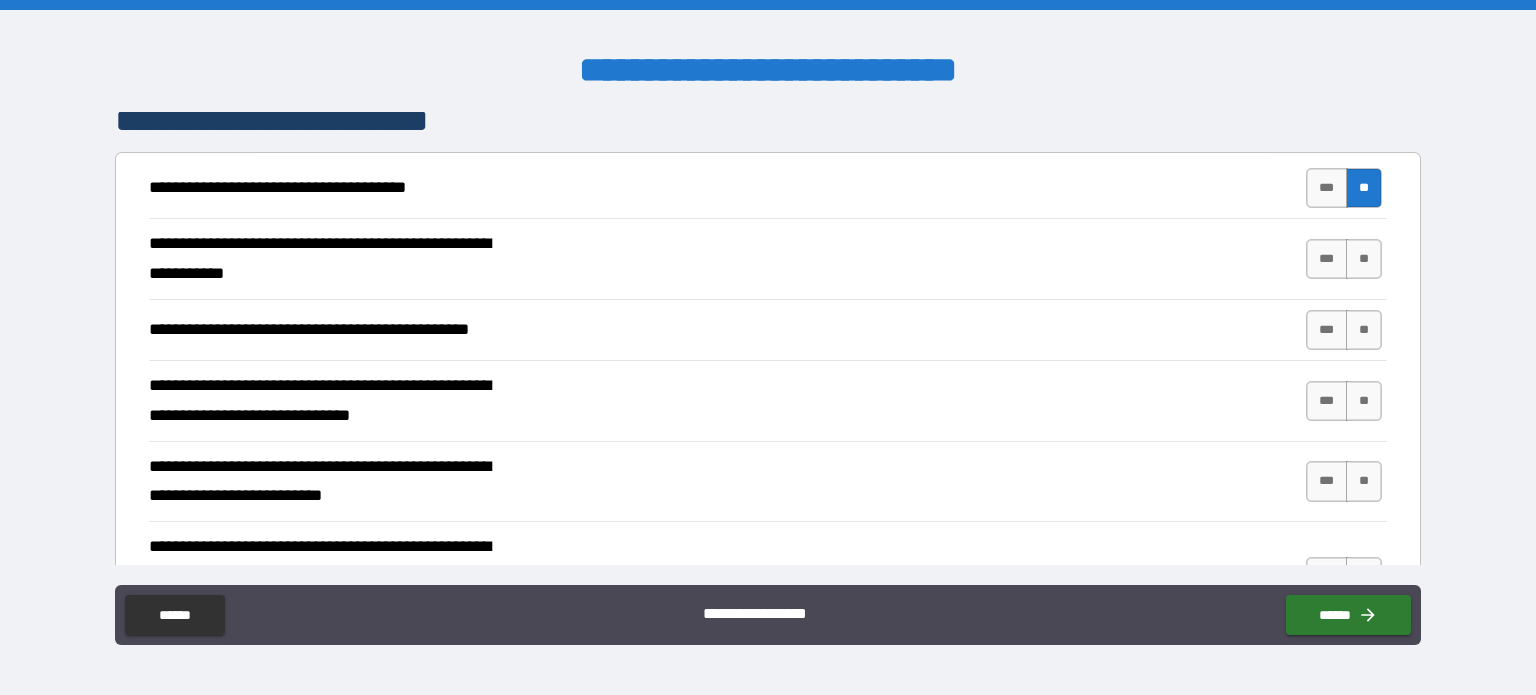 scroll, scrollTop: 368, scrollLeft: 0, axis: vertical 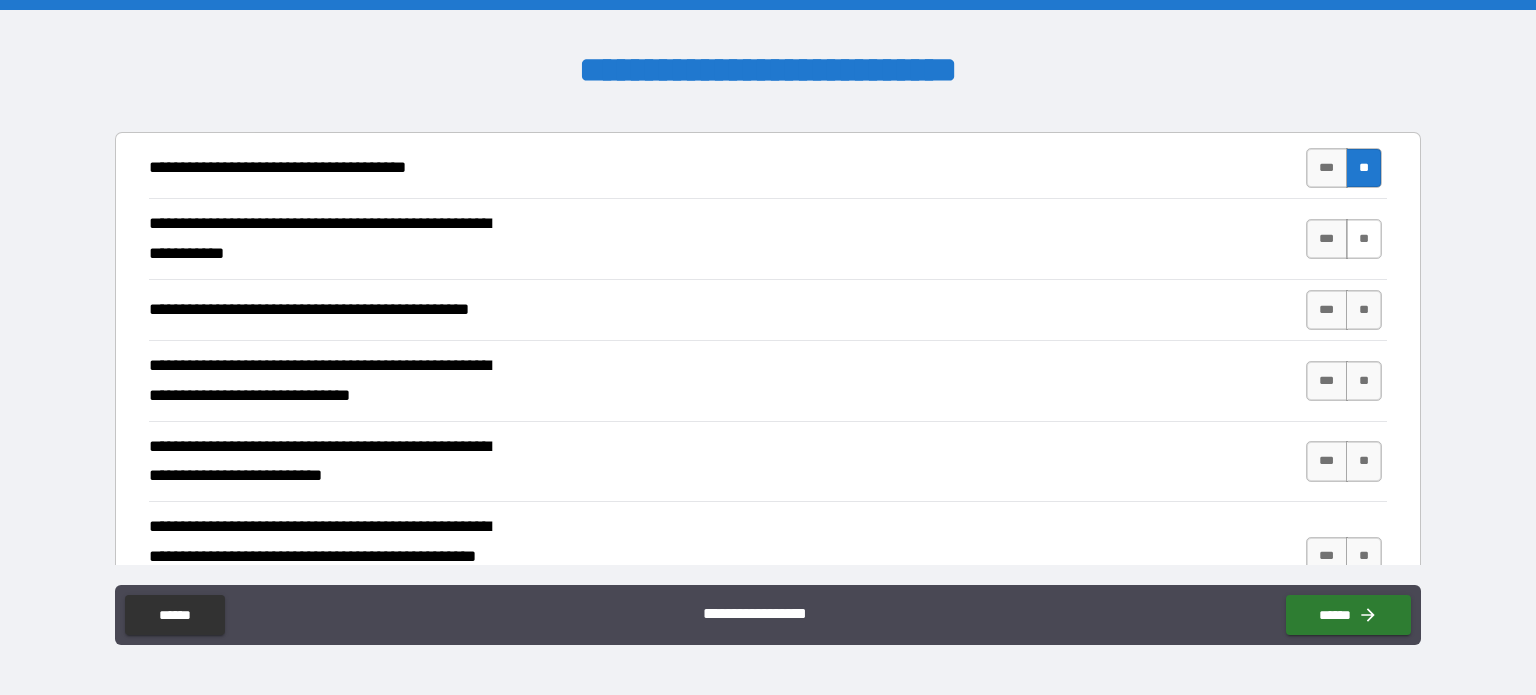 click on "**" at bounding box center [1364, 239] 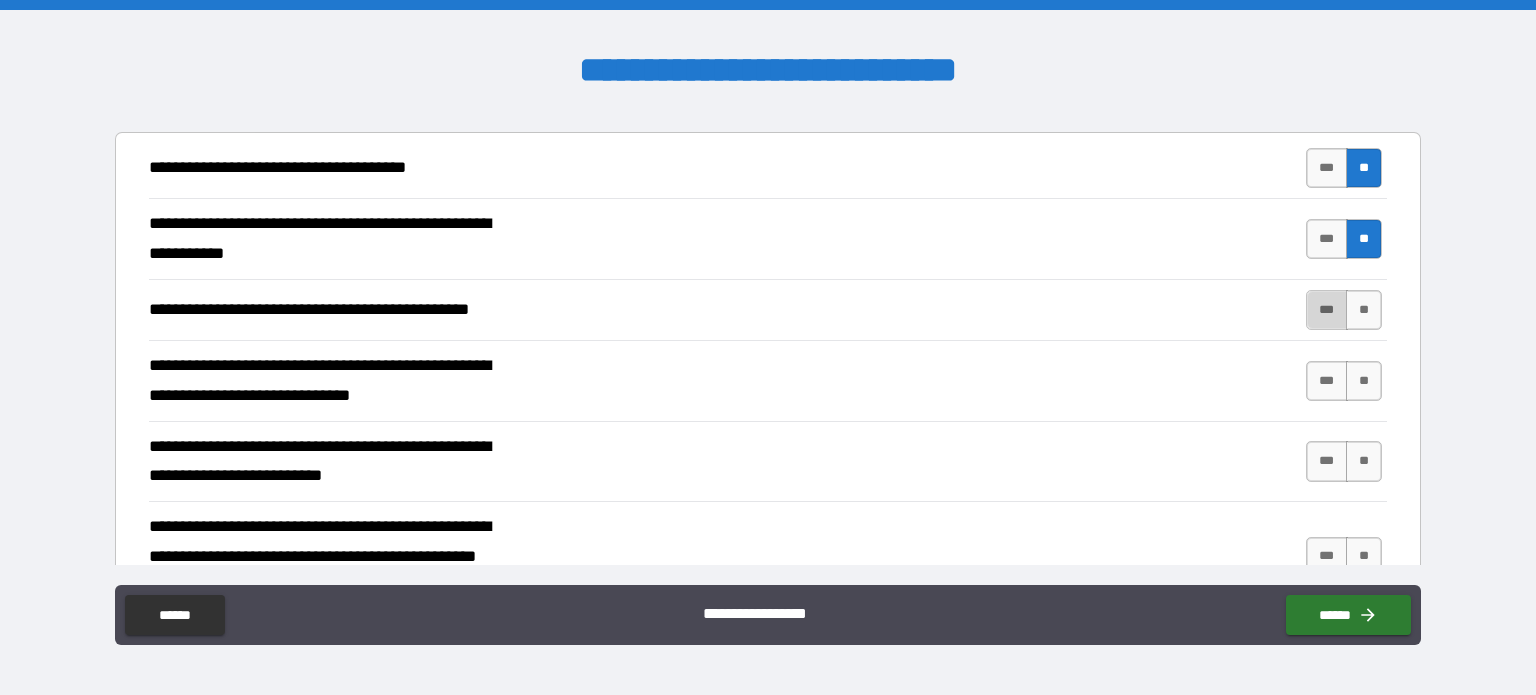 click on "***" at bounding box center [1327, 310] 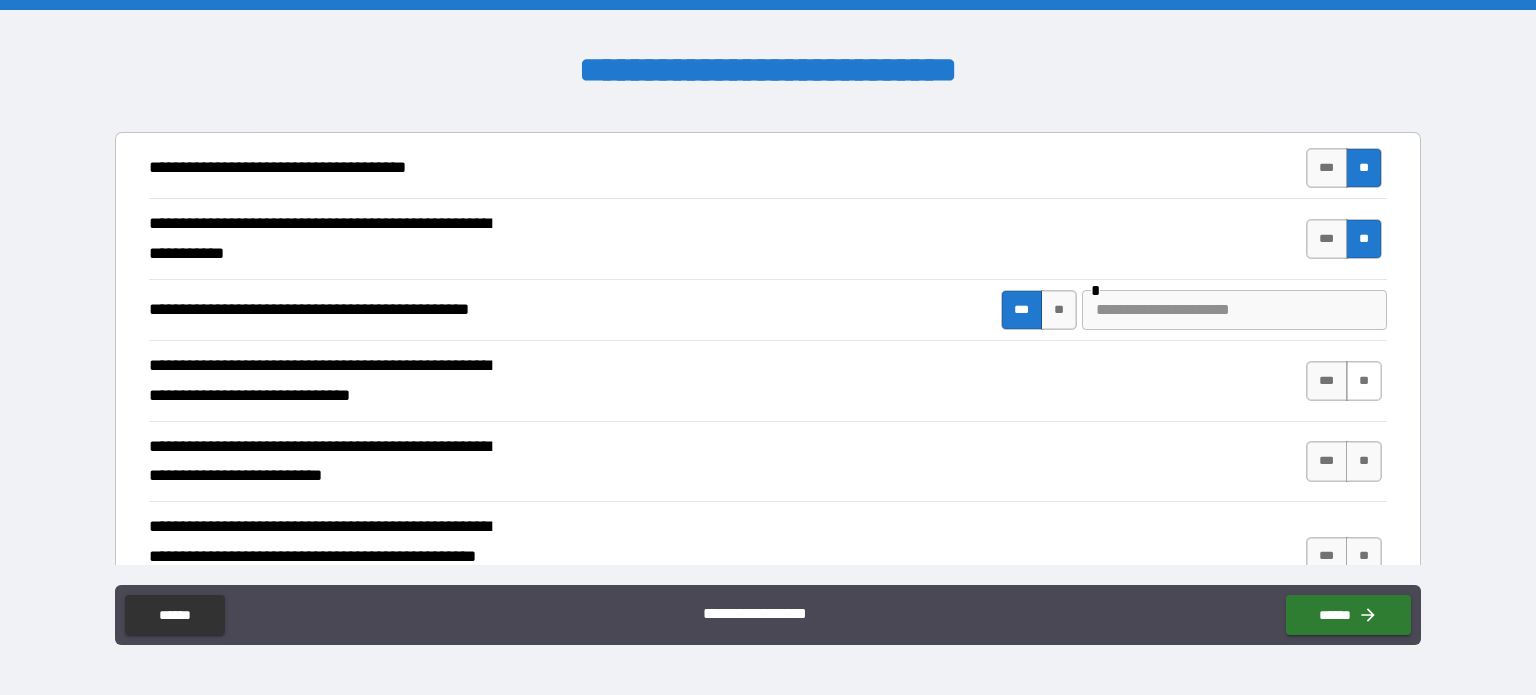 click on "**" at bounding box center (1364, 381) 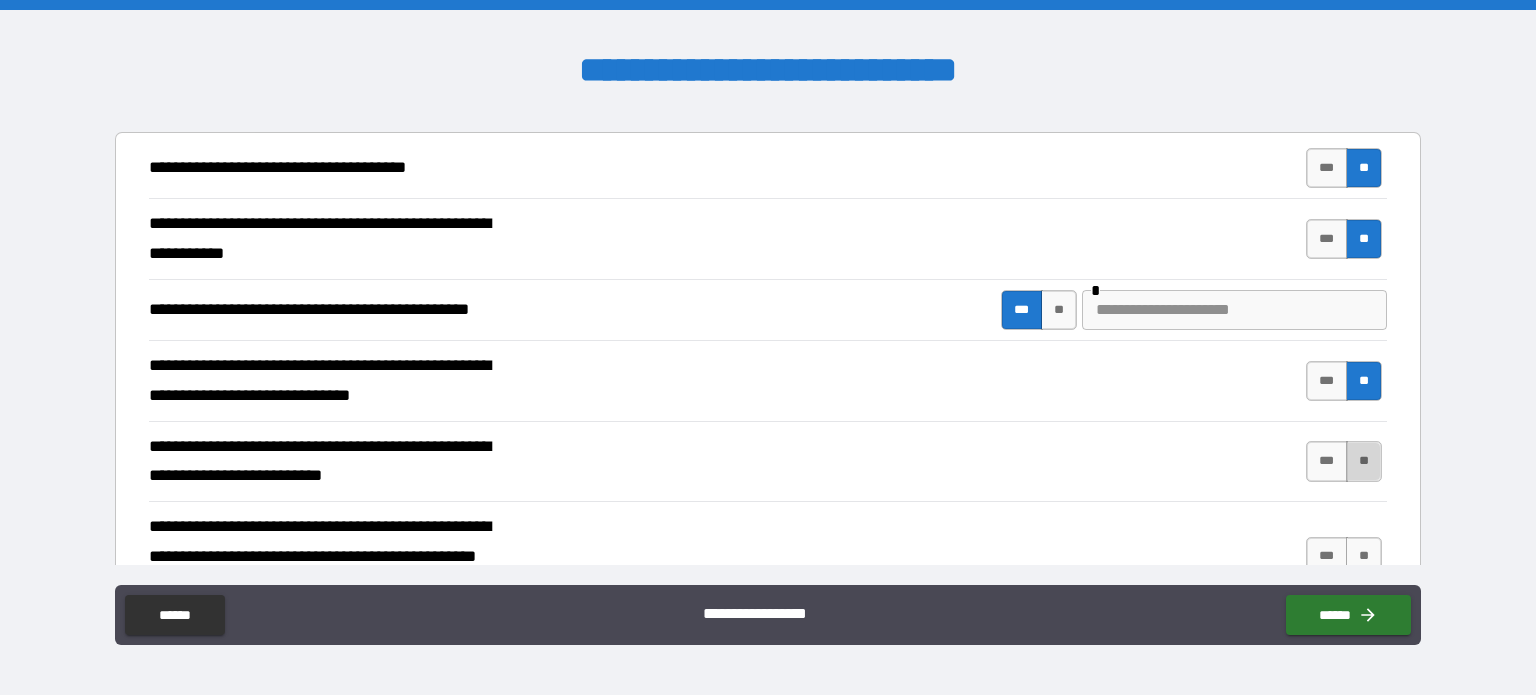 click on "**" at bounding box center (1364, 461) 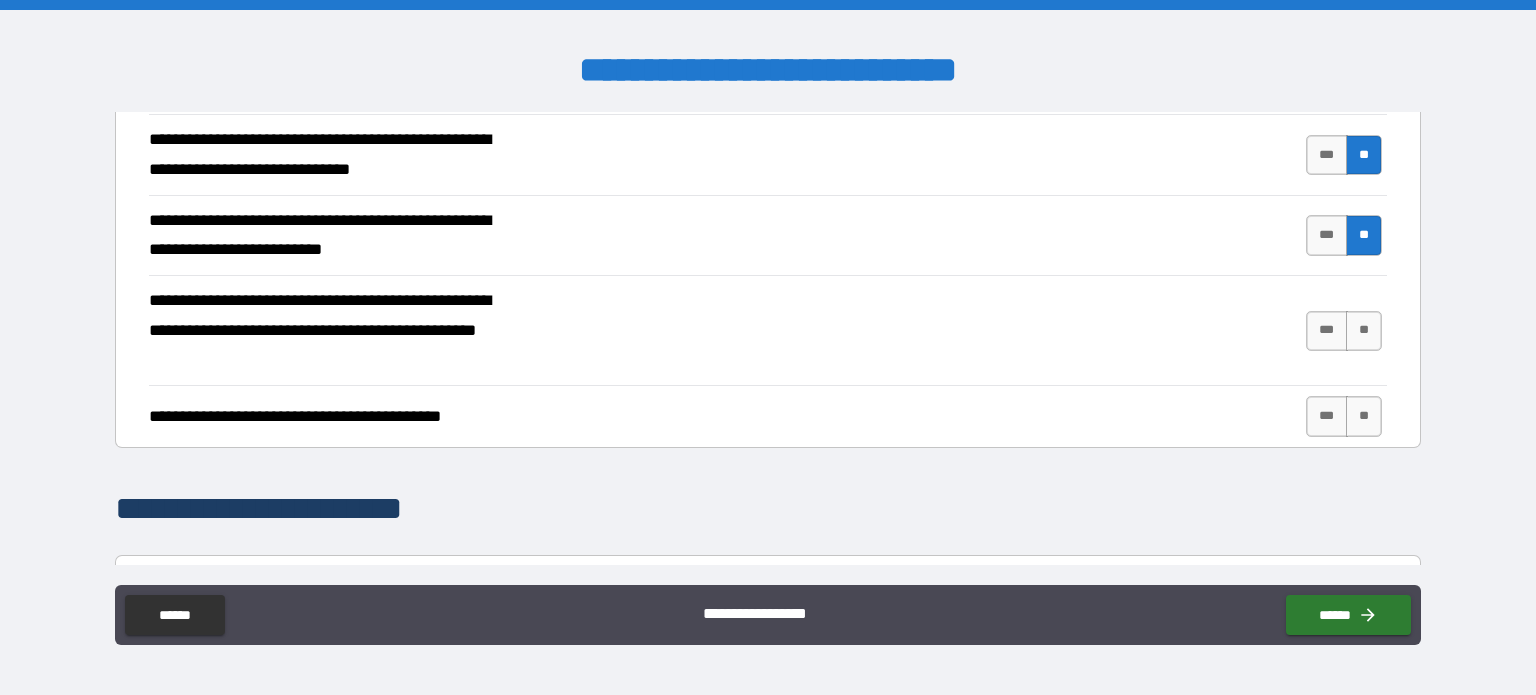 scroll, scrollTop: 632, scrollLeft: 0, axis: vertical 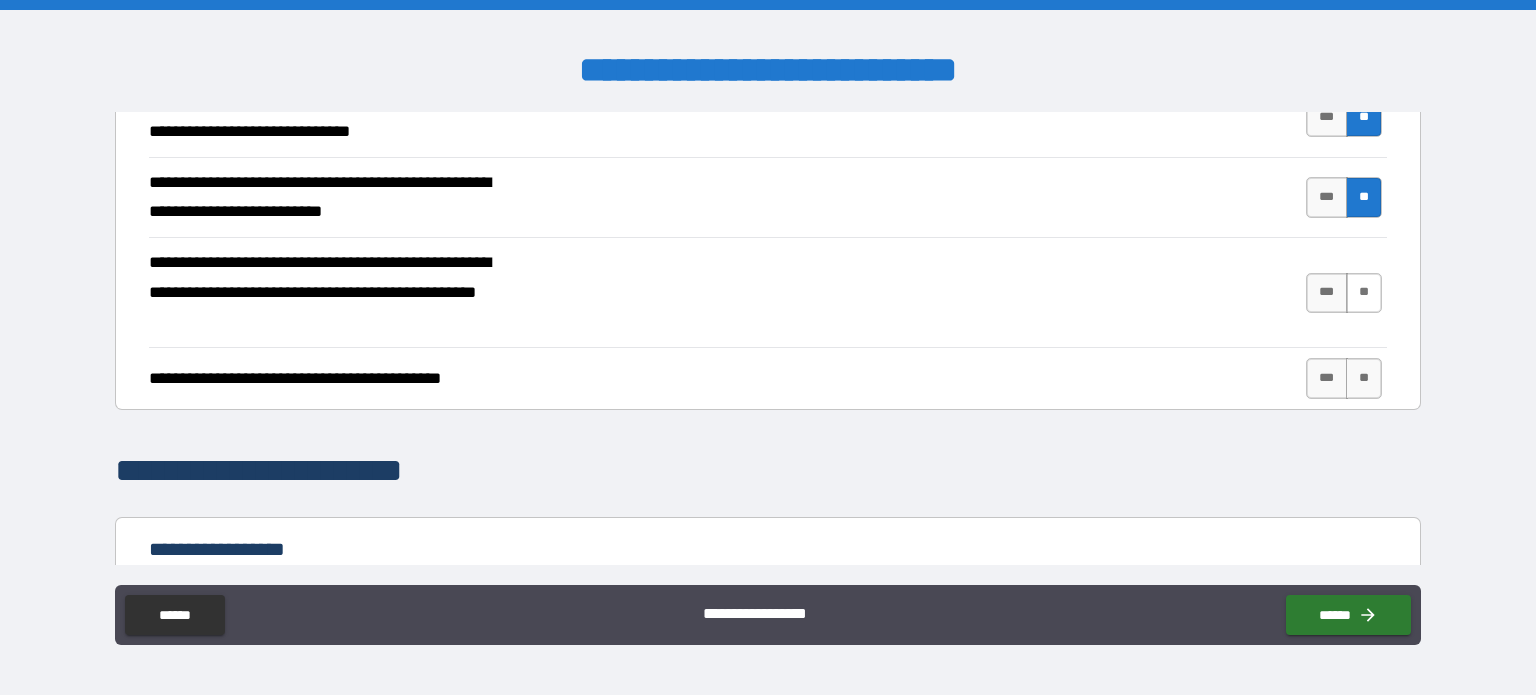 click on "**" at bounding box center (1364, 293) 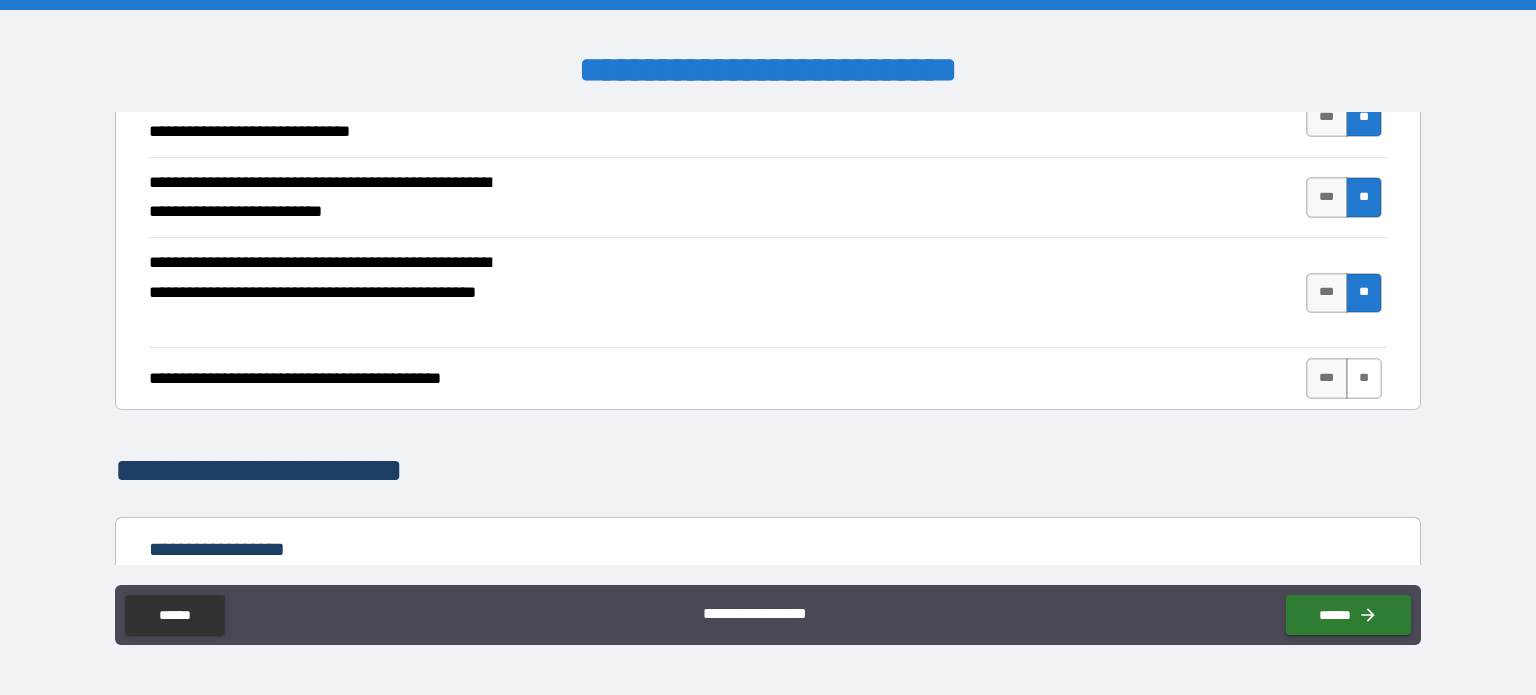 click on "**" at bounding box center (1364, 378) 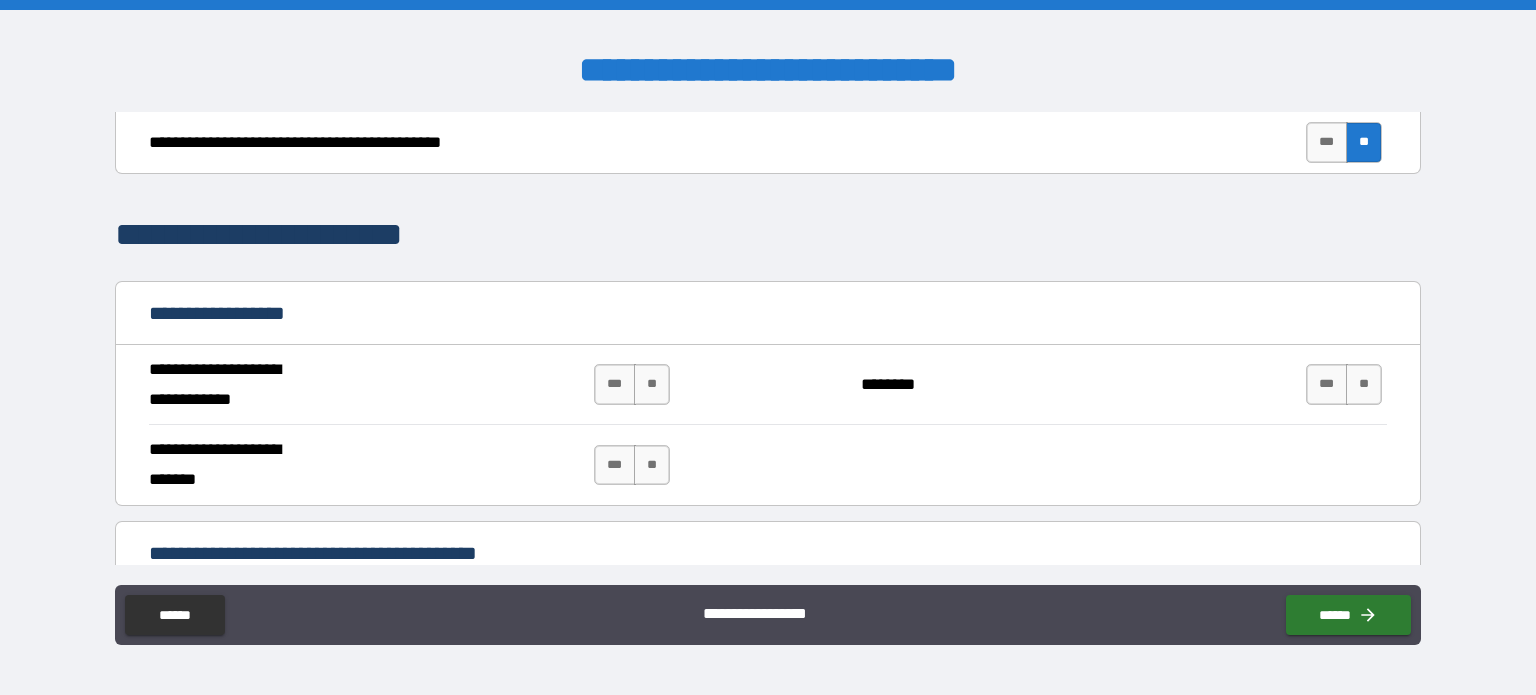 scroll, scrollTop: 915, scrollLeft: 0, axis: vertical 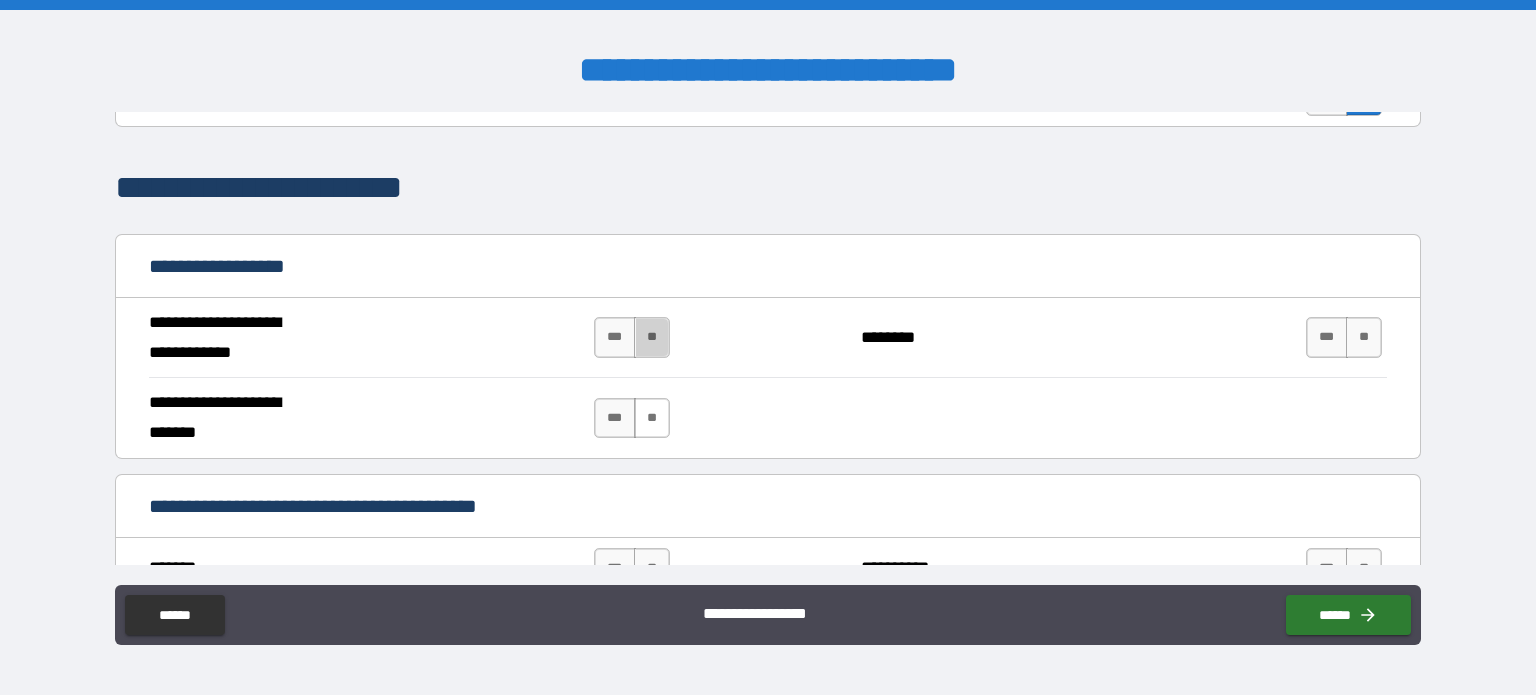 drag, startPoint x: 642, startPoint y: 337, endPoint x: 651, endPoint y: 400, distance: 63.63961 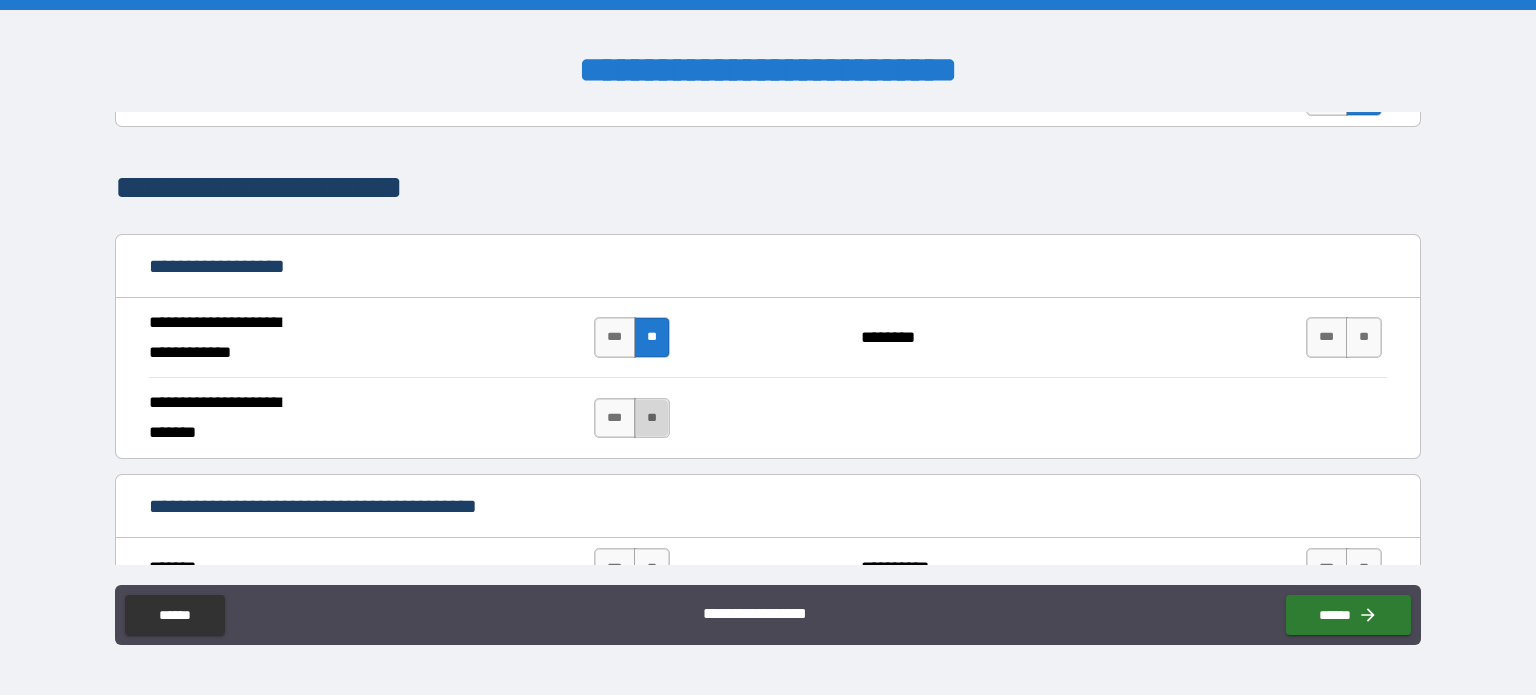 click on "**" at bounding box center [652, 418] 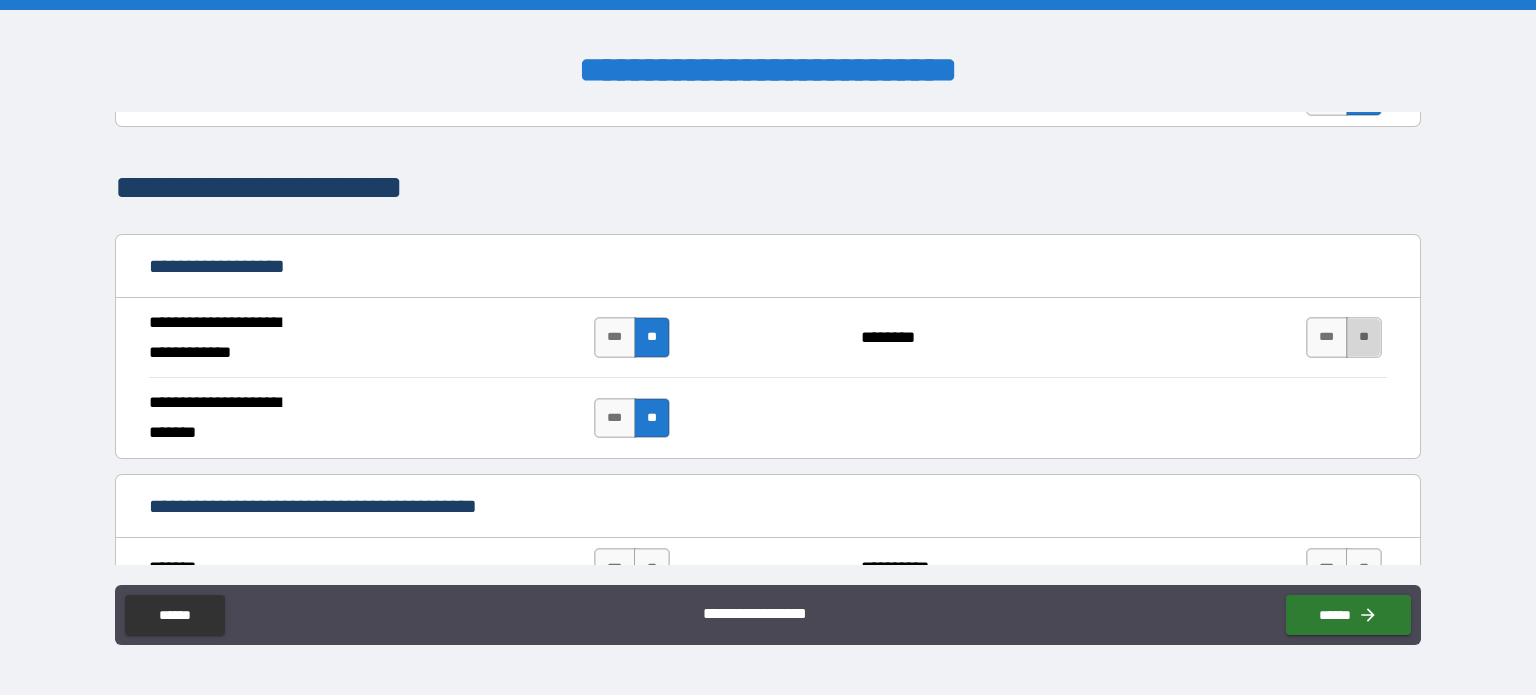click on "**" at bounding box center [1364, 337] 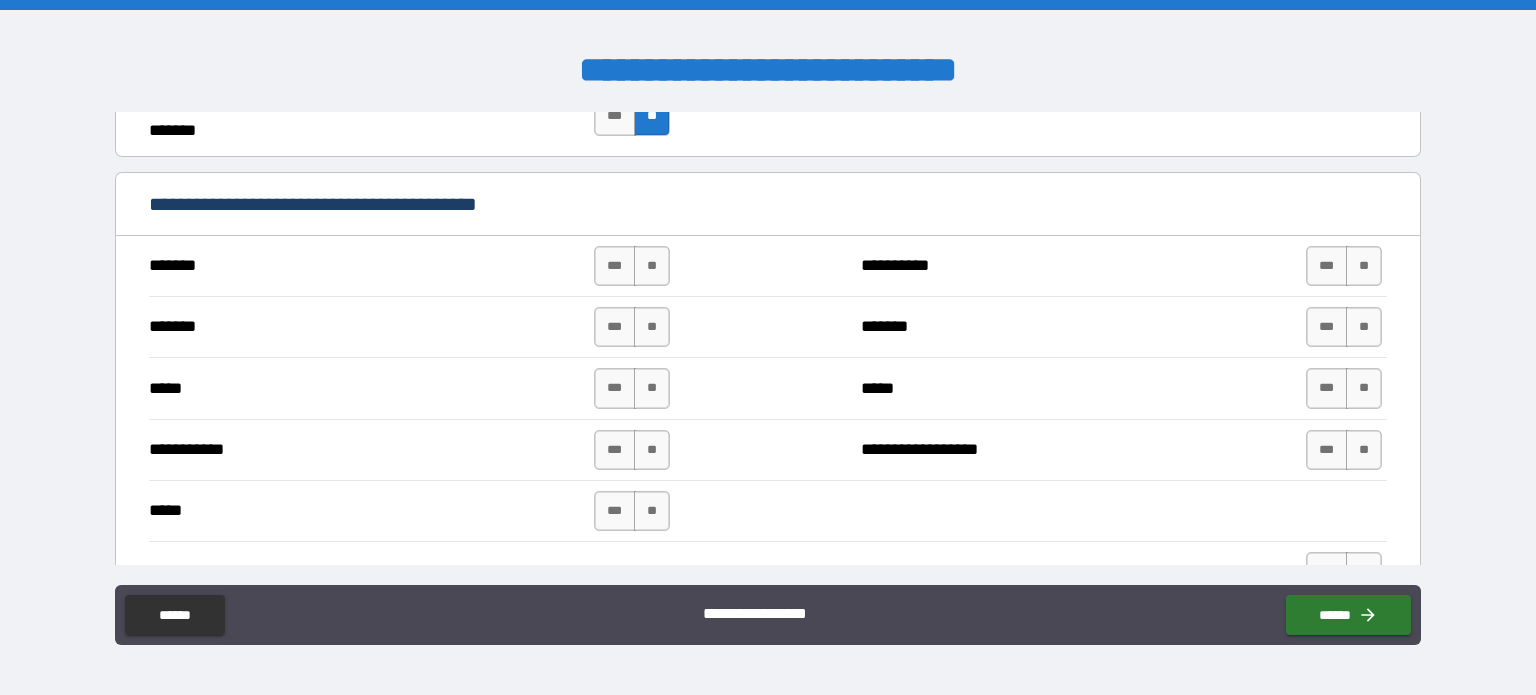 scroll, scrollTop: 1226, scrollLeft: 0, axis: vertical 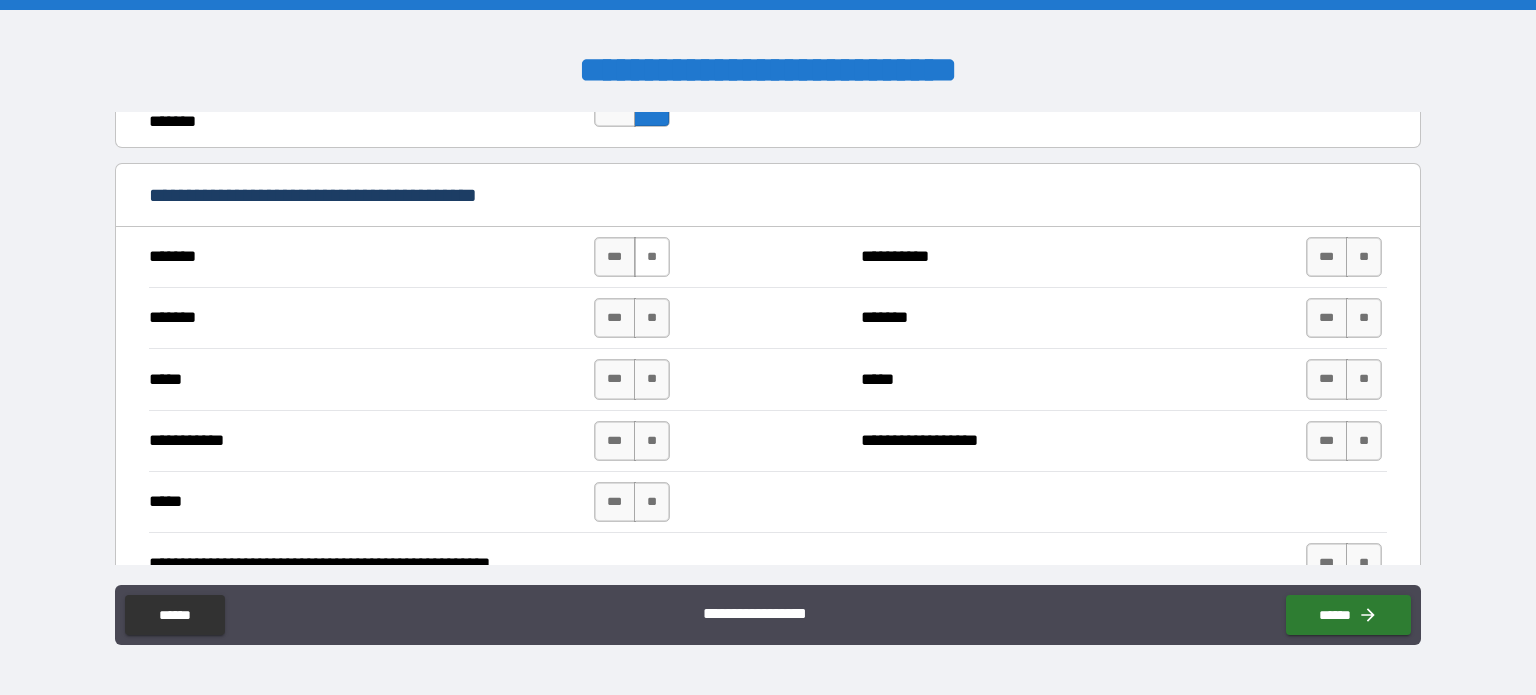 click on "**" at bounding box center (652, 257) 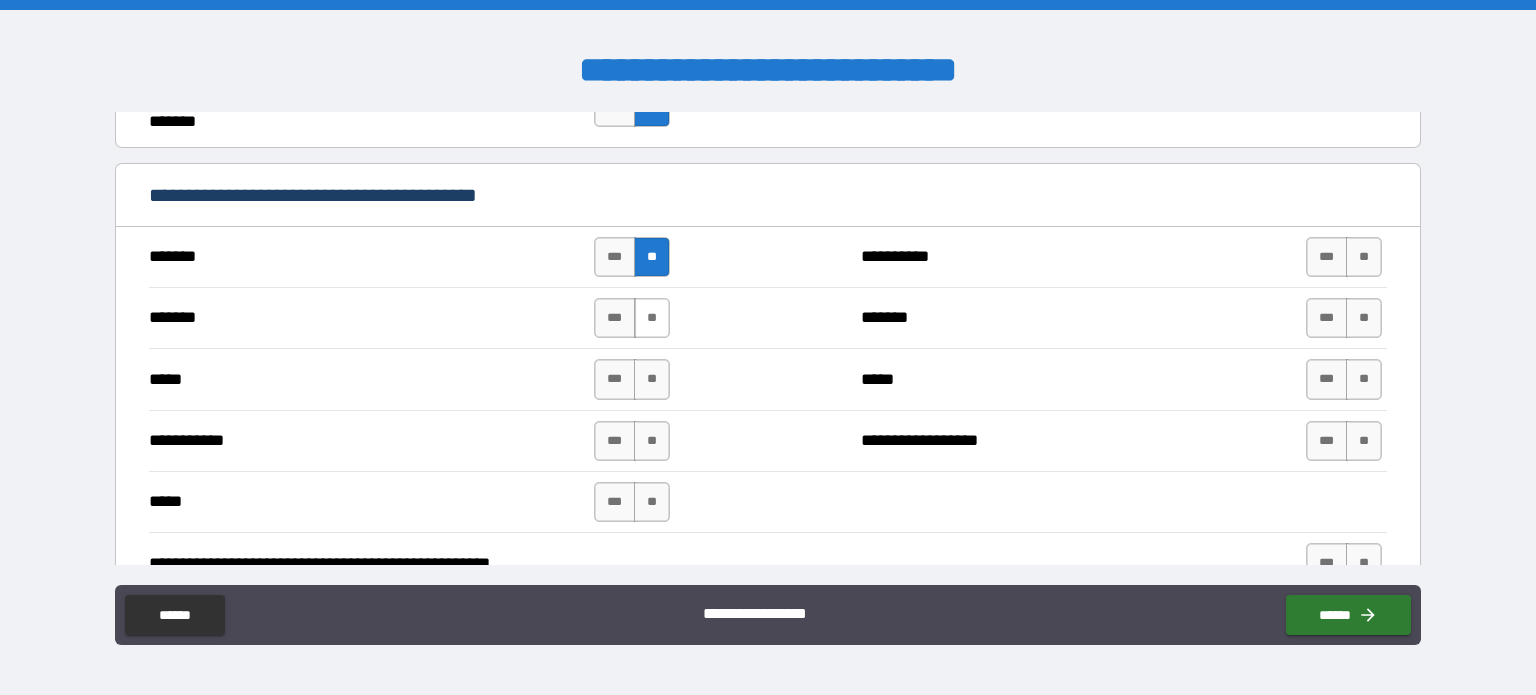 click on "**" at bounding box center [652, 318] 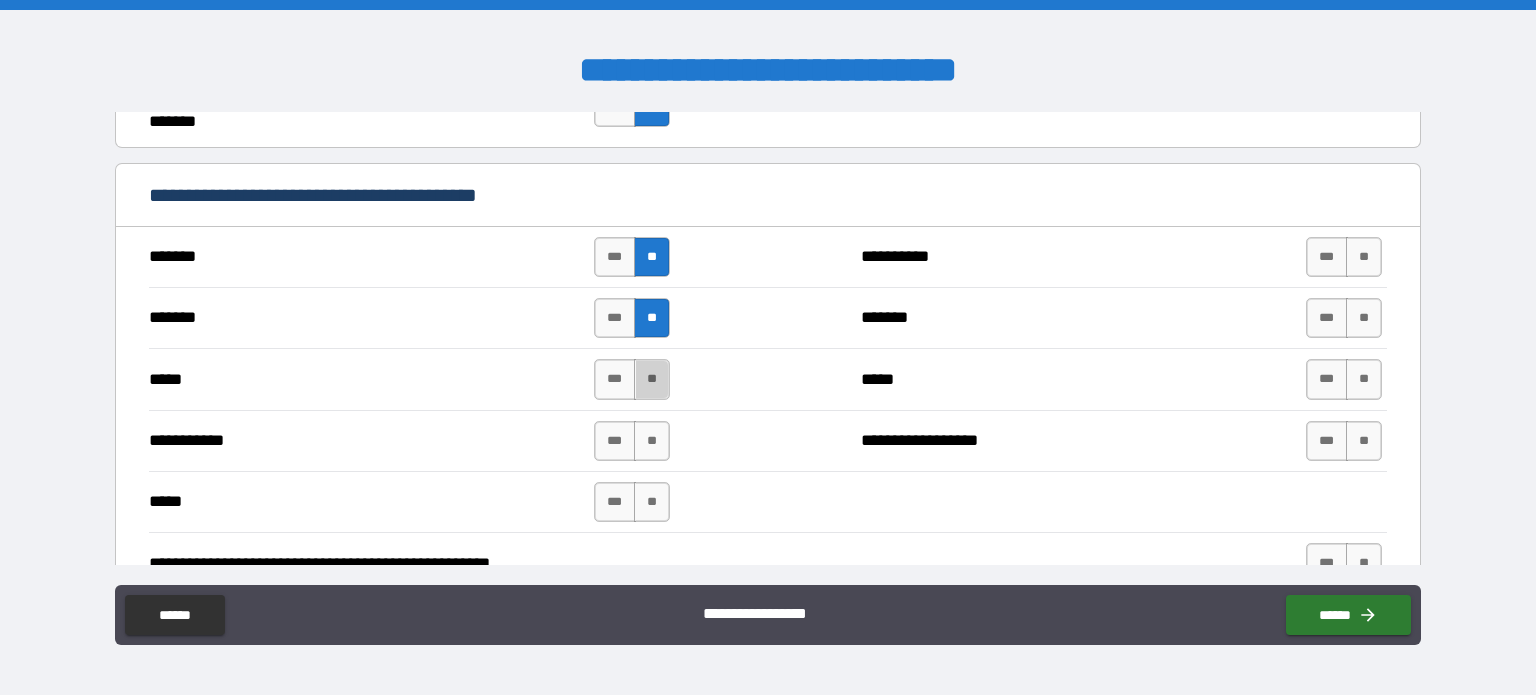 drag, startPoint x: 656, startPoint y: 391, endPoint x: 653, endPoint y: 405, distance: 14.3178215 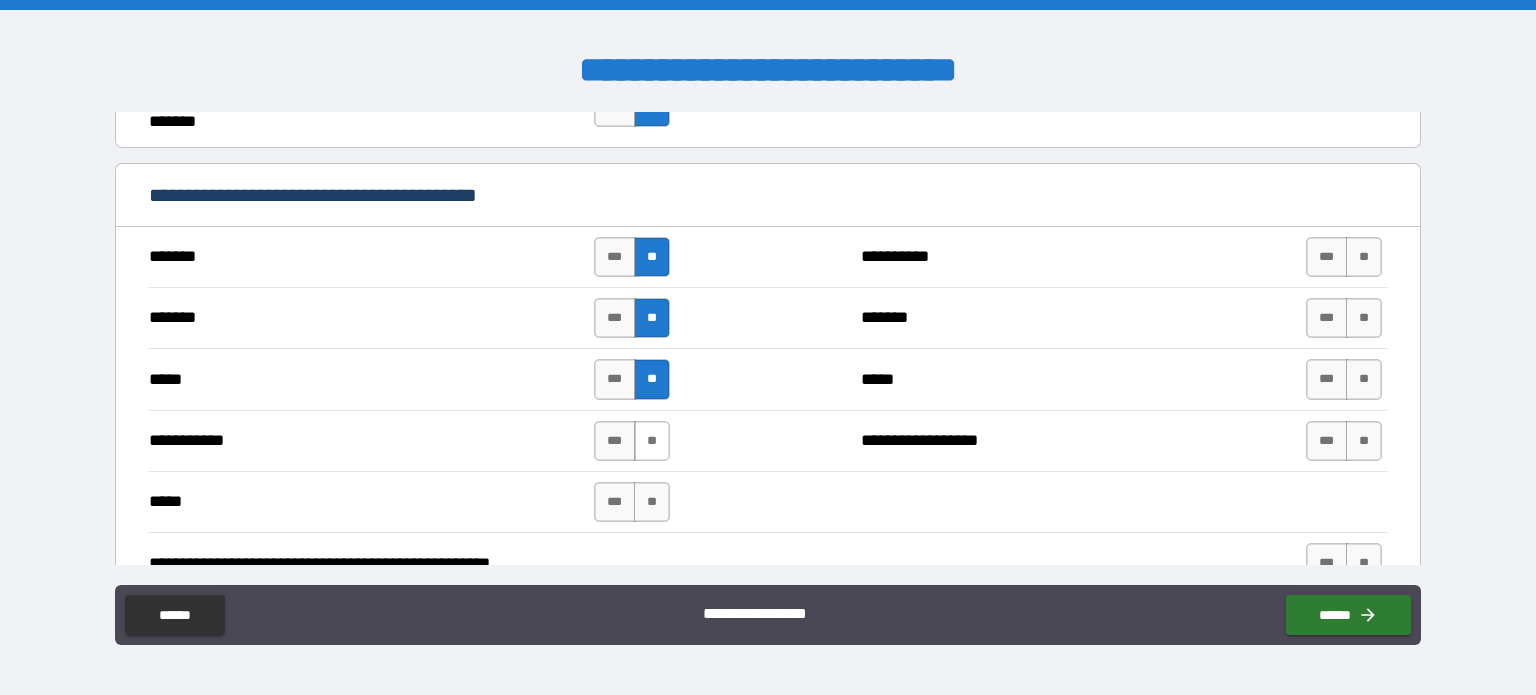 click on "**" at bounding box center [652, 441] 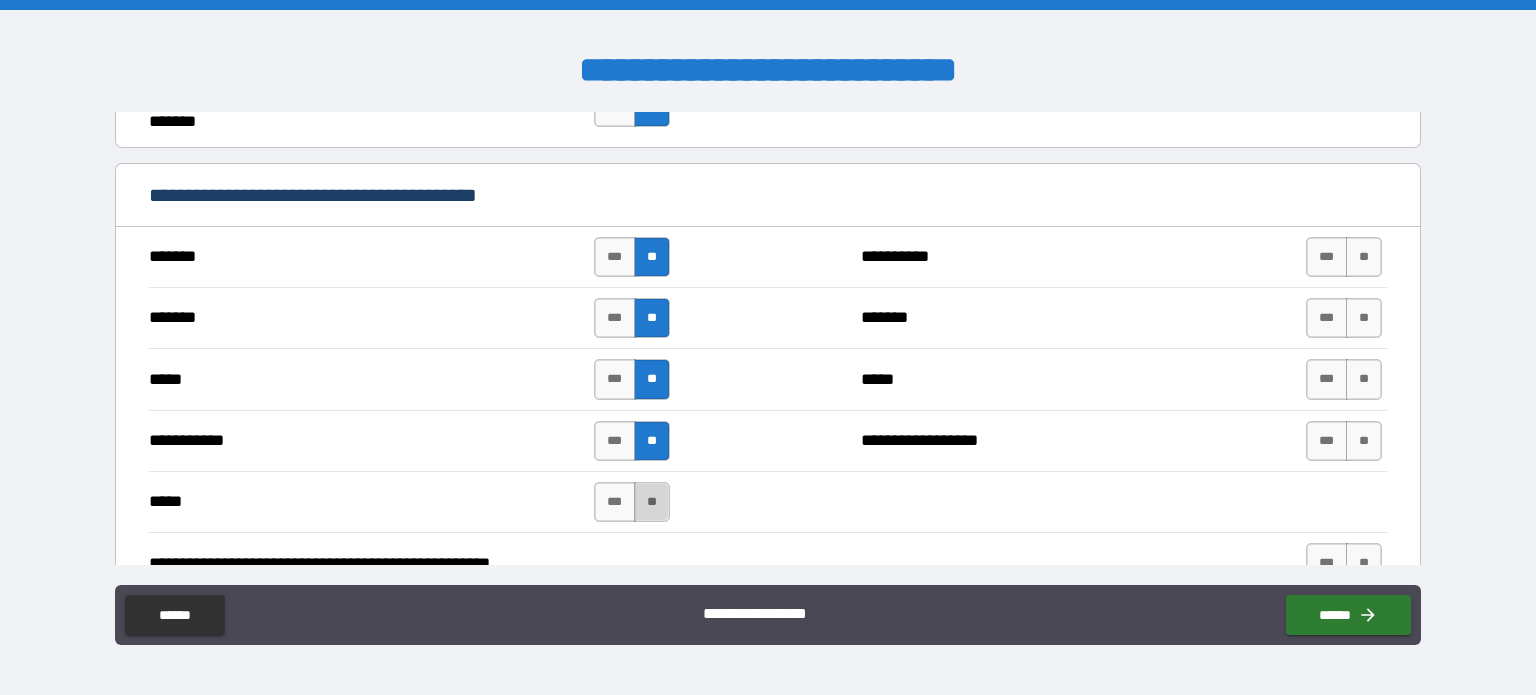 click on "**" at bounding box center [652, 502] 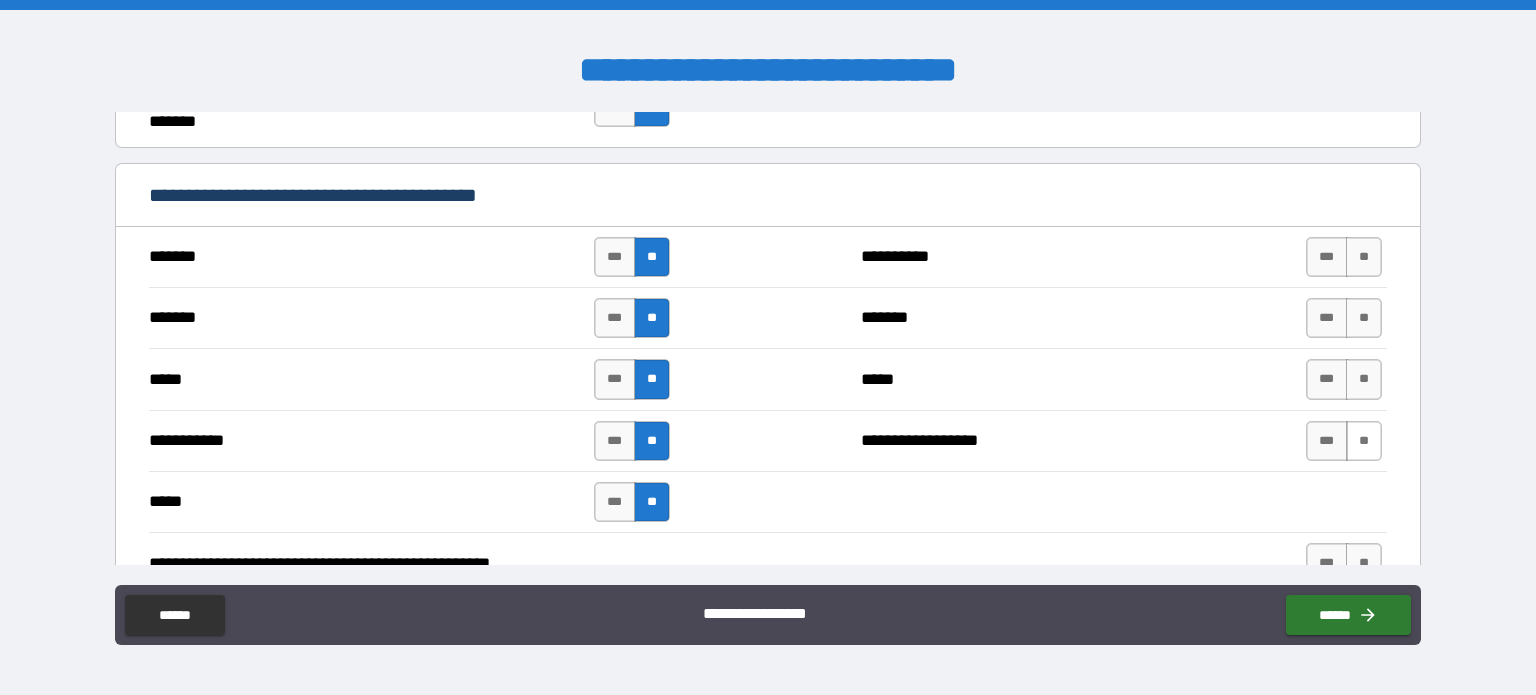 click on "**" at bounding box center [1364, 441] 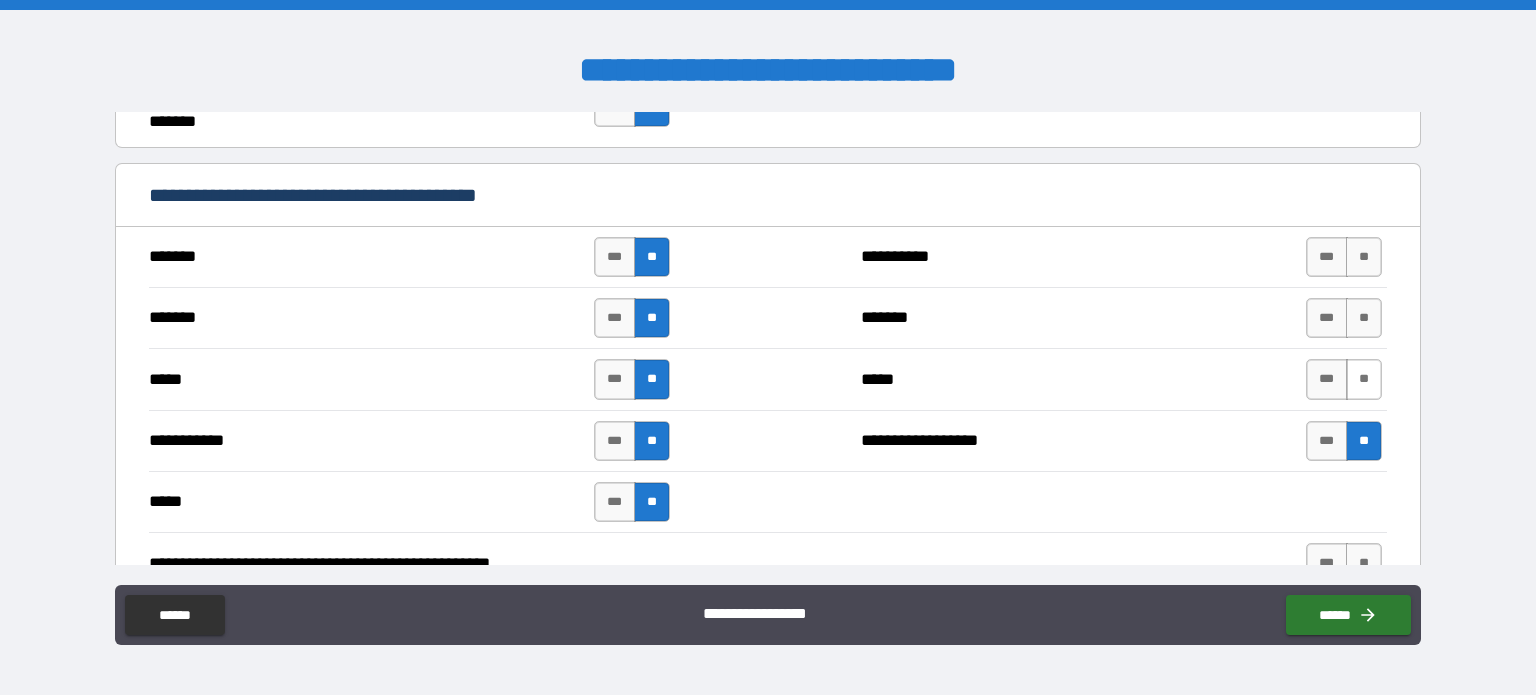 click on "**" at bounding box center (1364, 379) 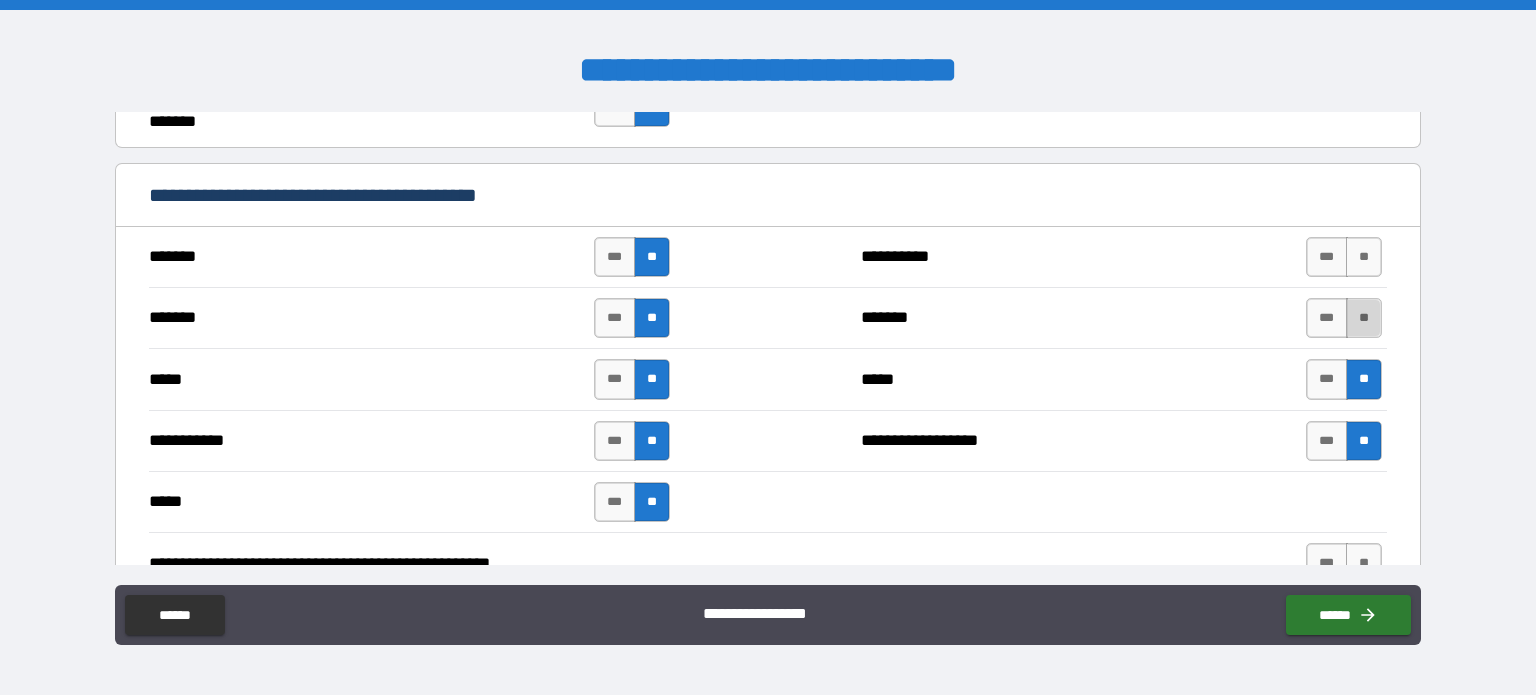 click on "**" at bounding box center [1364, 318] 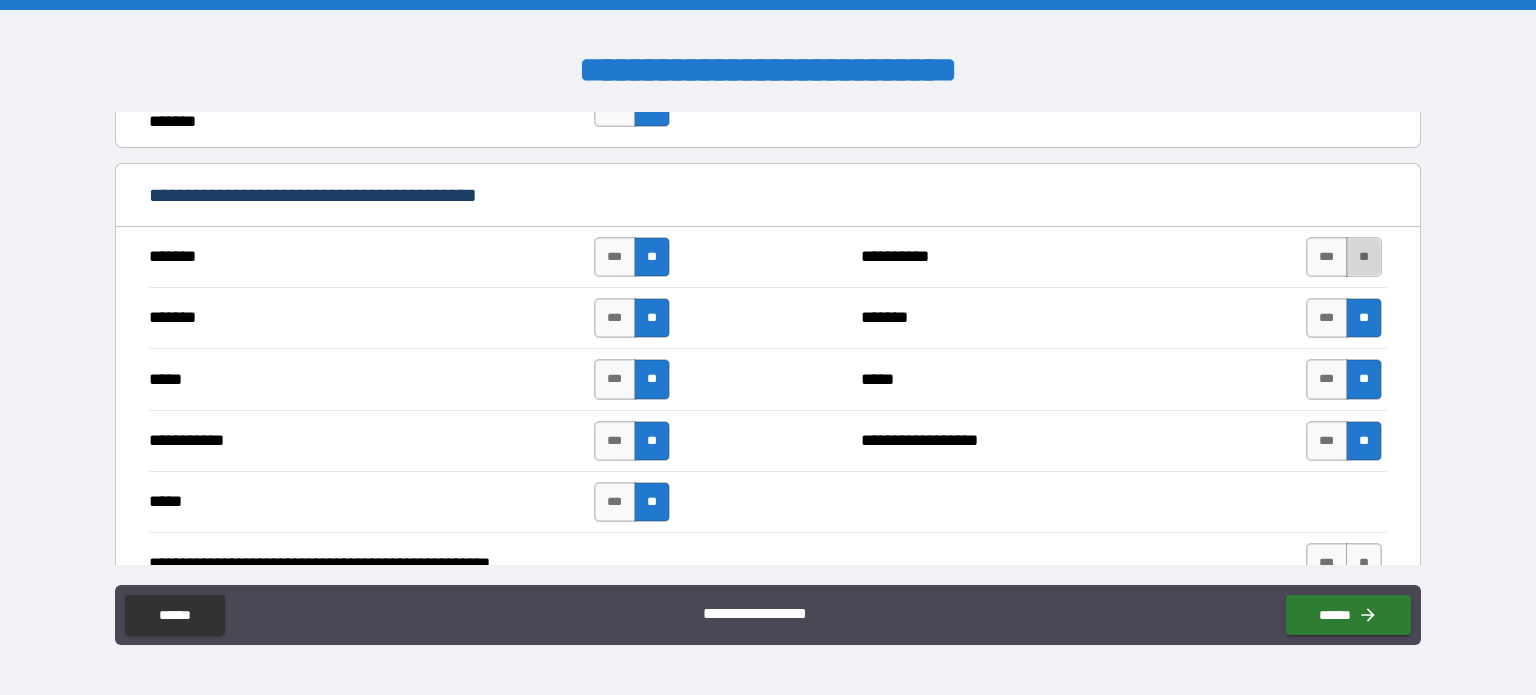 click on "**" at bounding box center (1364, 257) 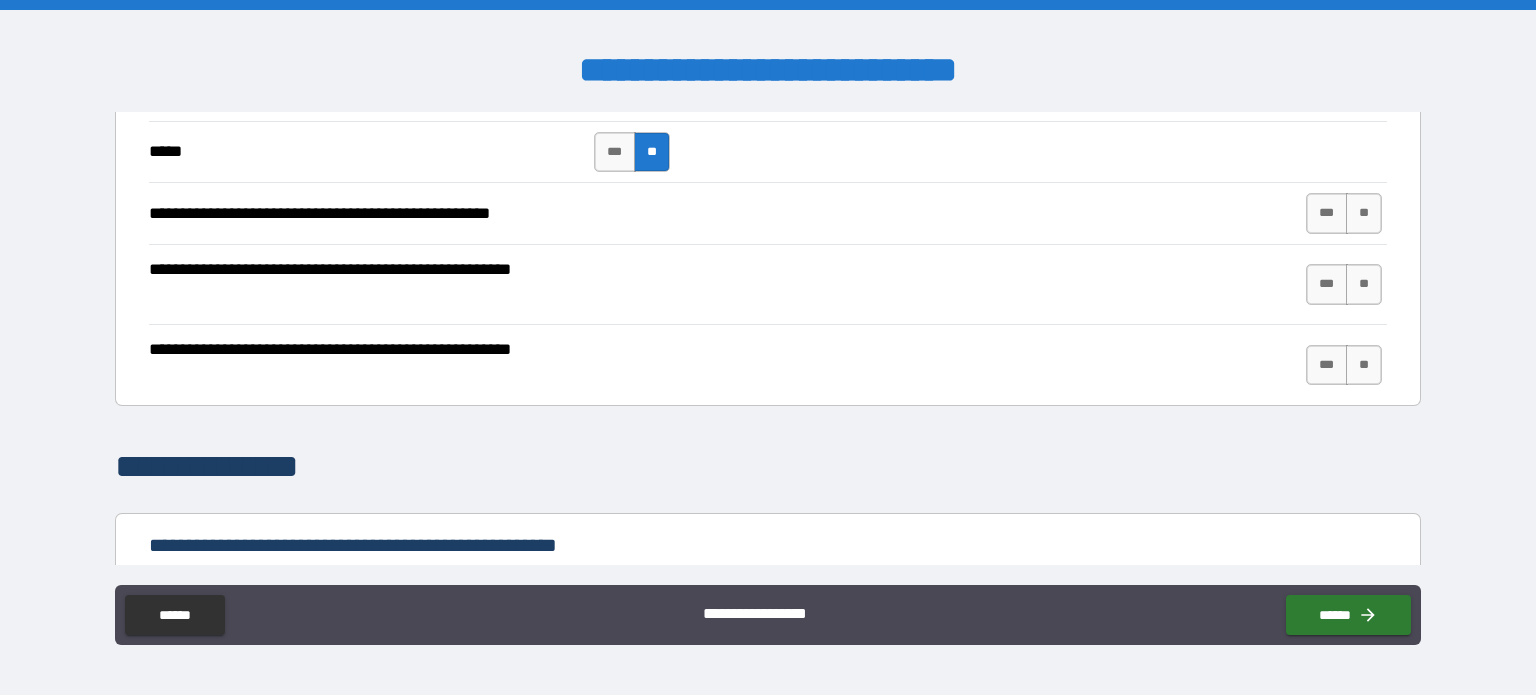 scroll, scrollTop: 1632, scrollLeft: 0, axis: vertical 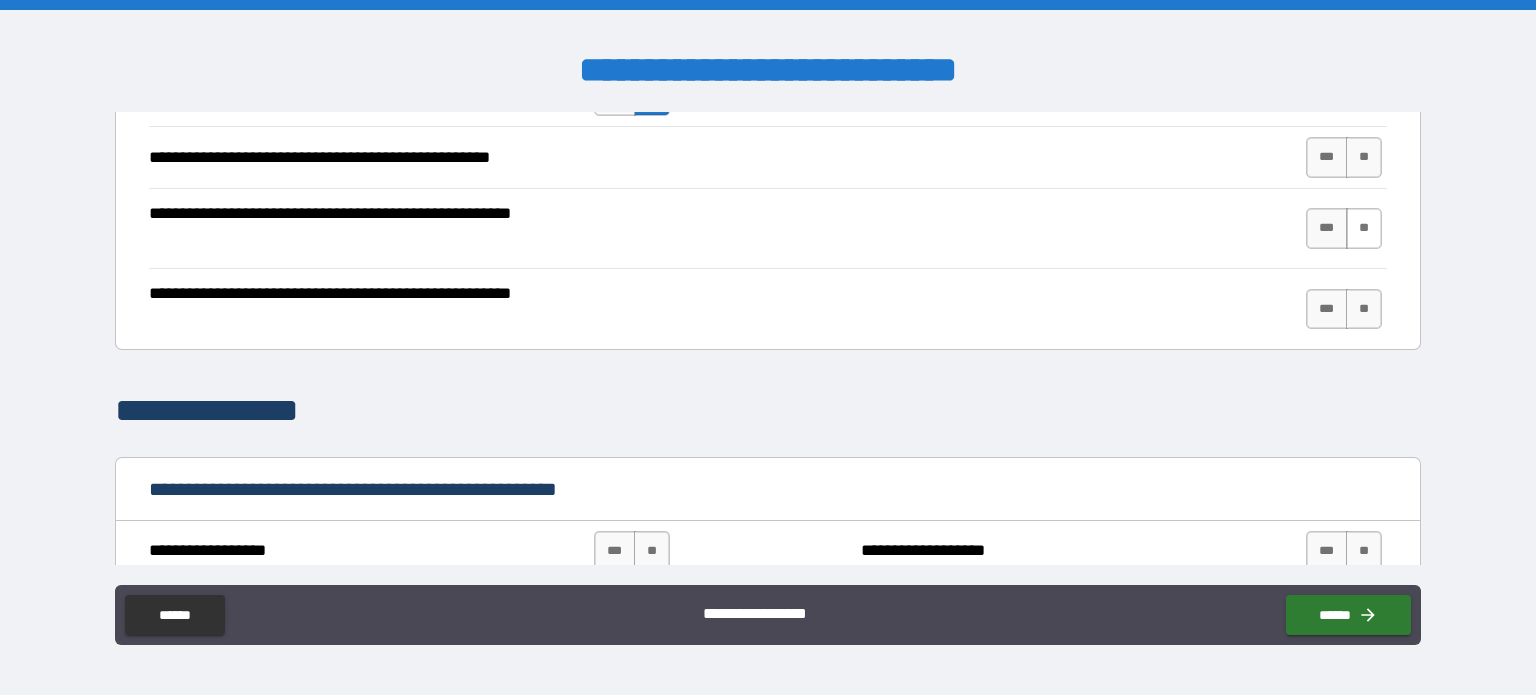 click on "**" at bounding box center (1364, 228) 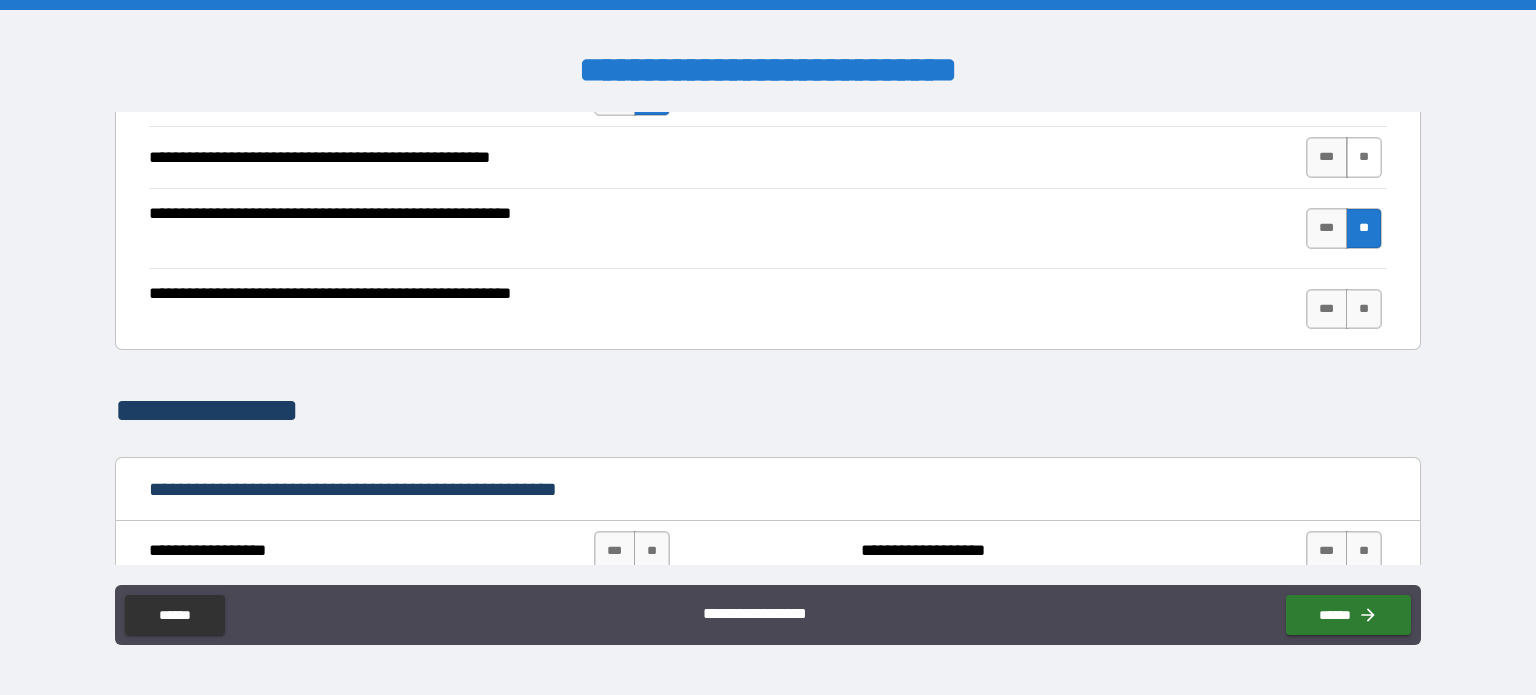 click on "**" at bounding box center (1364, 157) 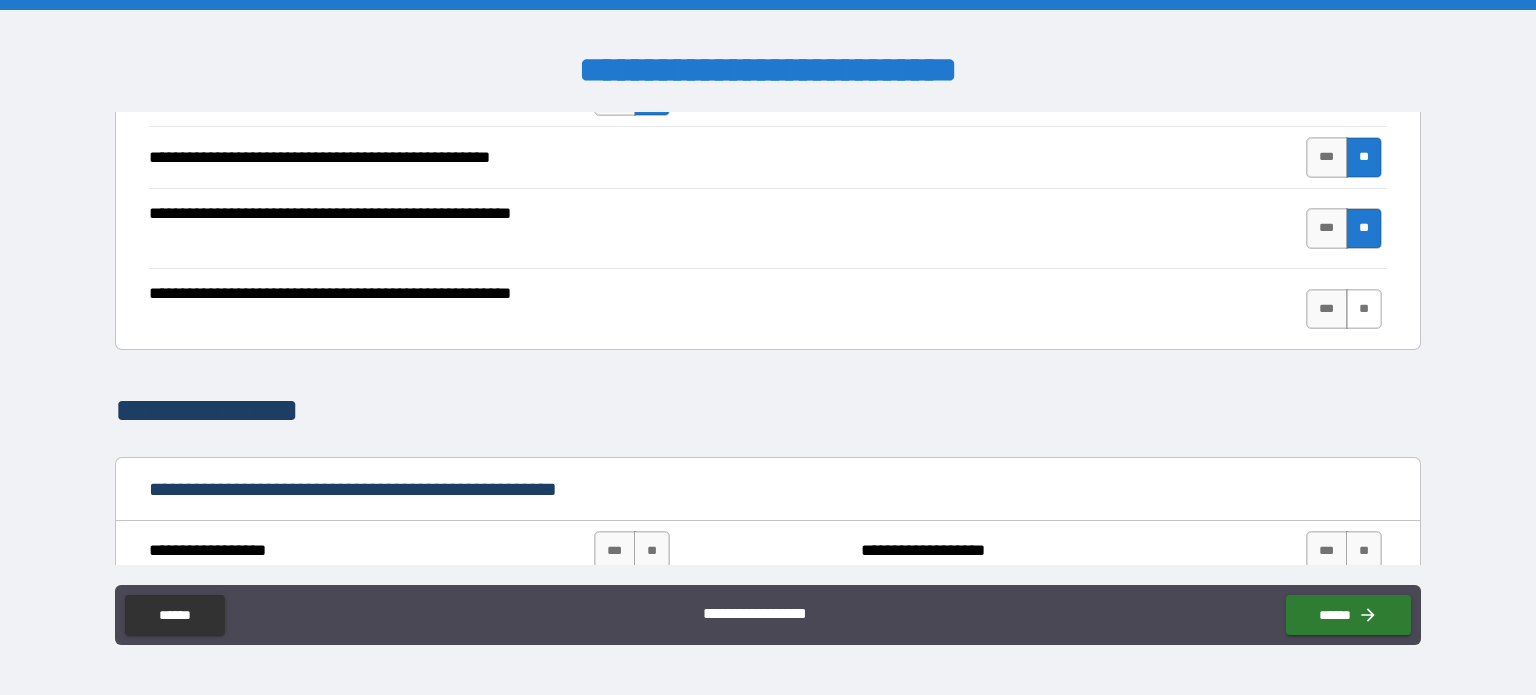 click on "**" at bounding box center (1364, 309) 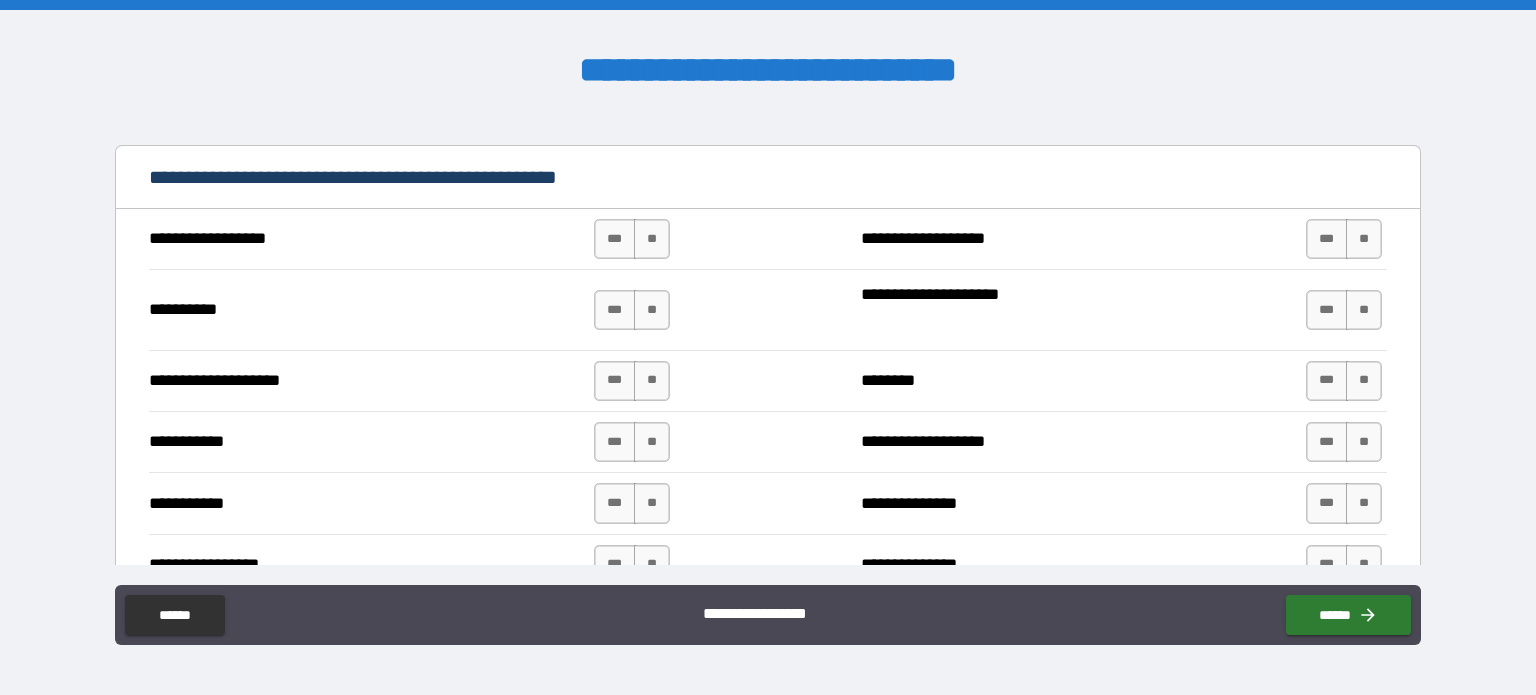 scroll, scrollTop: 1972, scrollLeft: 0, axis: vertical 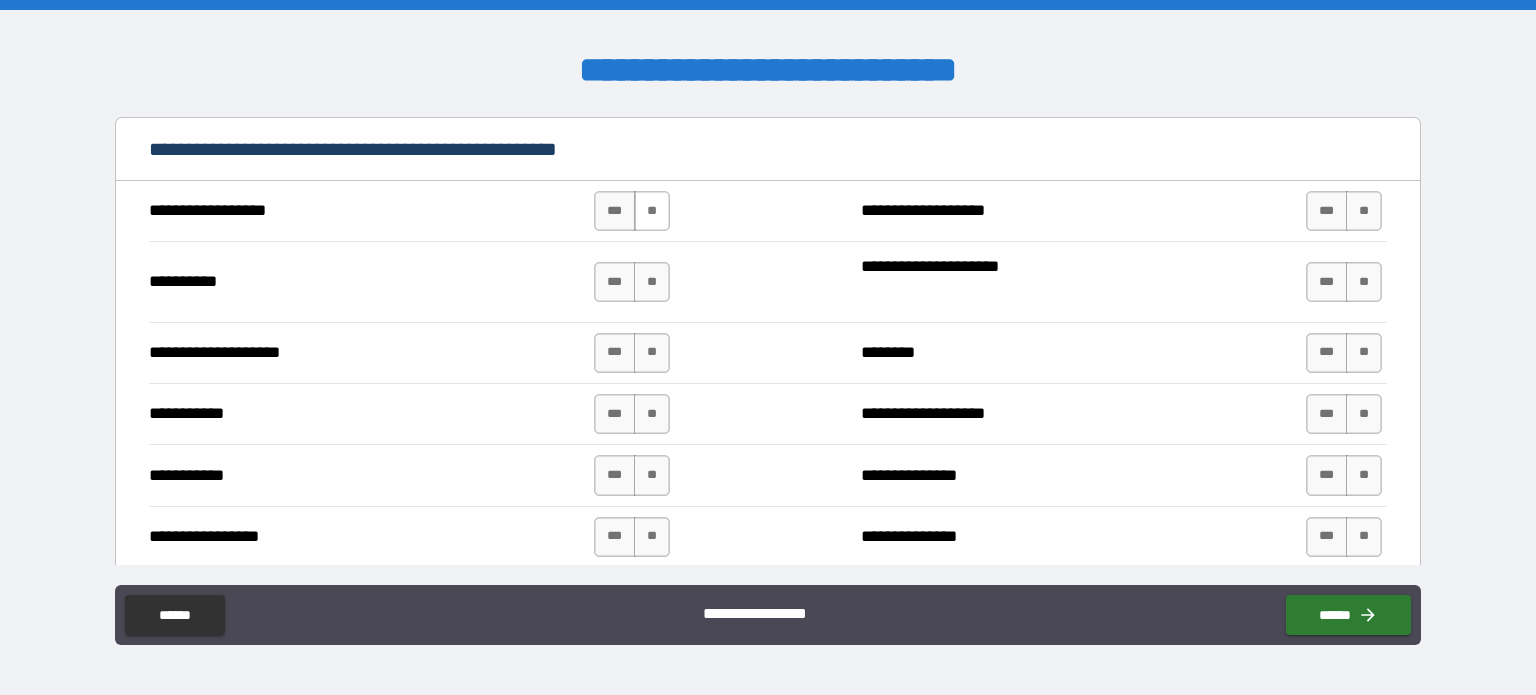 click on "**" at bounding box center [652, 211] 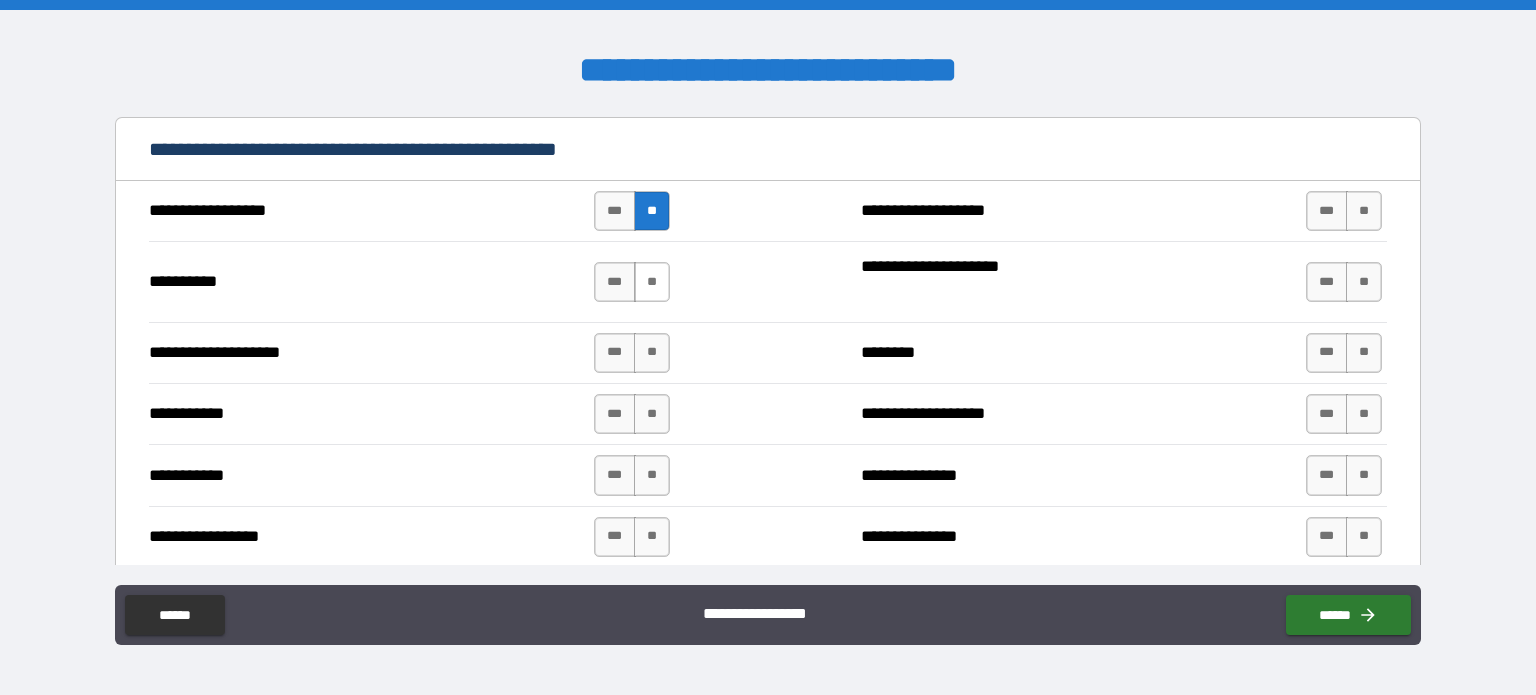 click on "**" at bounding box center (652, 282) 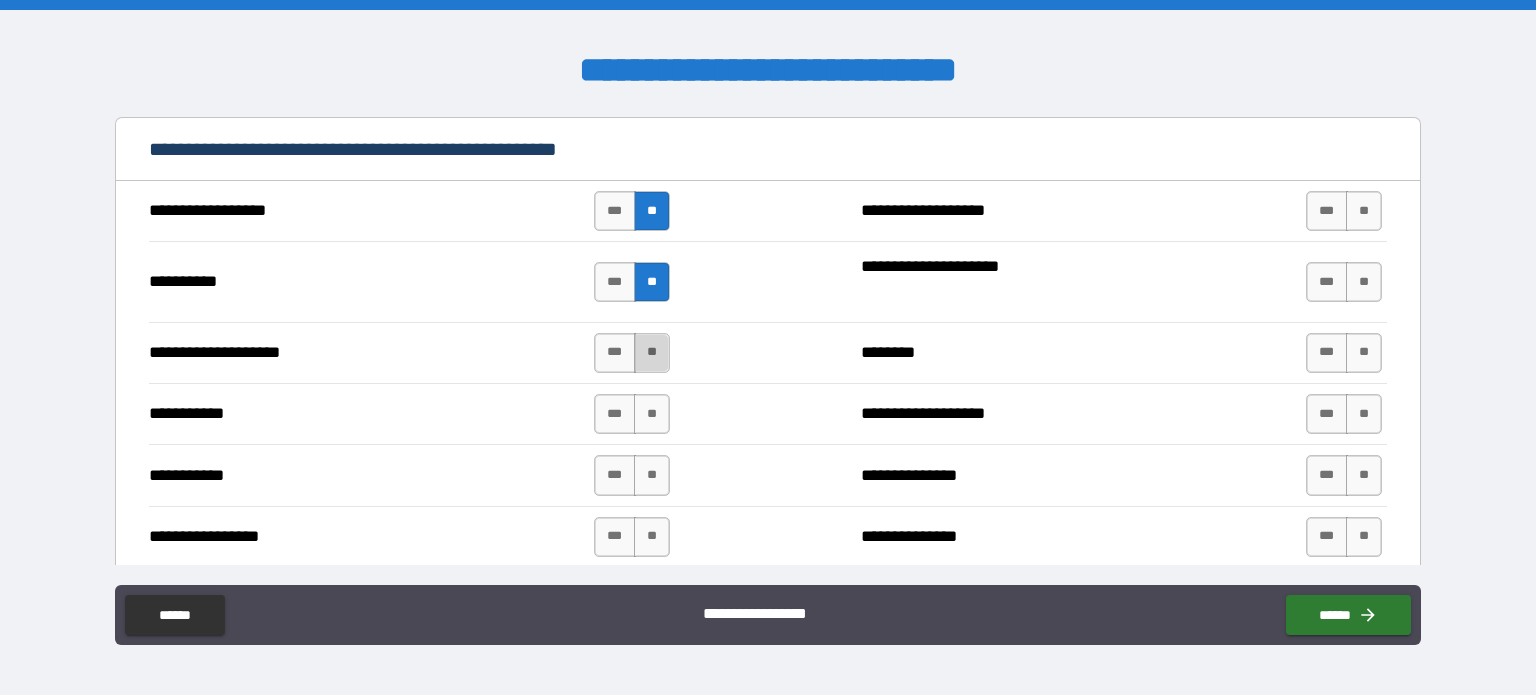 click on "**" at bounding box center (652, 353) 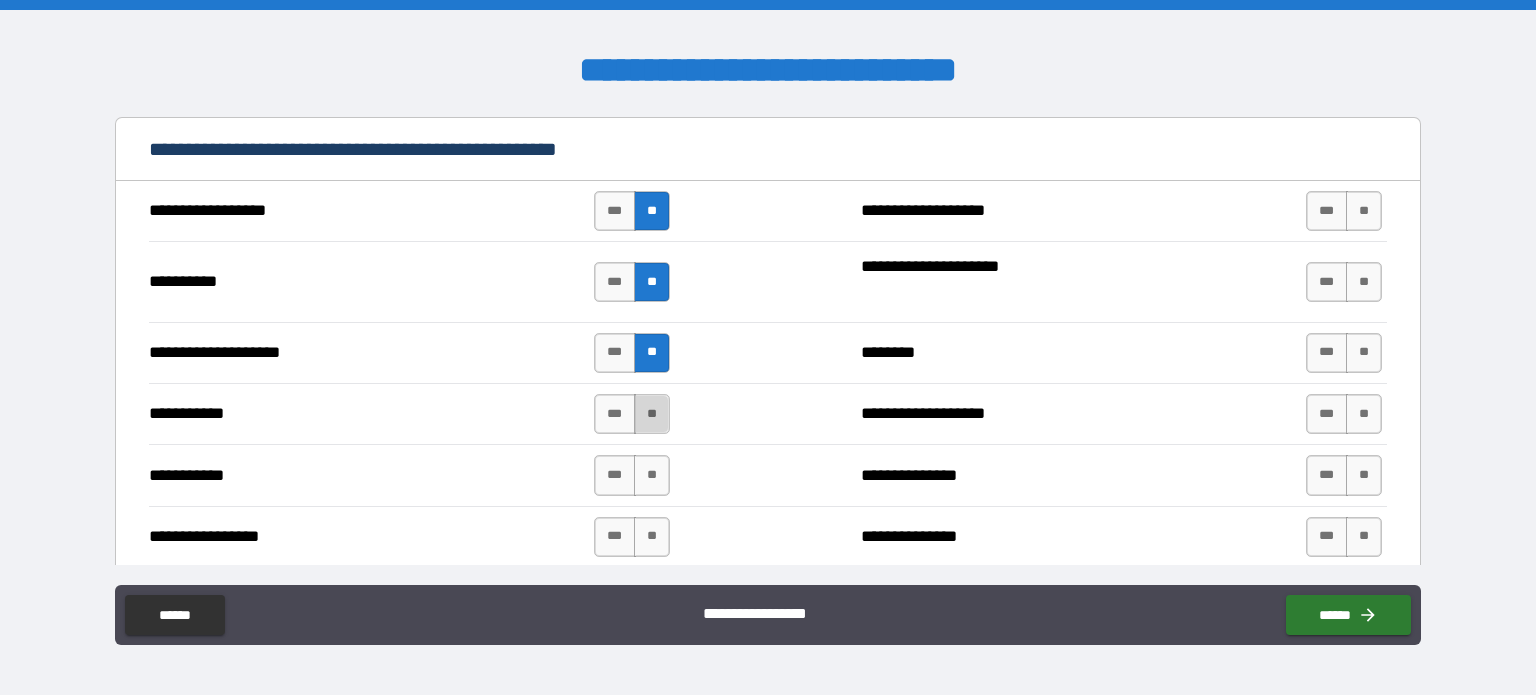 click on "**" at bounding box center (652, 414) 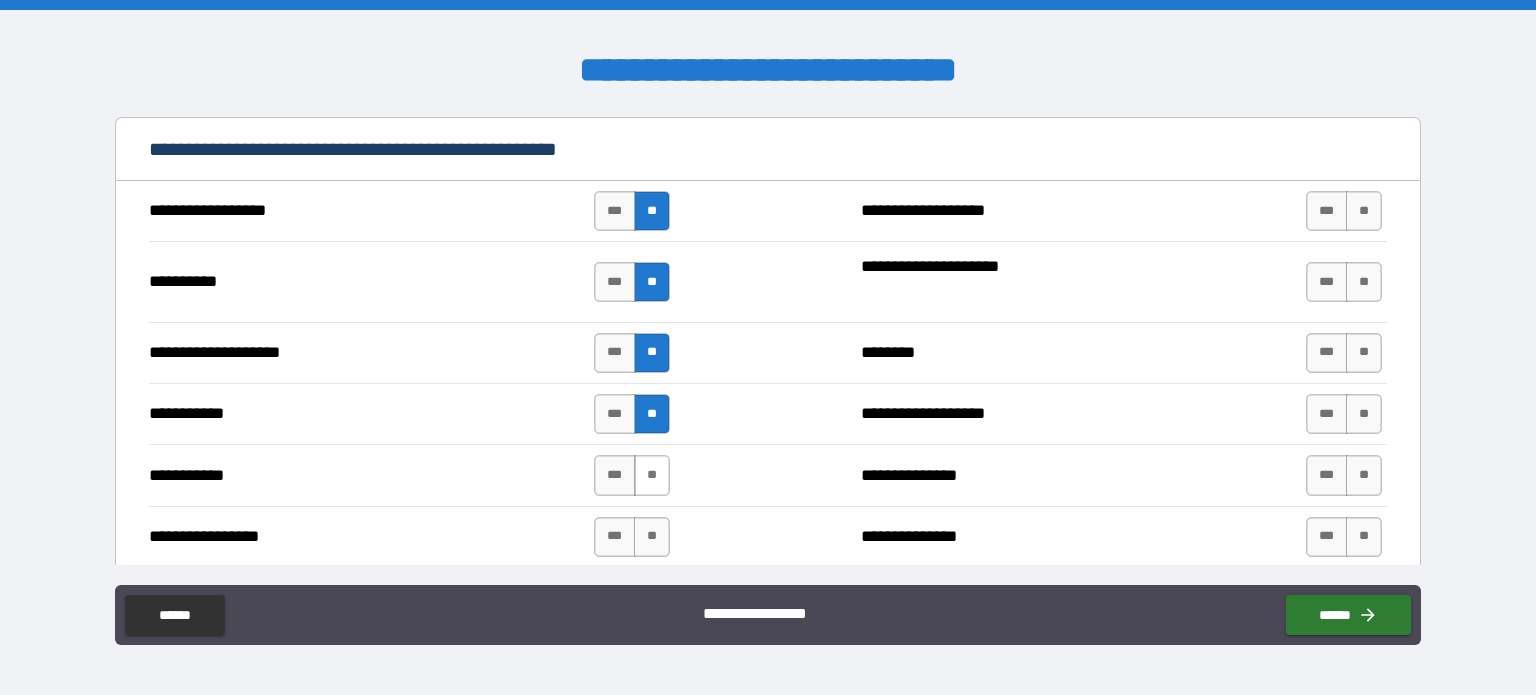 click on "**" at bounding box center (652, 475) 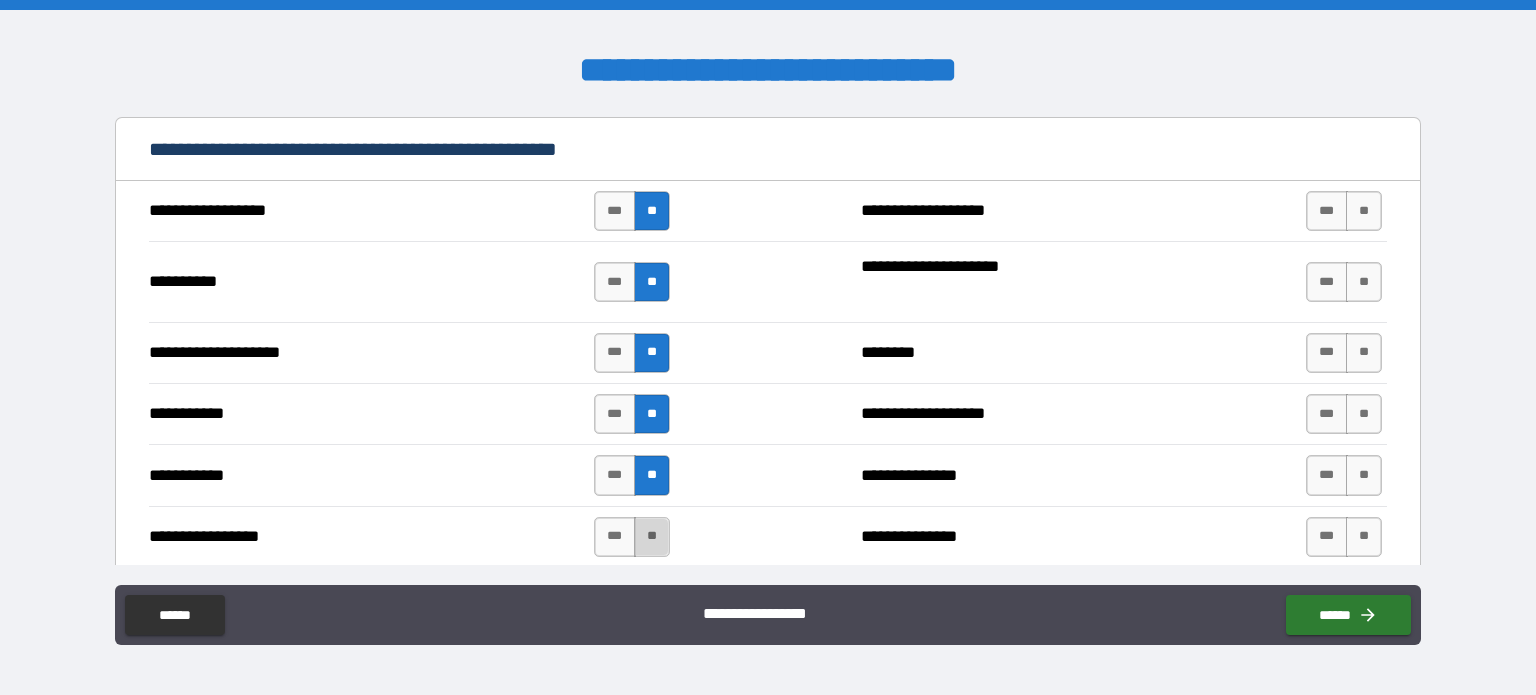 click on "**" at bounding box center [652, 537] 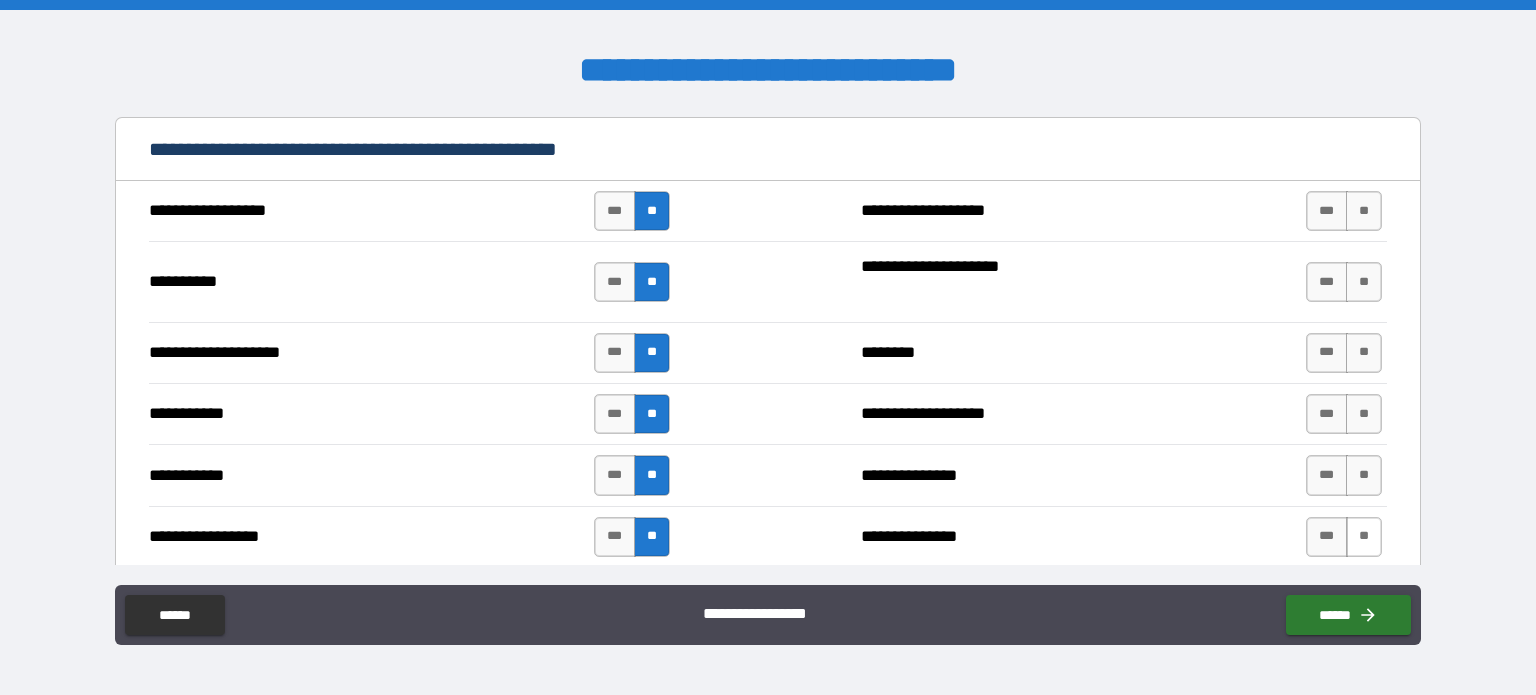 click on "**" at bounding box center (1364, 537) 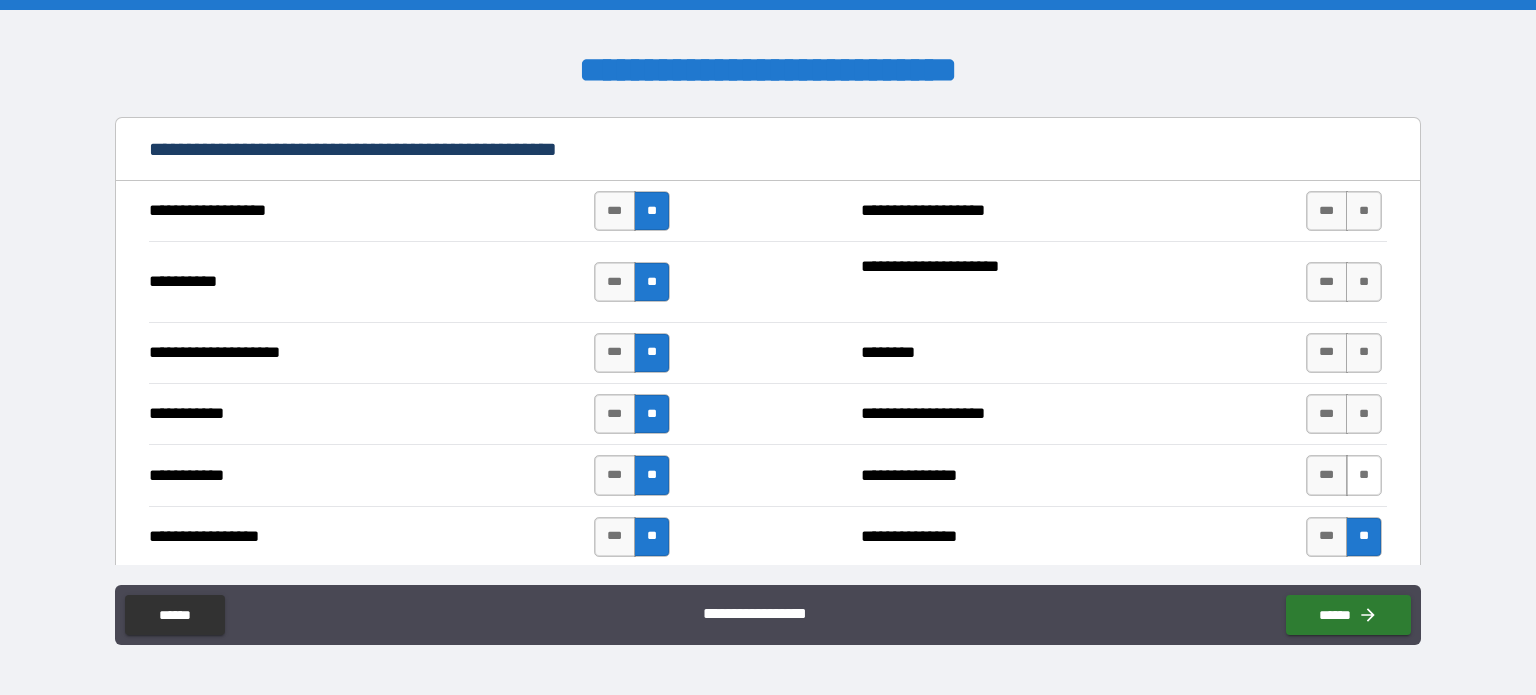 click on "**" at bounding box center (1364, 475) 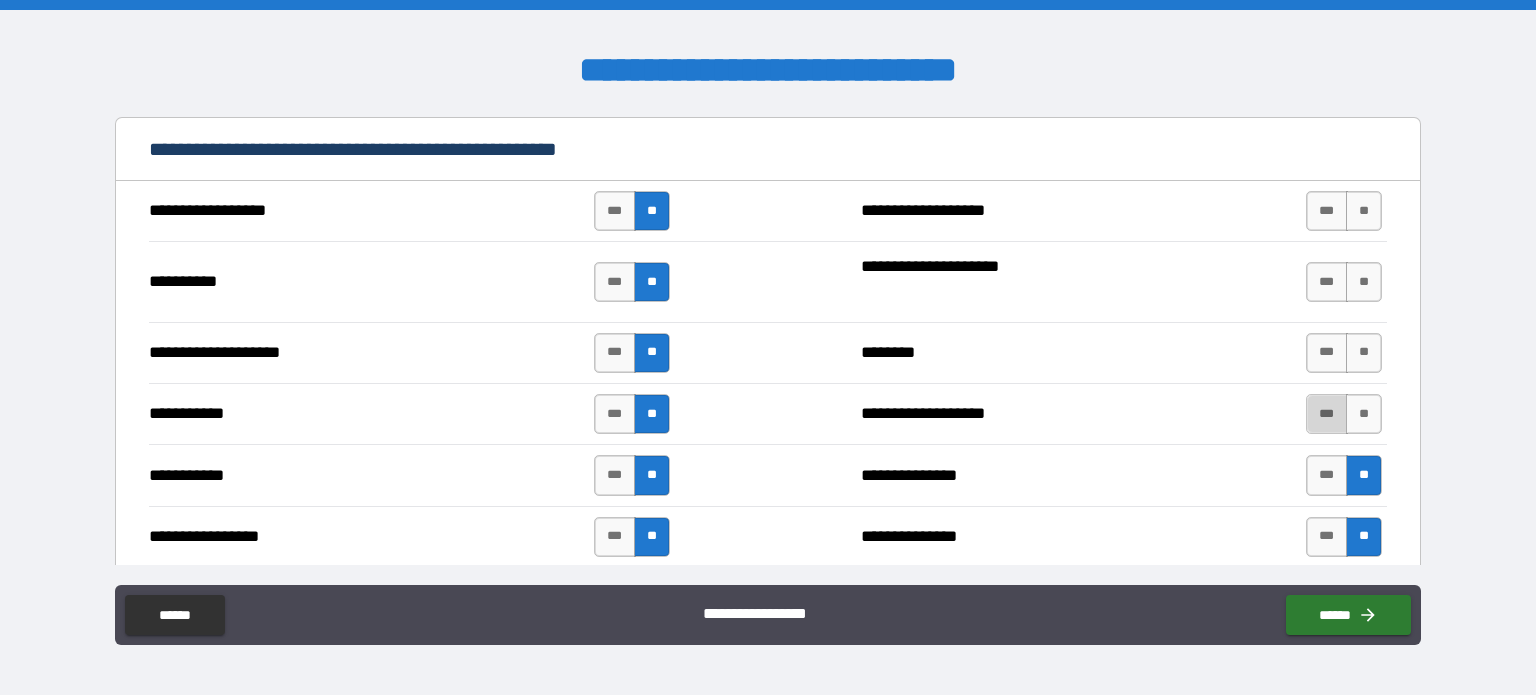 click on "***" at bounding box center (1327, 414) 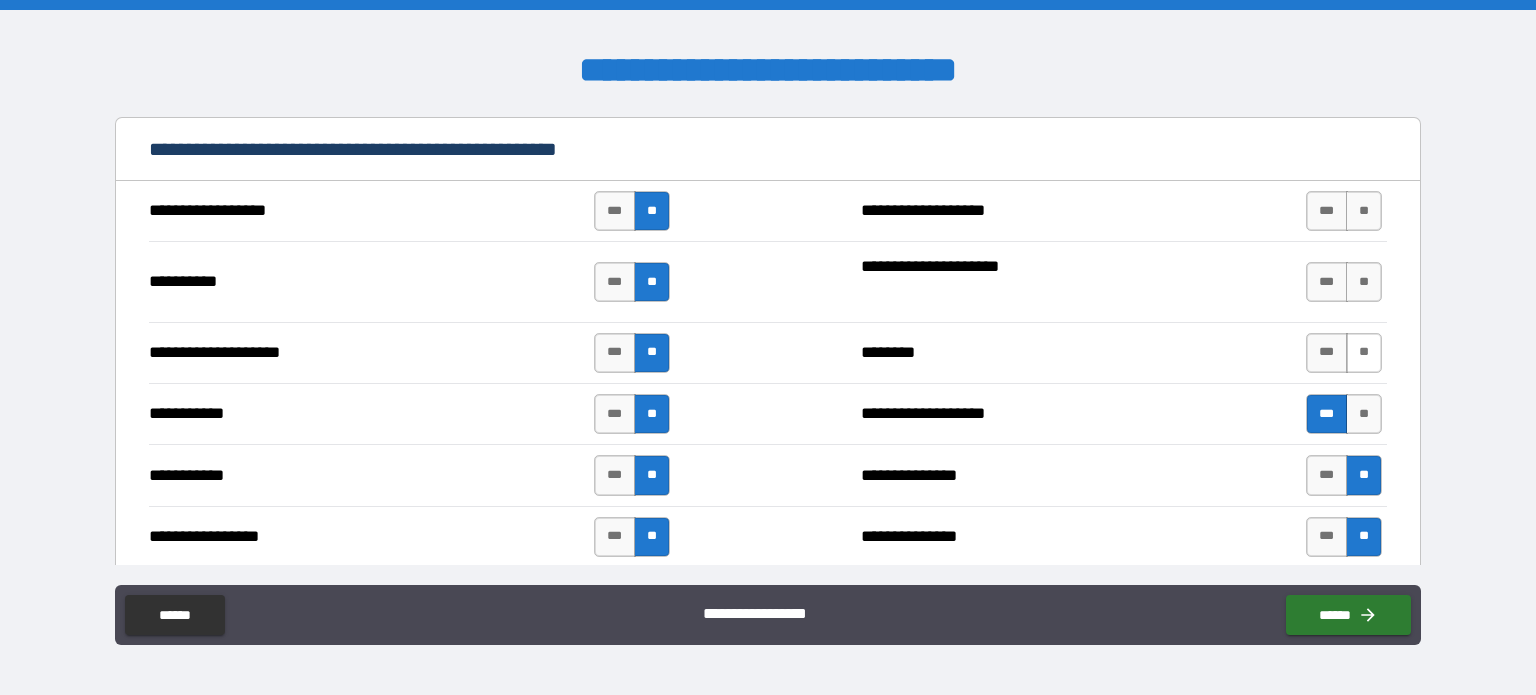 click on "**" at bounding box center (1364, 353) 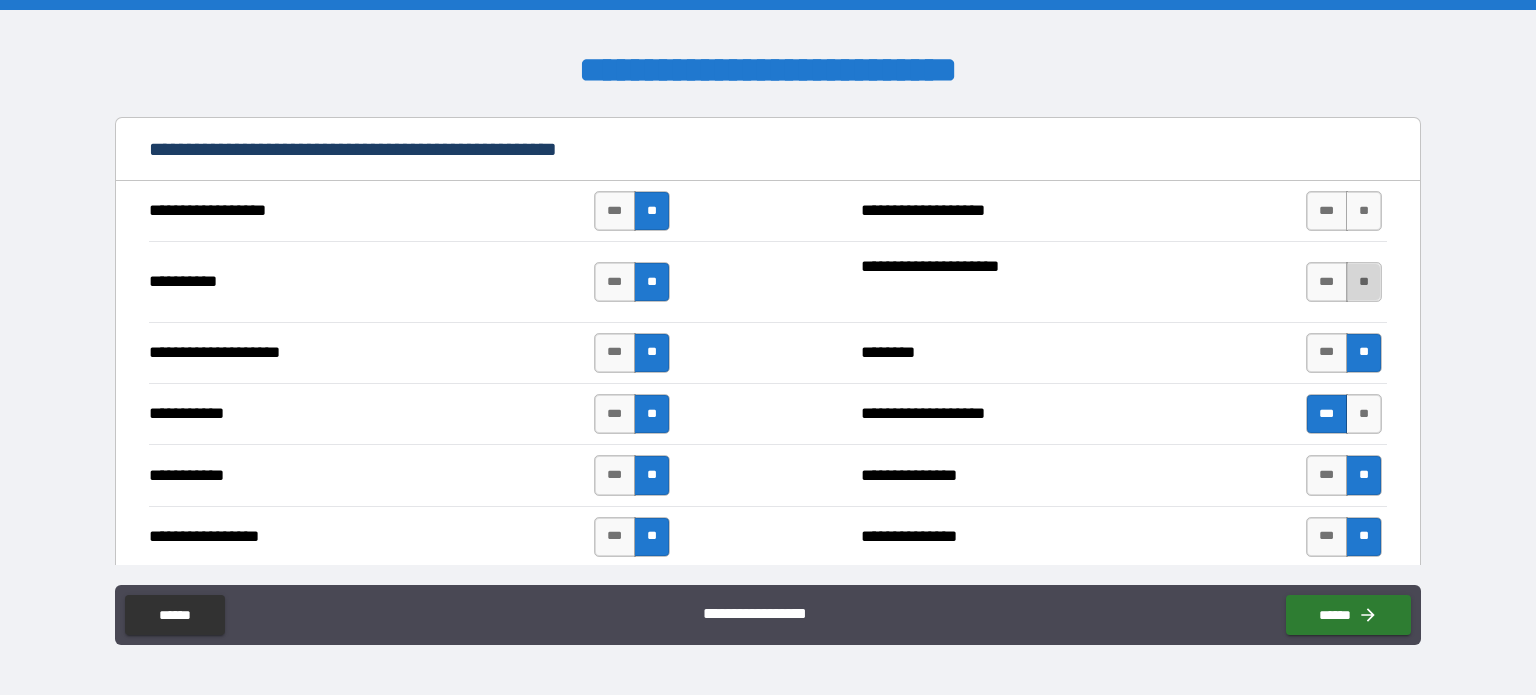 click on "**" at bounding box center [1364, 282] 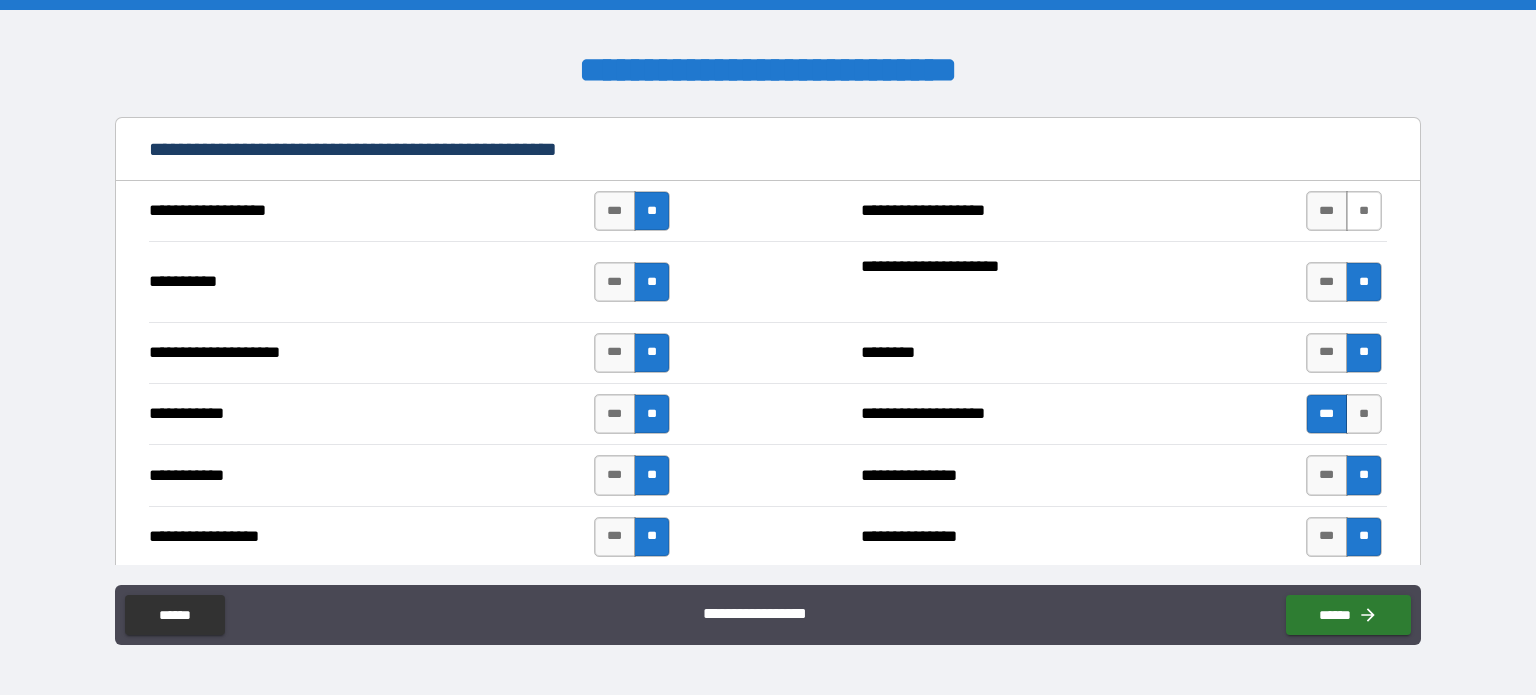 click on "**" at bounding box center (1364, 211) 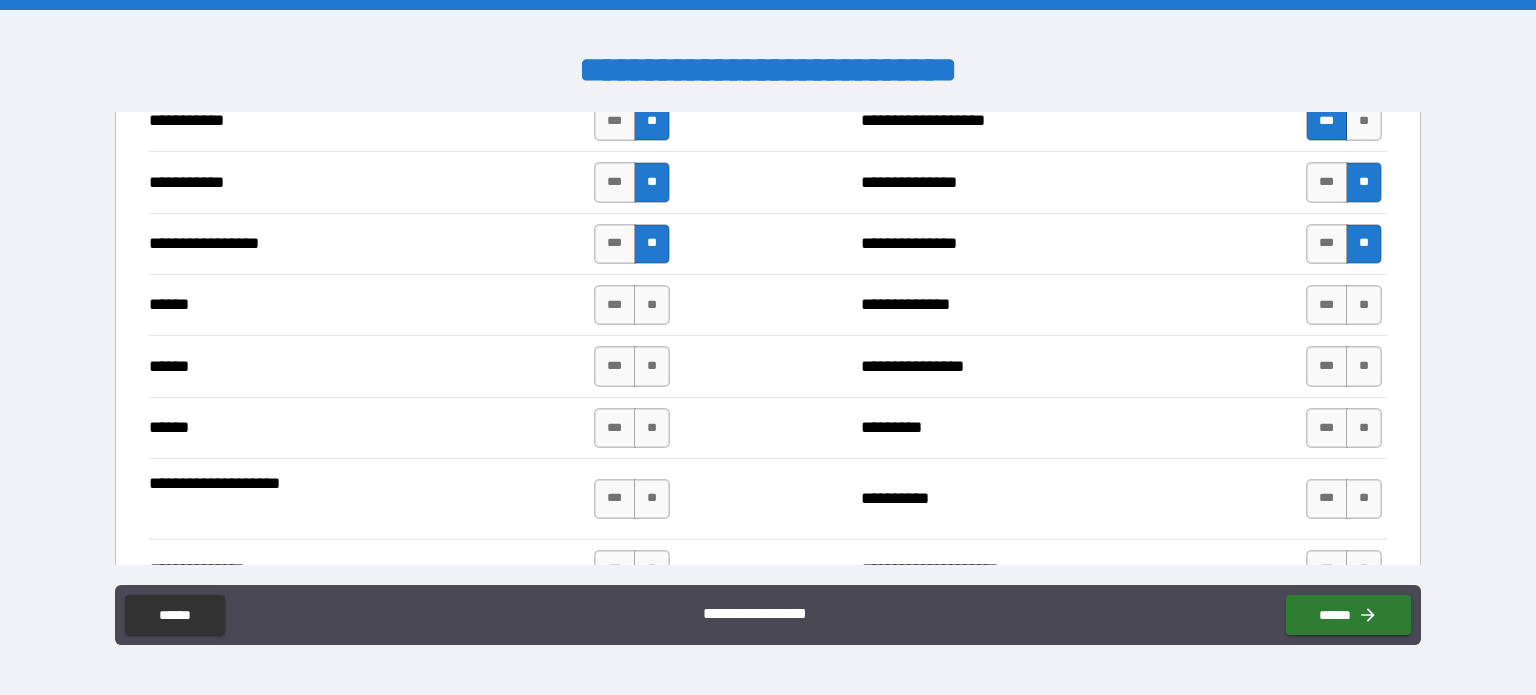 scroll, scrollTop: 2284, scrollLeft: 0, axis: vertical 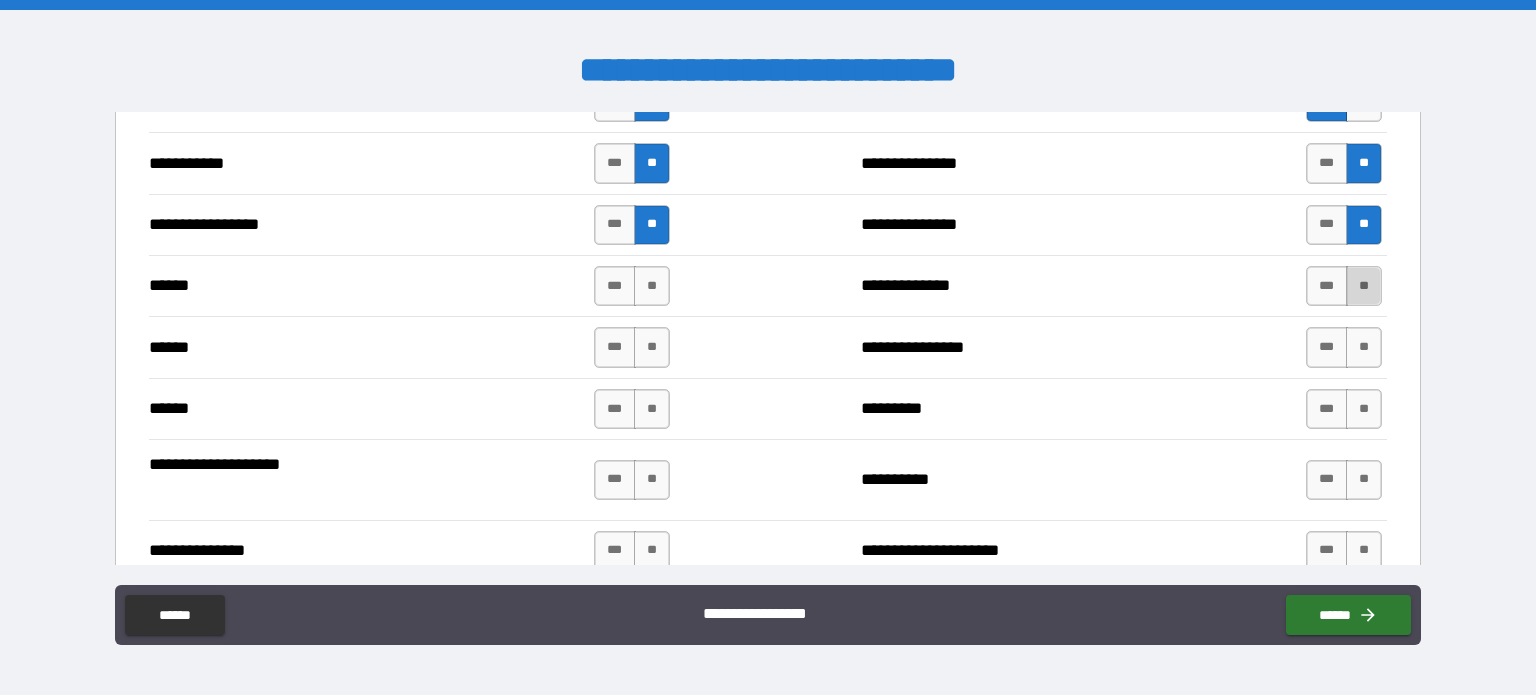 click on "**" at bounding box center (1364, 286) 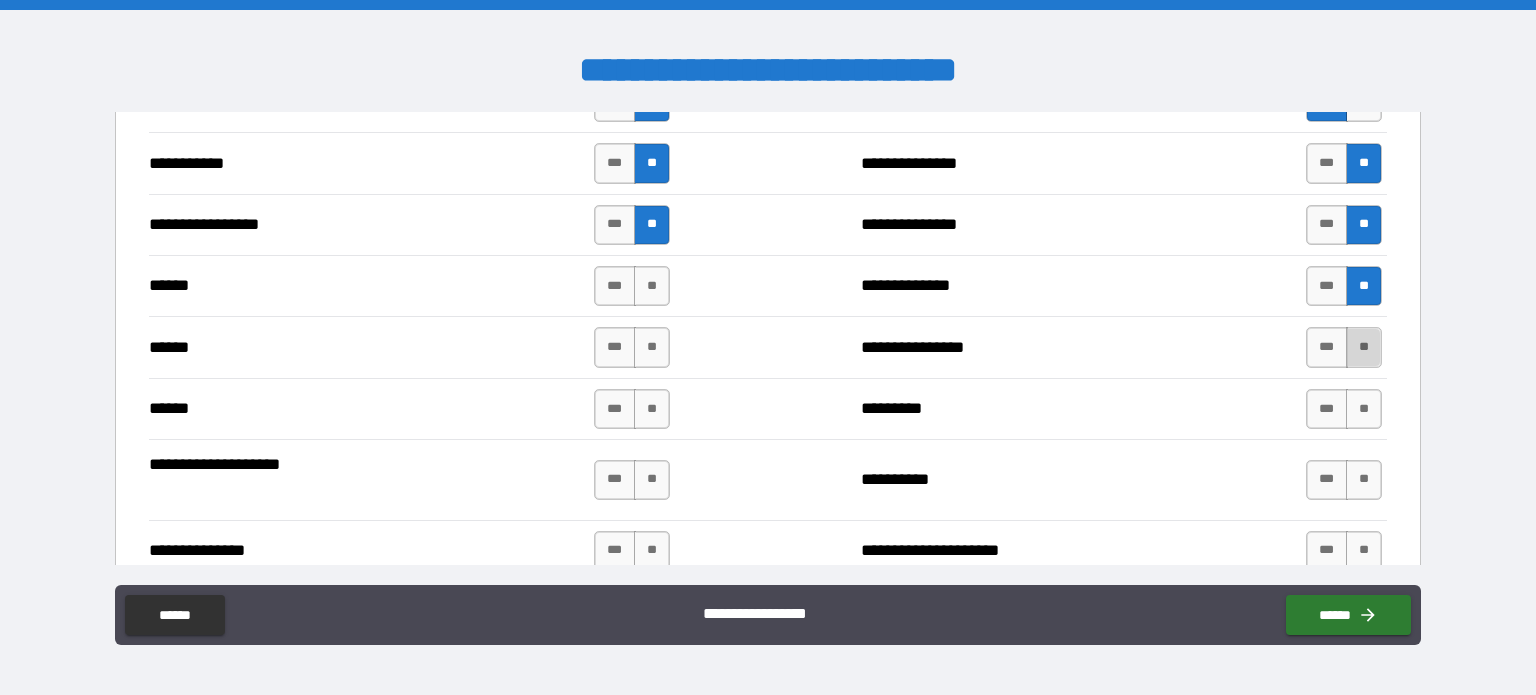 click on "**" at bounding box center [1364, 347] 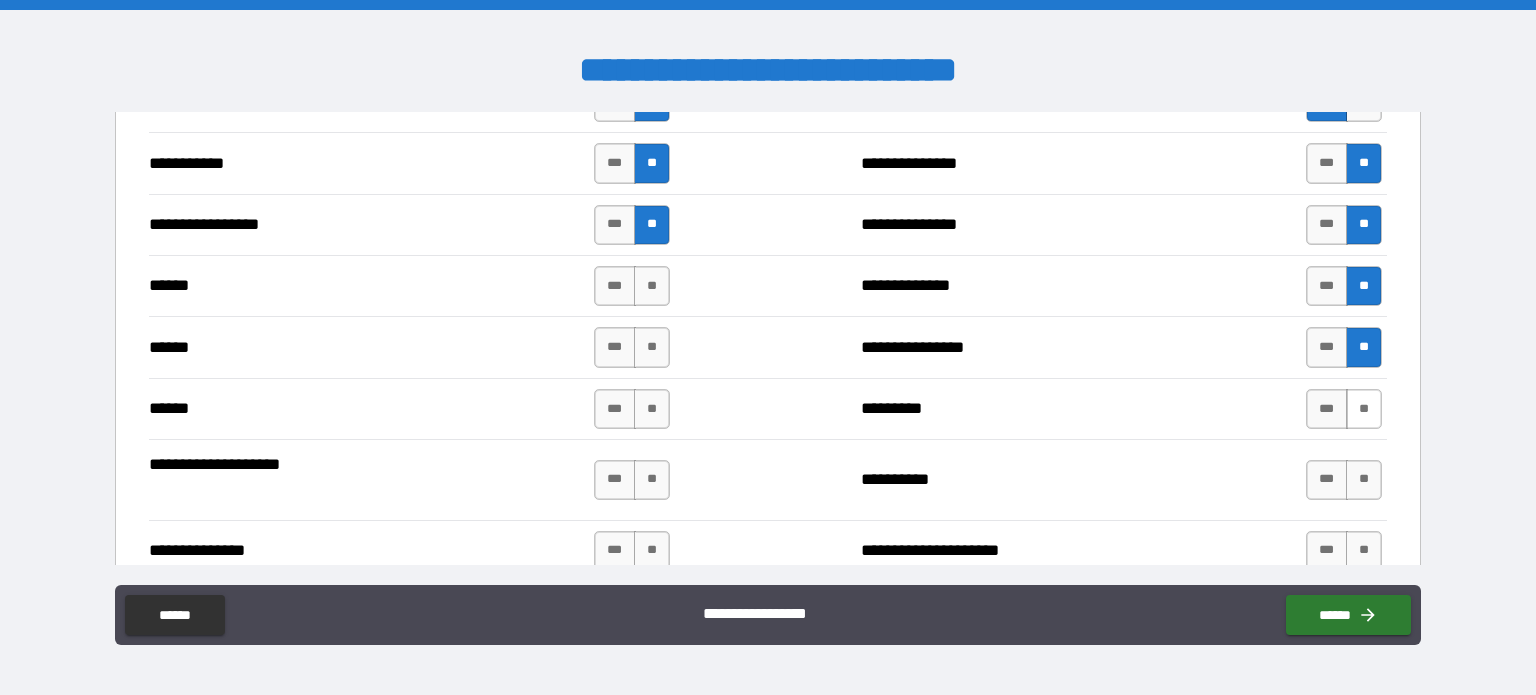 click on "**" at bounding box center [1364, 409] 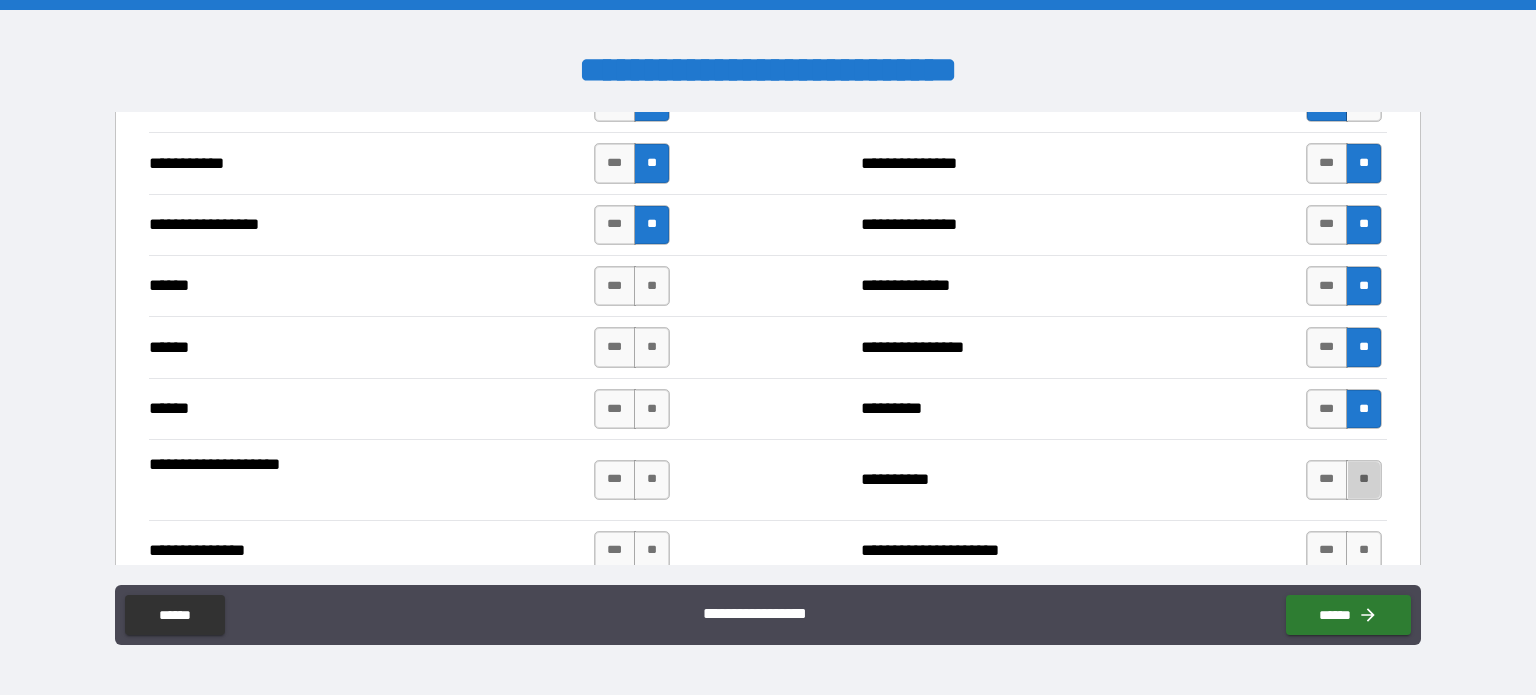 drag, startPoint x: 1358, startPoint y: 478, endPoint x: 1358, endPoint y: 513, distance: 35 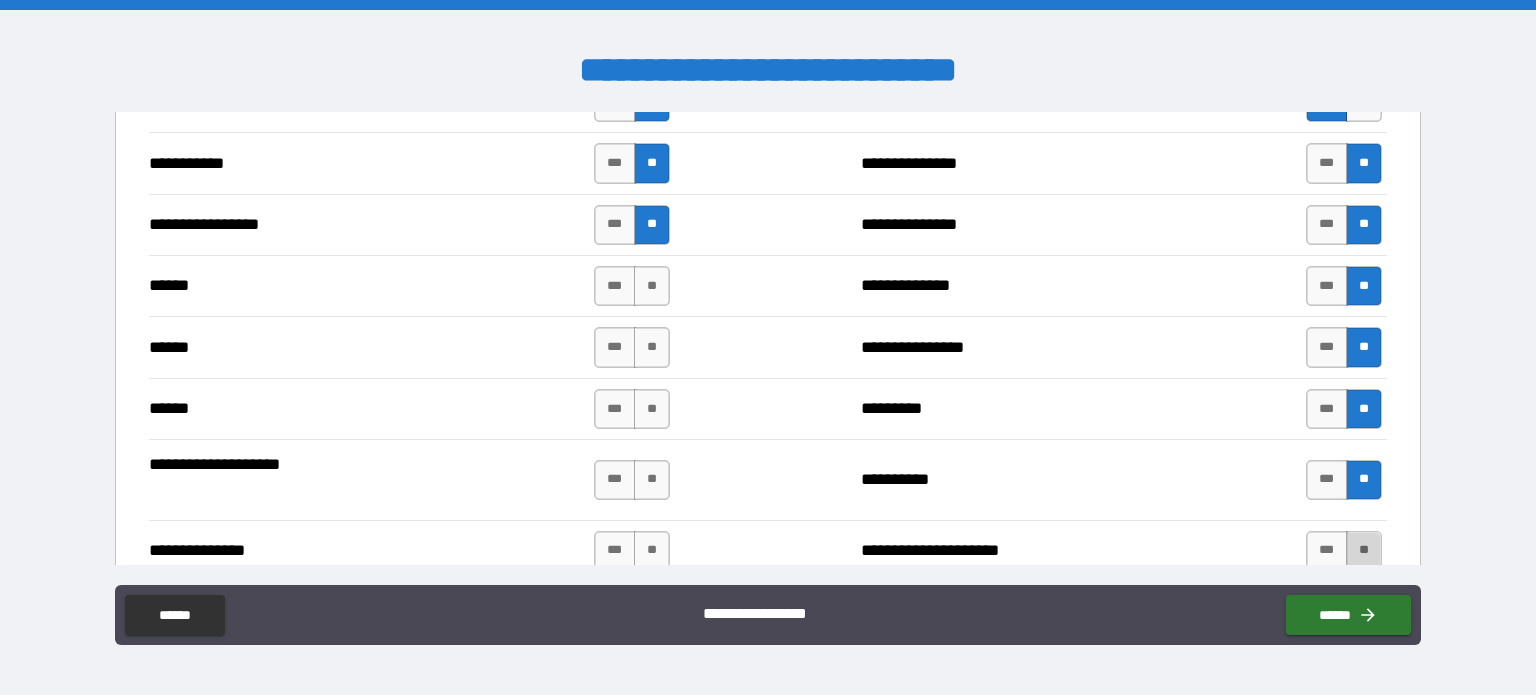 click on "**" at bounding box center (1364, 551) 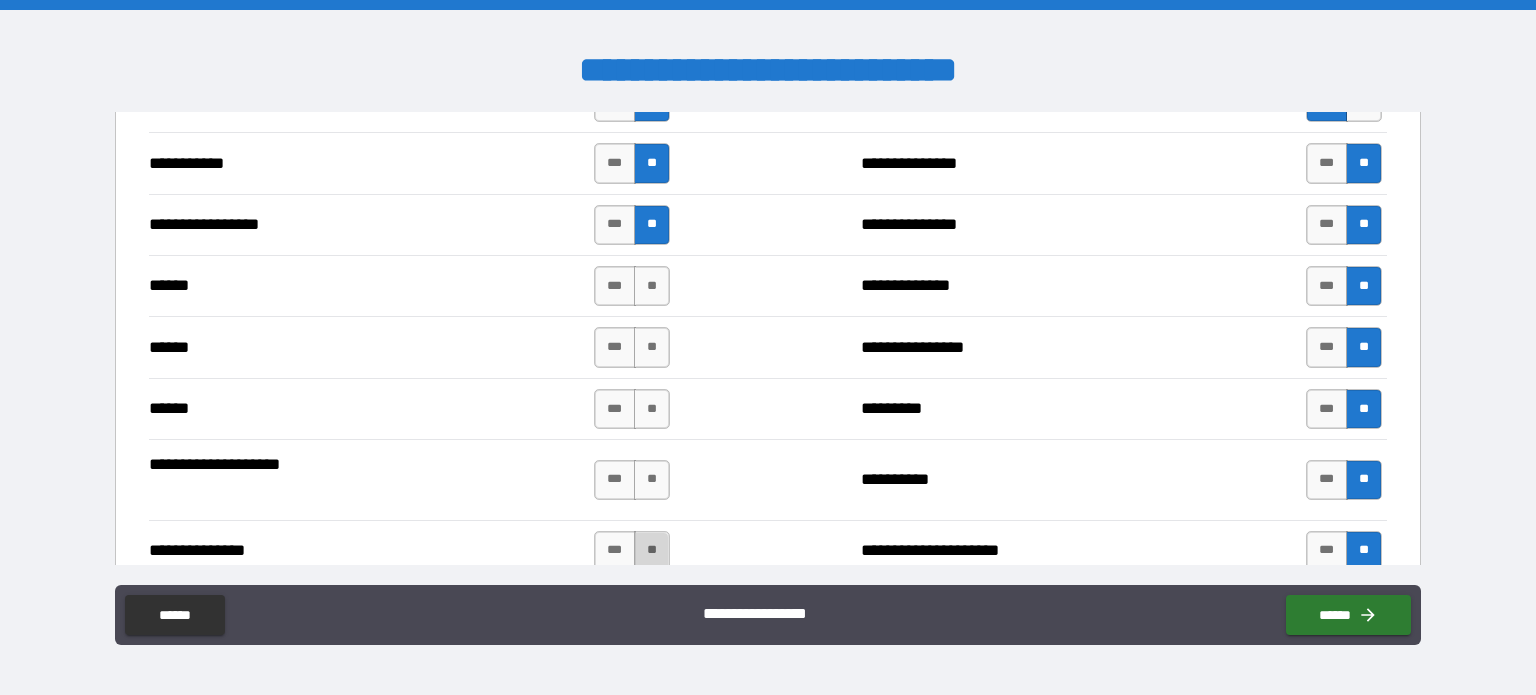 click on "**" at bounding box center [652, 551] 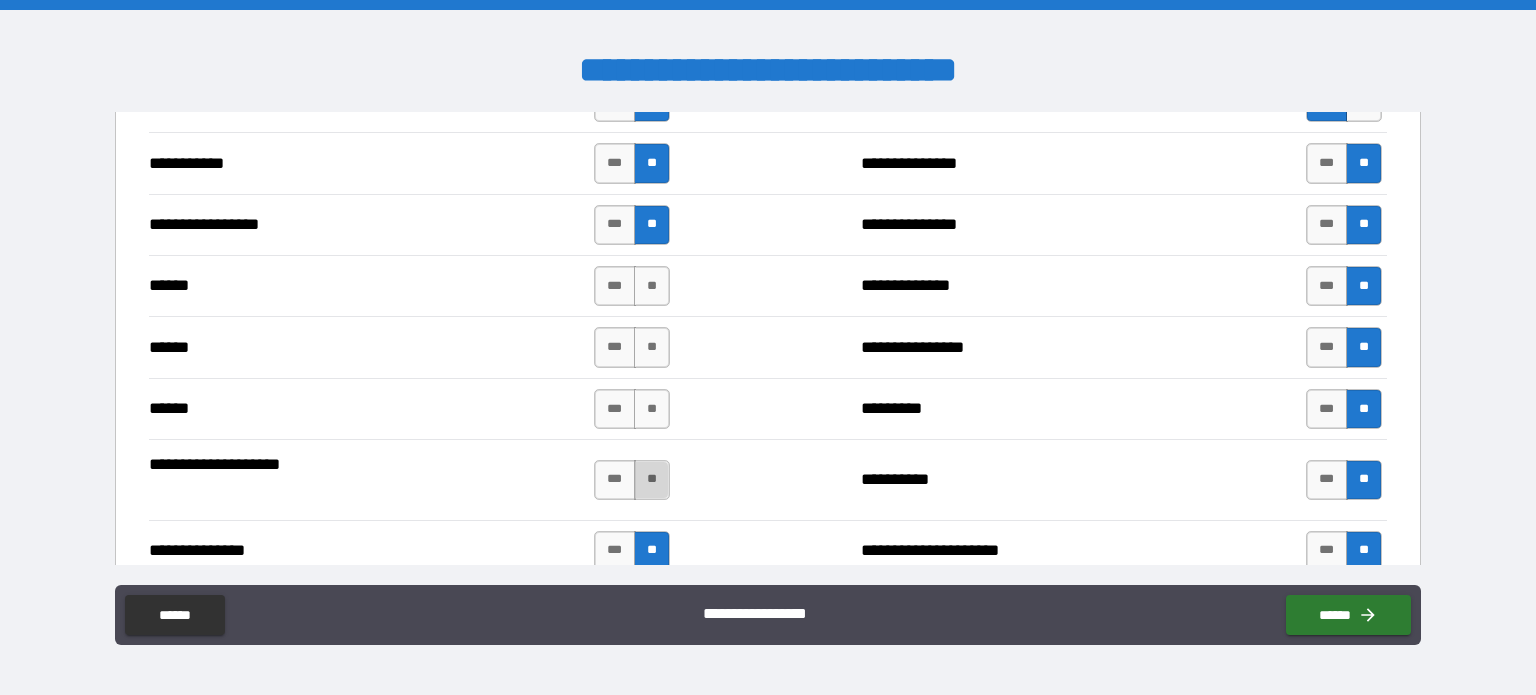 click on "**" at bounding box center (652, 480) 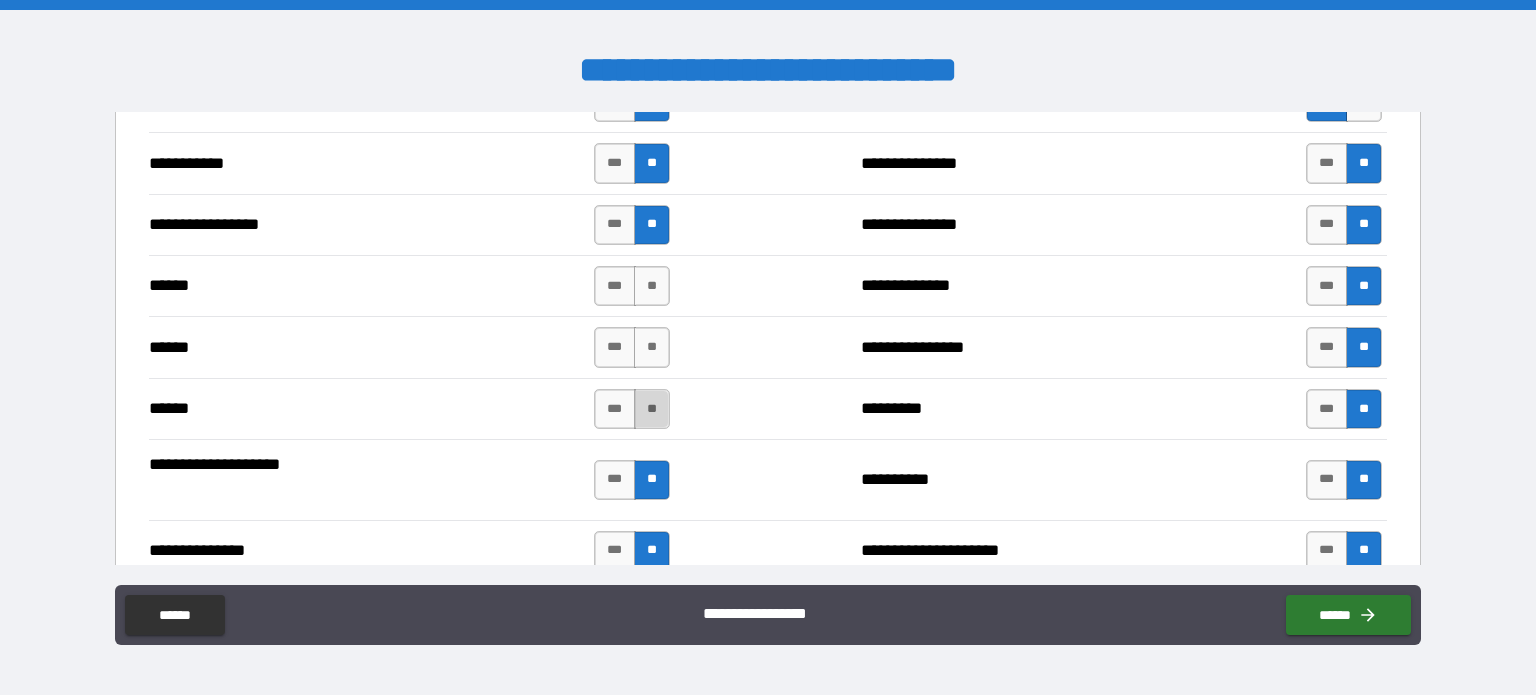 click on "**" at bounding box center [652, 409] 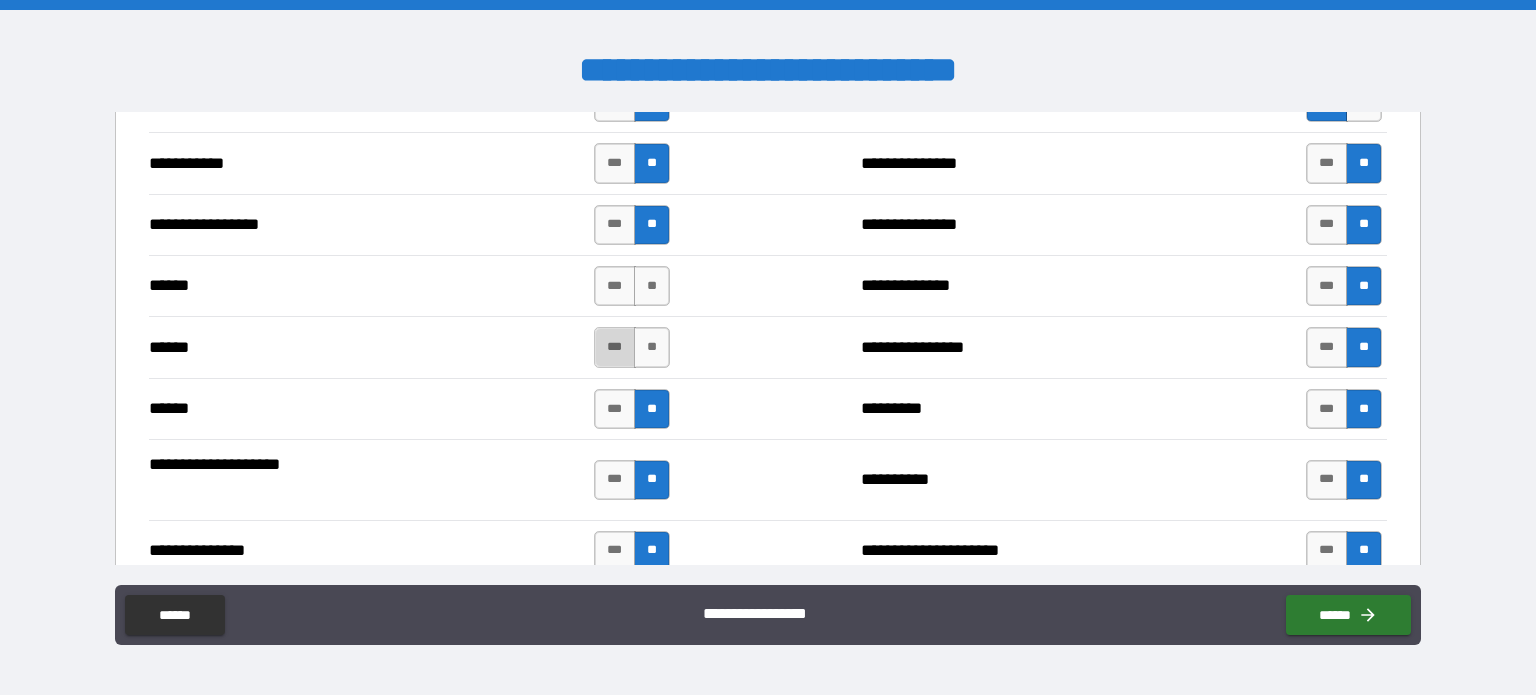 click on "***" at bounding box center [615, 347] 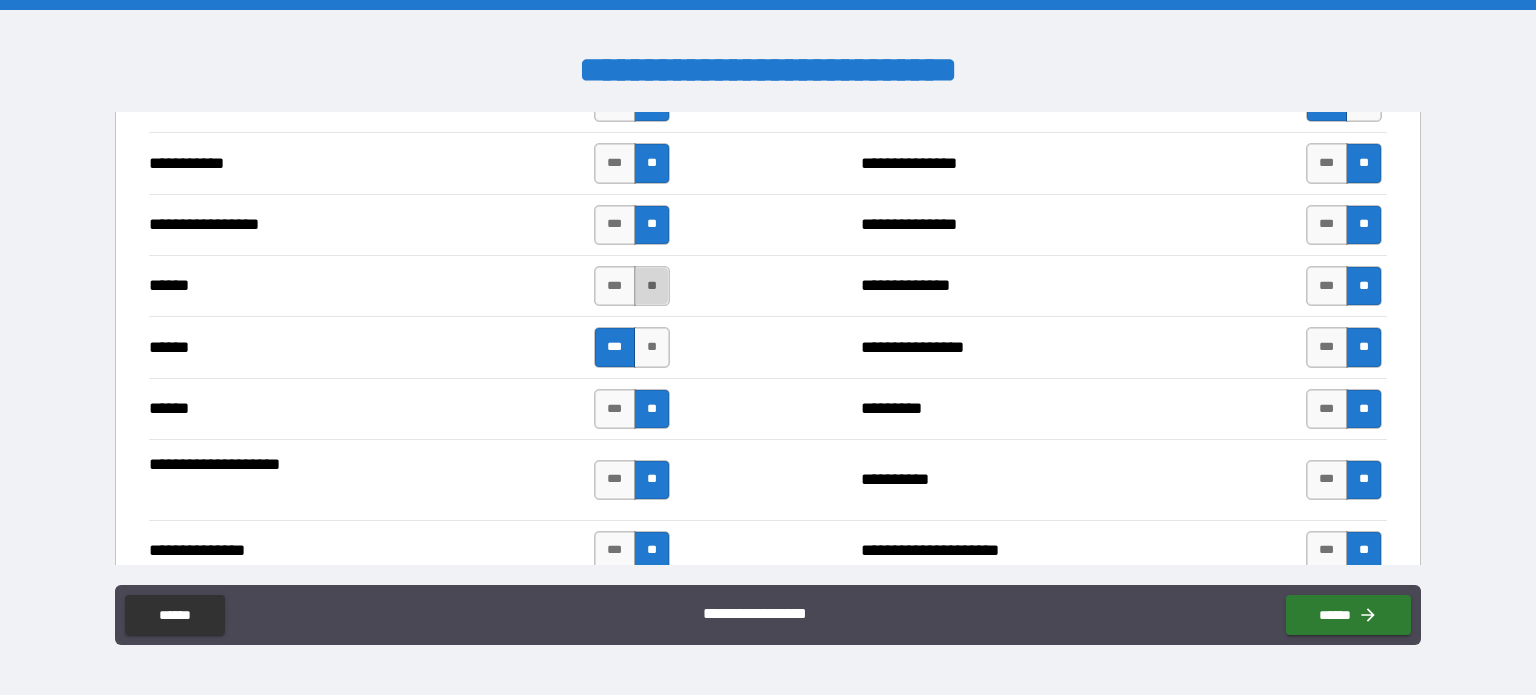 click on "**" at bounding box center [652, 286] 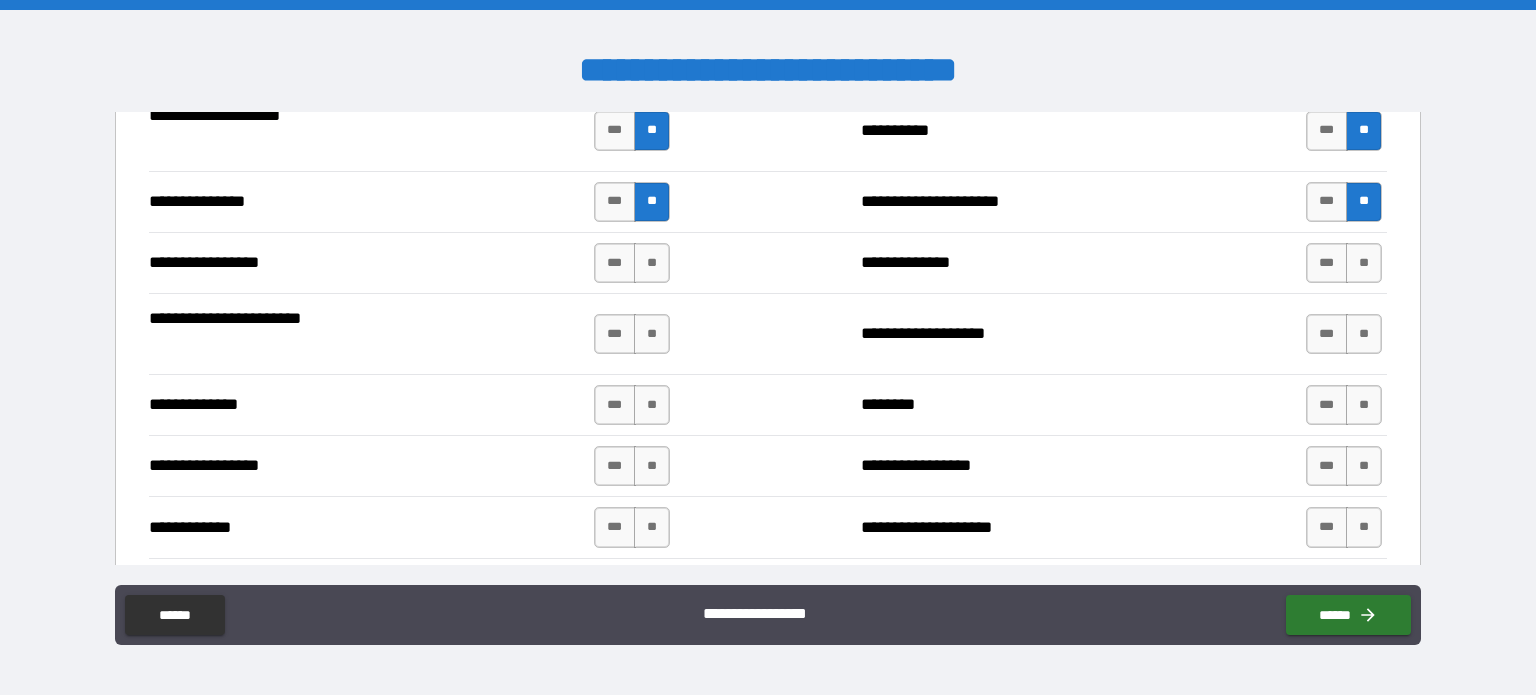 scroll, scrollTop: 2661, scrollLeft: 0, axis: vertical 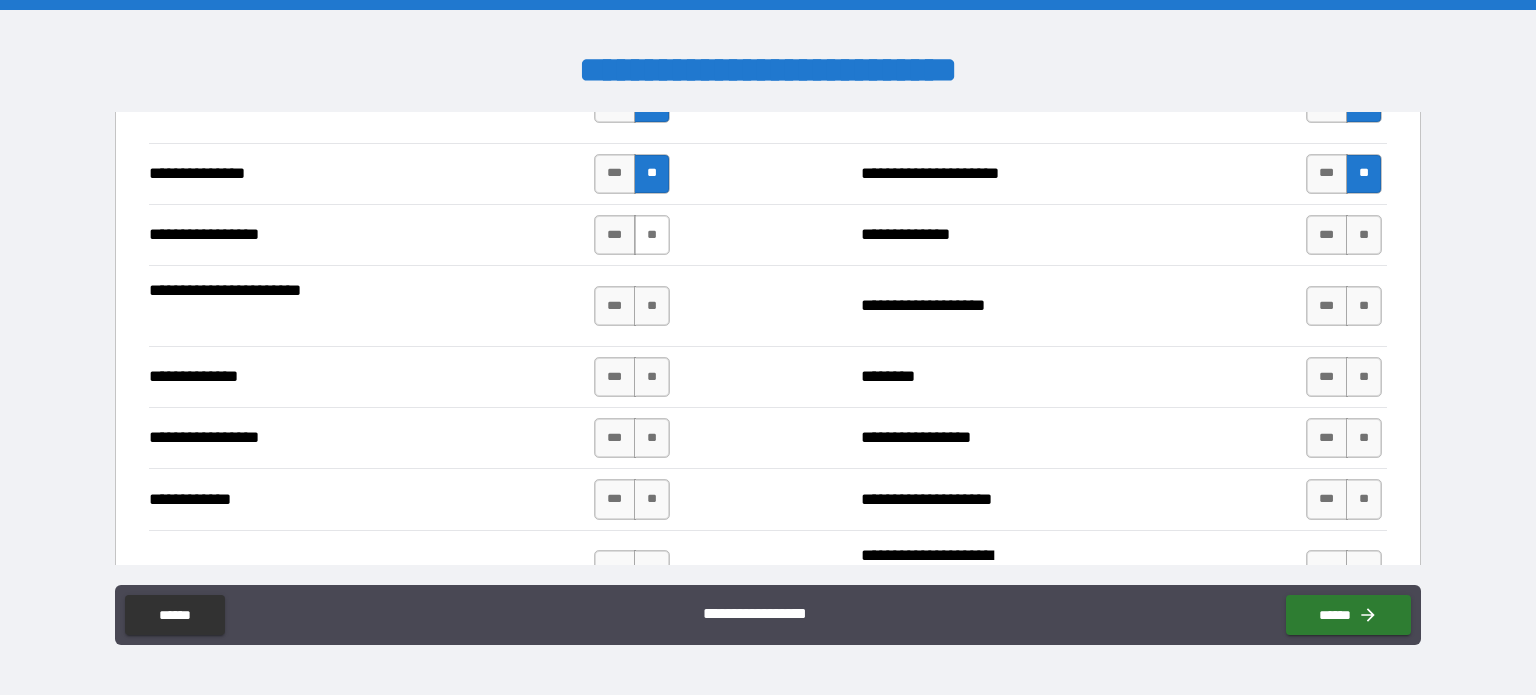 click on "**" at bounding box center [652, 235] 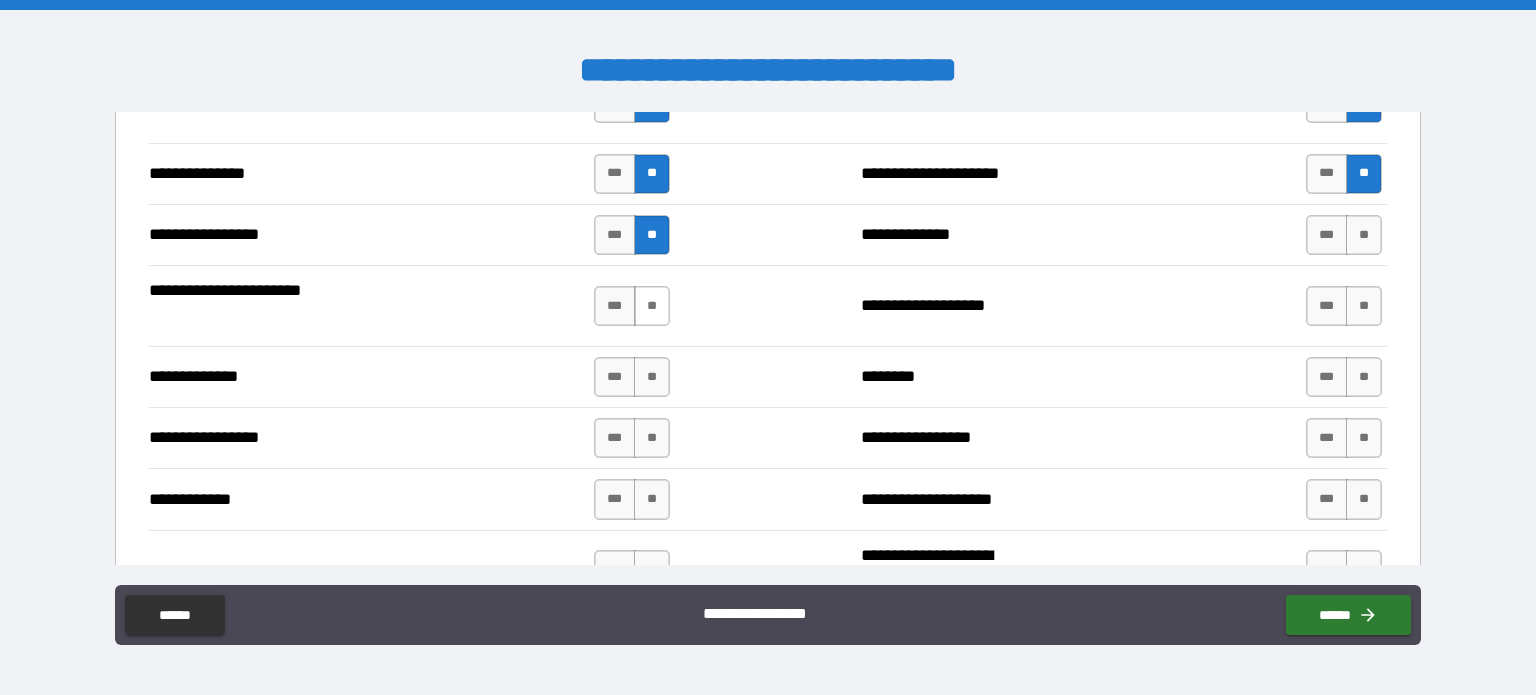 click on "**" at bounding box center (652, 306) 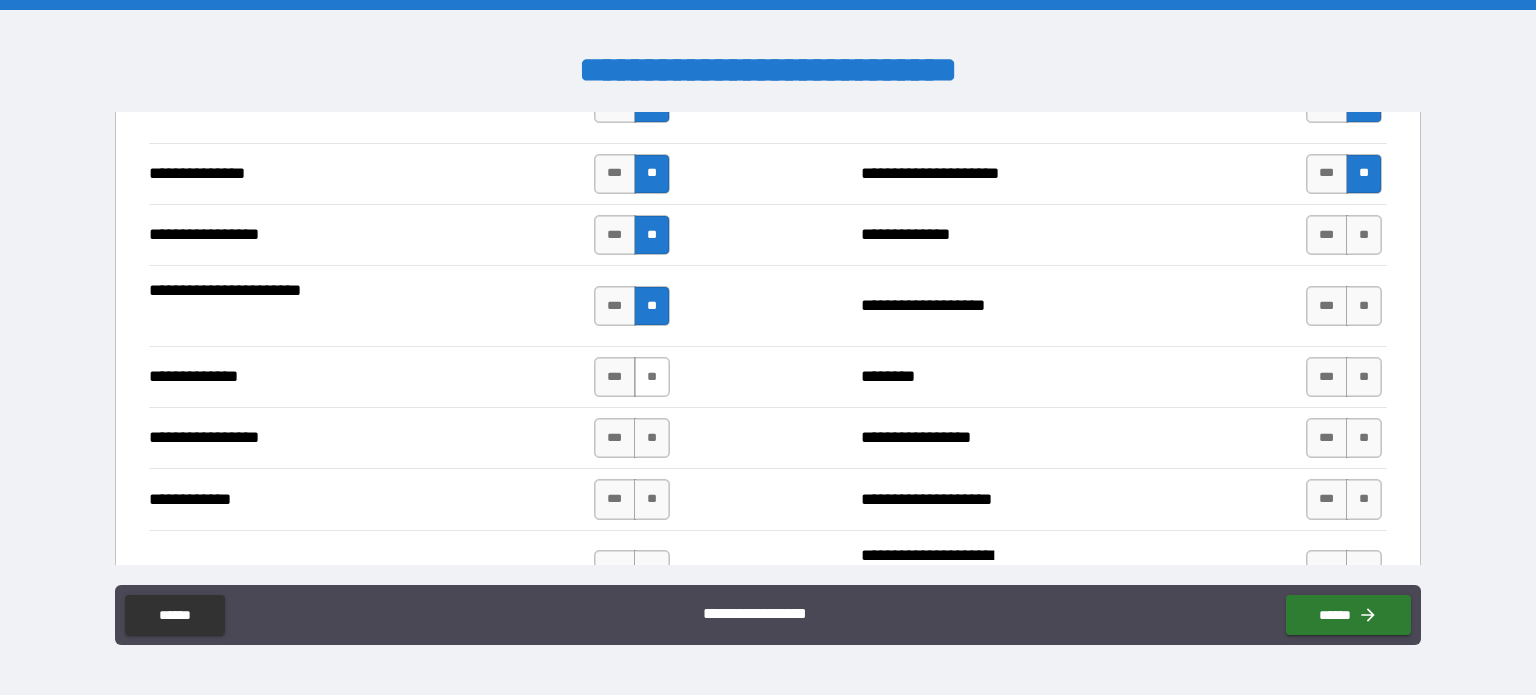 click on "**" at bounding box center (652, 377) 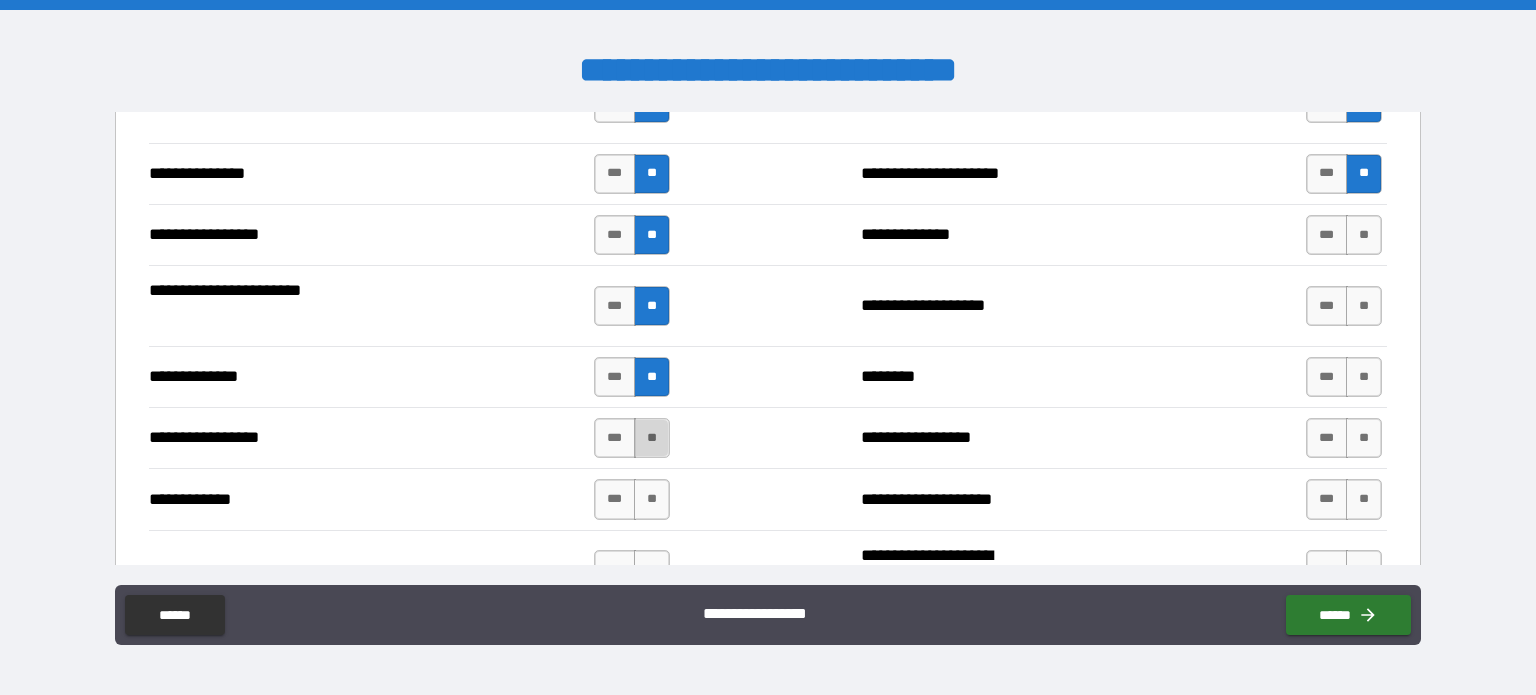 click on "**" at bounding box center (652, 438) 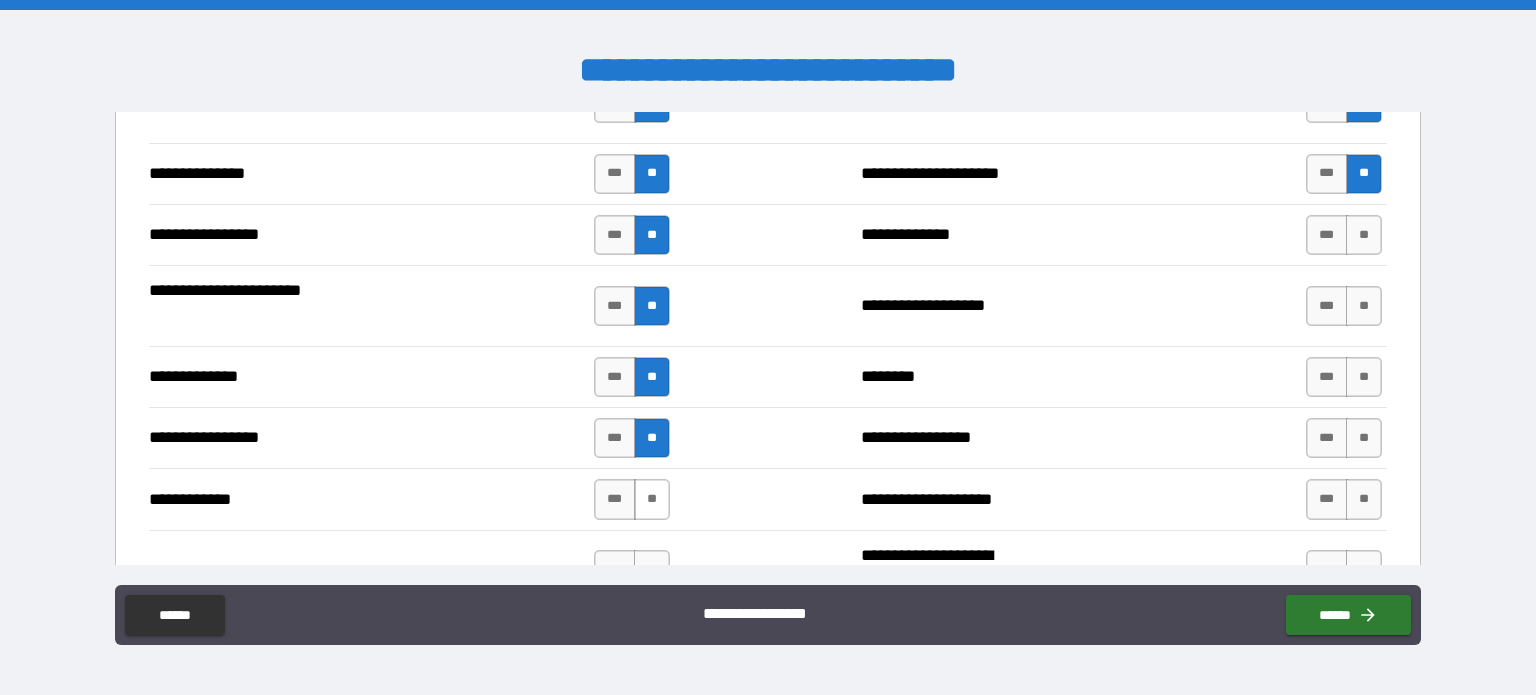 click on "**" at bounding box center [652, 499] 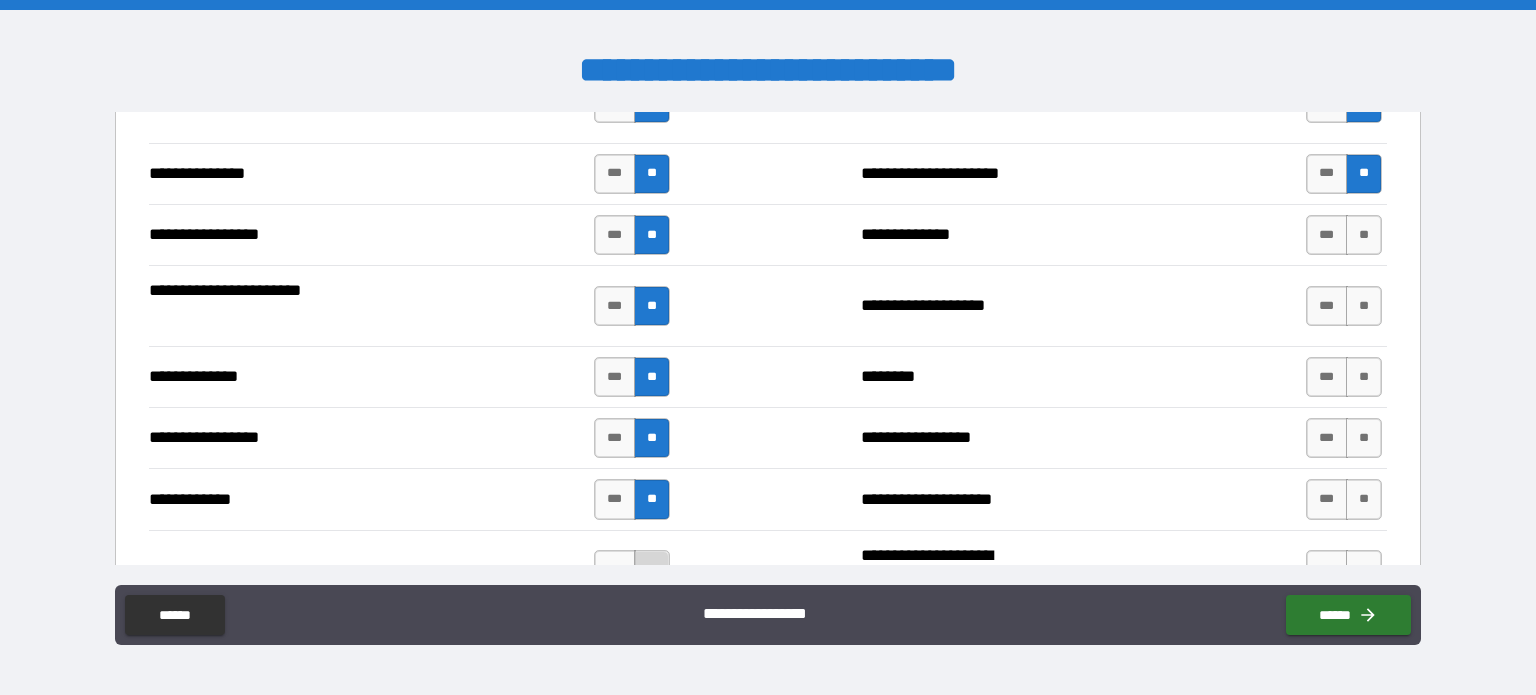 click on "**" at bounding box center [652, 570] 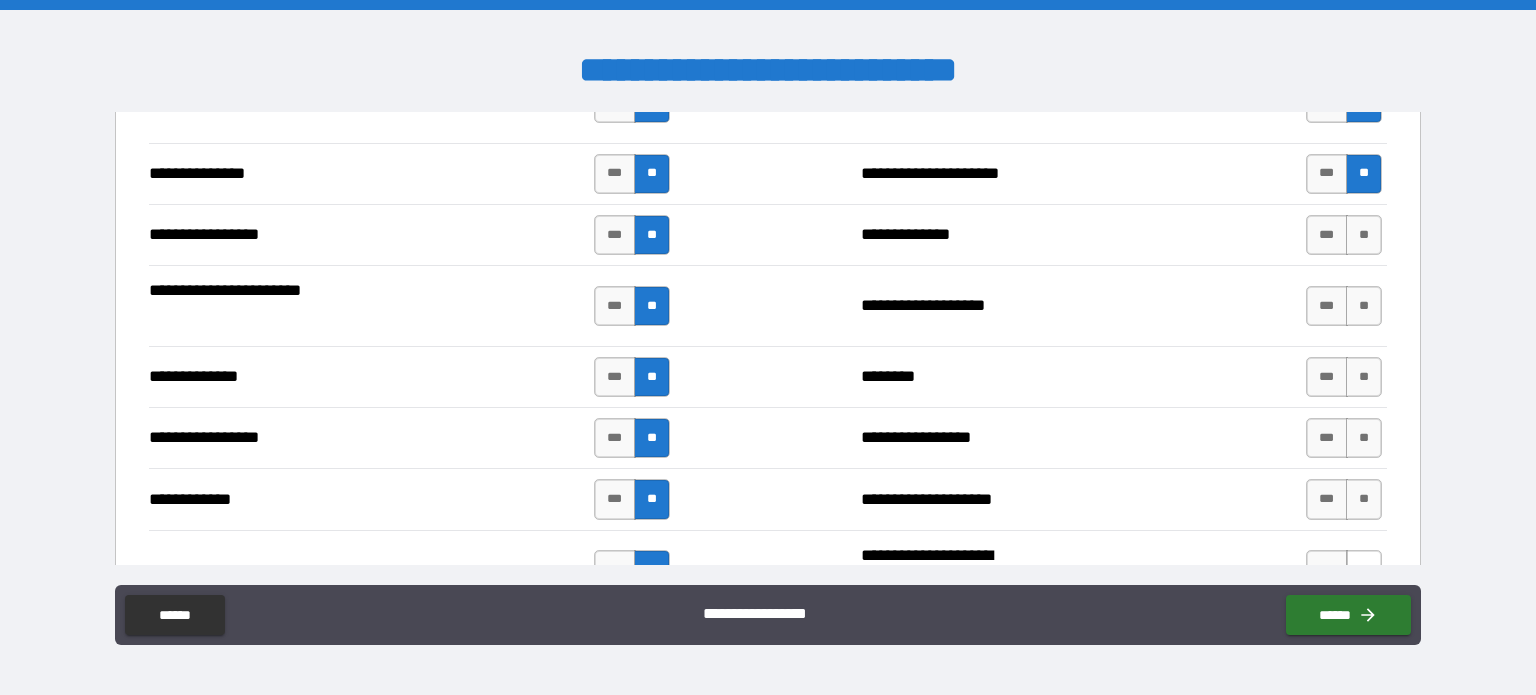 click on "**" at bounding box center (1364, 570) 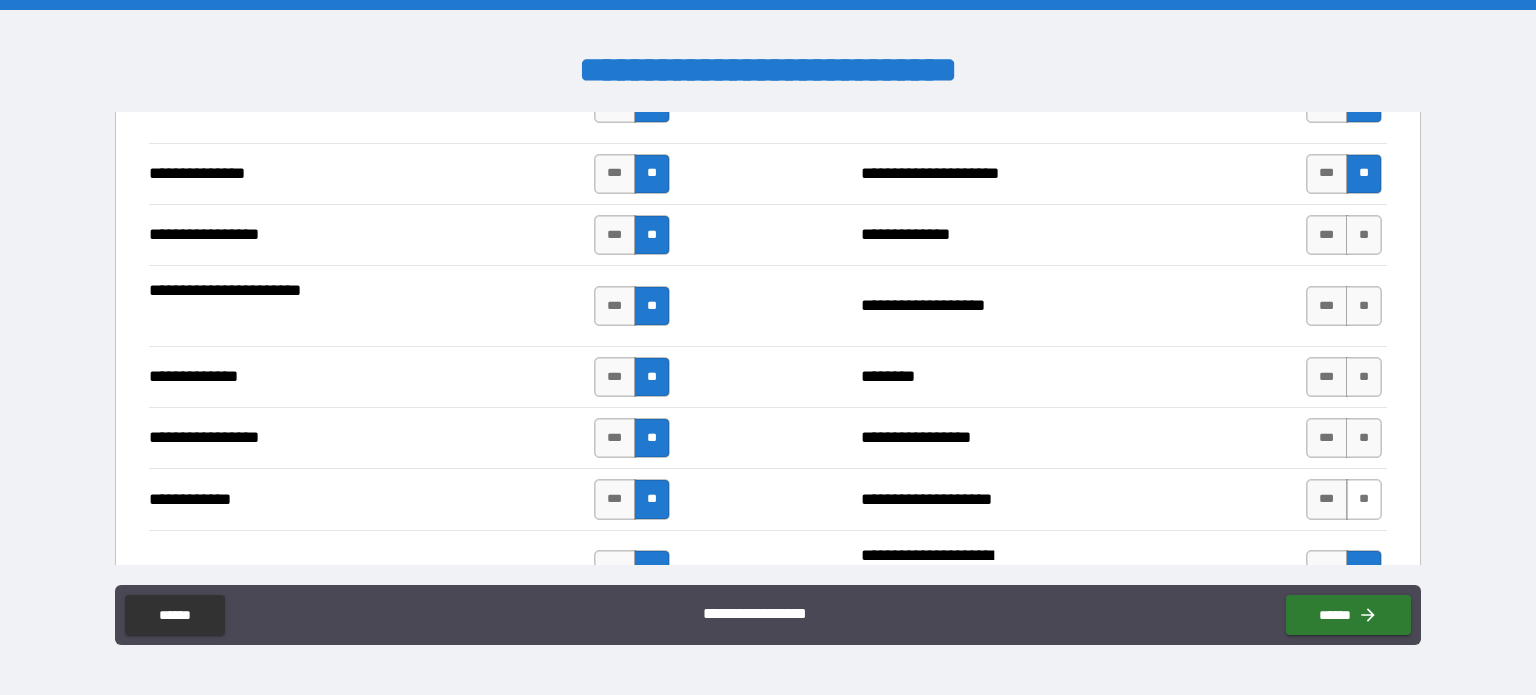 click on "**" at bounding box center (1364, 499) 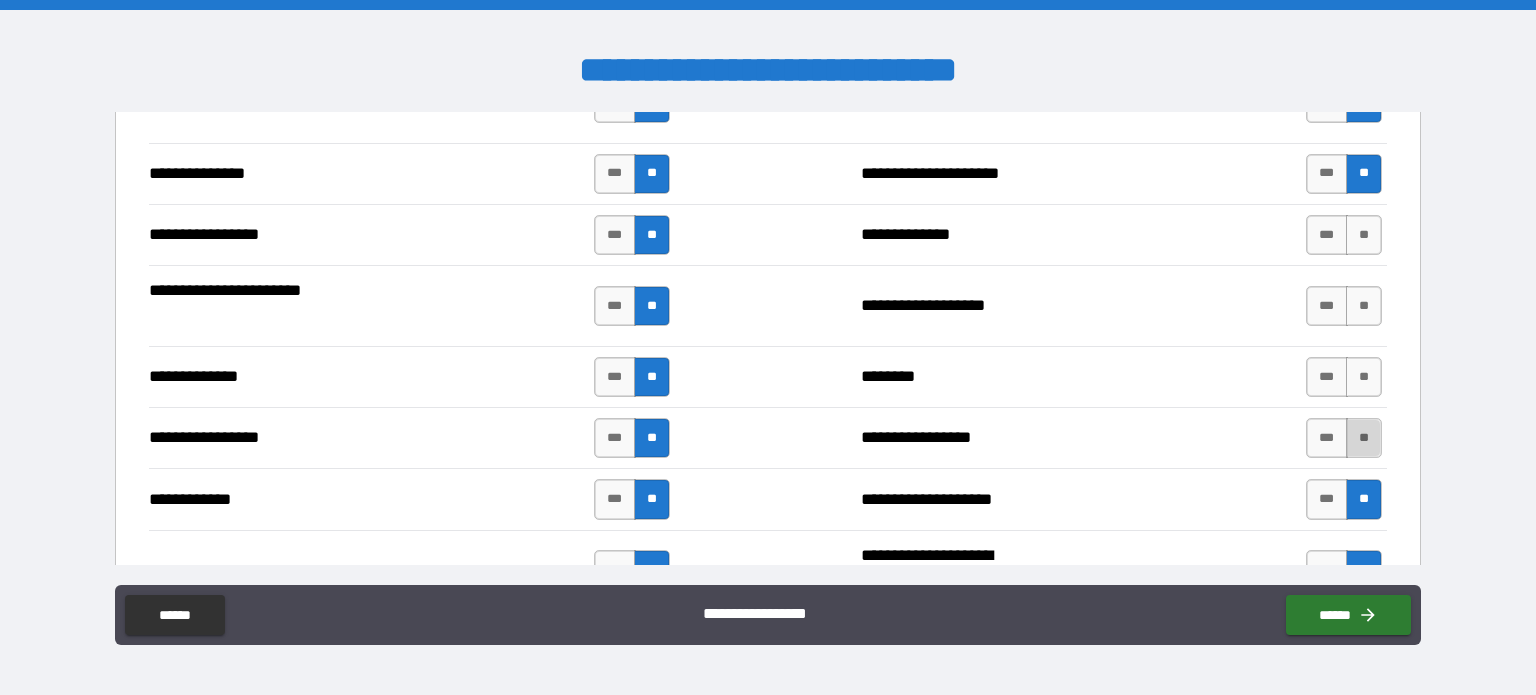 click on "**" at bounding box center (1364, 438) 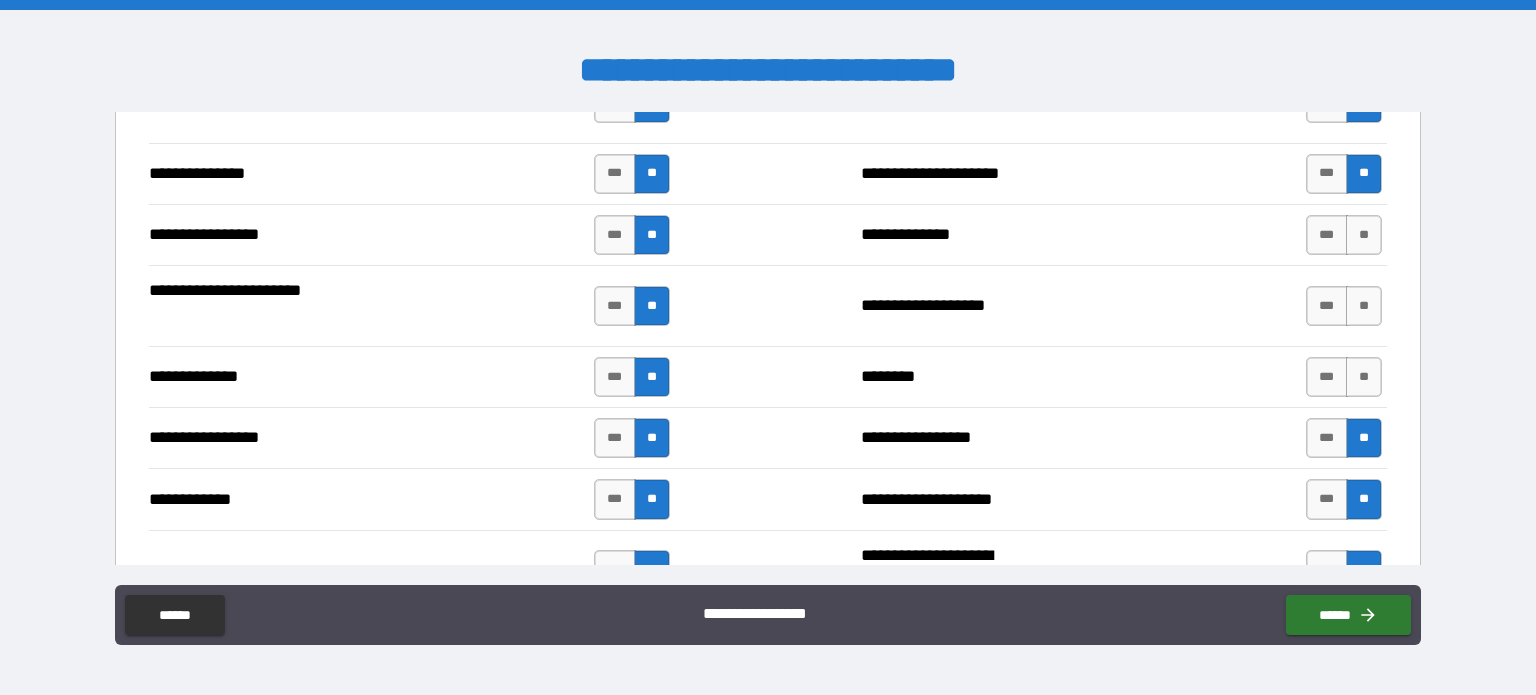 click on "**********" at bounding box center (768, 437) 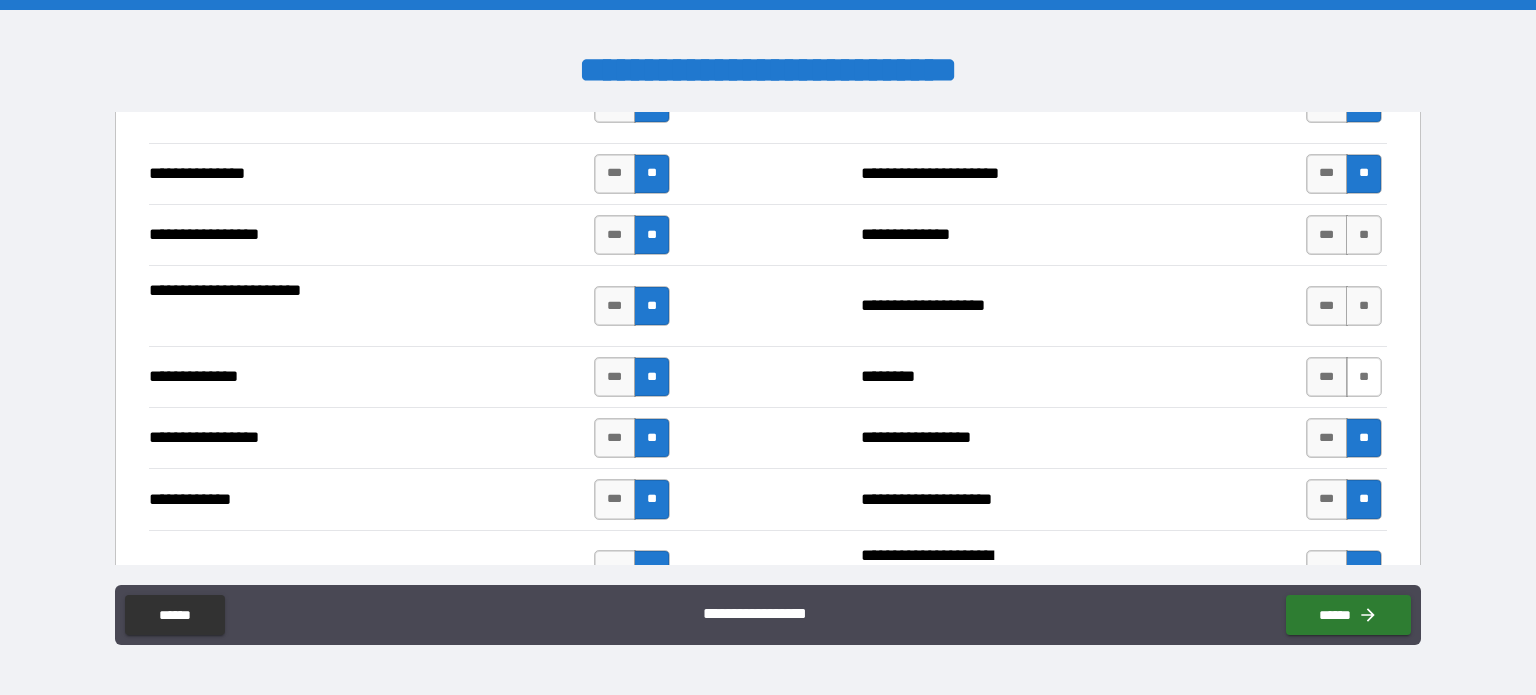 click on "**" at bounding box center [1364, 377] 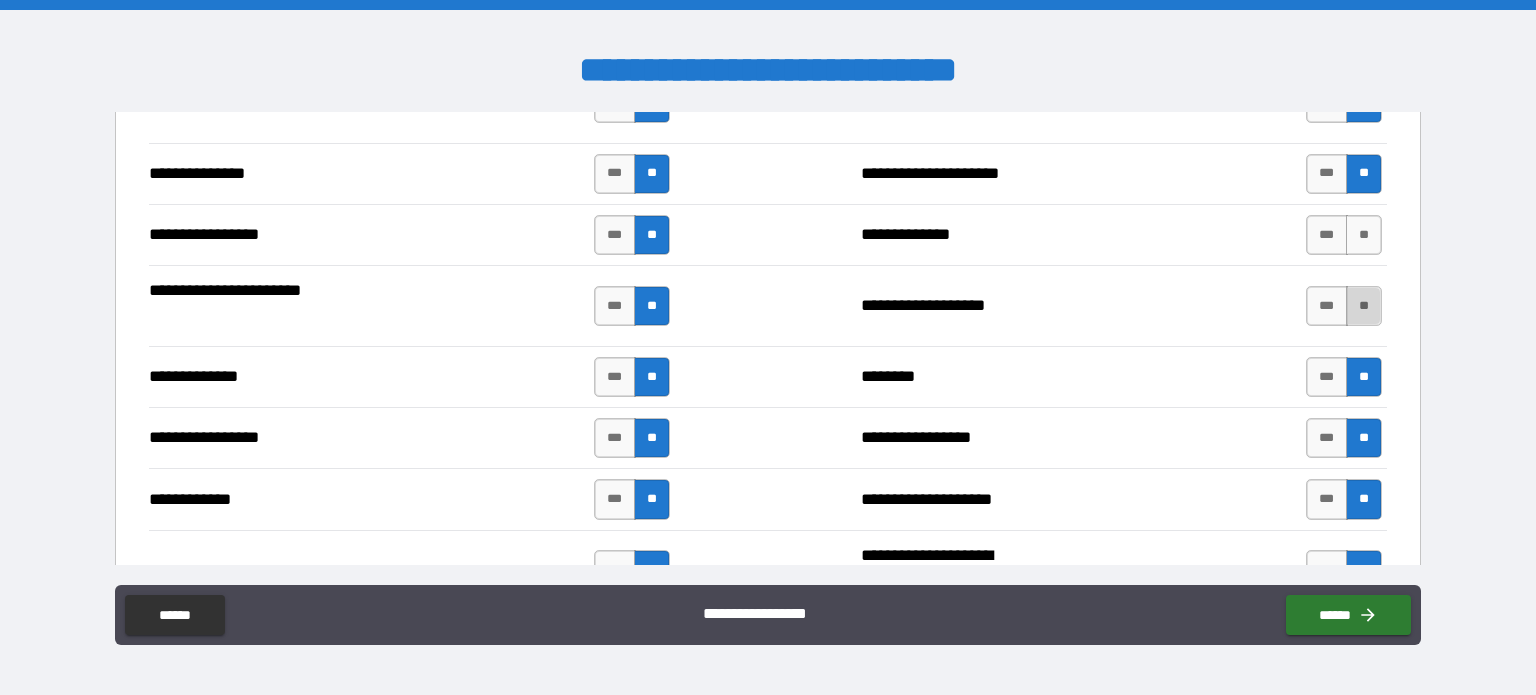 click on "**" at bounding box center (1364, 306) 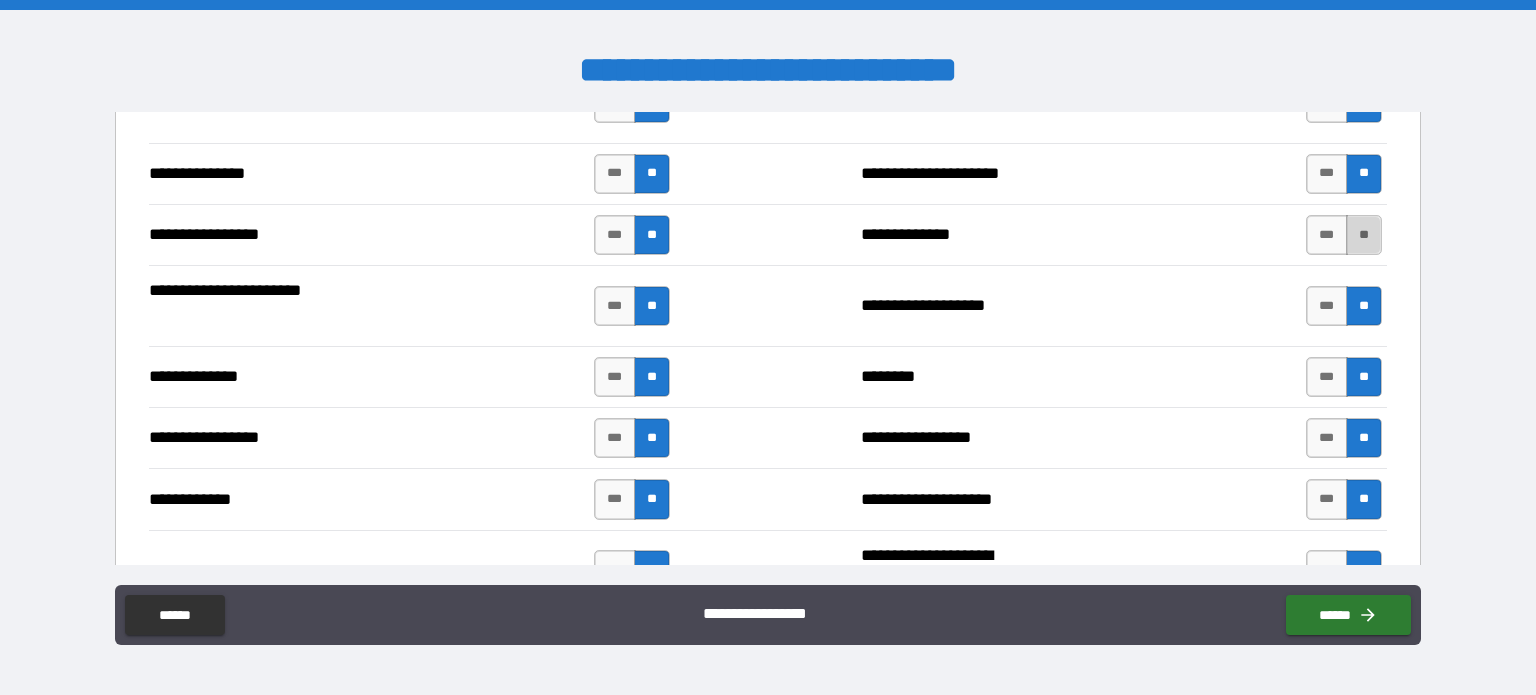 click on "**" at bounding box center (1364, 235) 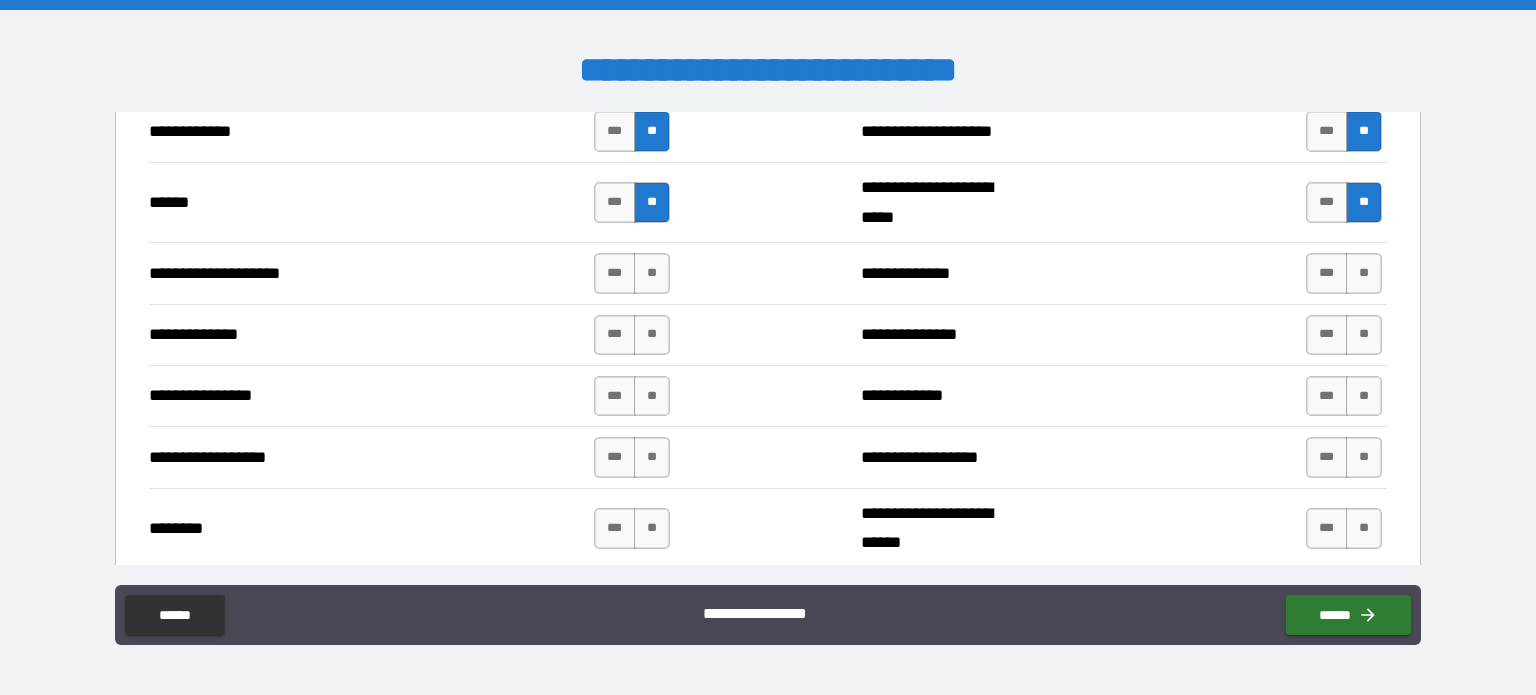 scroll, scrollTop: 3096, scrollLeft: 0, axis: vertical 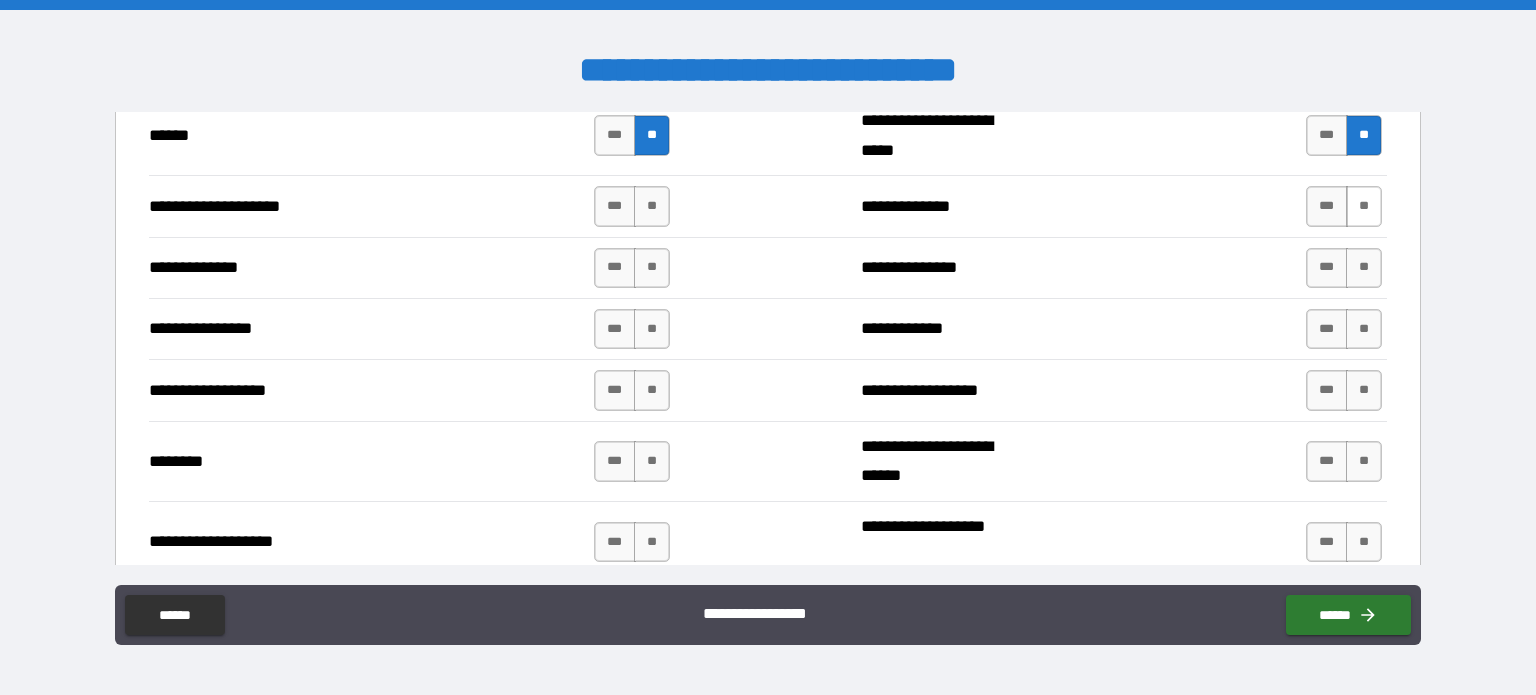 click on "**" at bounding box center [1364, 206] 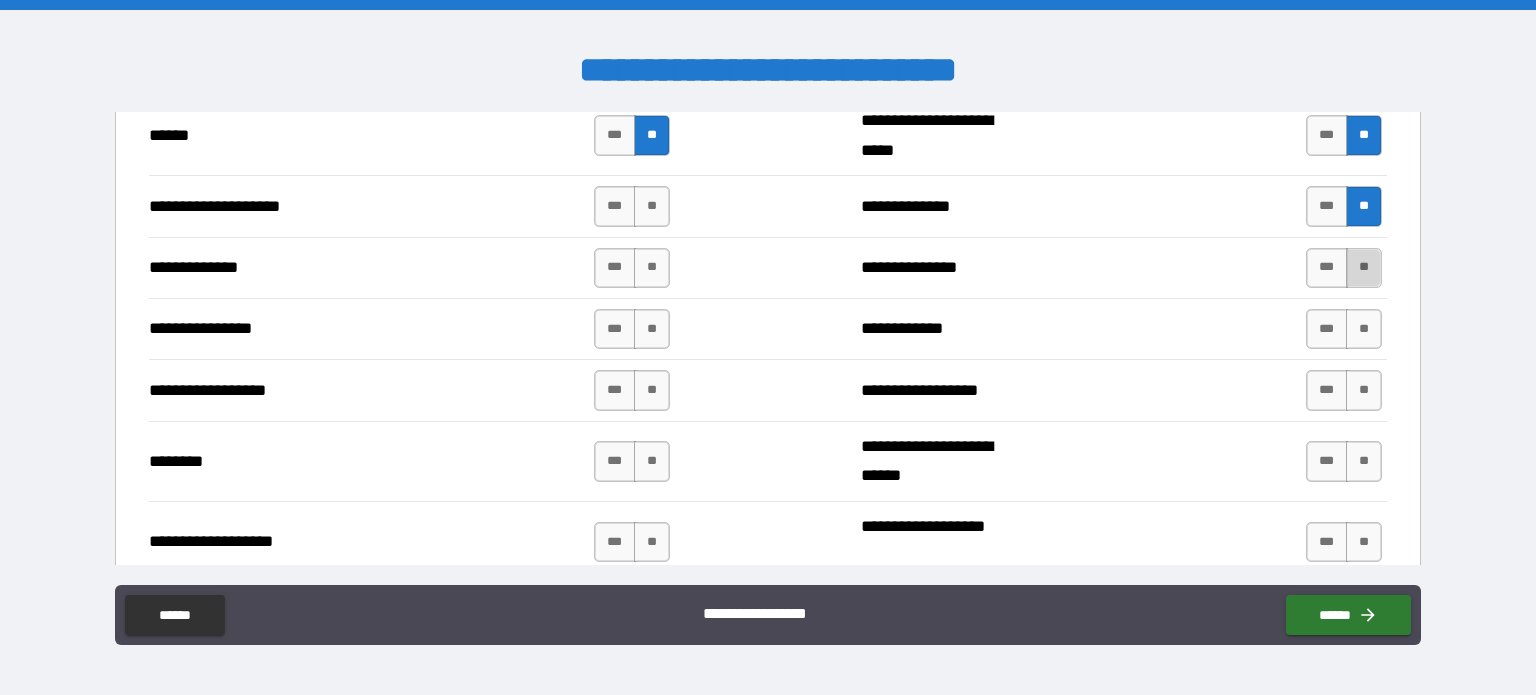 click on "**" at bounding box center [1364, 268] 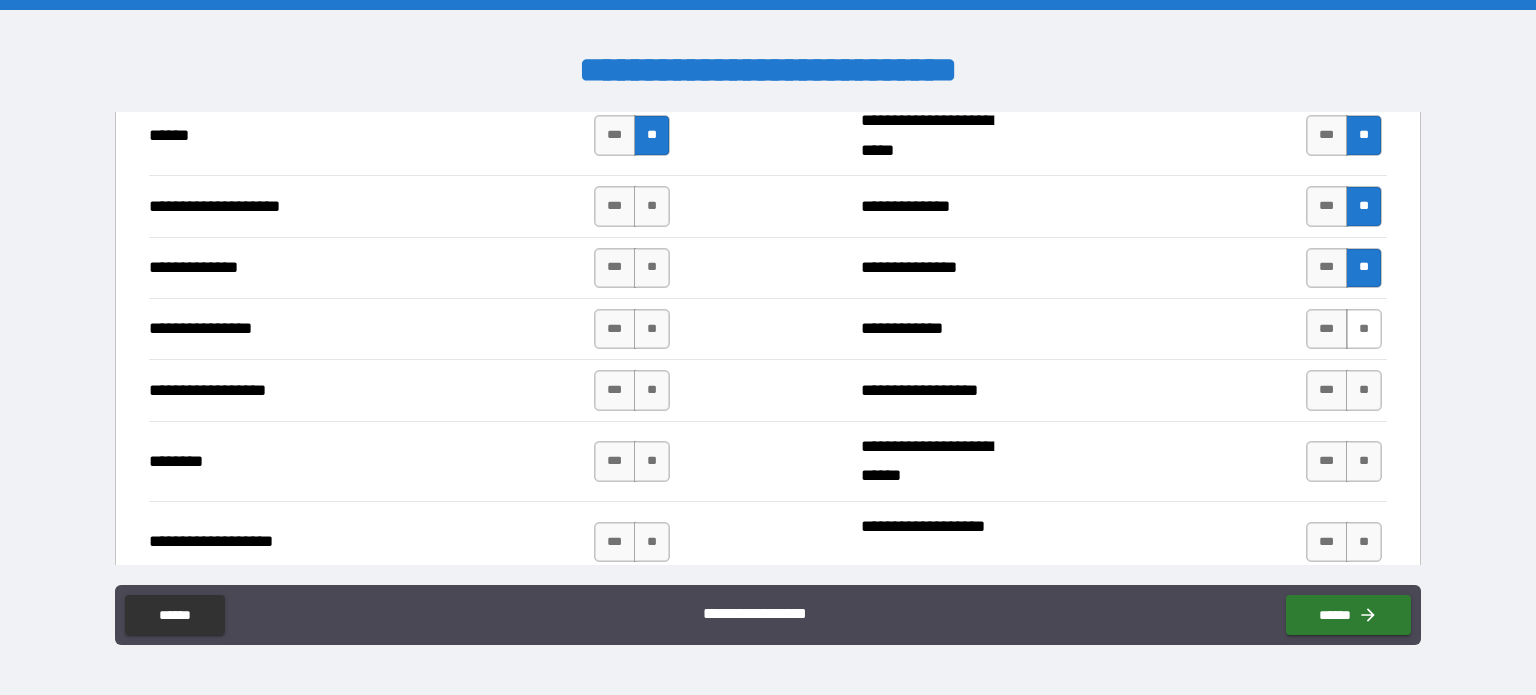 click on "**" at bounding box center [1364, 329] 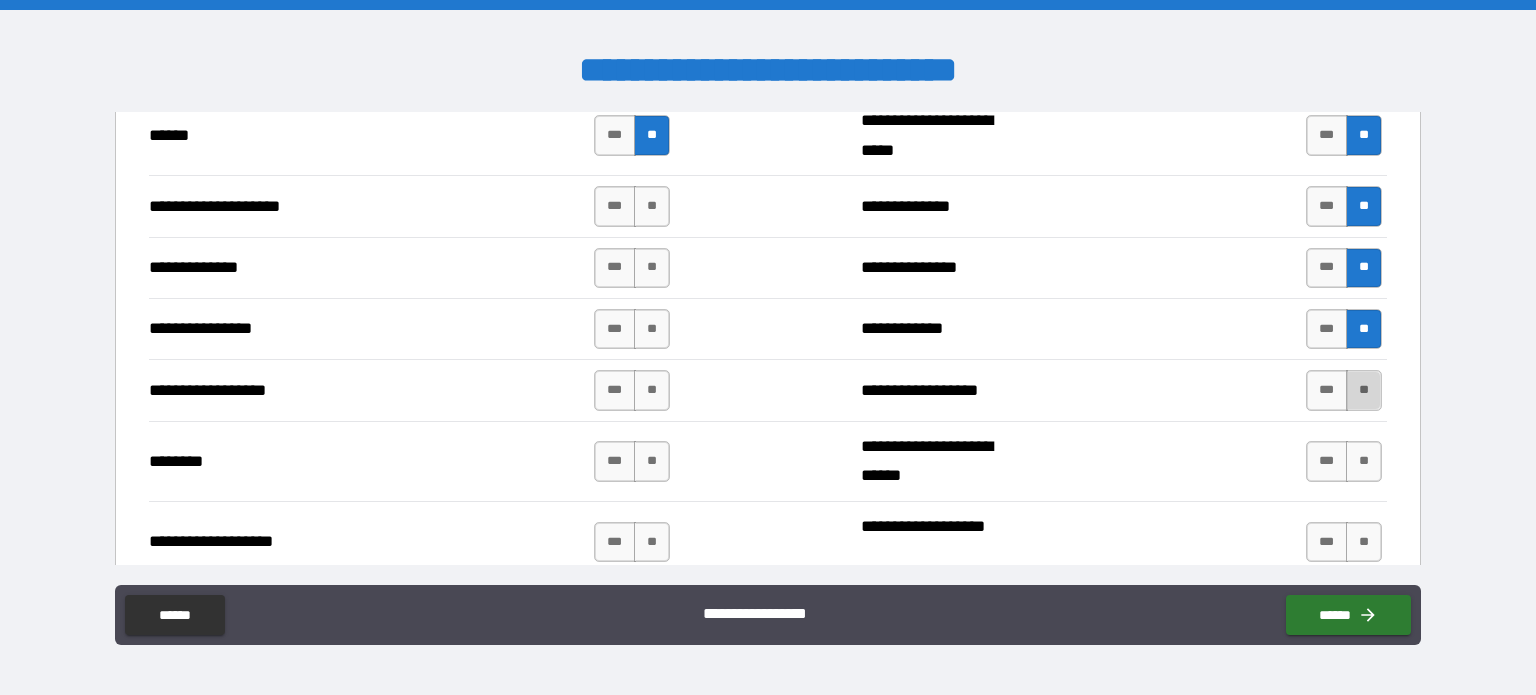 click on "**" at bounding box center (1364, 390) 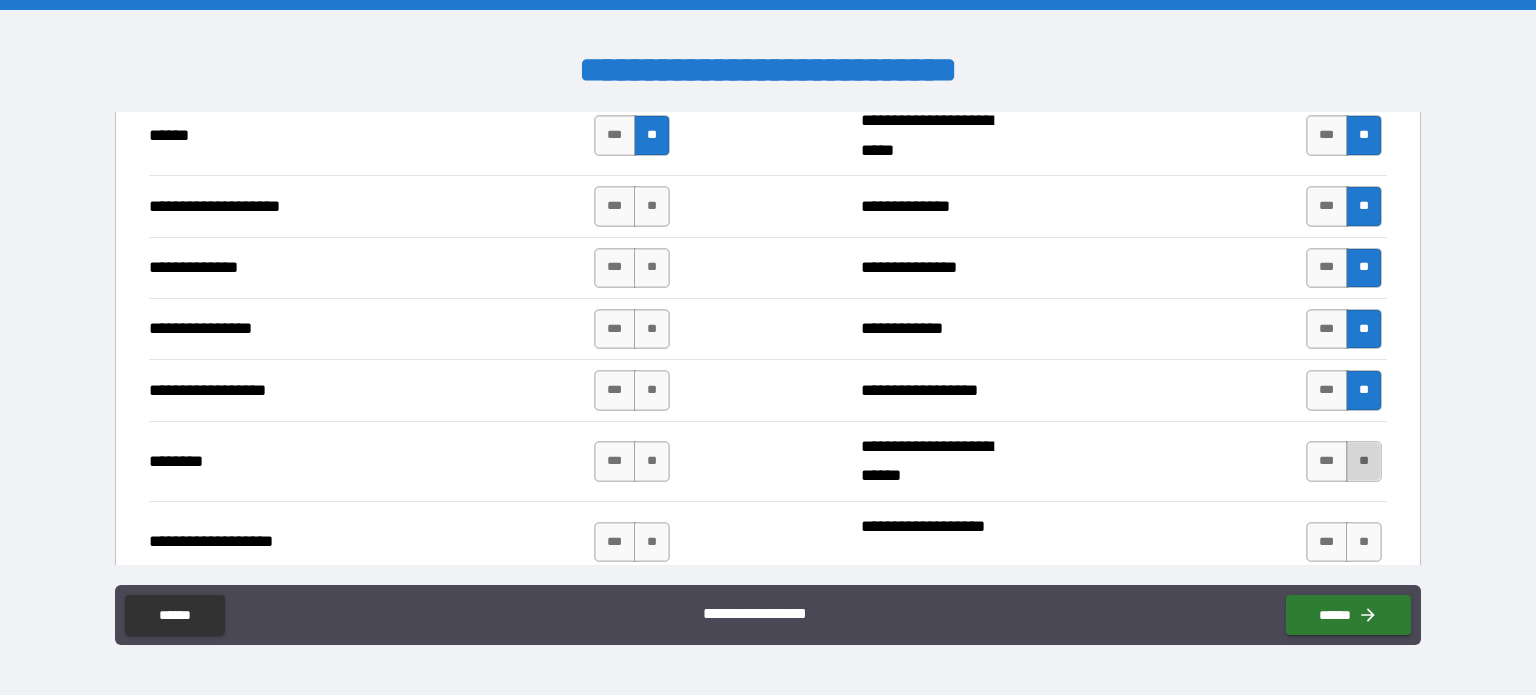 click on "**" at bounding box center [1364, 461] 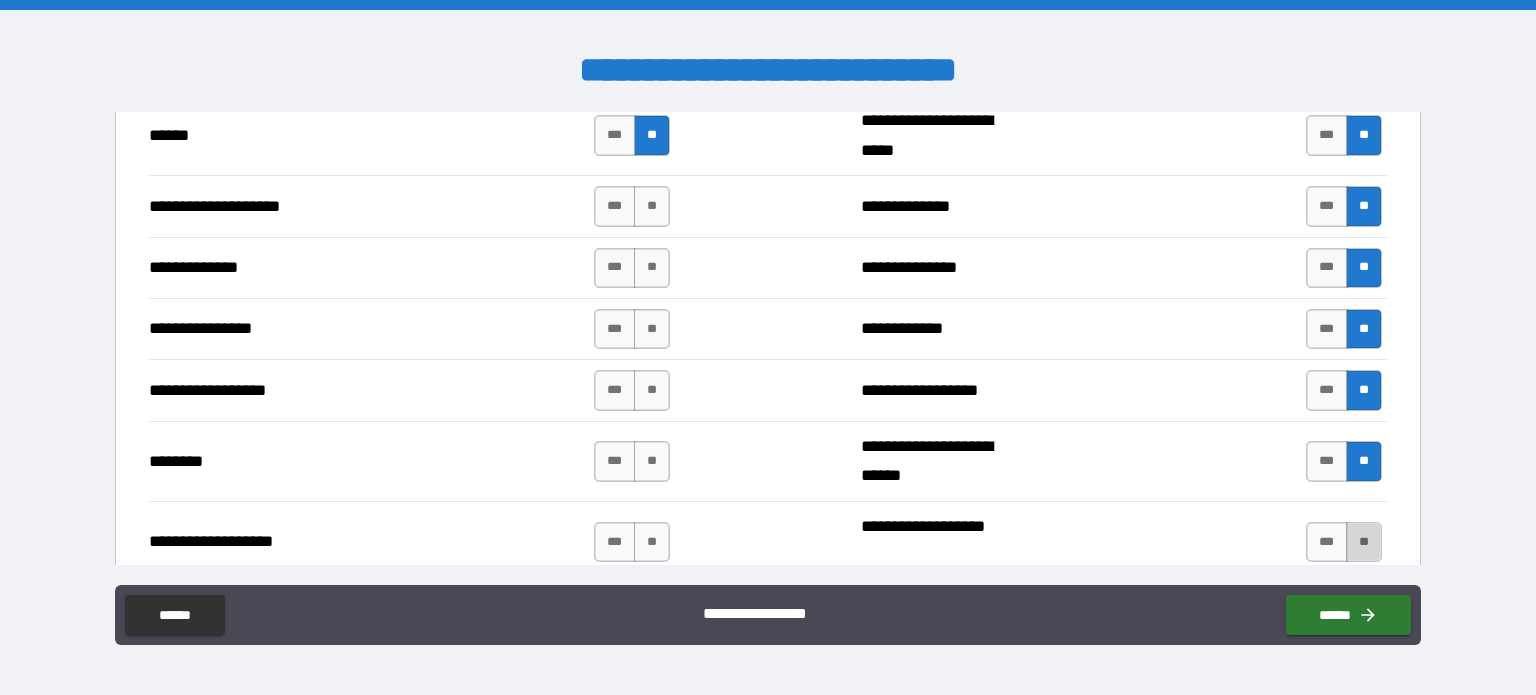 click on "**" at bounding box center [1364, 542] 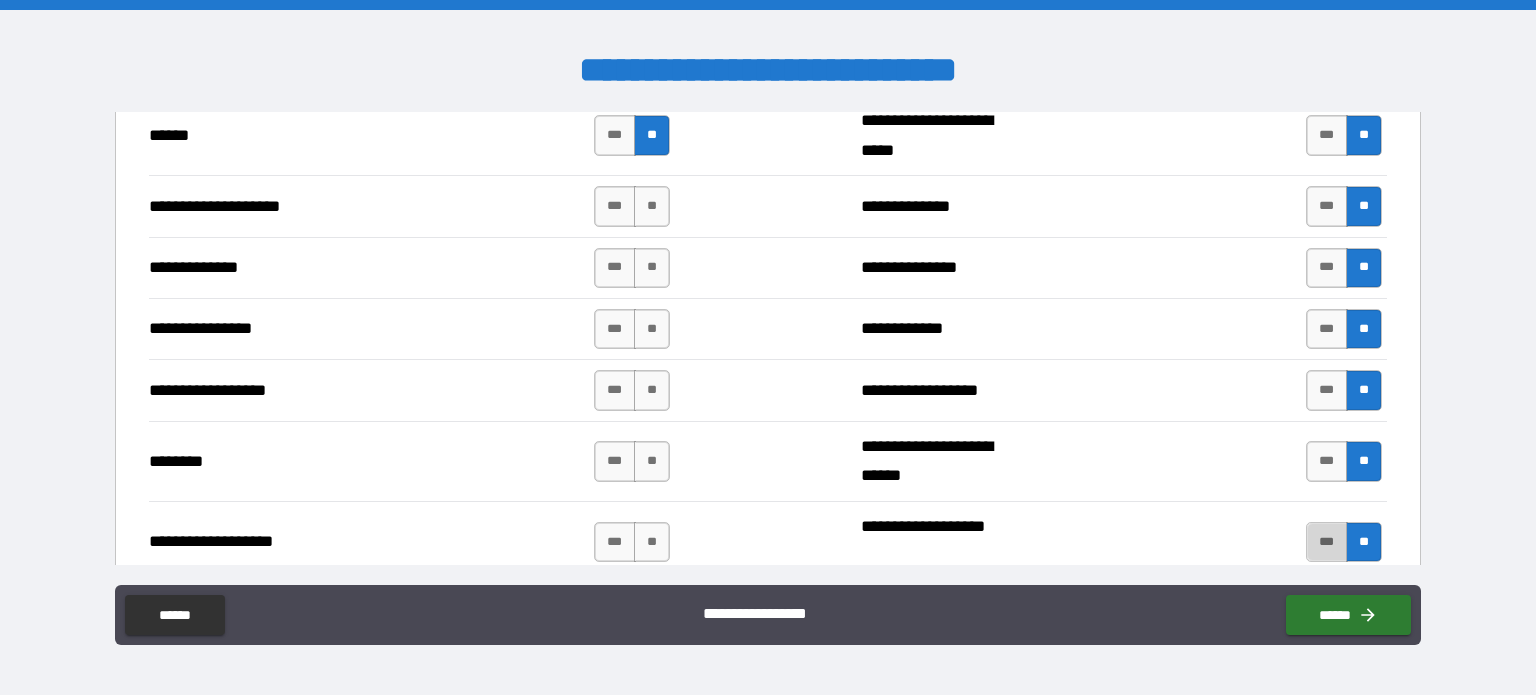 click on "***" at bounding box center [1327, 542] 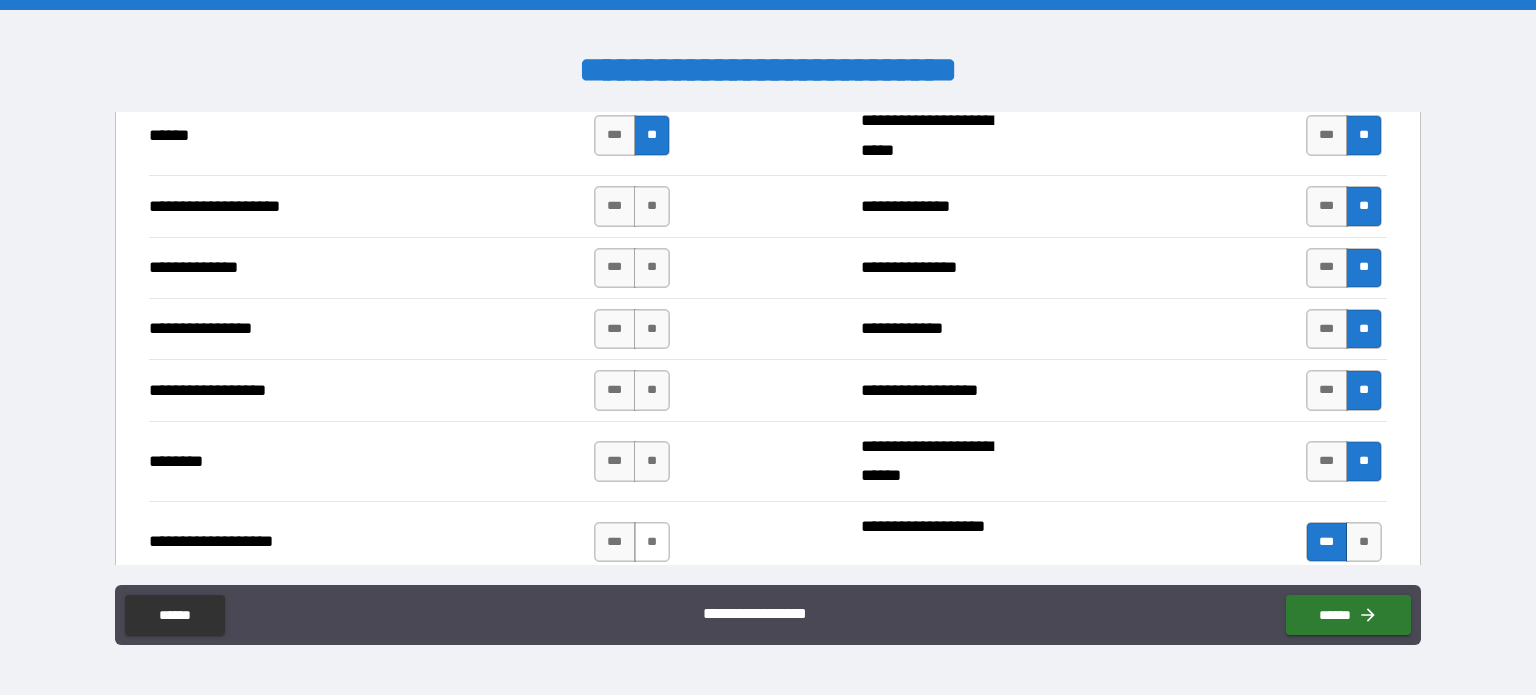 click on "**" at bounding box center (652, 542) 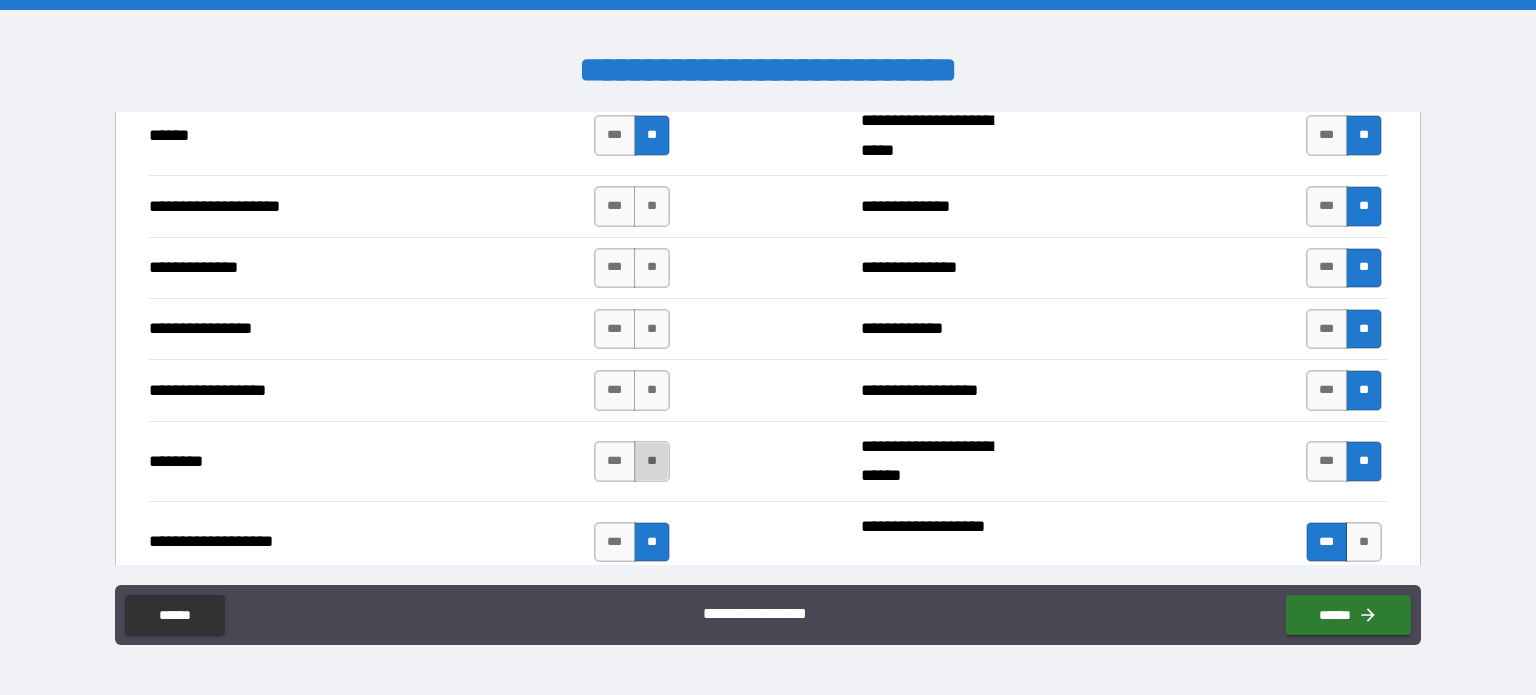 click on "**" at bounding box center [652, 461] 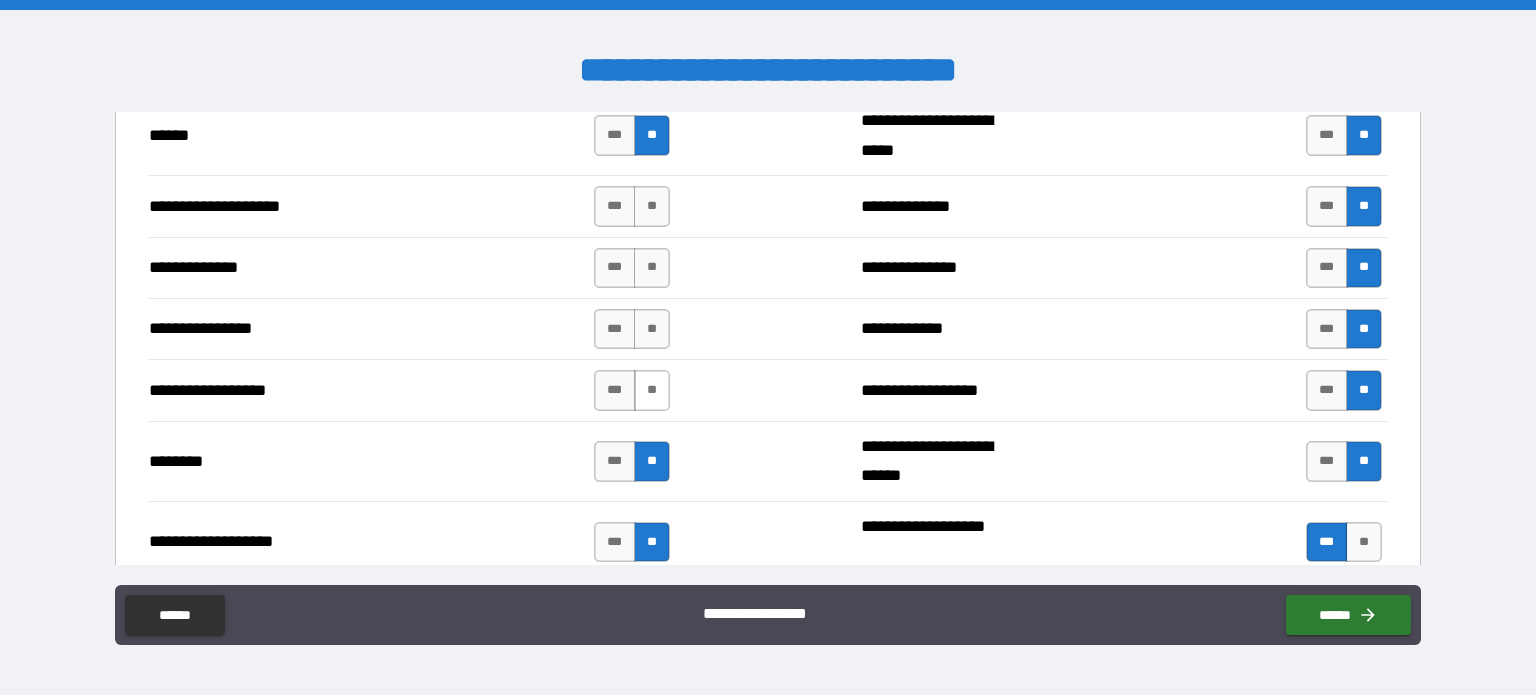 click on "**" at bounding box center [652, 390] 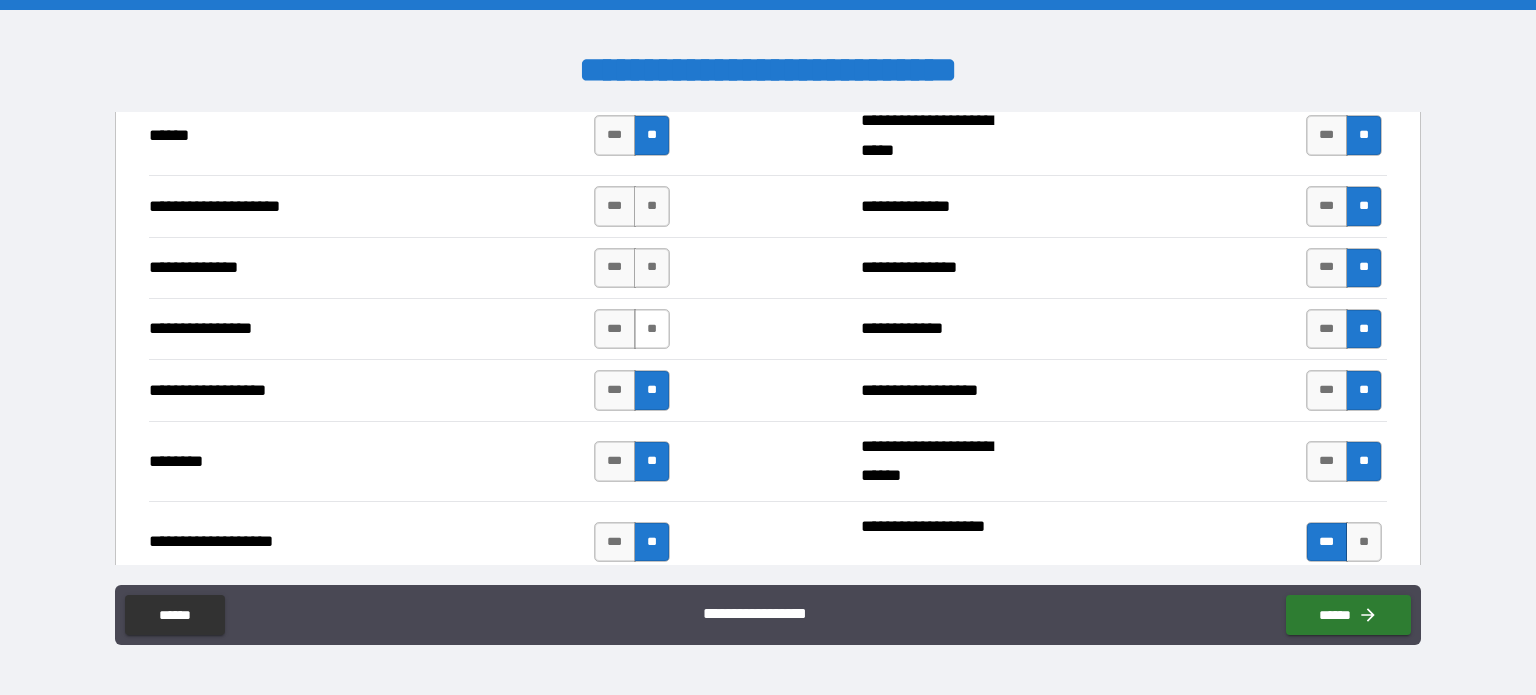 click on "**" at bounding box center (652, 329) 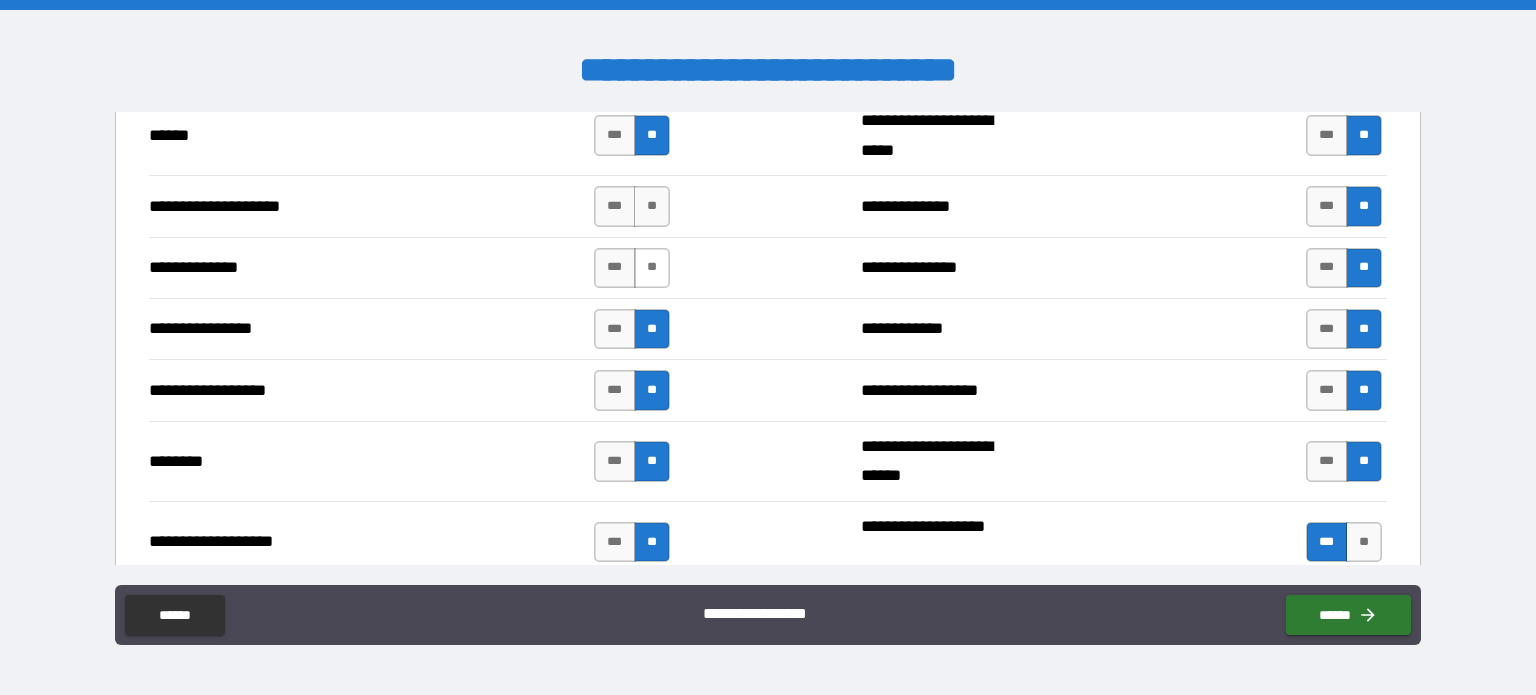 click on "**" at bounding box center [652, 268] 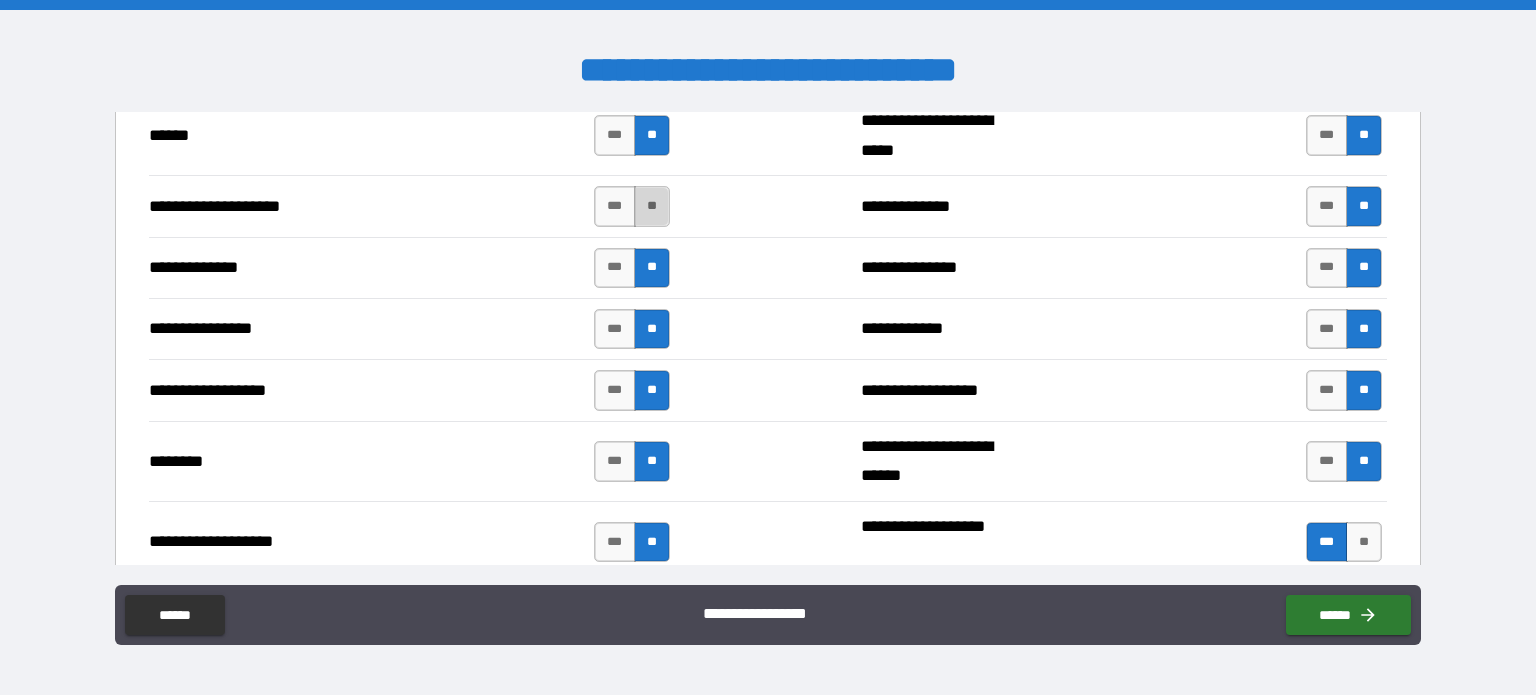 click on "**" at bounding box center (652, 206) 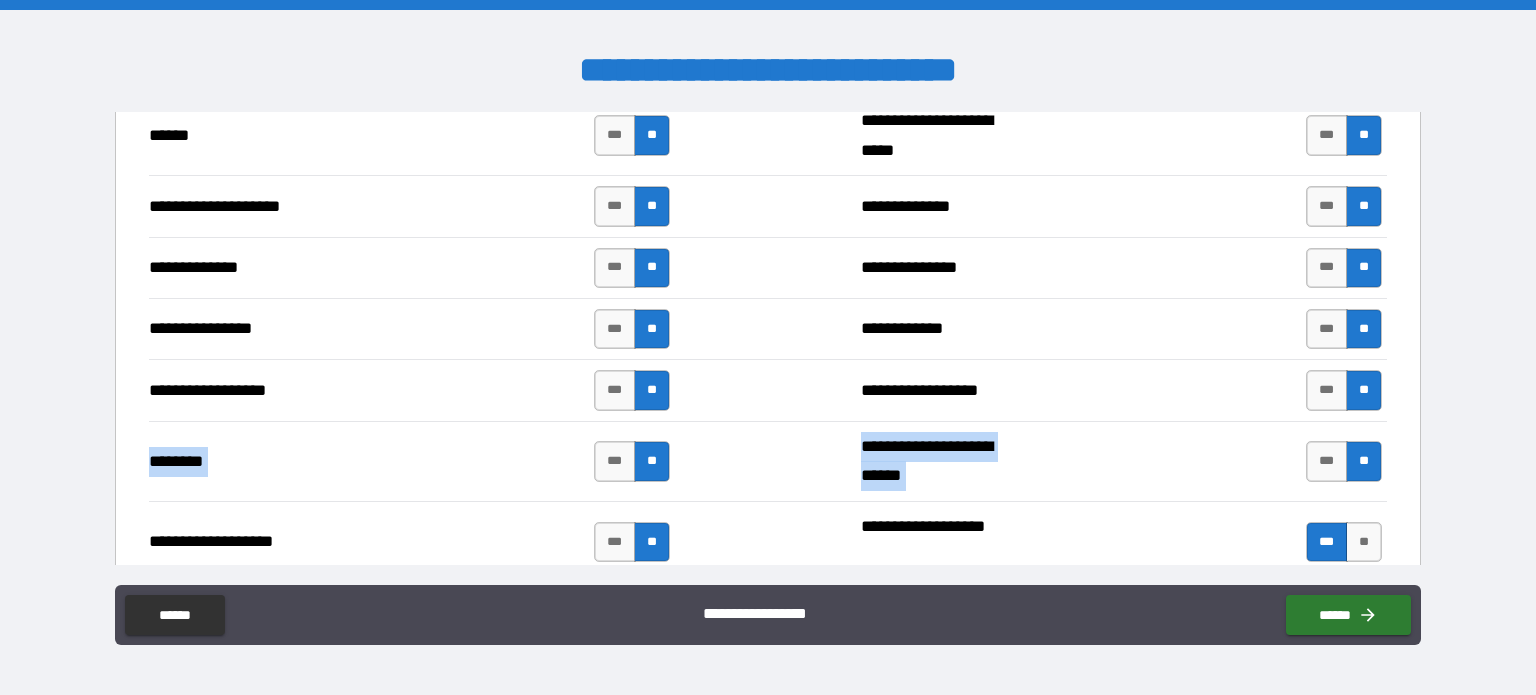 drag, startPoint x: 1424, startPoint y: 396, endPoint x: 1424, endPoint y: 427, distance: 31 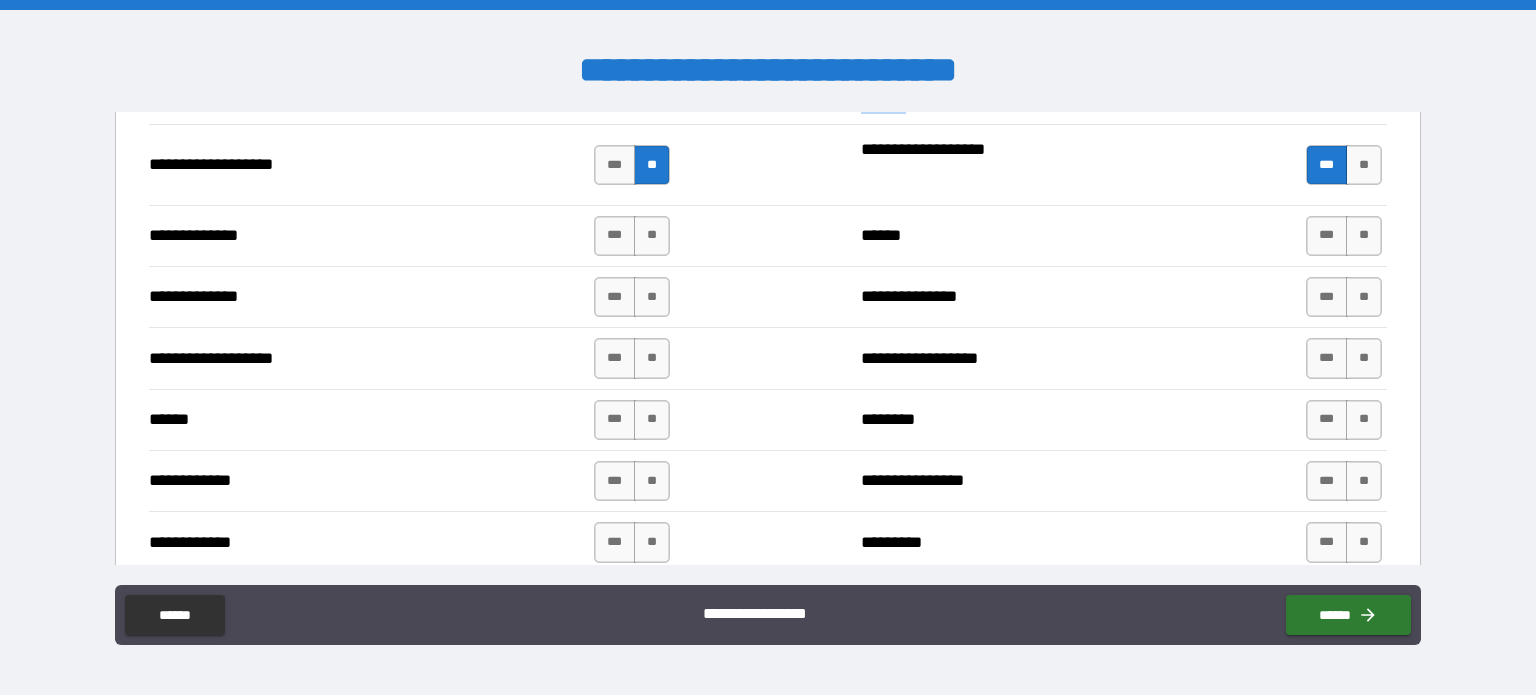scroll, scrollTop: 3492, scrollLeft: 0, axis: vertical 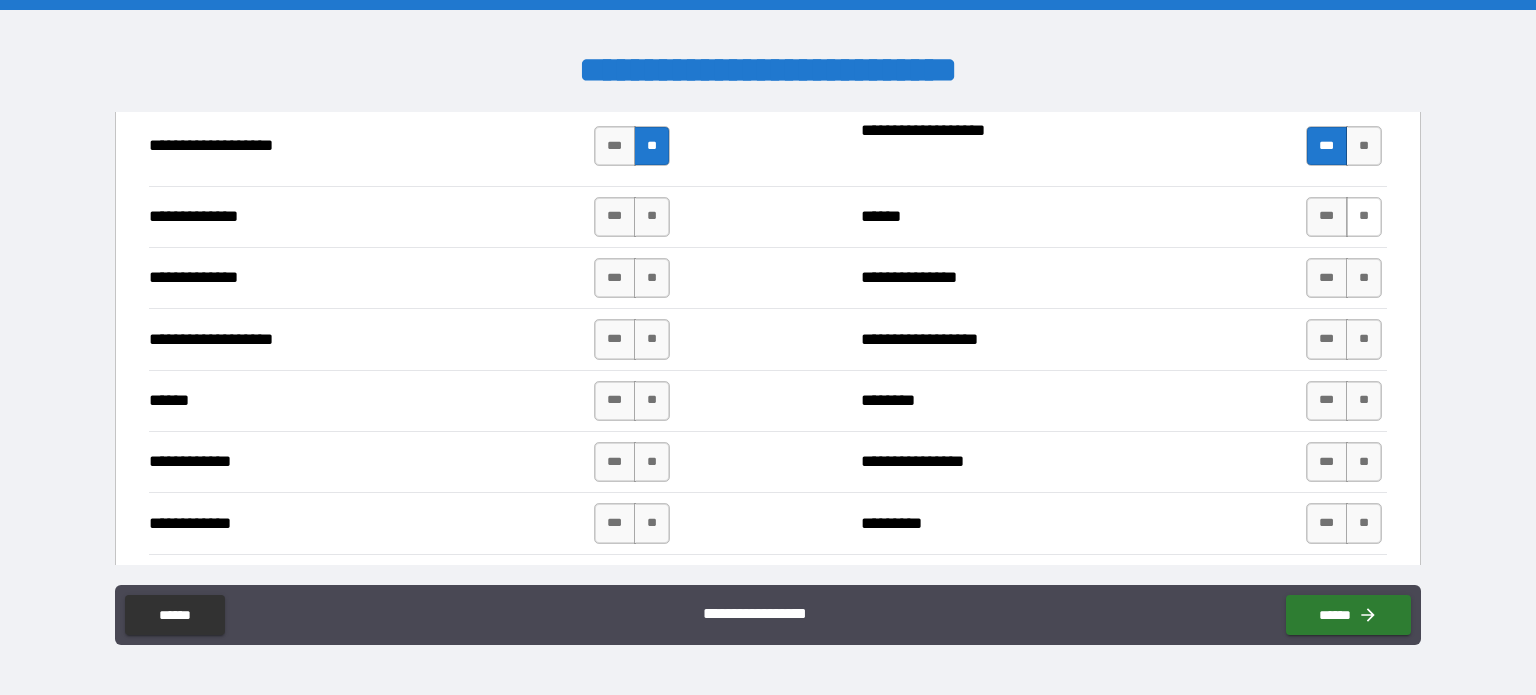 click on "**" at bounding box center [1364, 217] 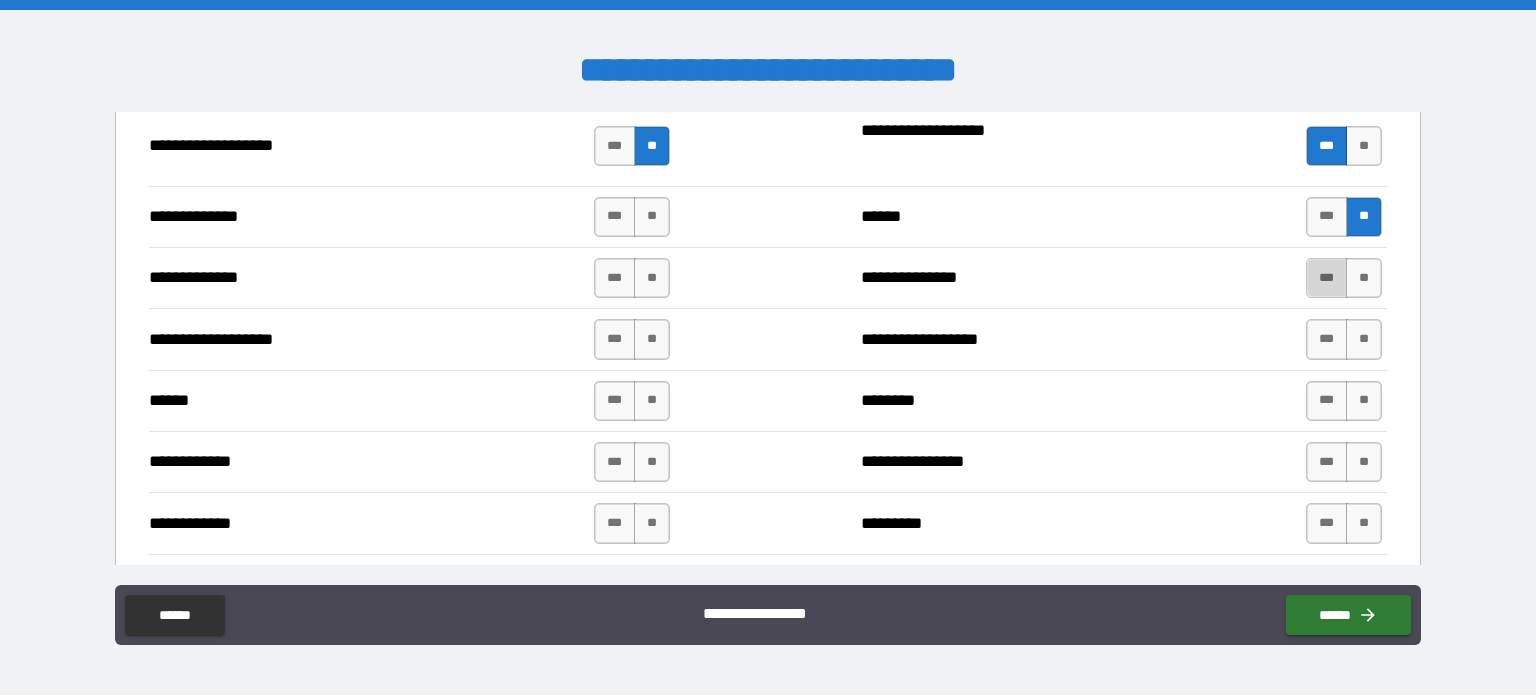 click on "***" at bounding box center (1327, 278) 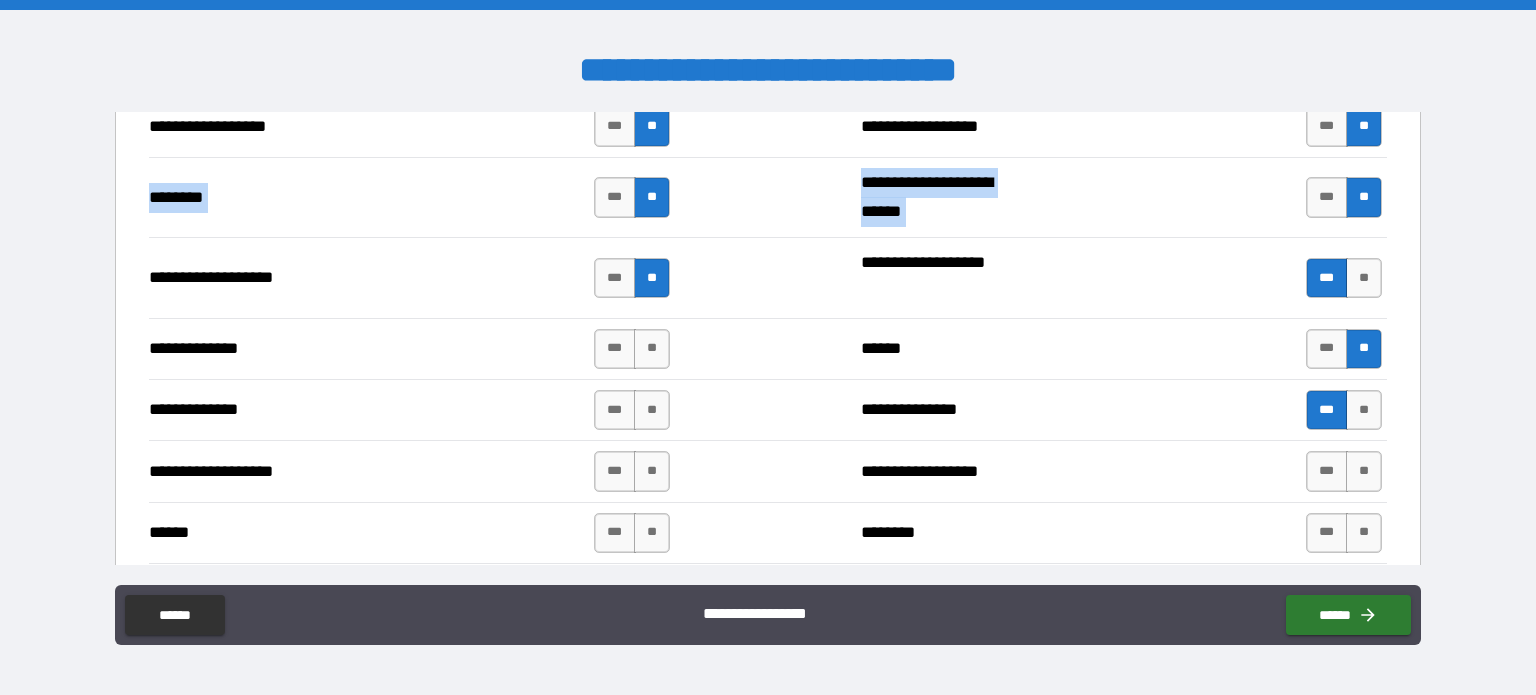 scroll, scrollTop: 3368, scrollLeft: 0, axis: vertical 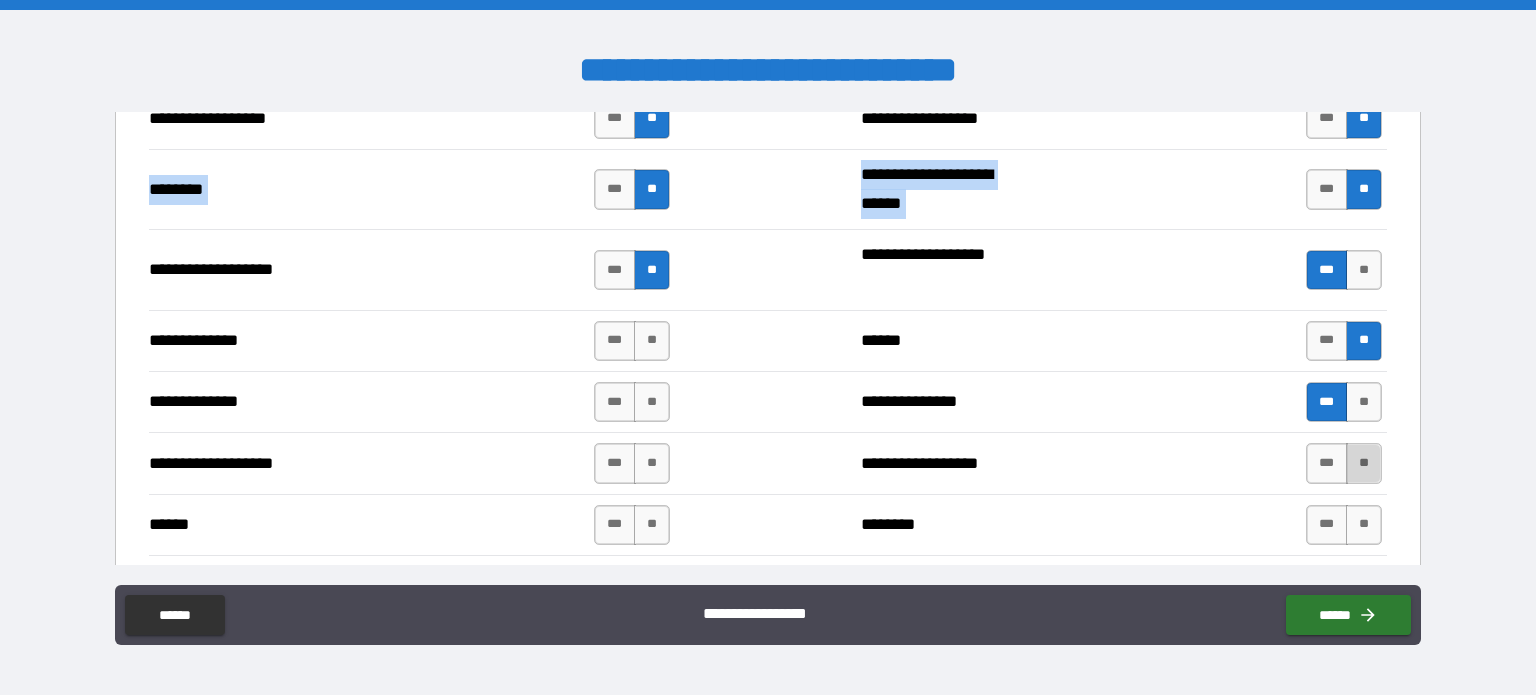 click on "**" at bounding box center (1364, 463) 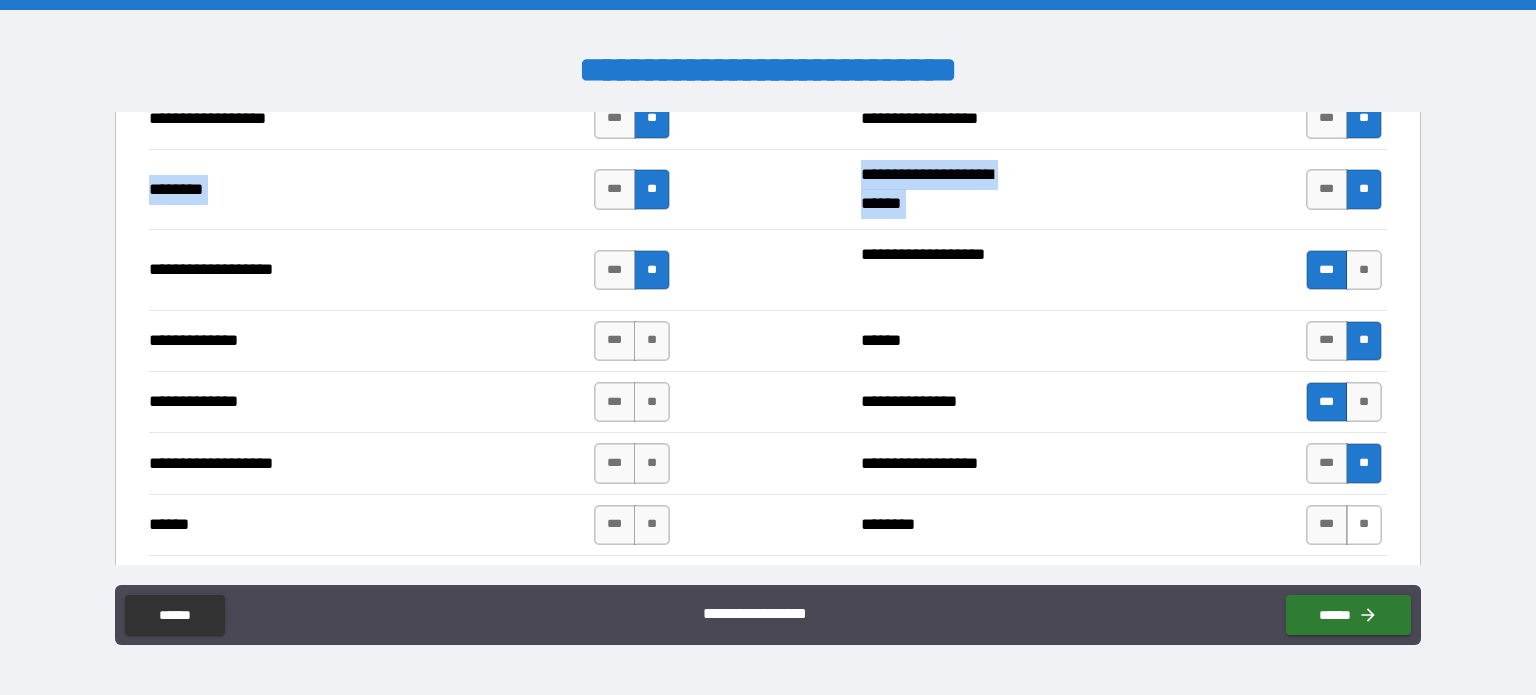 click on "**" at bounding box center (1364, 525) 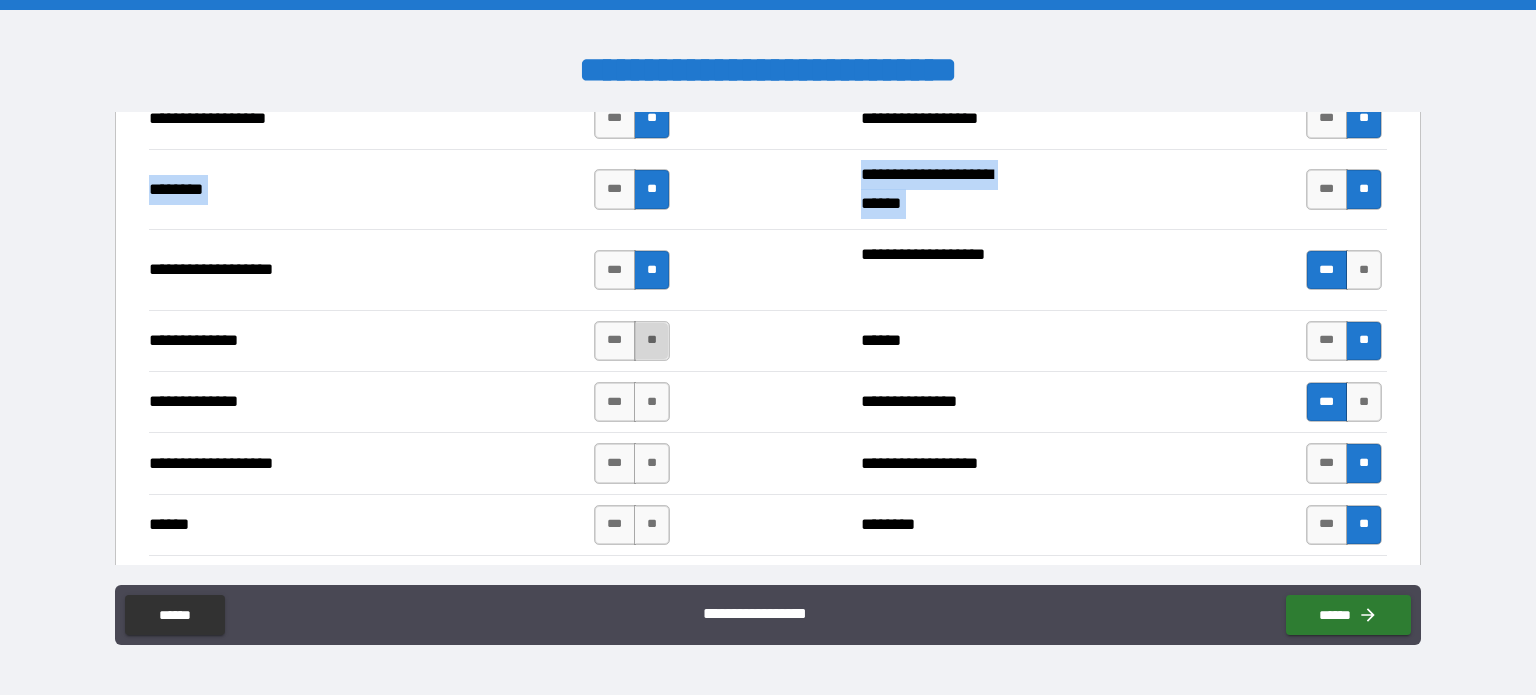click on "**" at bounding box center (652, 341) 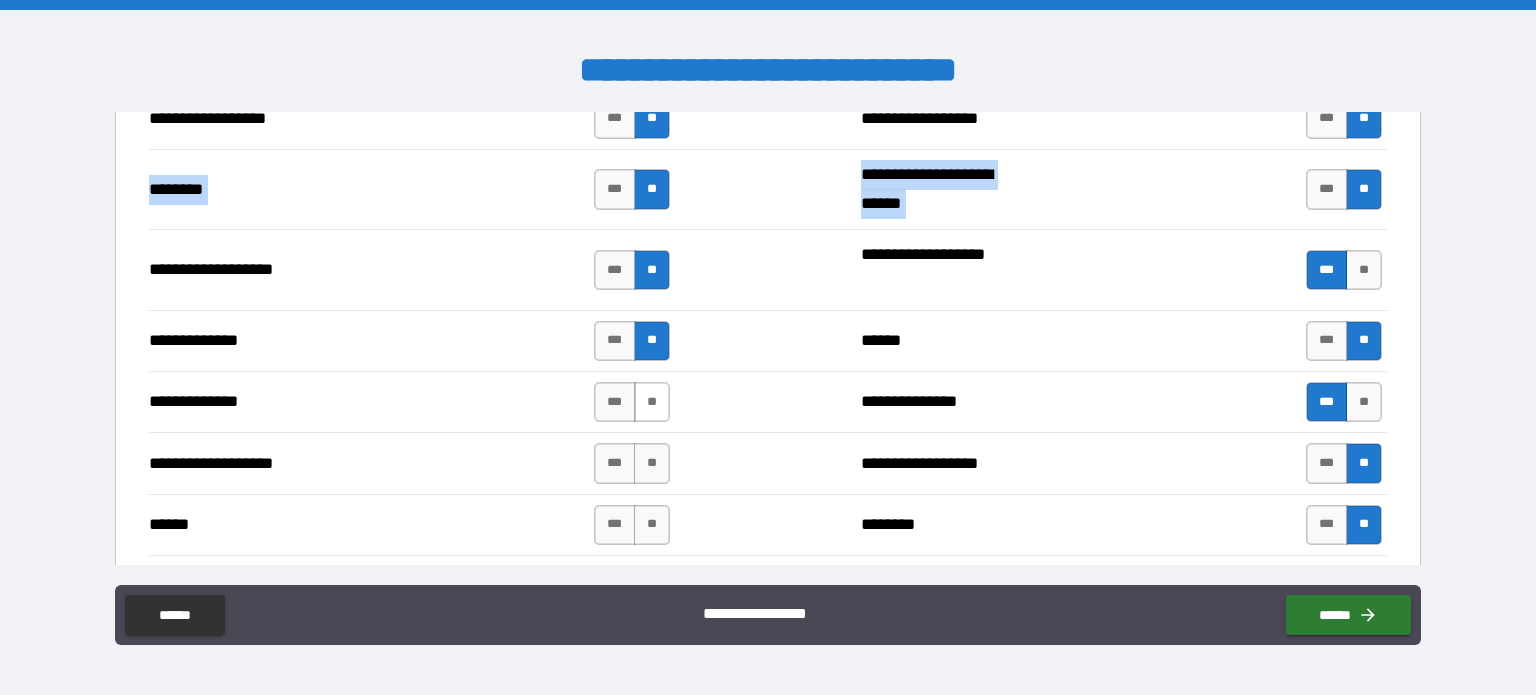 click on "**" at bounding box center (652, 402) 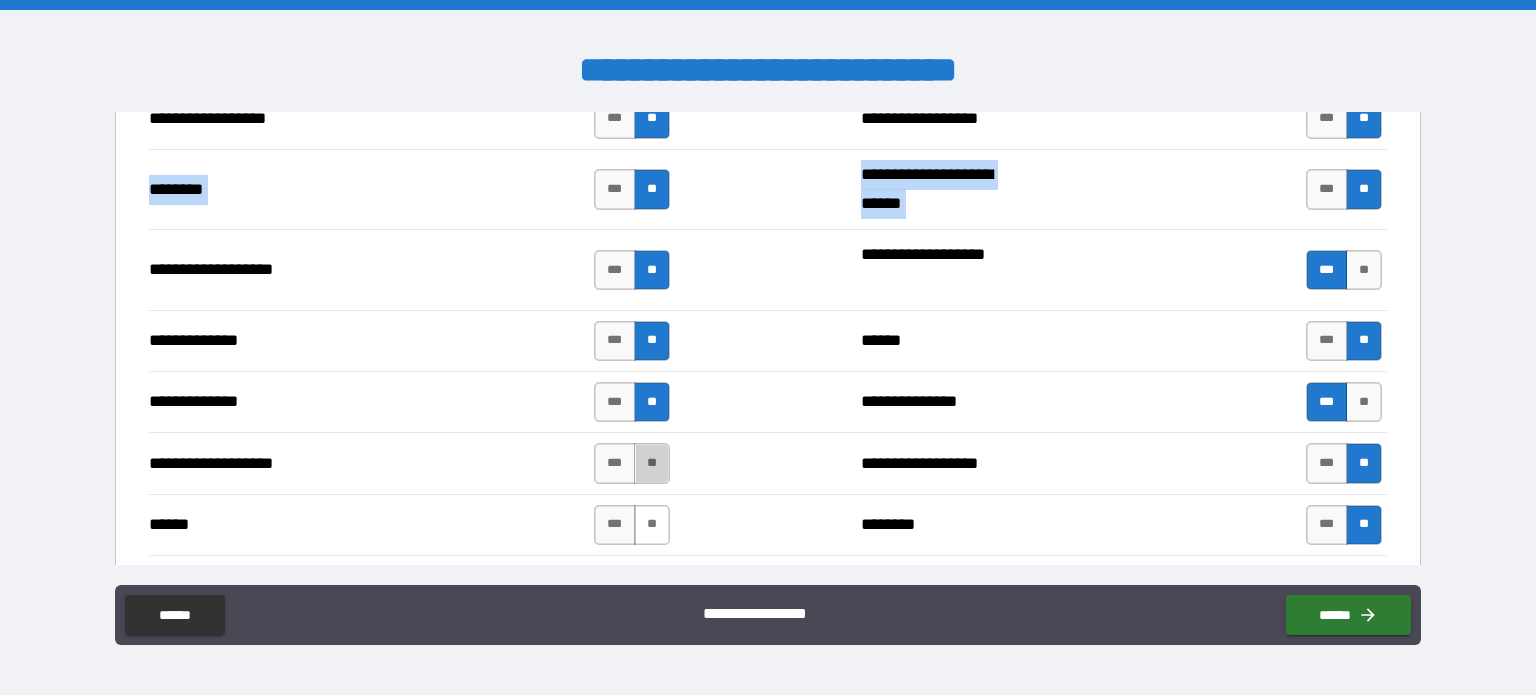 drag, startPoint x: 652, startPoint y: 454, endPoint x: 642, endPoint y: 515, distance: 61.81424 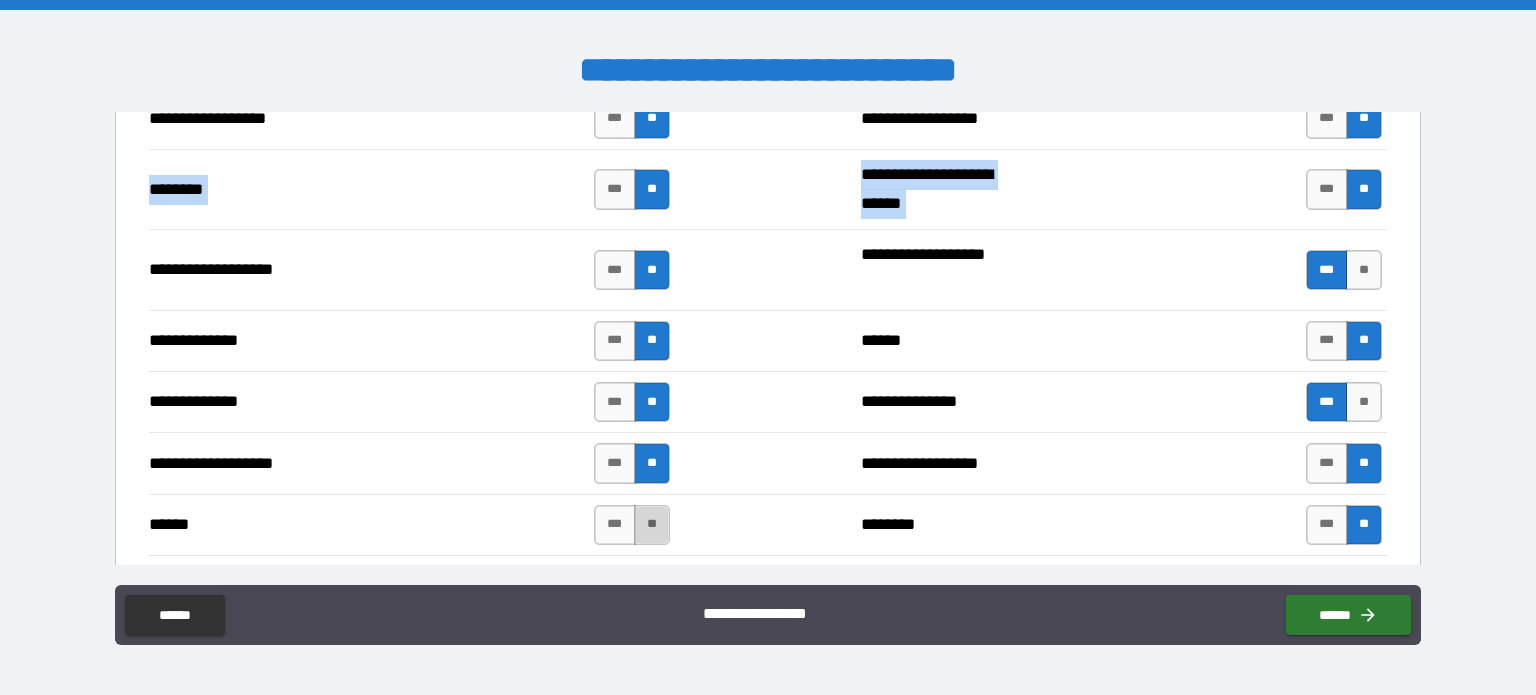 click on "**" at bounding box center (652, 525) 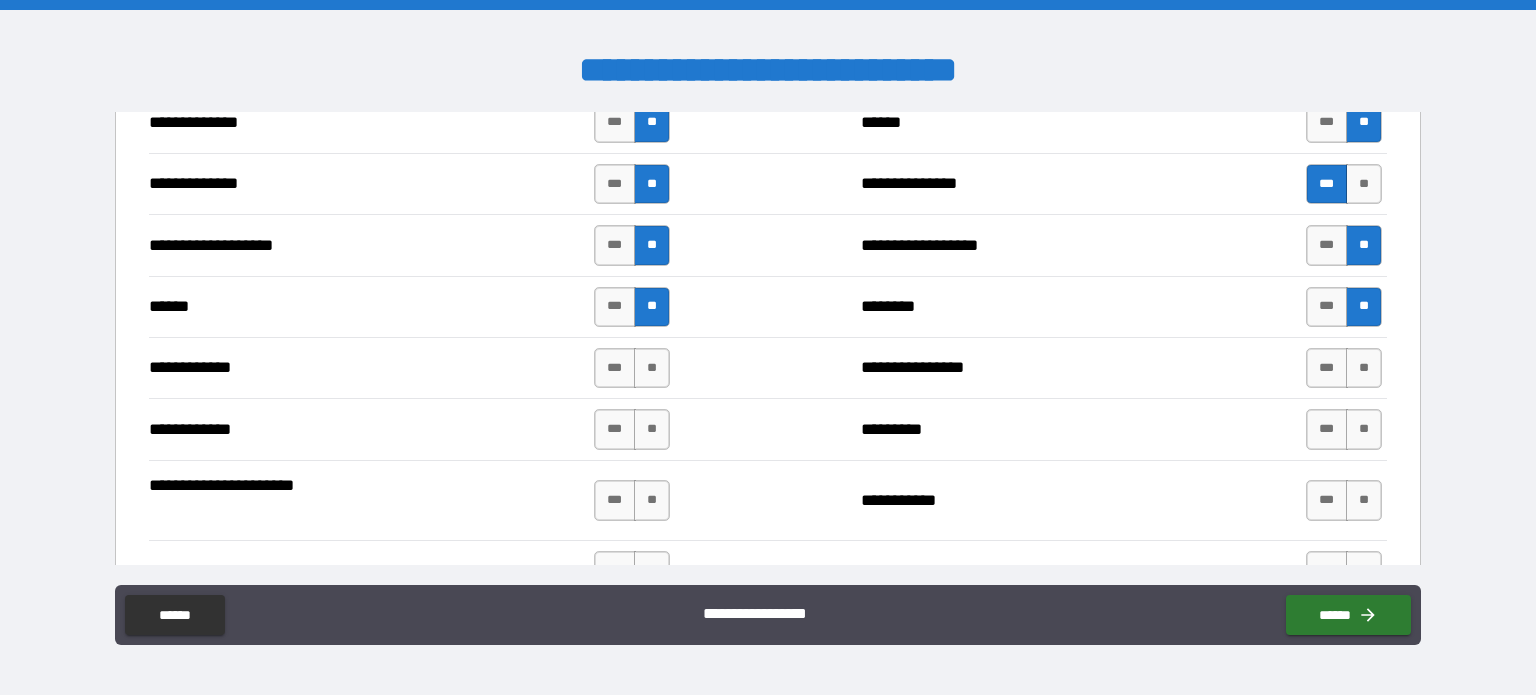 scroll, scrollTop: 3605, scrollLeft: 0, axis: vertical 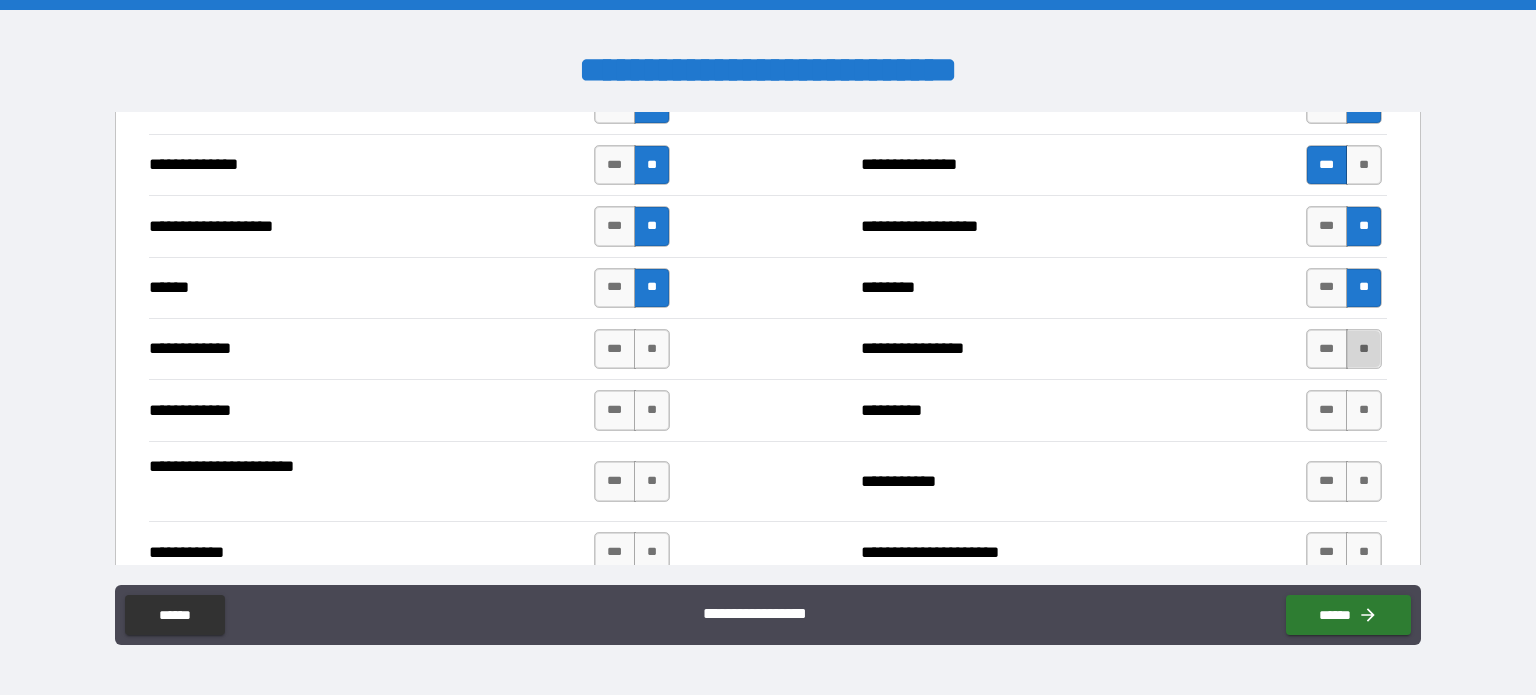click on "**" at bounding box center [1364, 349] 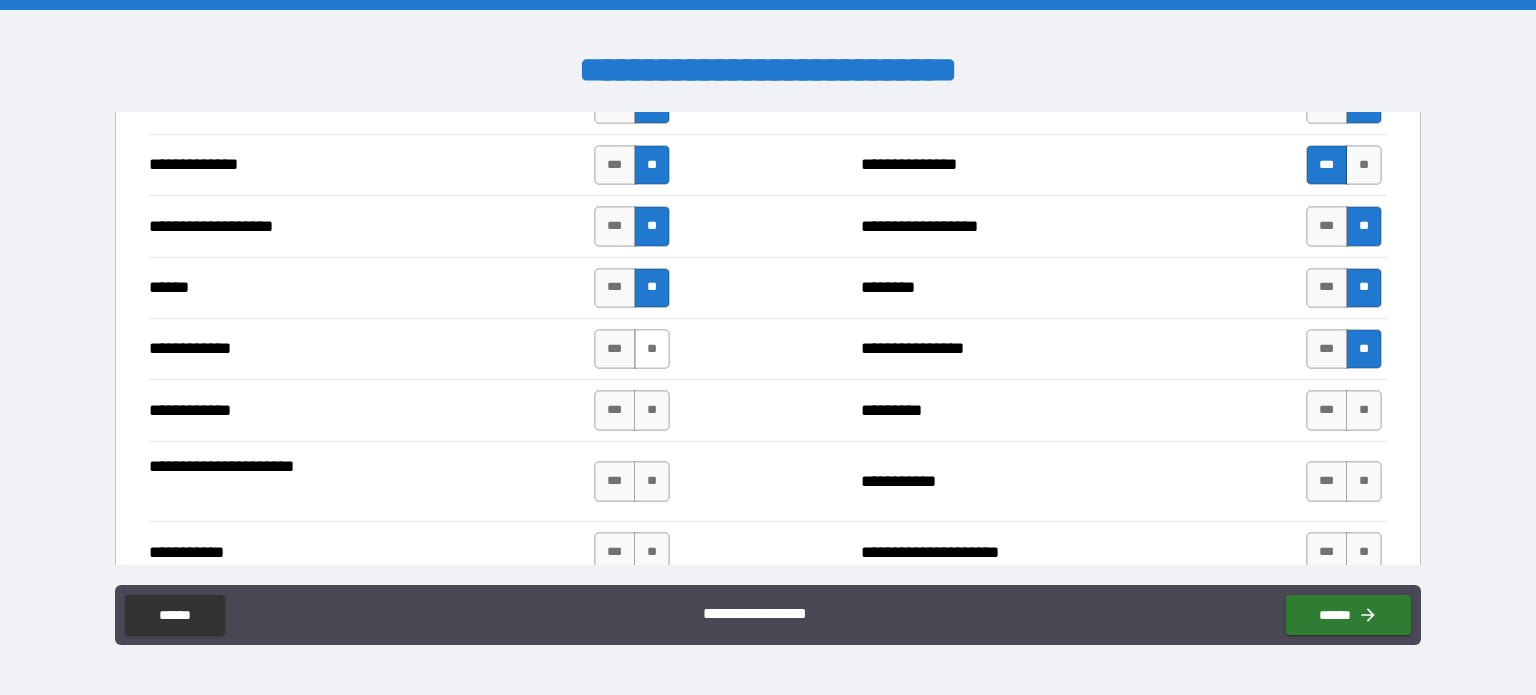 click on "**" at bounding box center [652, 349] 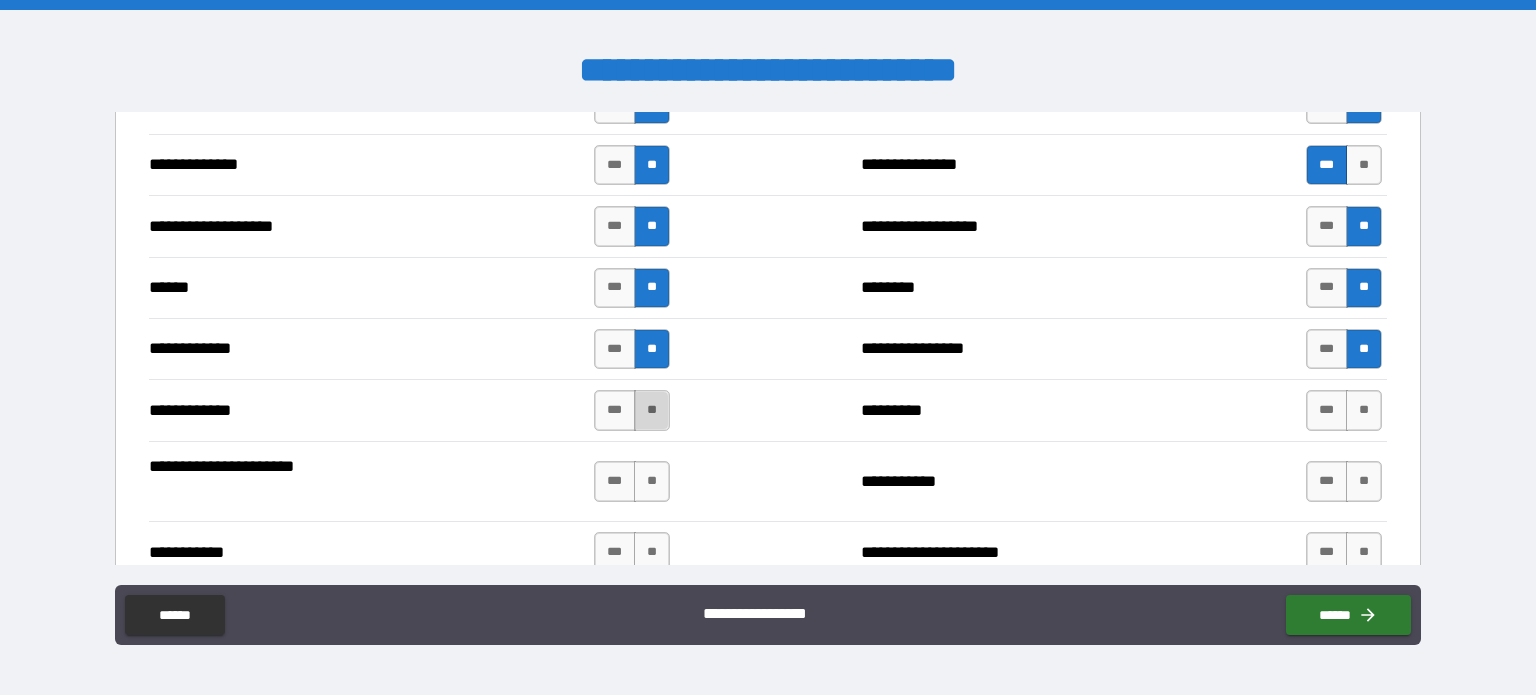 click on "**" at bounding box center [652, 410] 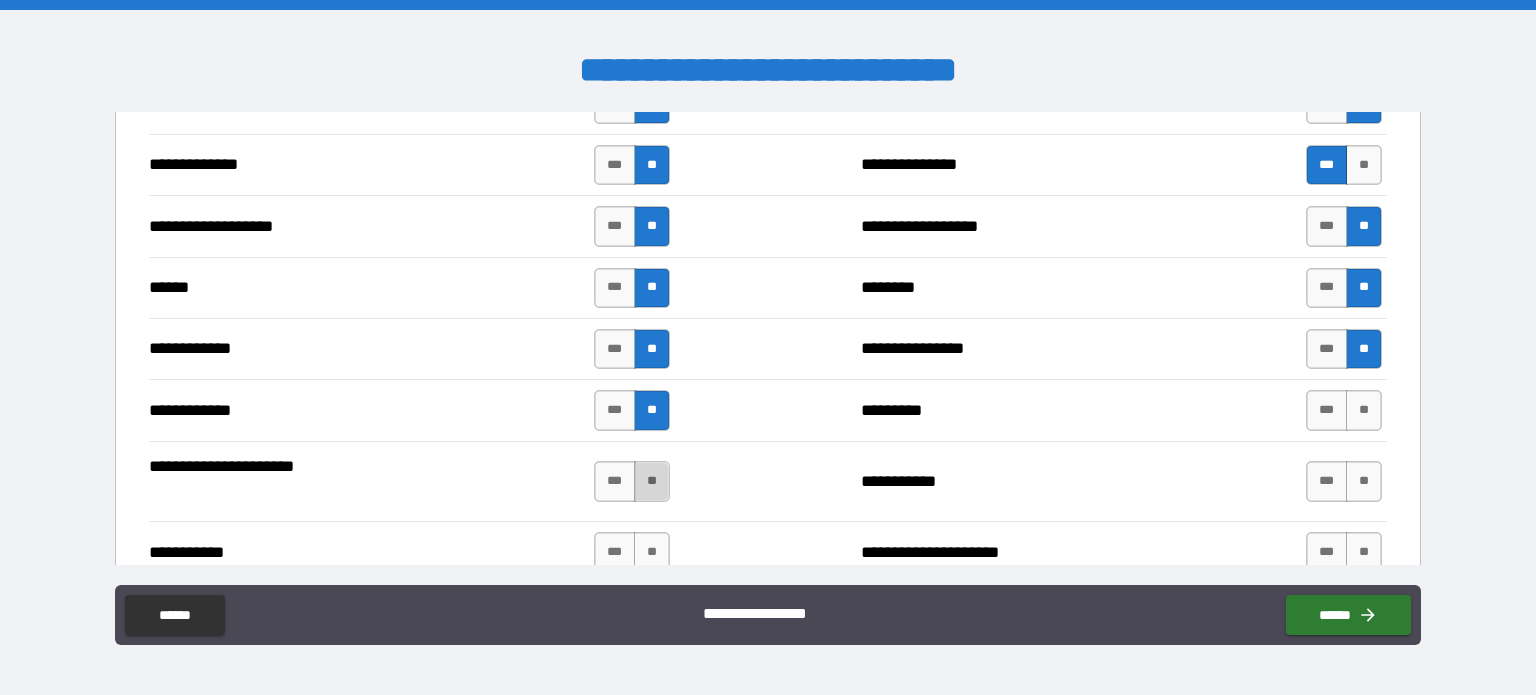 click on "**" at bounding box center (652, 481) 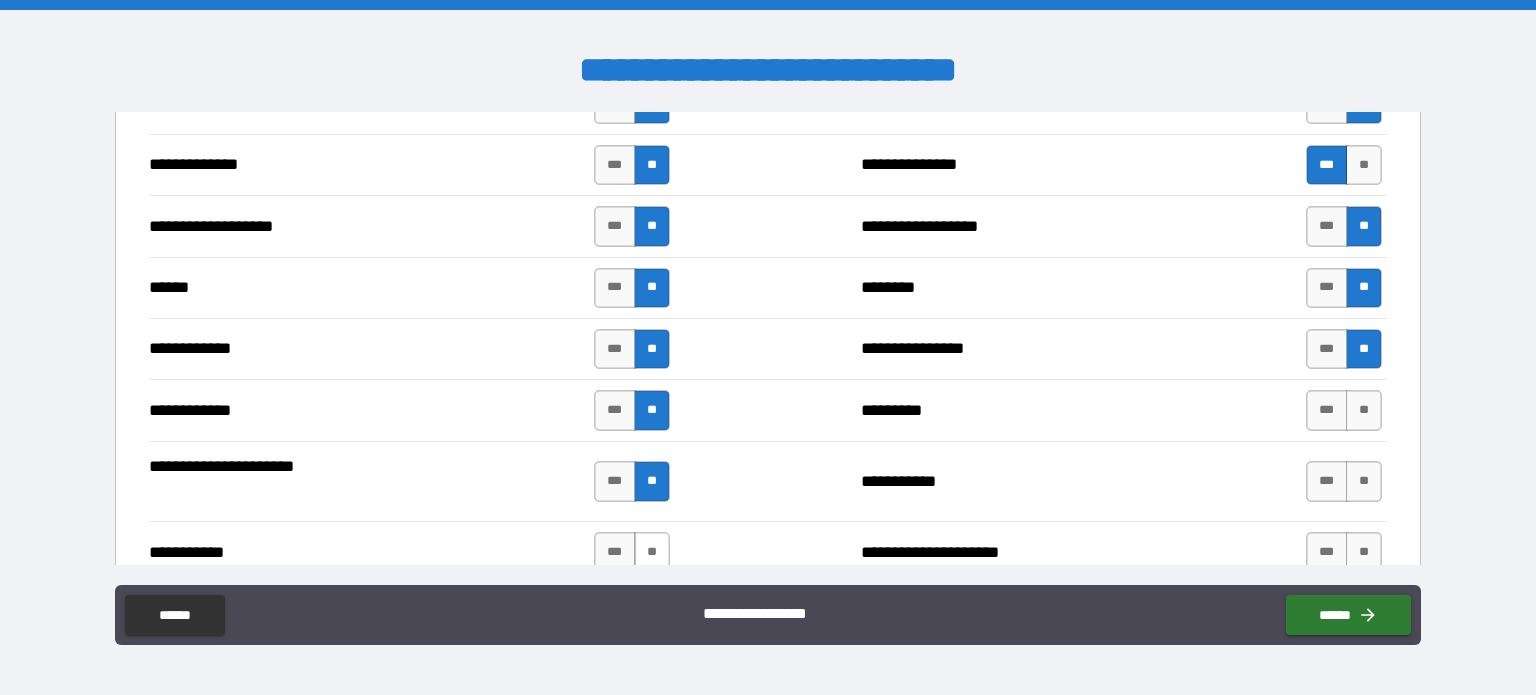 click on "**" at bounding box center [652, 552] 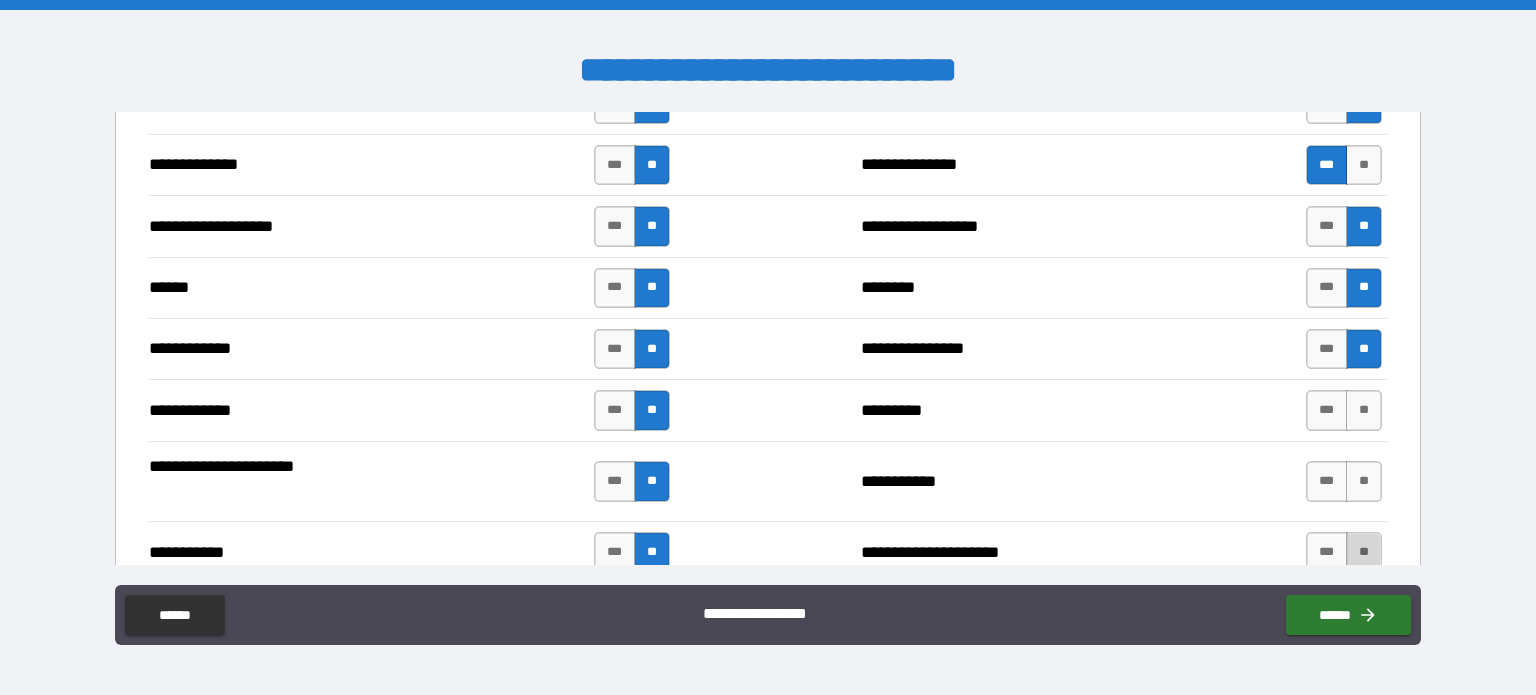 click on "**" at bounding box center (1364, 552) 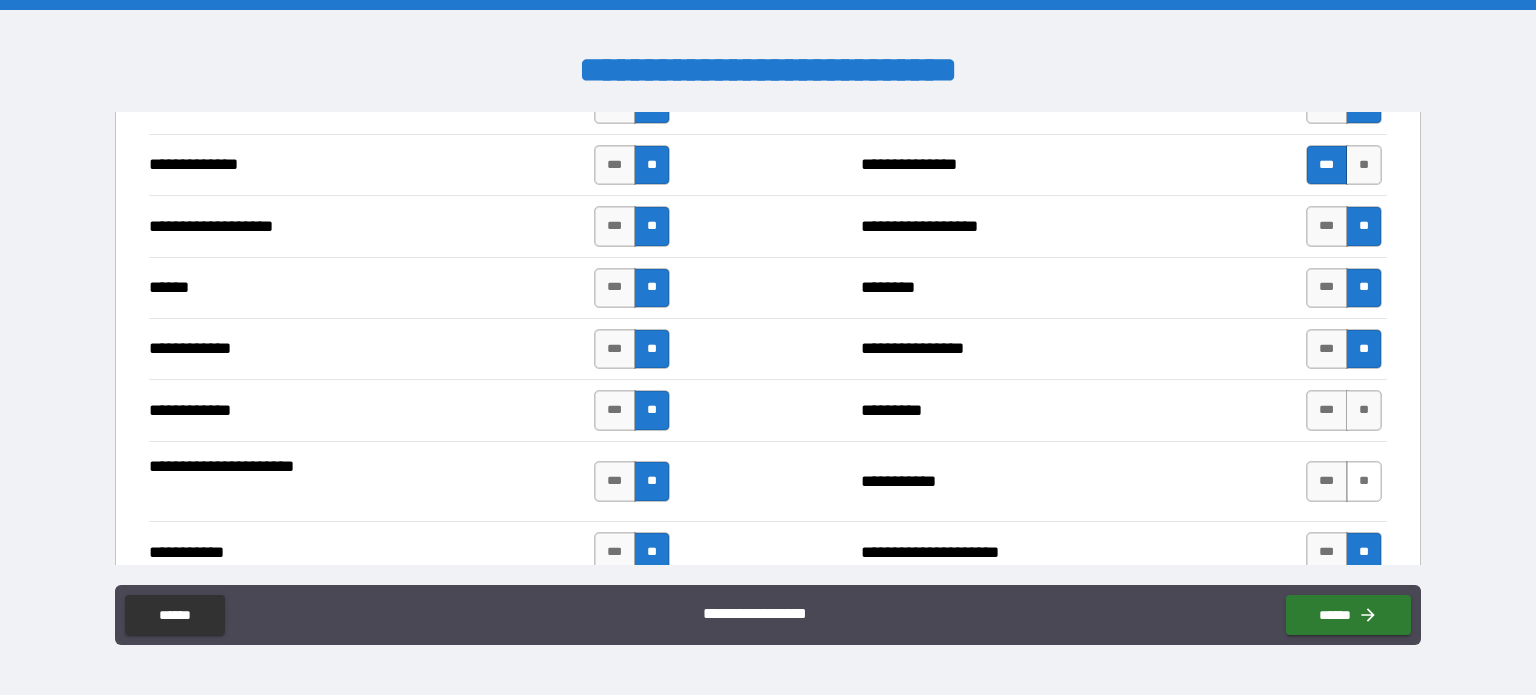 click on "**" at bounding box center [1364, 481] 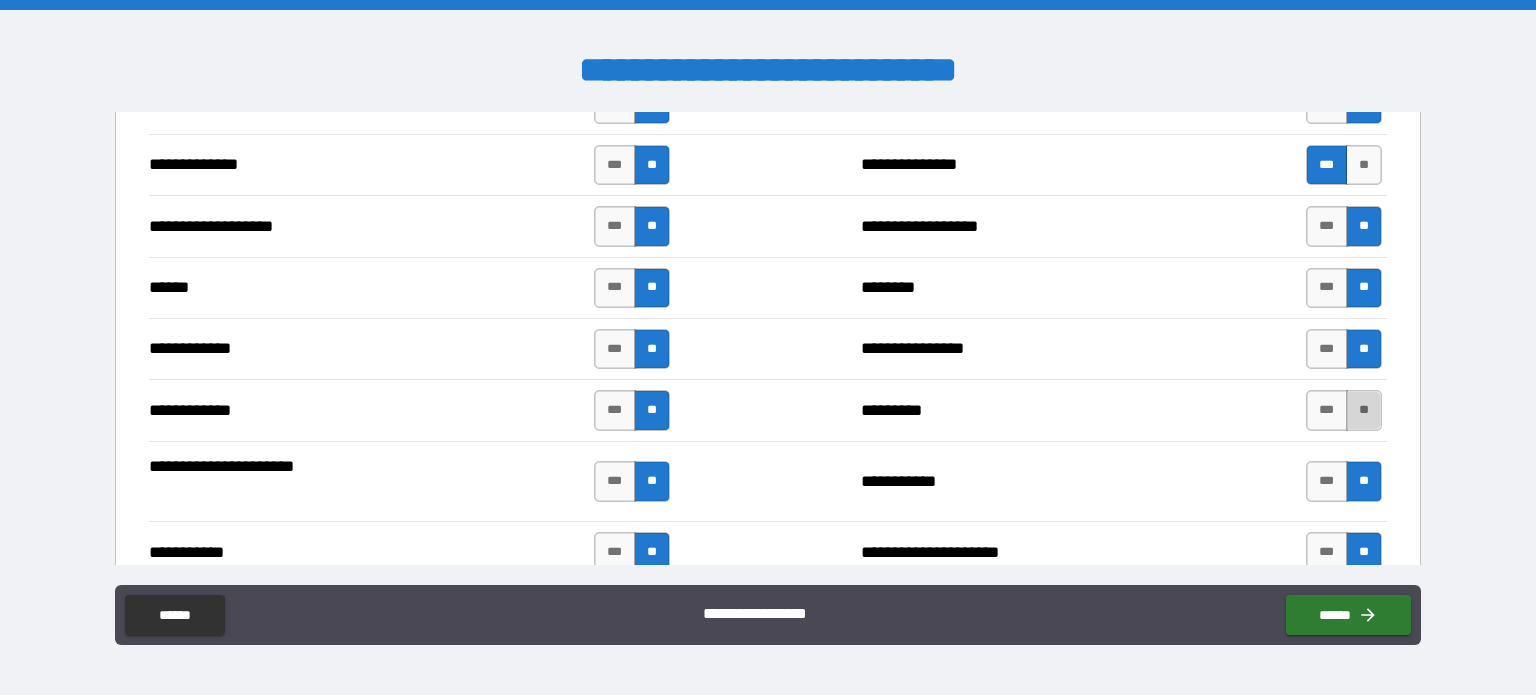 click on "**" at bounding box center (1364, 410) 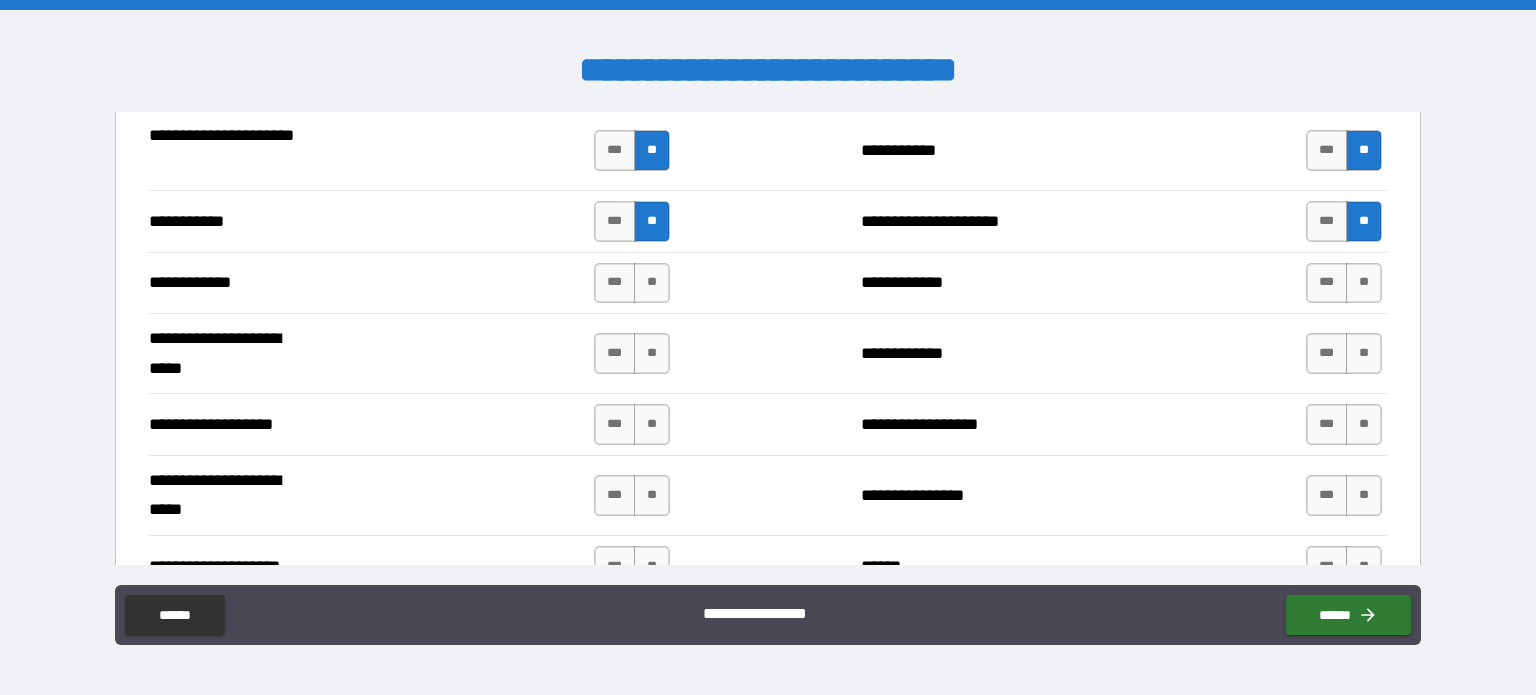 scroll, scrollTop: 3954, scrollLeft: 0, axis: vertical 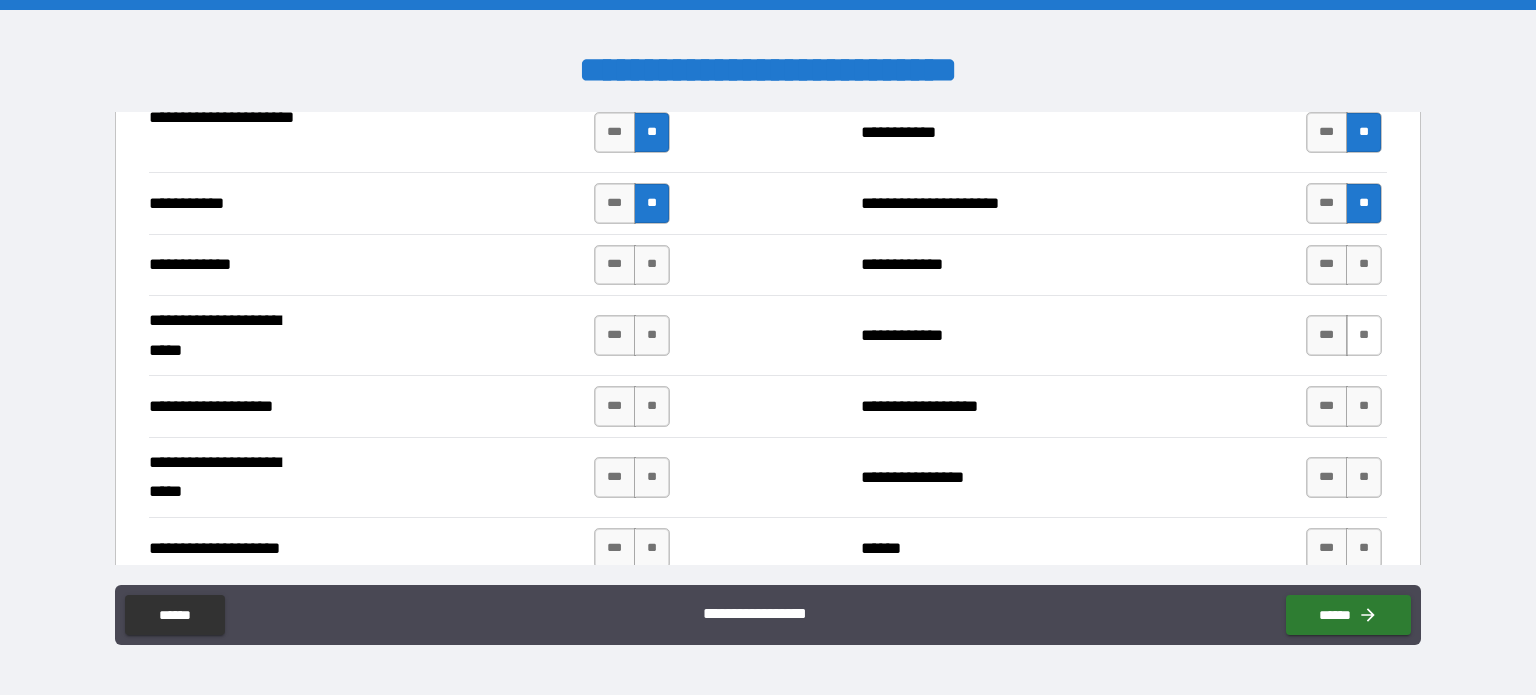 drag, startPoint x: 1349, startPoint y: 254, endPoint x: 1349, endPoint y: 309, distance: 55 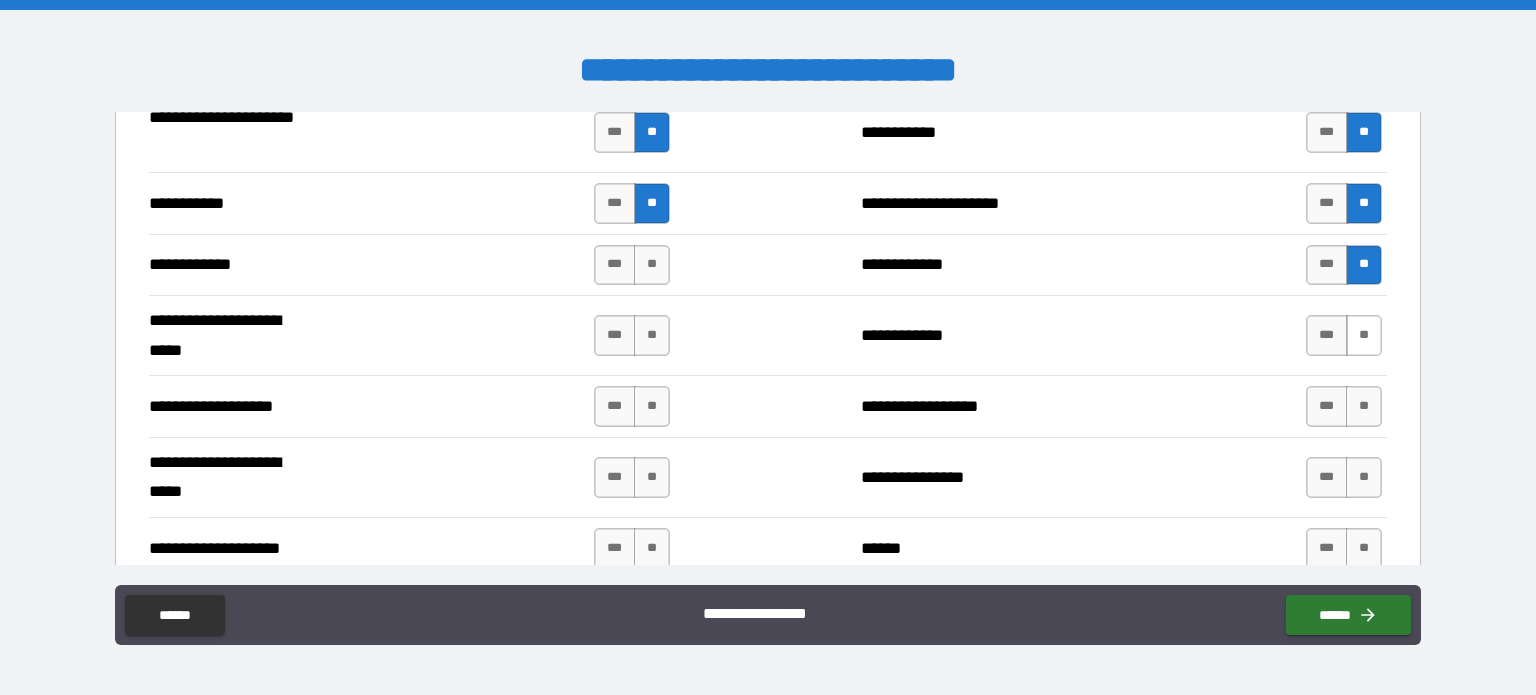 click on "**" at bounding box center [1364, 335] 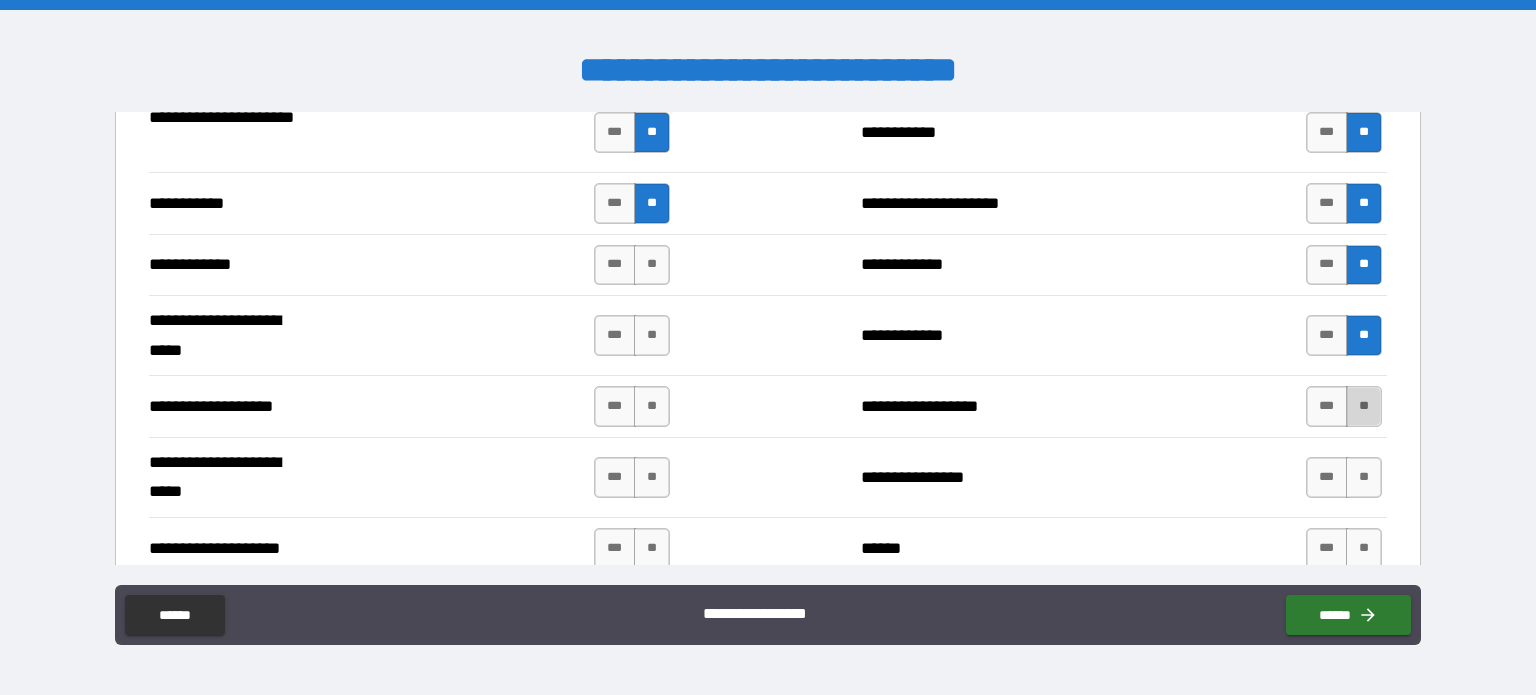 click on "**" at bounding box center (1364, 406) 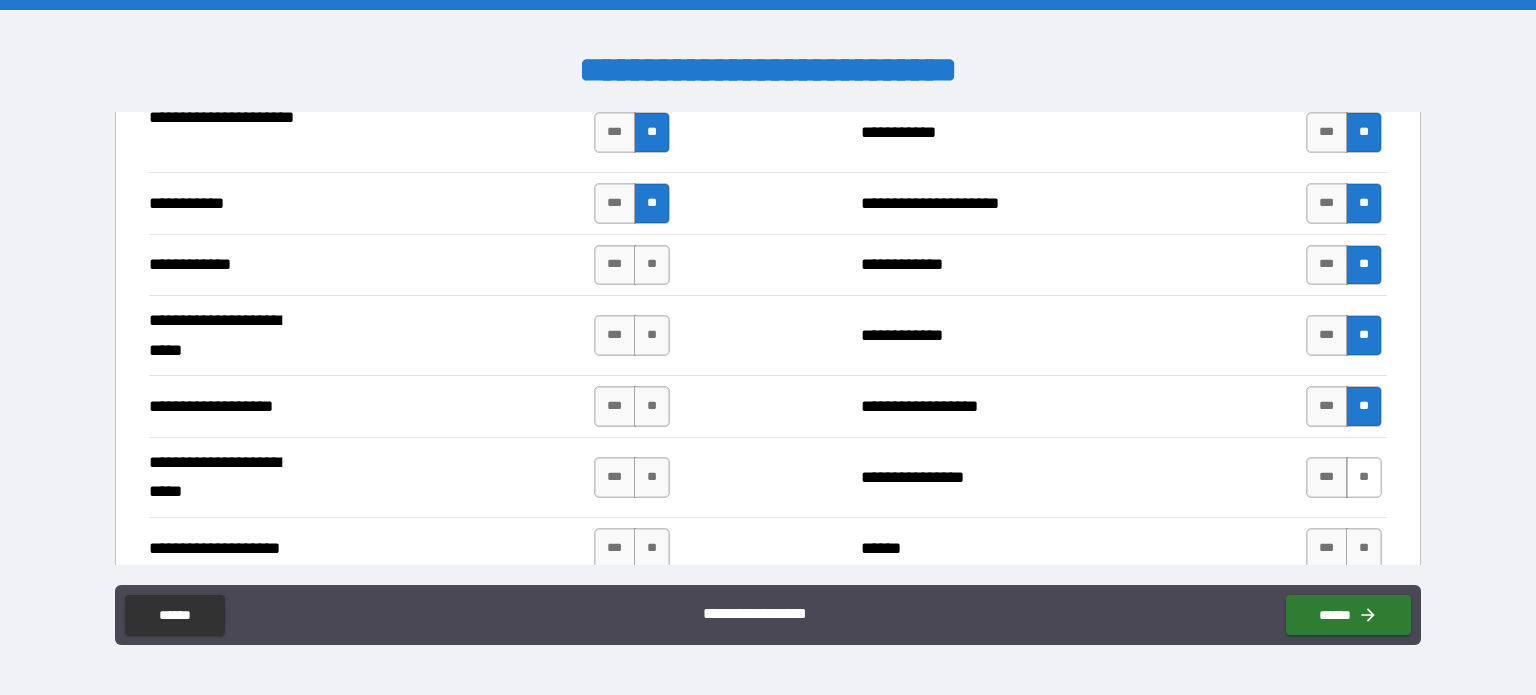 click on "**" at bounding box center (1364, 477) 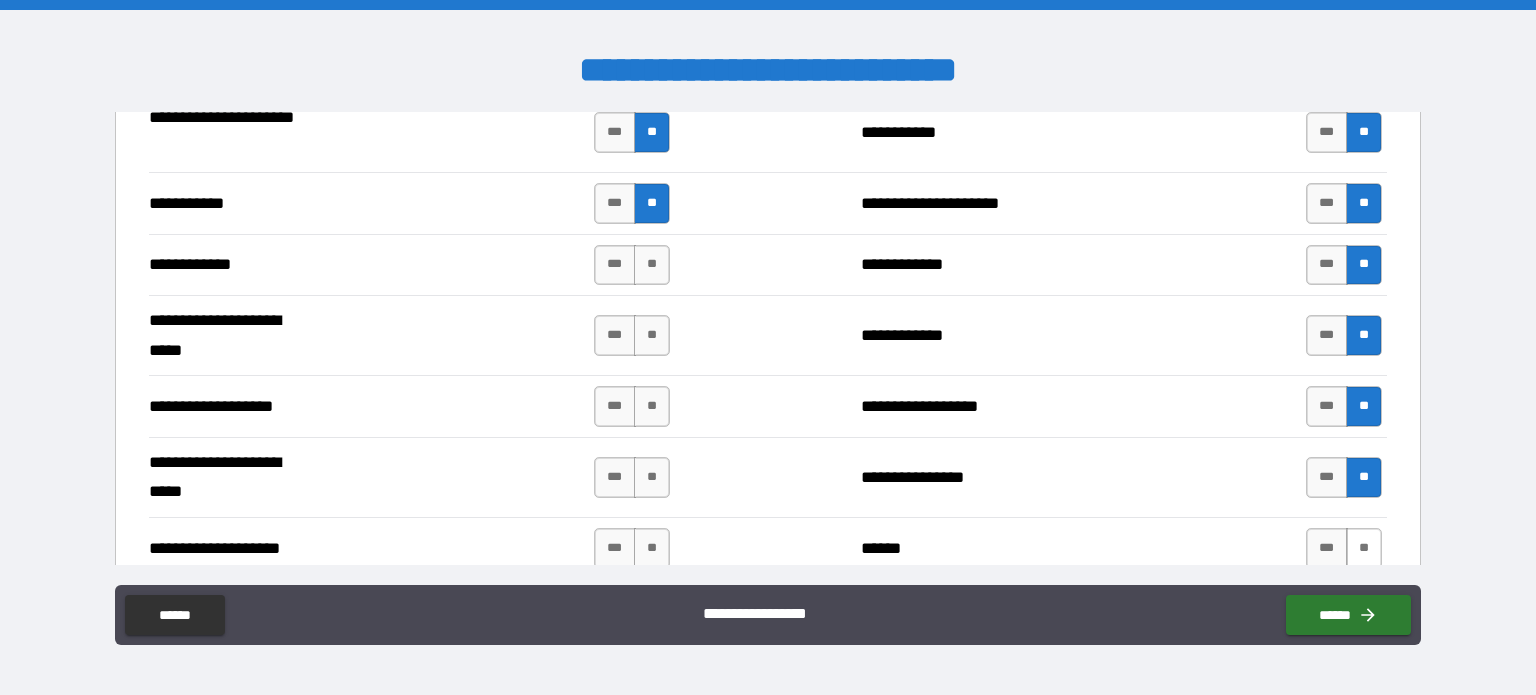 click on "**" at bounding box center [1364, 548] 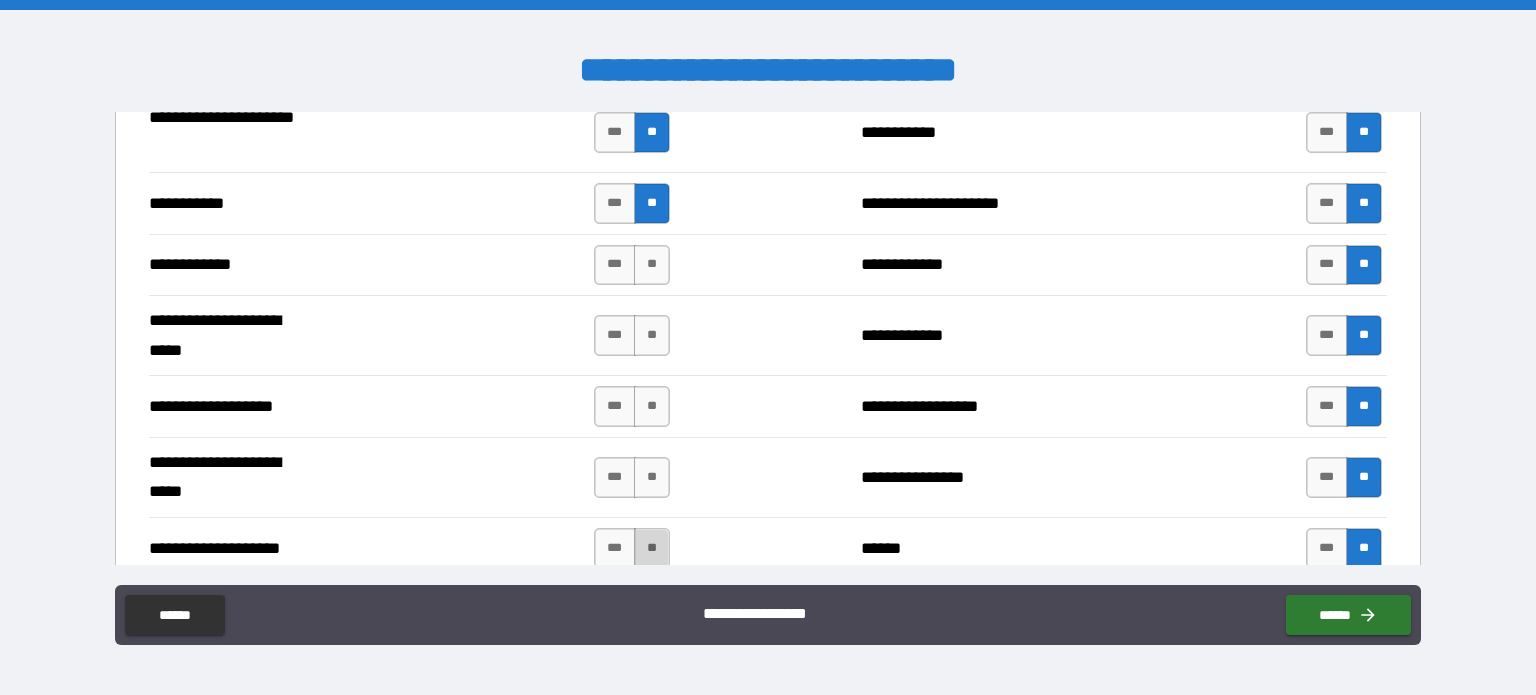click on "**" at bounding box center (652, 548) 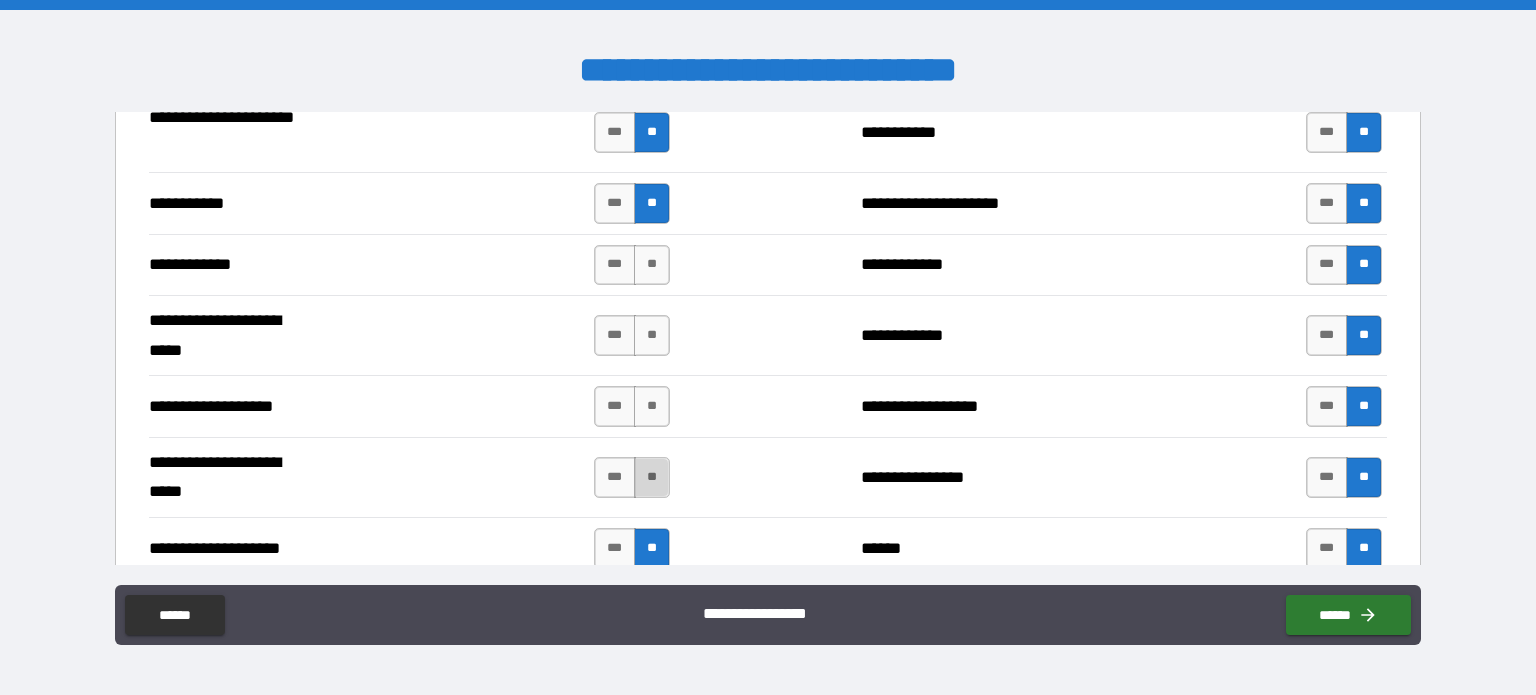 click on "**" at bounding box center [652, 477] 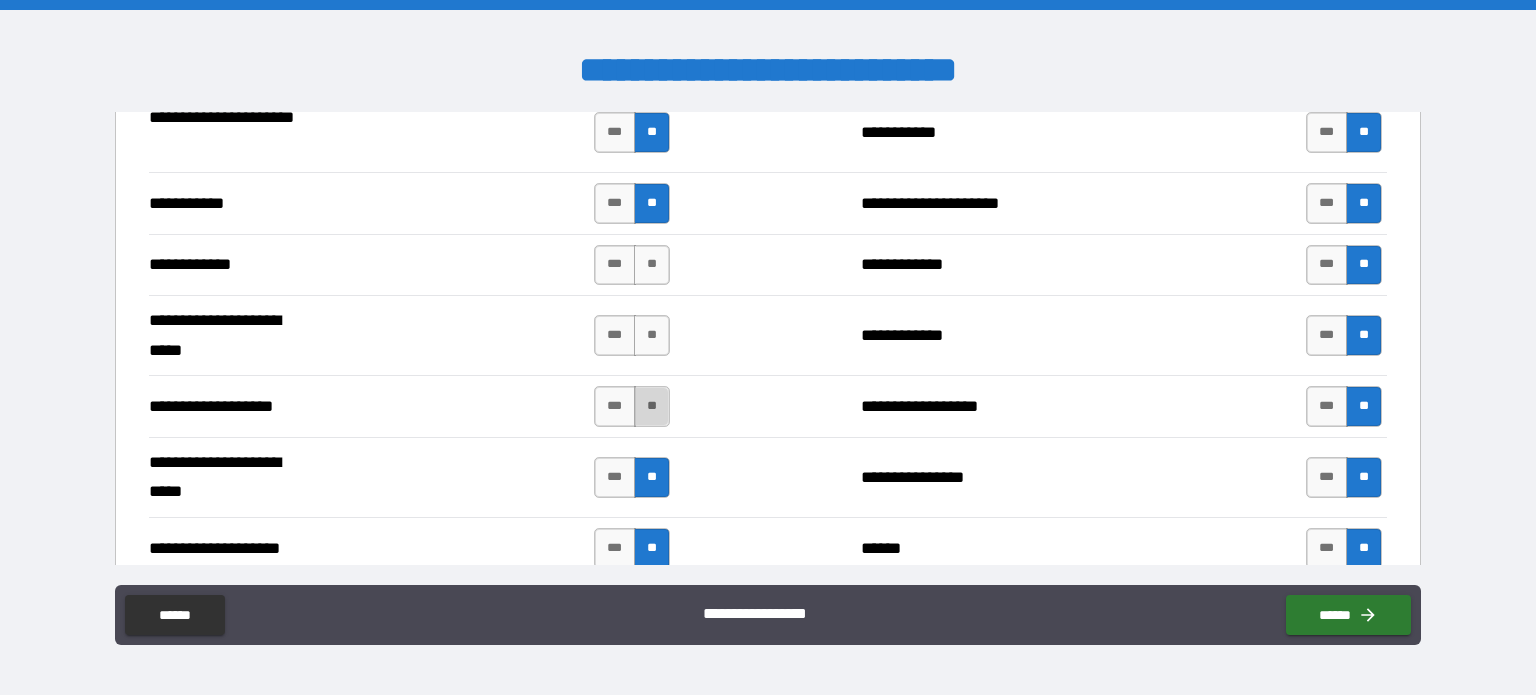 click on "**" at bounding box center (652, 406) 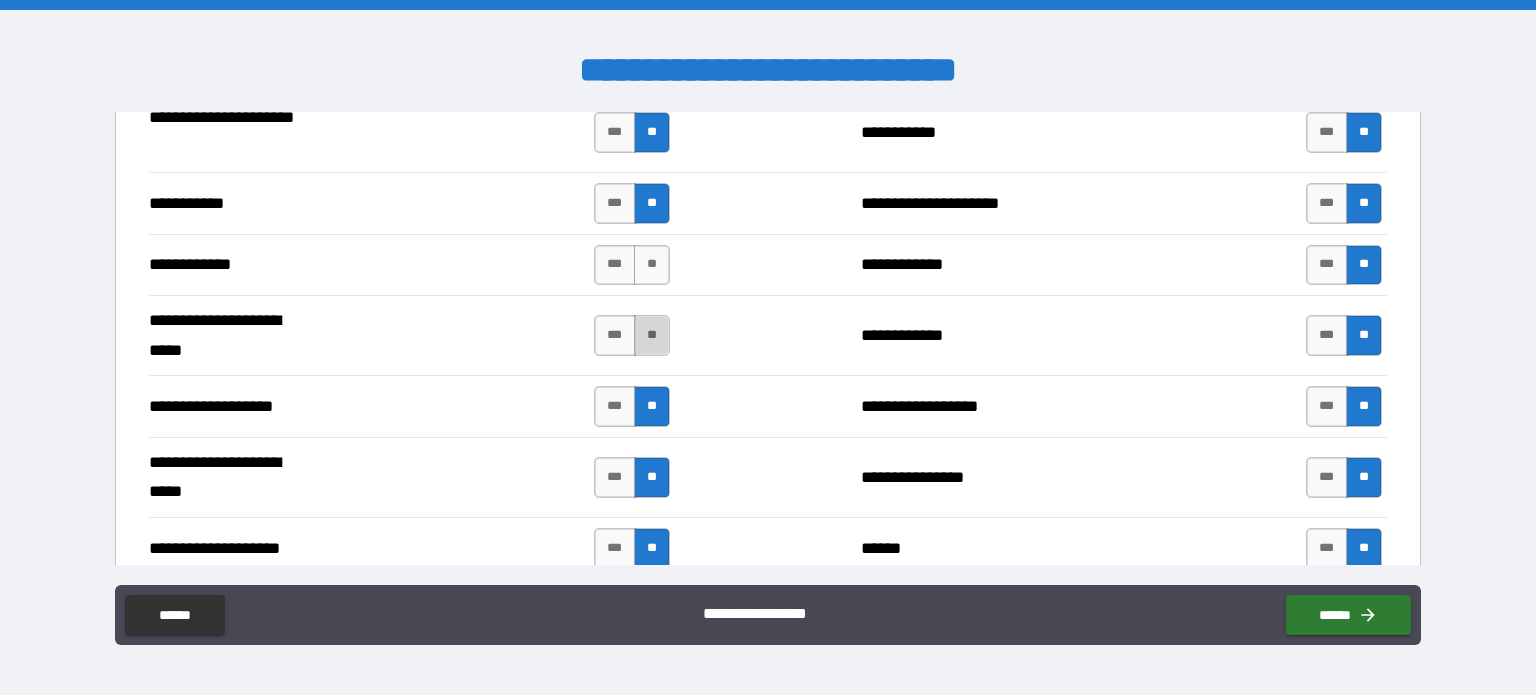 click on "**" at bounding box center (652, 335) 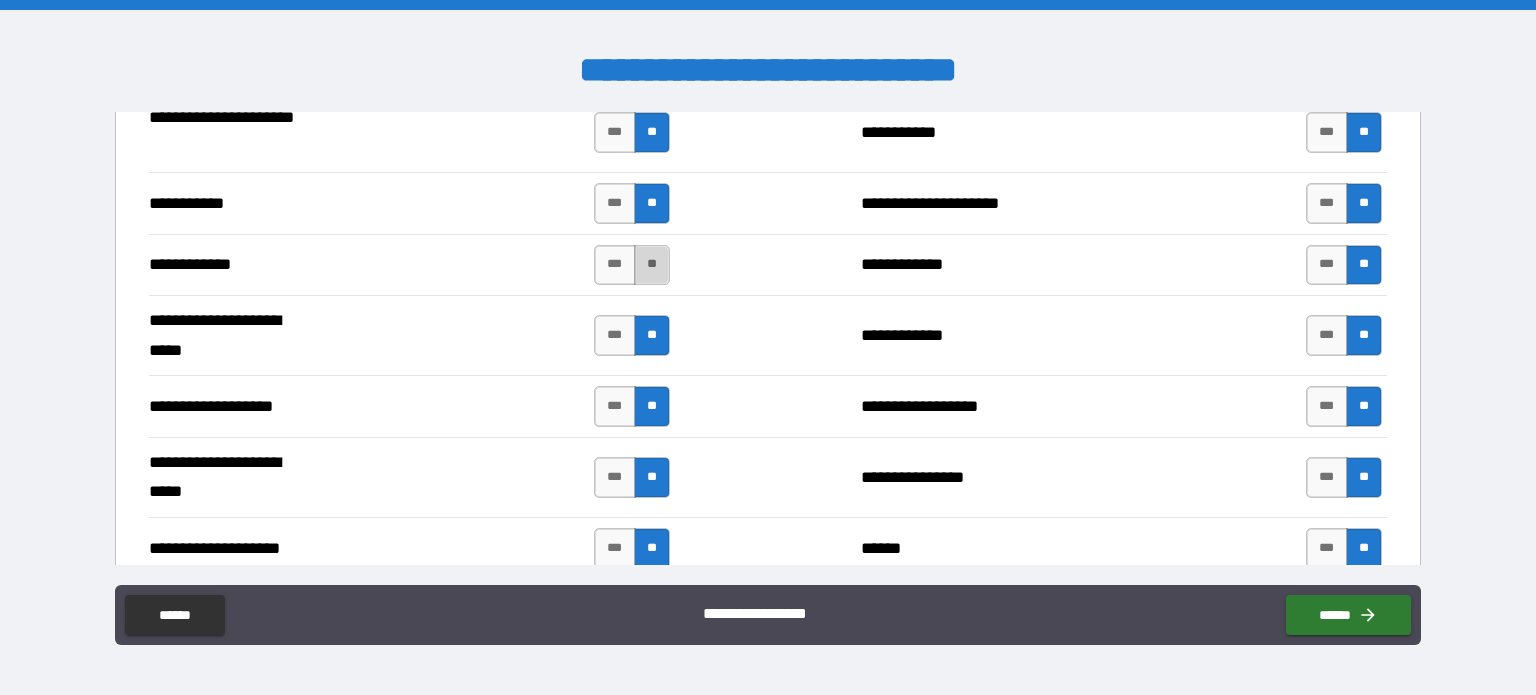 click on "**" at bounding box center [652, 265] 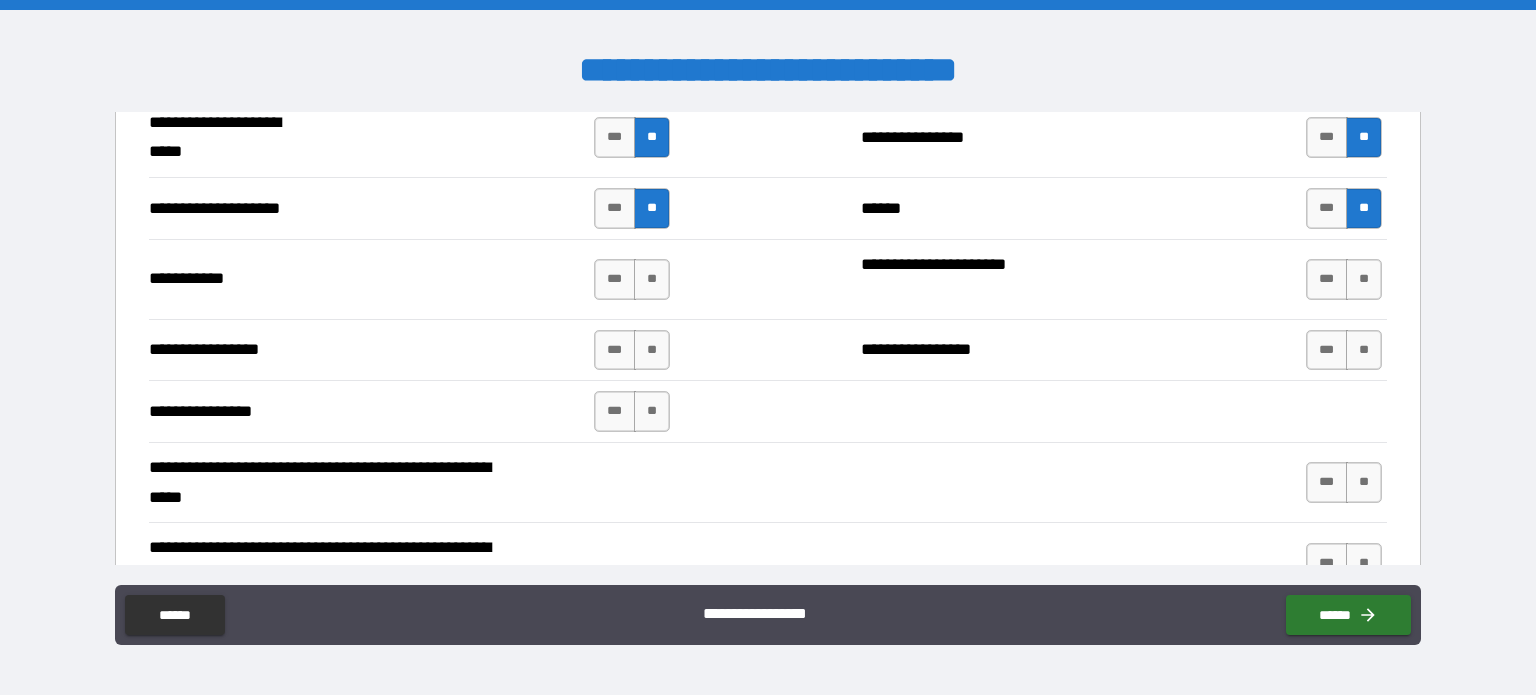 scroll, scrollTop: 4378, scrollLeft: 0, axis: vertical 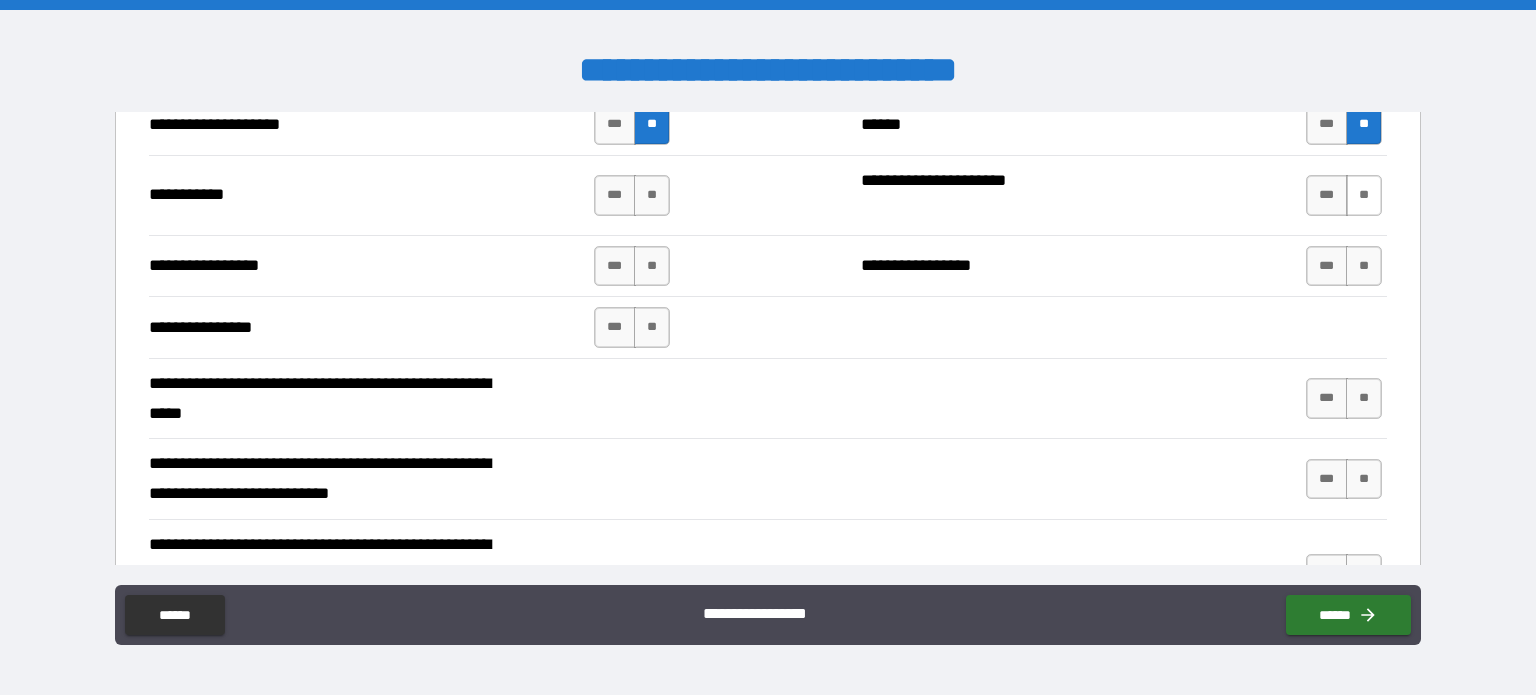 click on "**" at bounding box center [1364, 195] 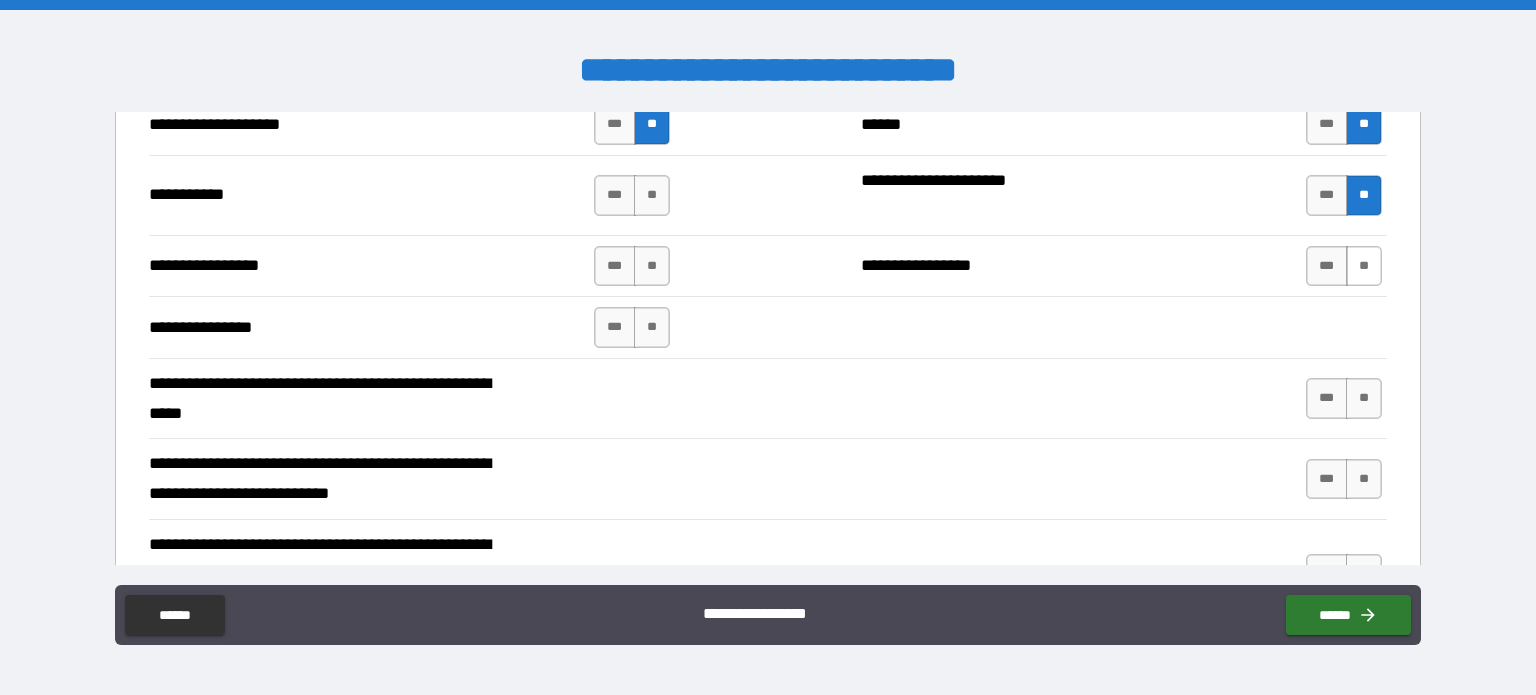 click on "**" at bounding box center (1364, 266) 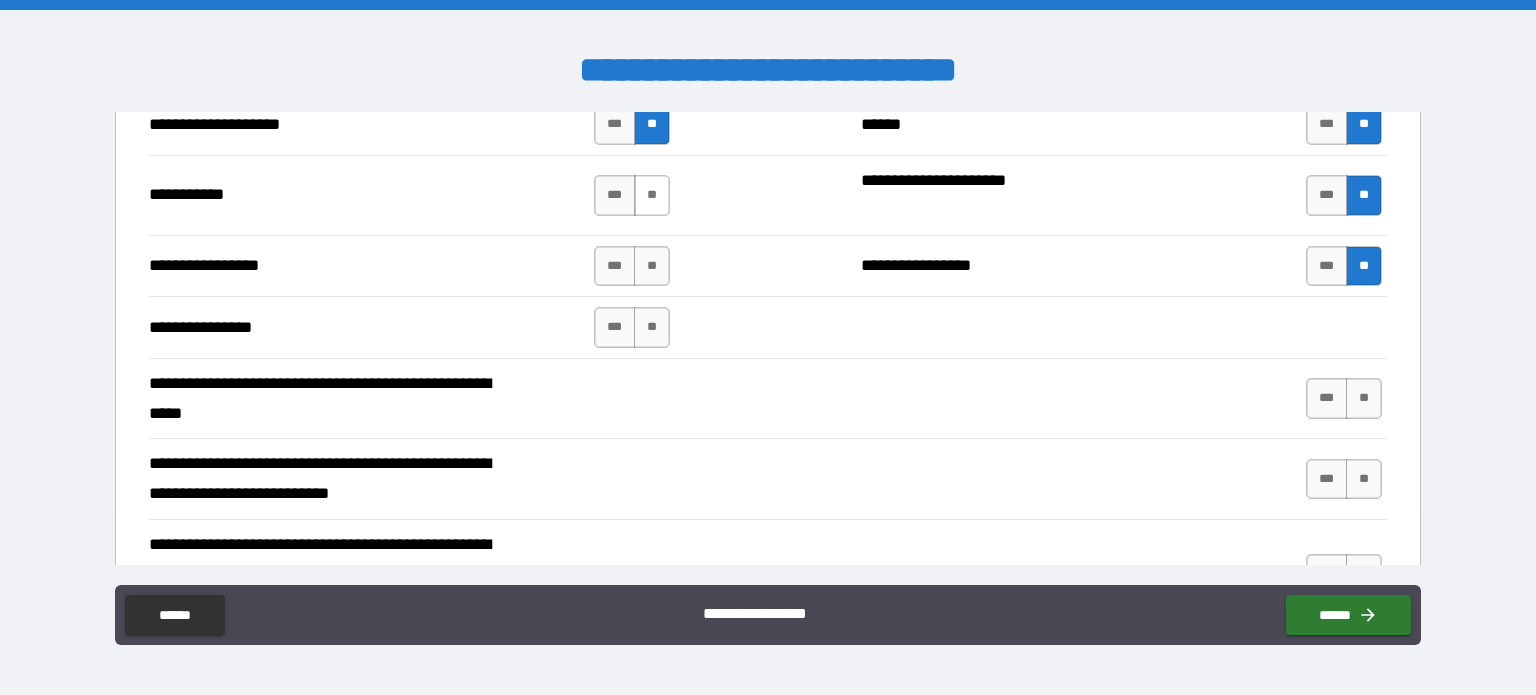 click on "**" at bounding box center (652, 195) 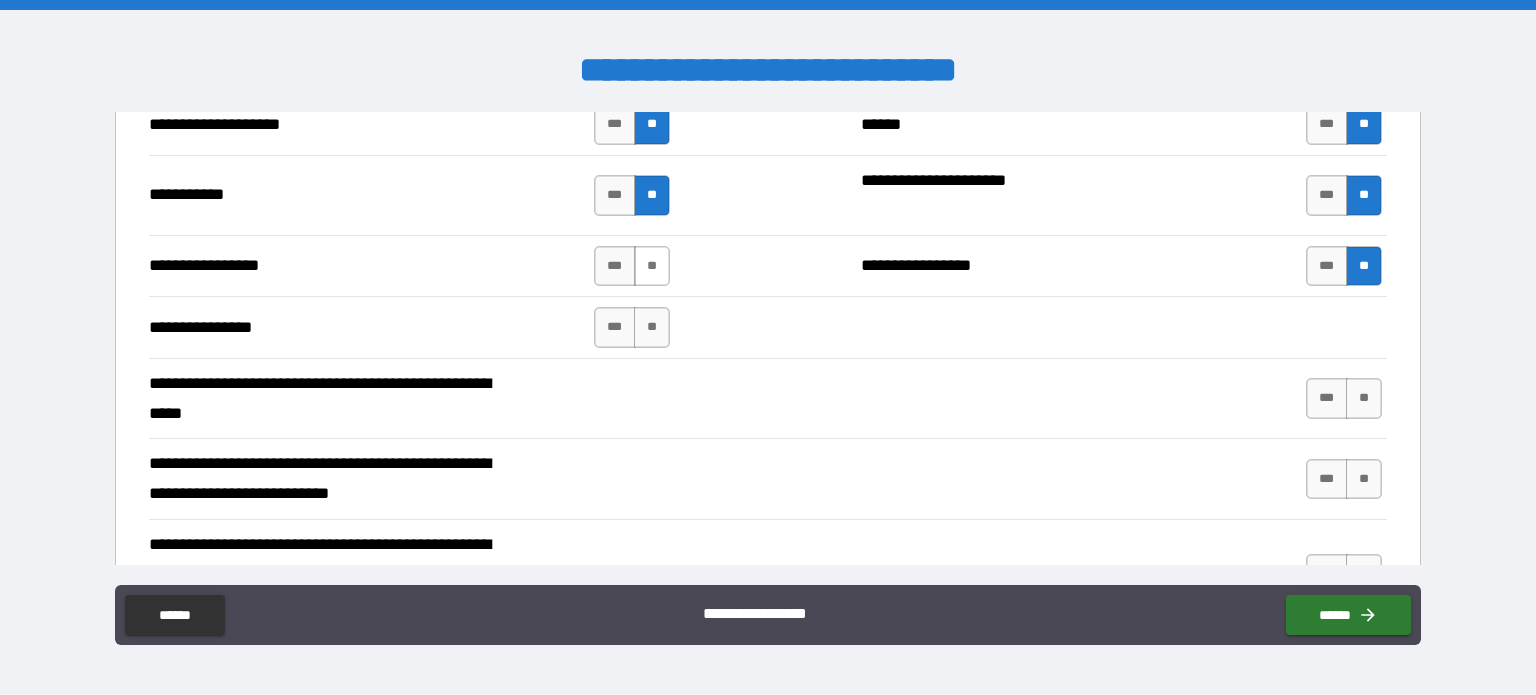 click on "**" at bounding box center (652, 266) 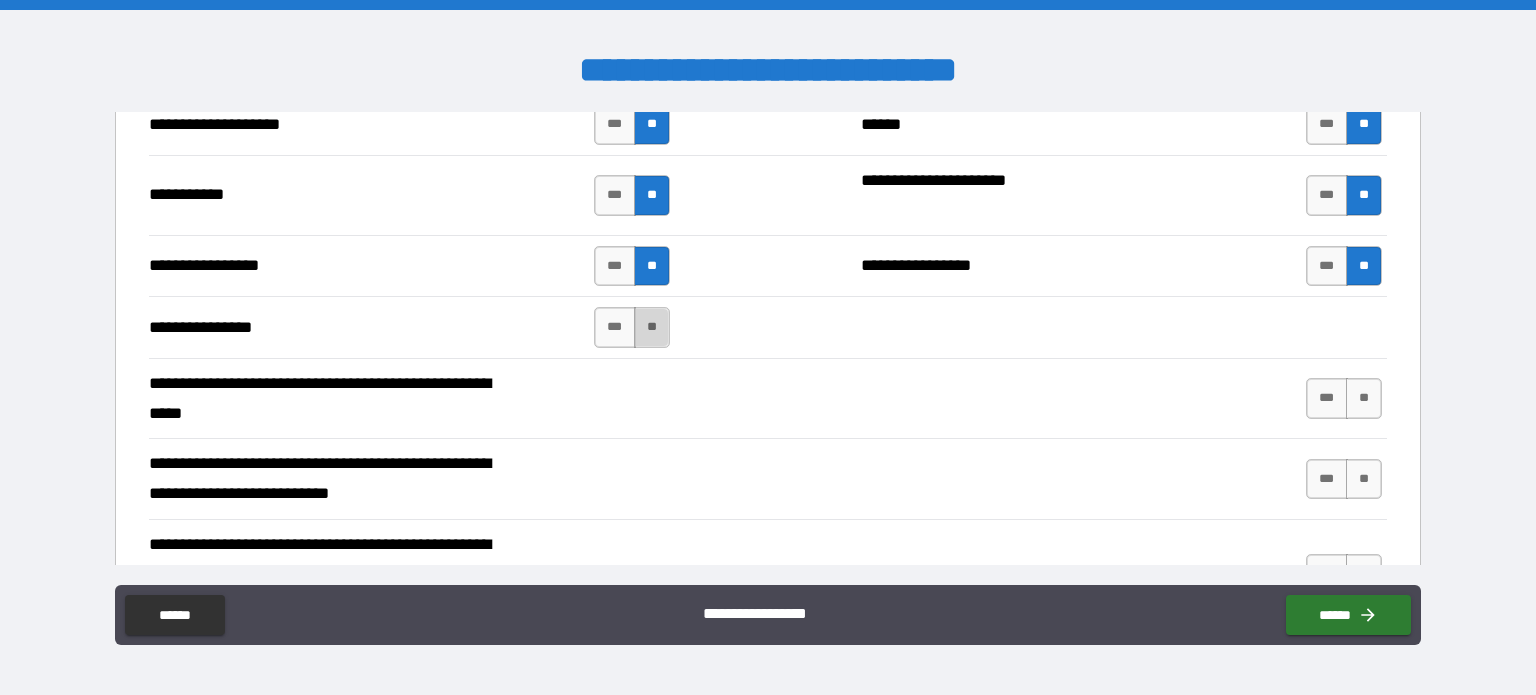 click on "**" at bounding box center (652, 327) 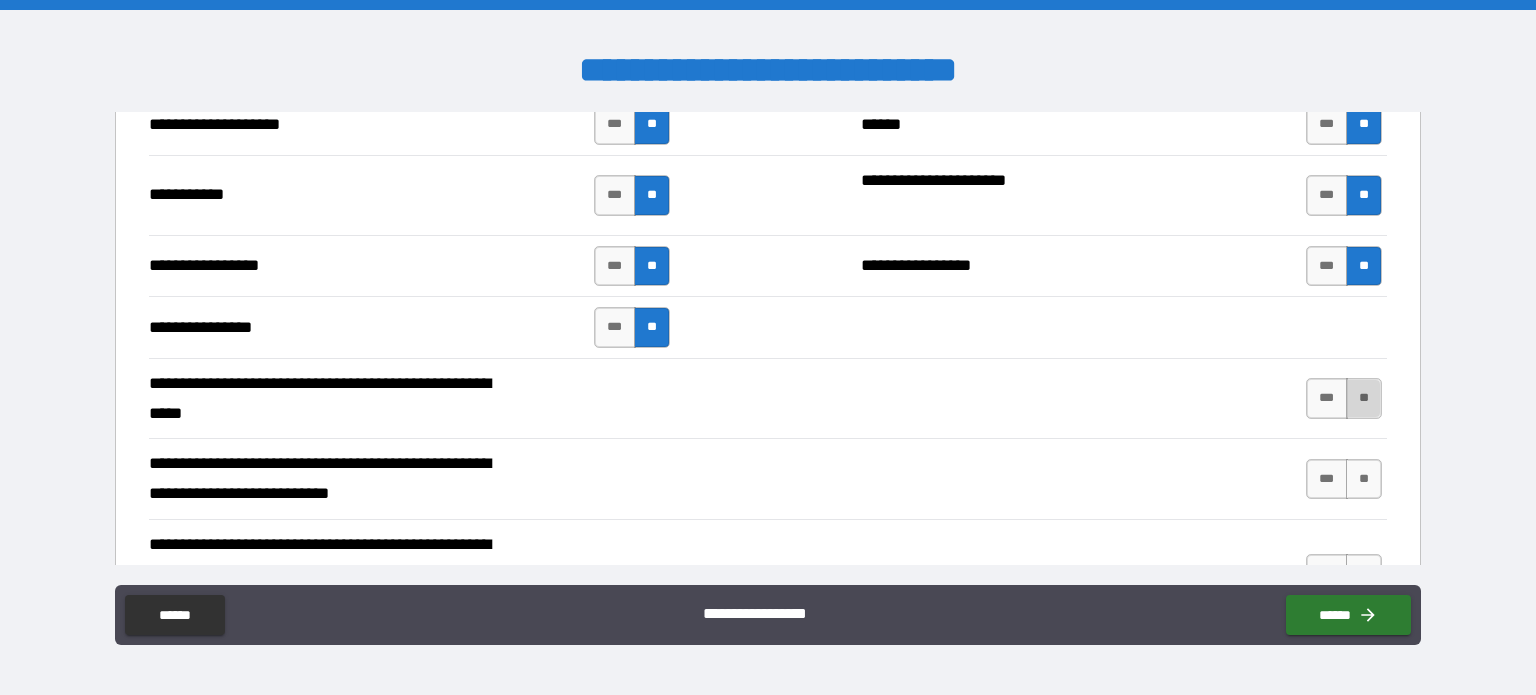 click on "**" at bounding box center (1364, 398) 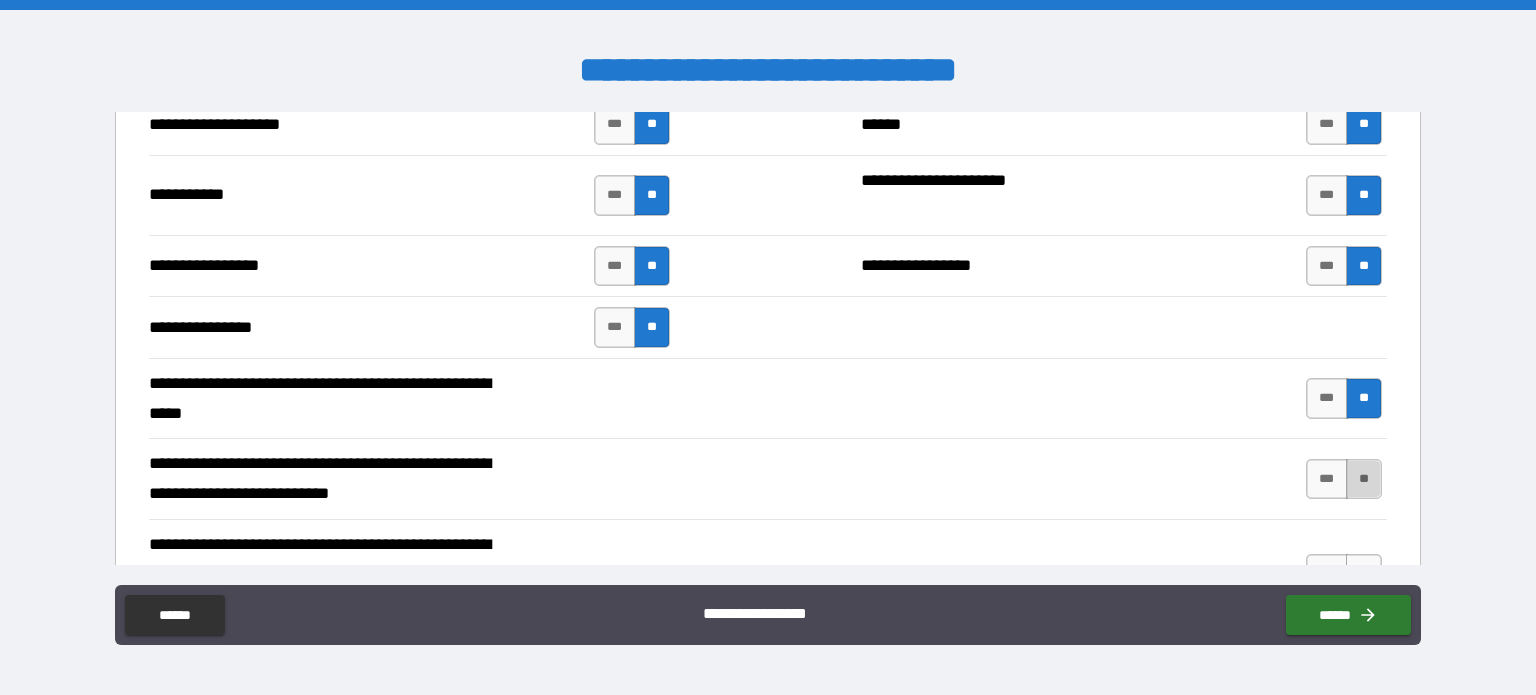 click on "**" at bounding box center [1364, 479] 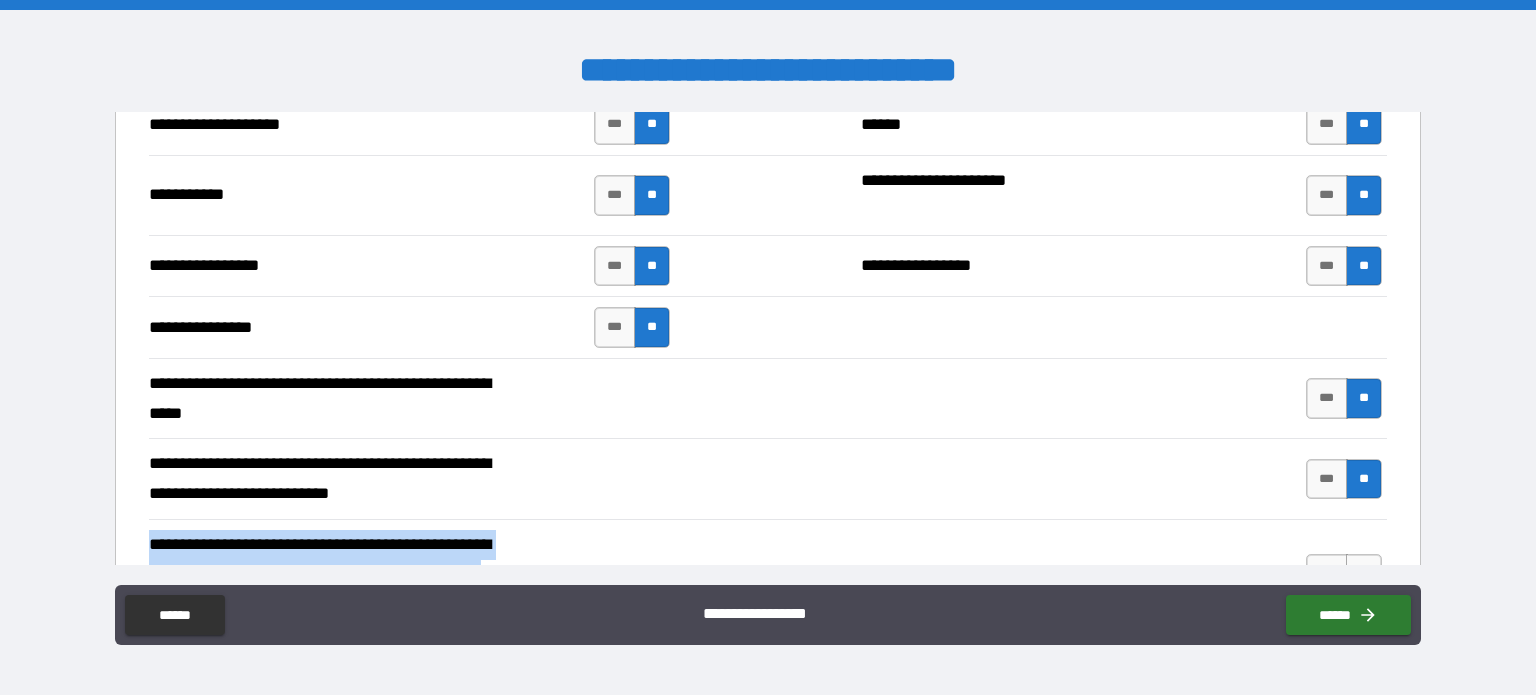 drag, startPoint x: 1400, startPoint y: 503, endPoint x: 1401, endPoint y: 519, distance: 16.03122 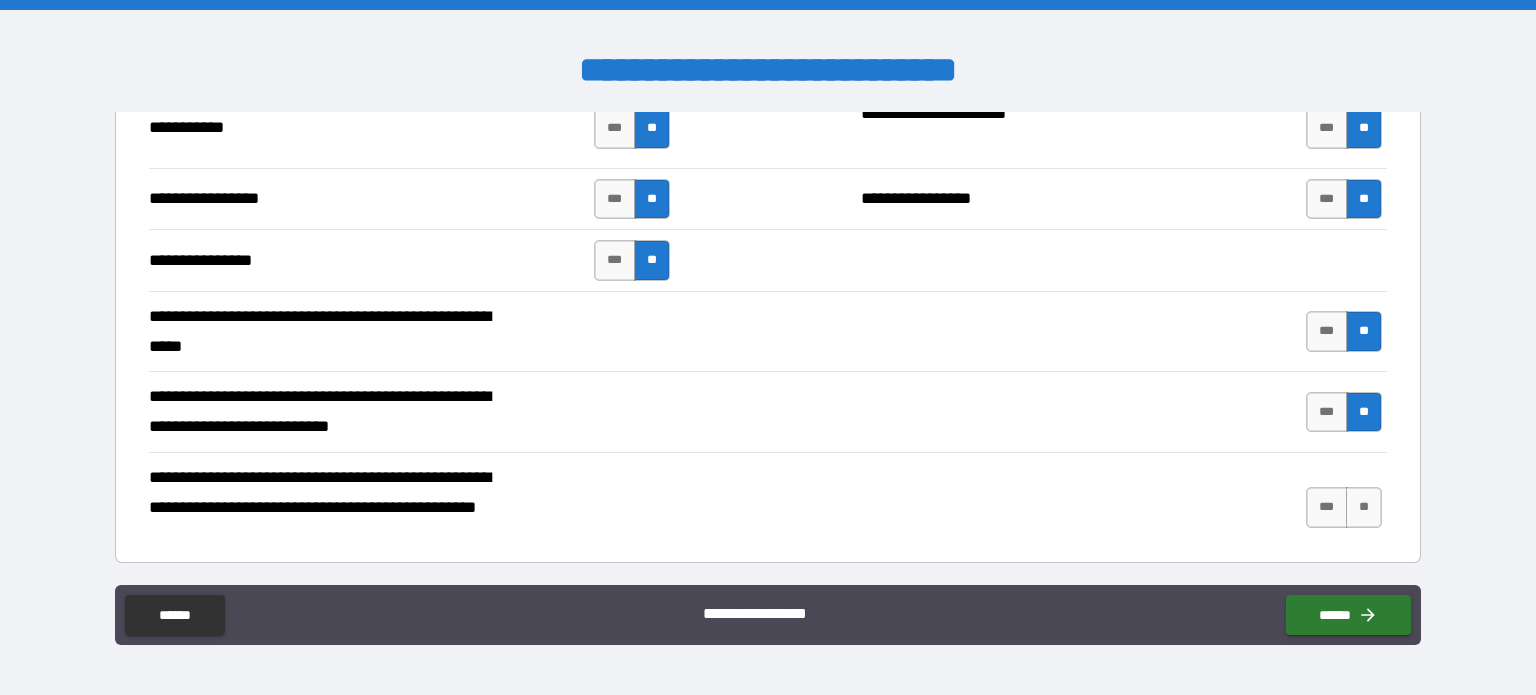 scroll, scrollTop: 4473, scrollLeft: 0, axis: vertical 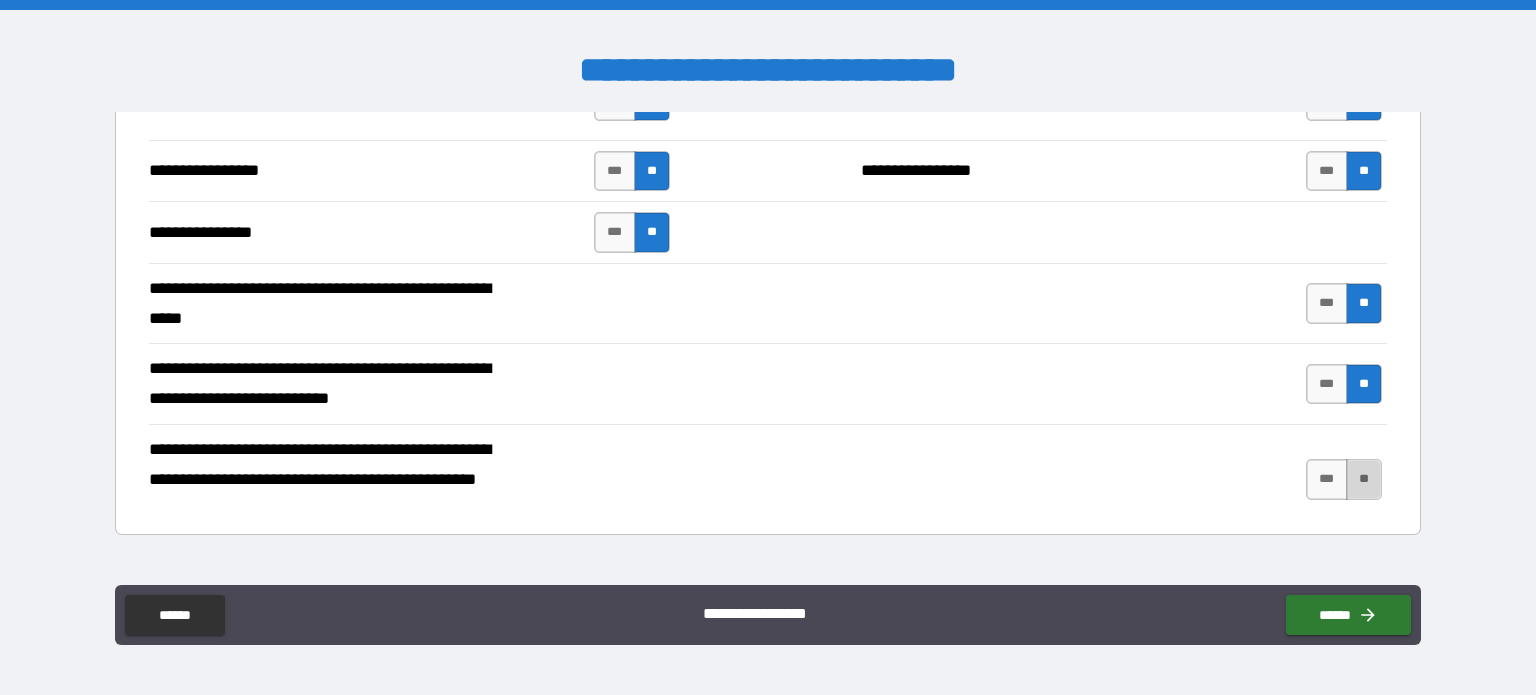 click on "**" at bounding box center [1364, 479] 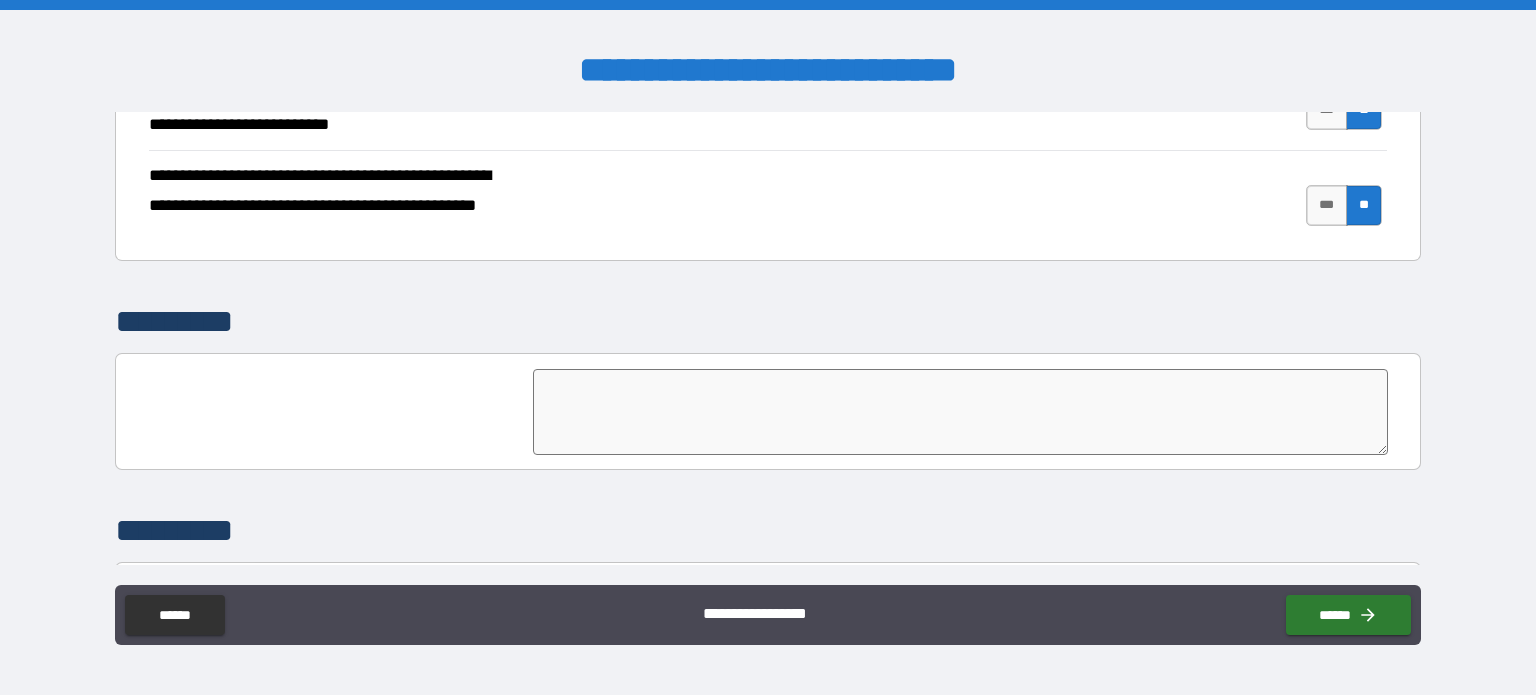 scroll, scrollTop: 4888, scrollLeft: 0, axis: vertical 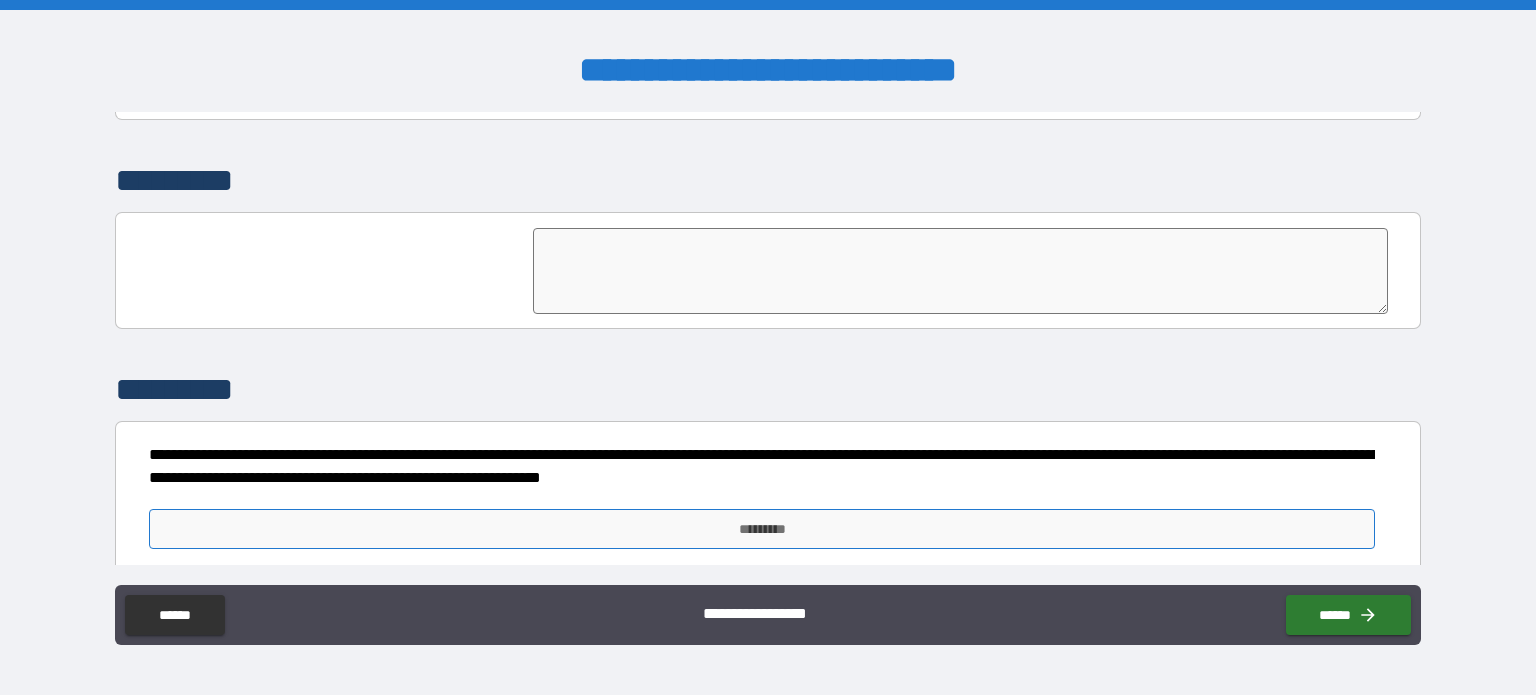 click on "*********" at bounding box center (762, 529) 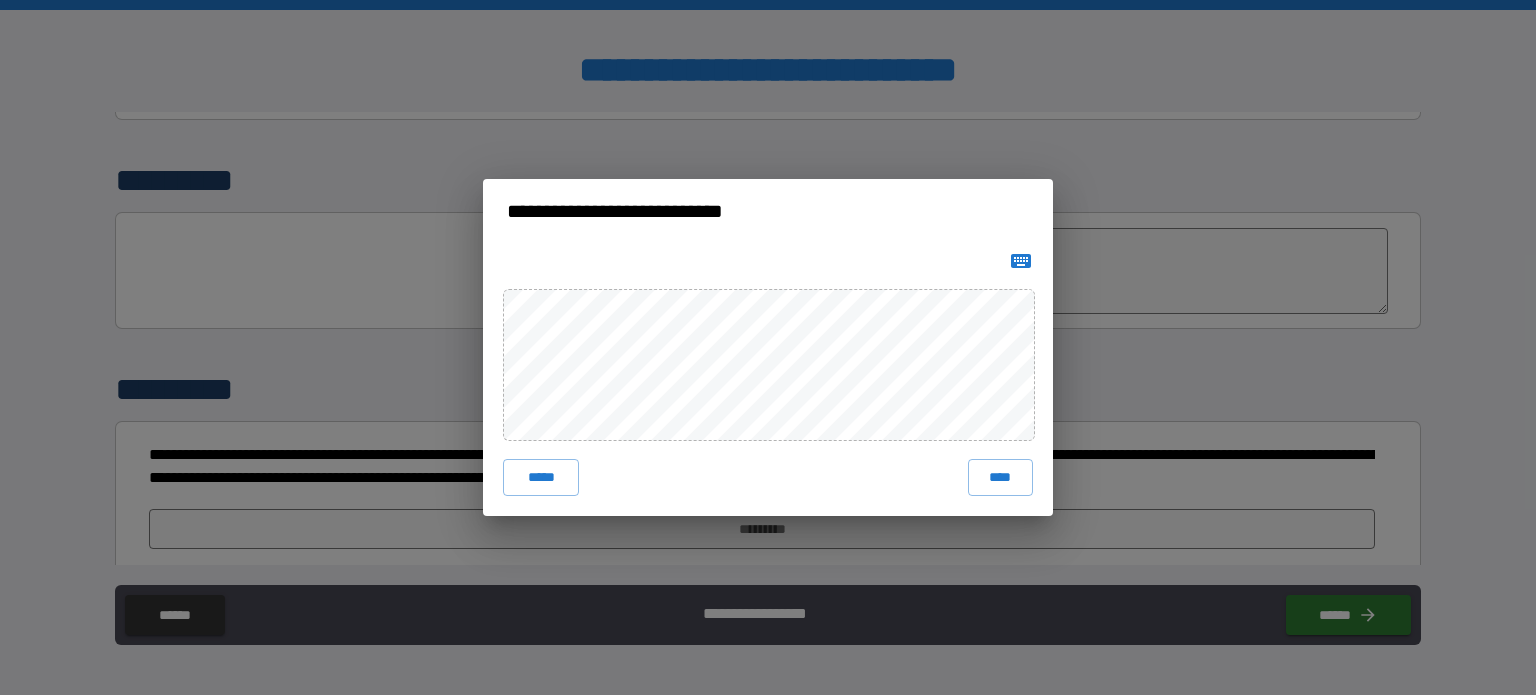 click on "***** ****" at bounding box center (768, 379) 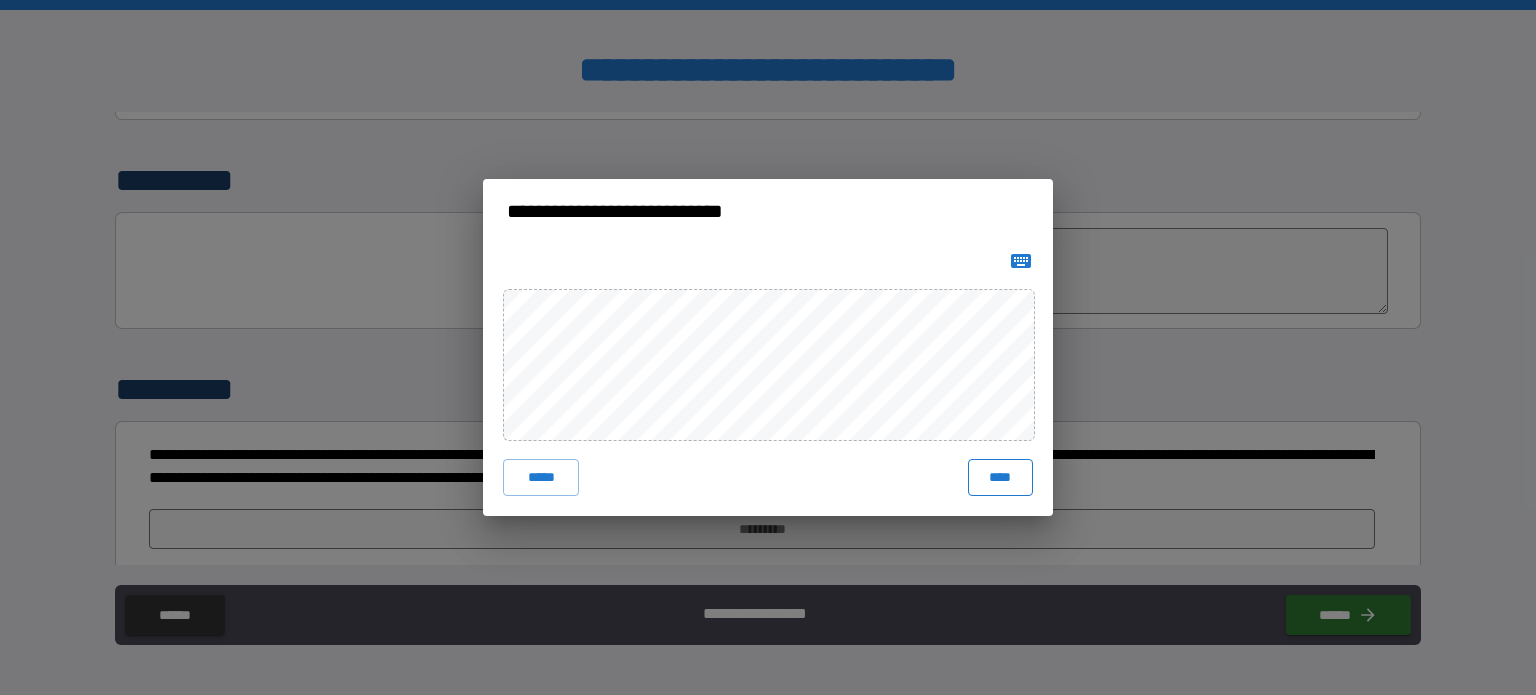 click on "****" at bounding box center [1000, 477] 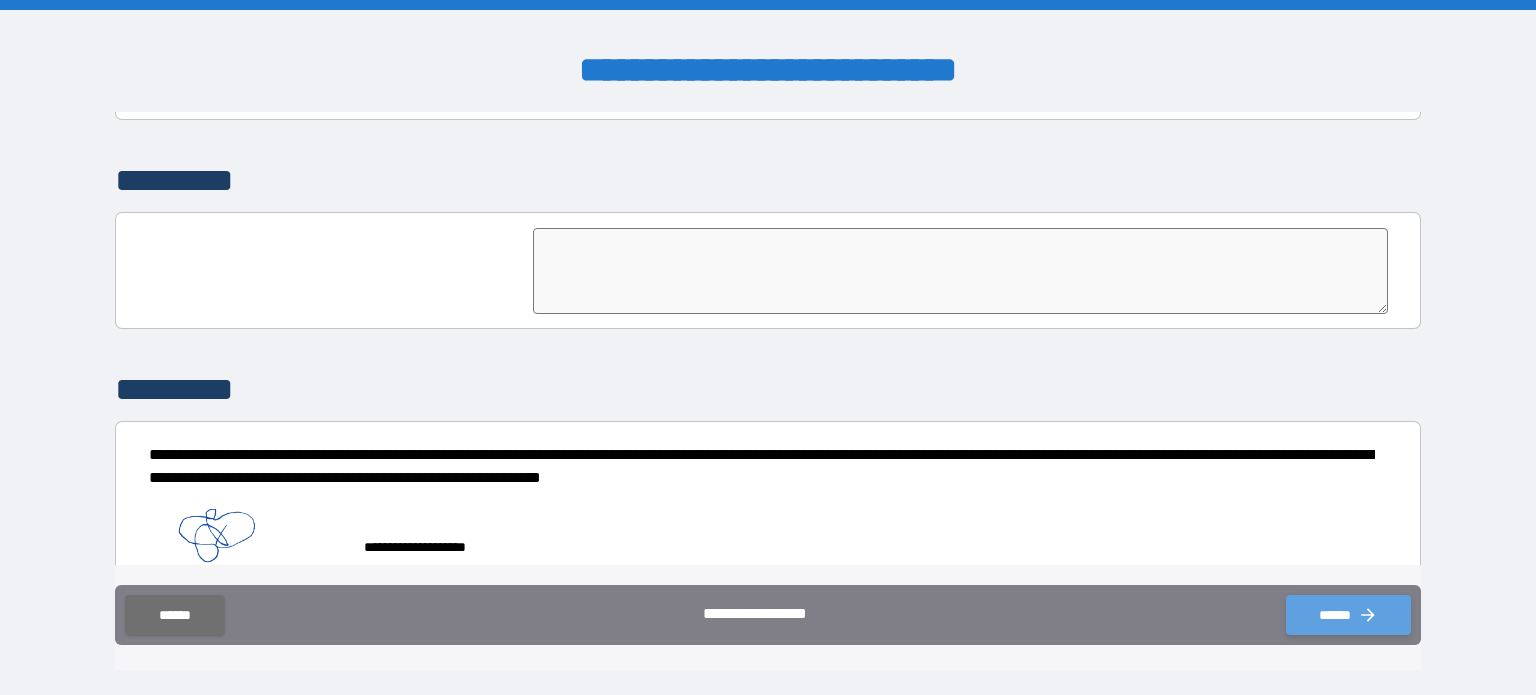 click on "******" at bounding box center [1348, 615] 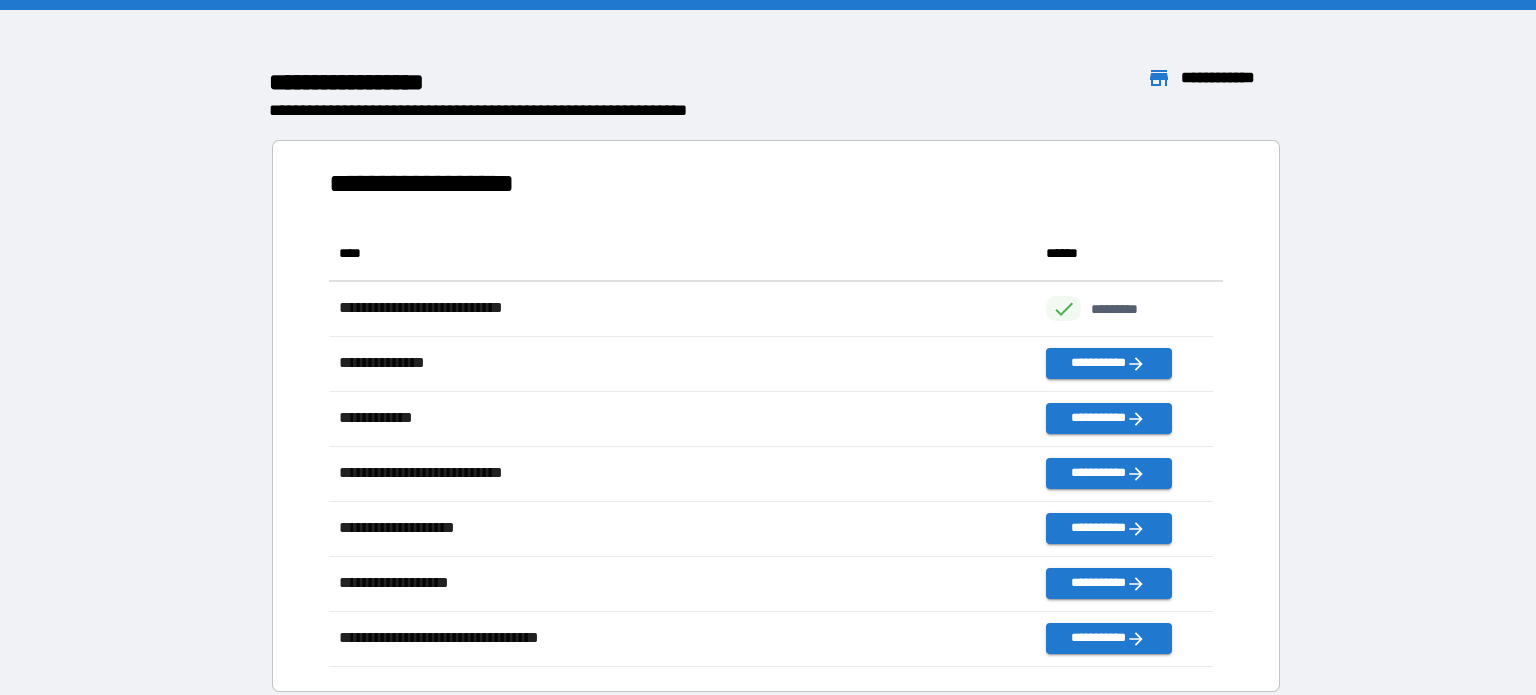 scroll, scrollTop: 16, scrollLeft: 16, axis: both 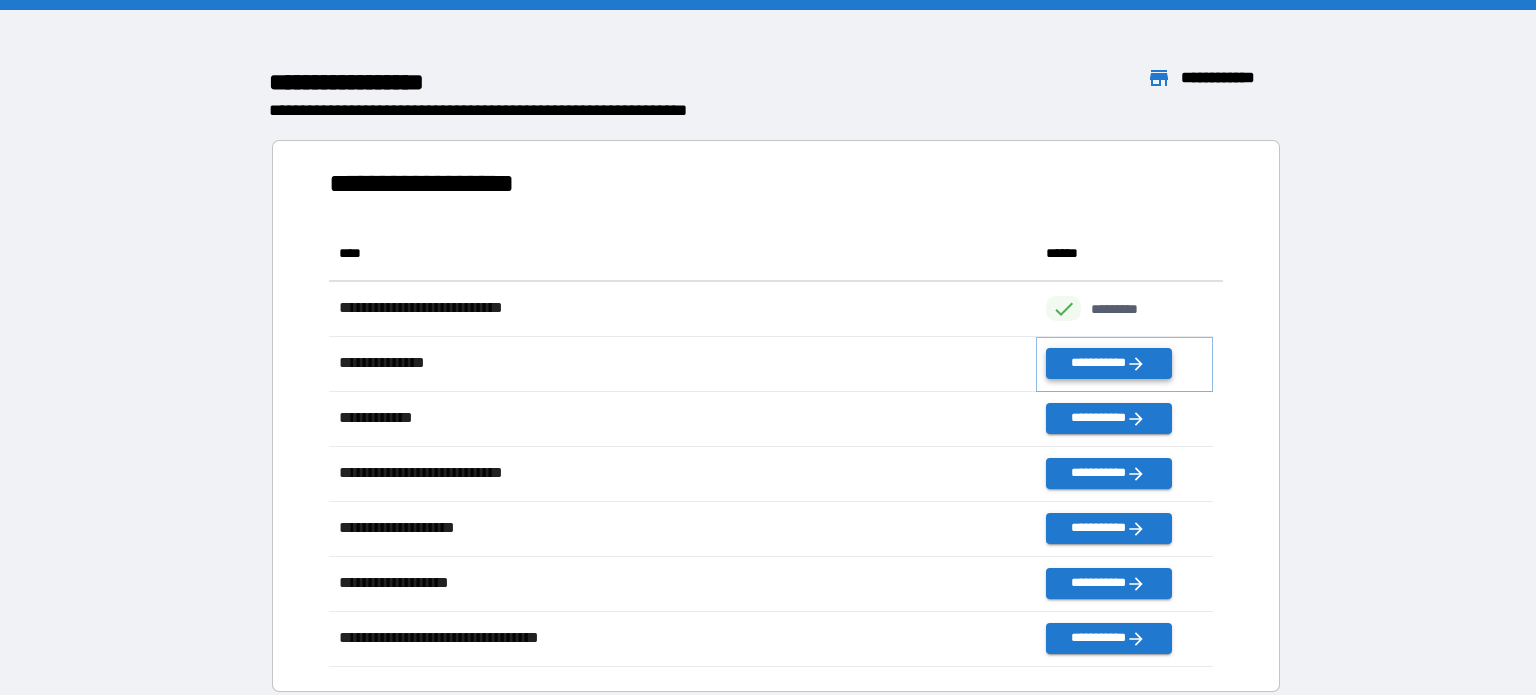 click on "**********" at bounding box center [1108, 363] 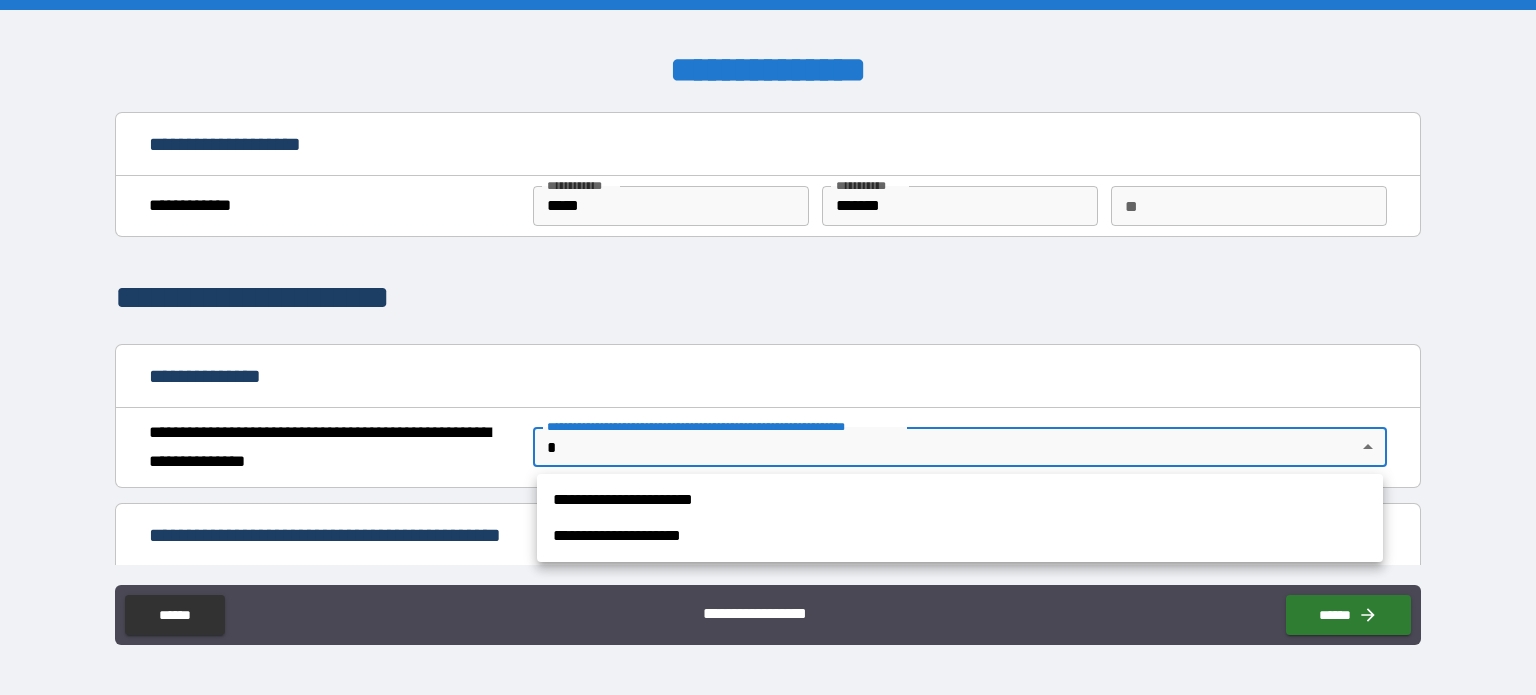 click on "**********" at bounding box center [768, 347] 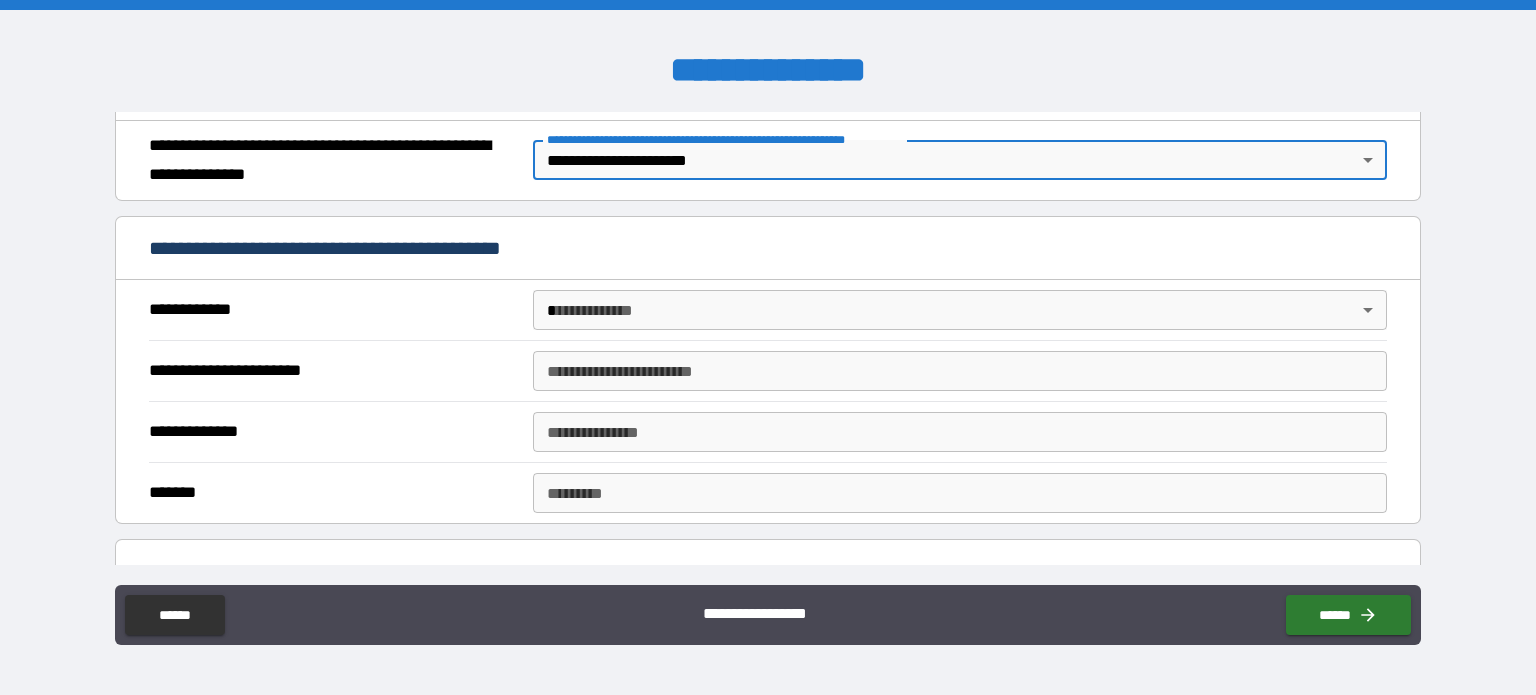 scroll, scrollTop: 340, scrollLeft: 0, axis: vertical 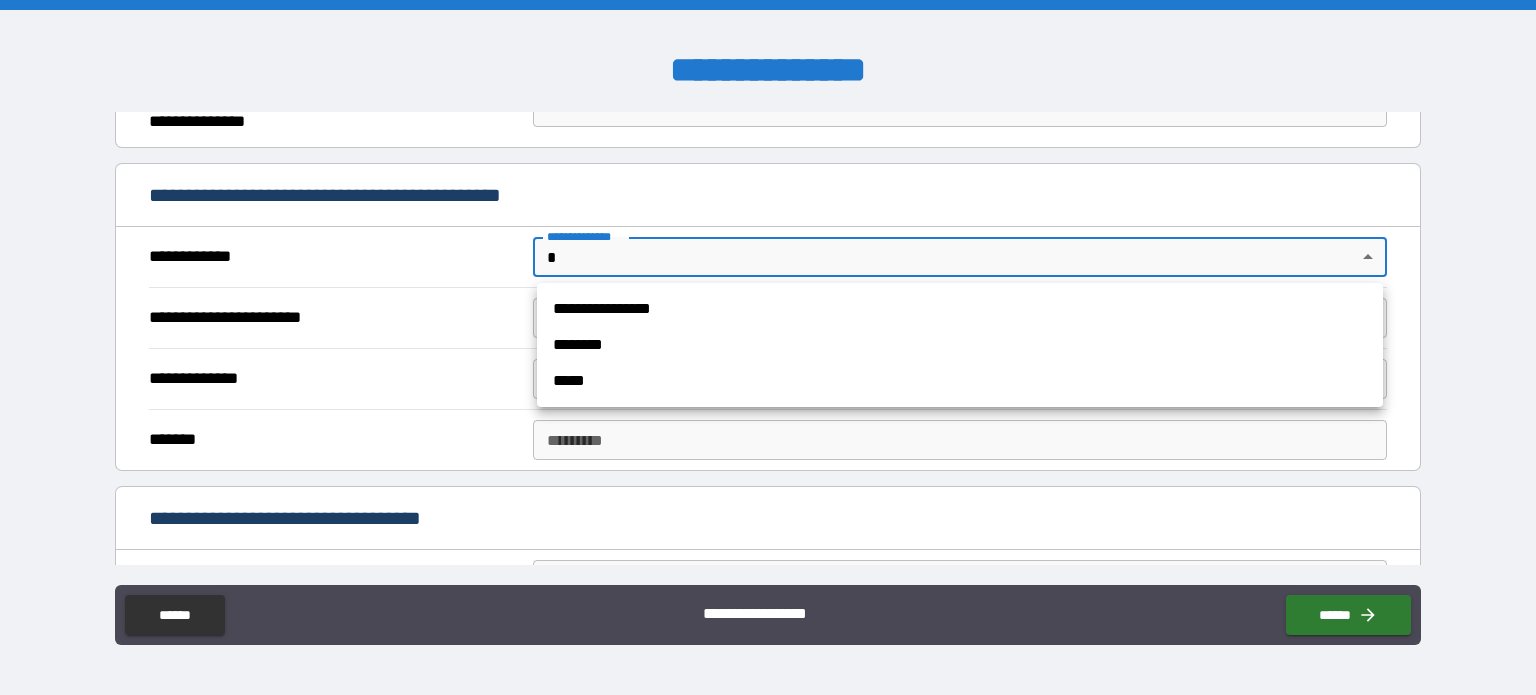 click on "**********" at bounding box center (768, 347) 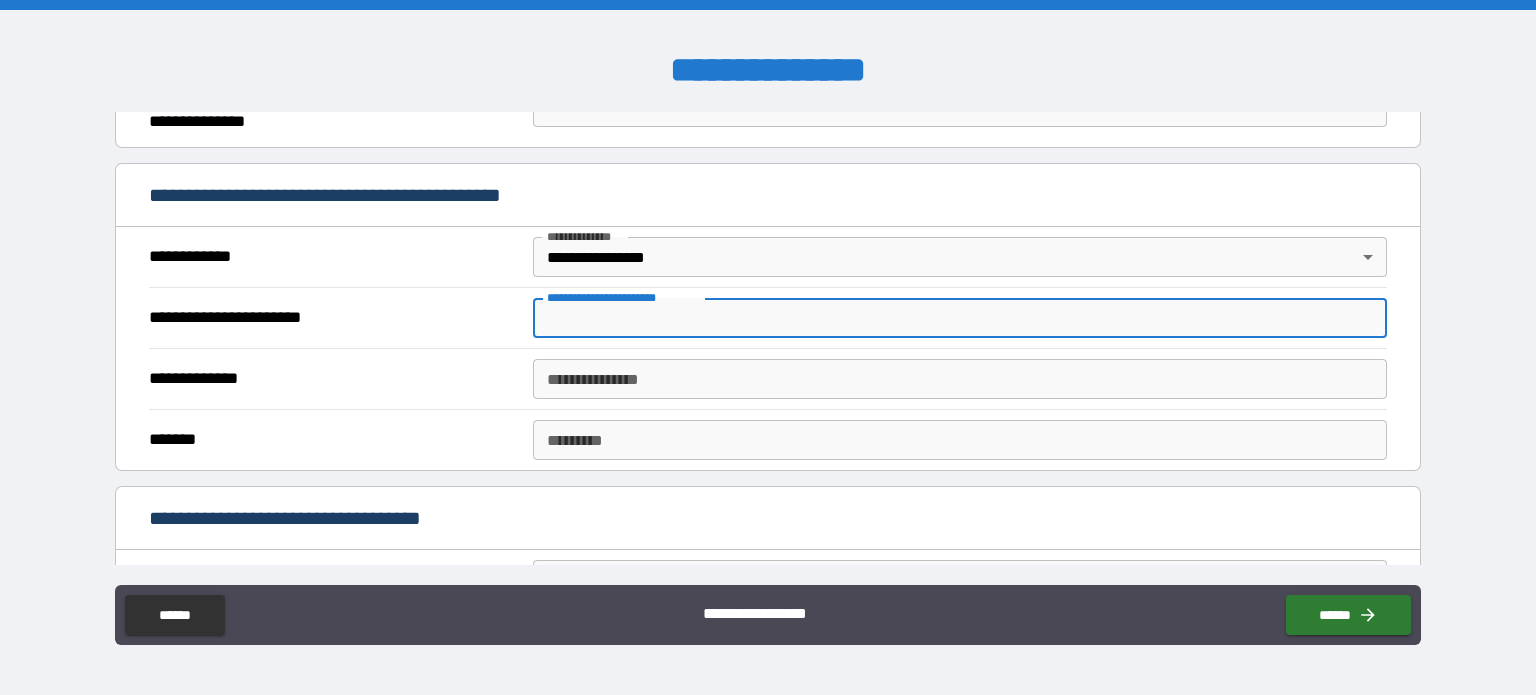 click on "**********" at bounding box center [960, 318] 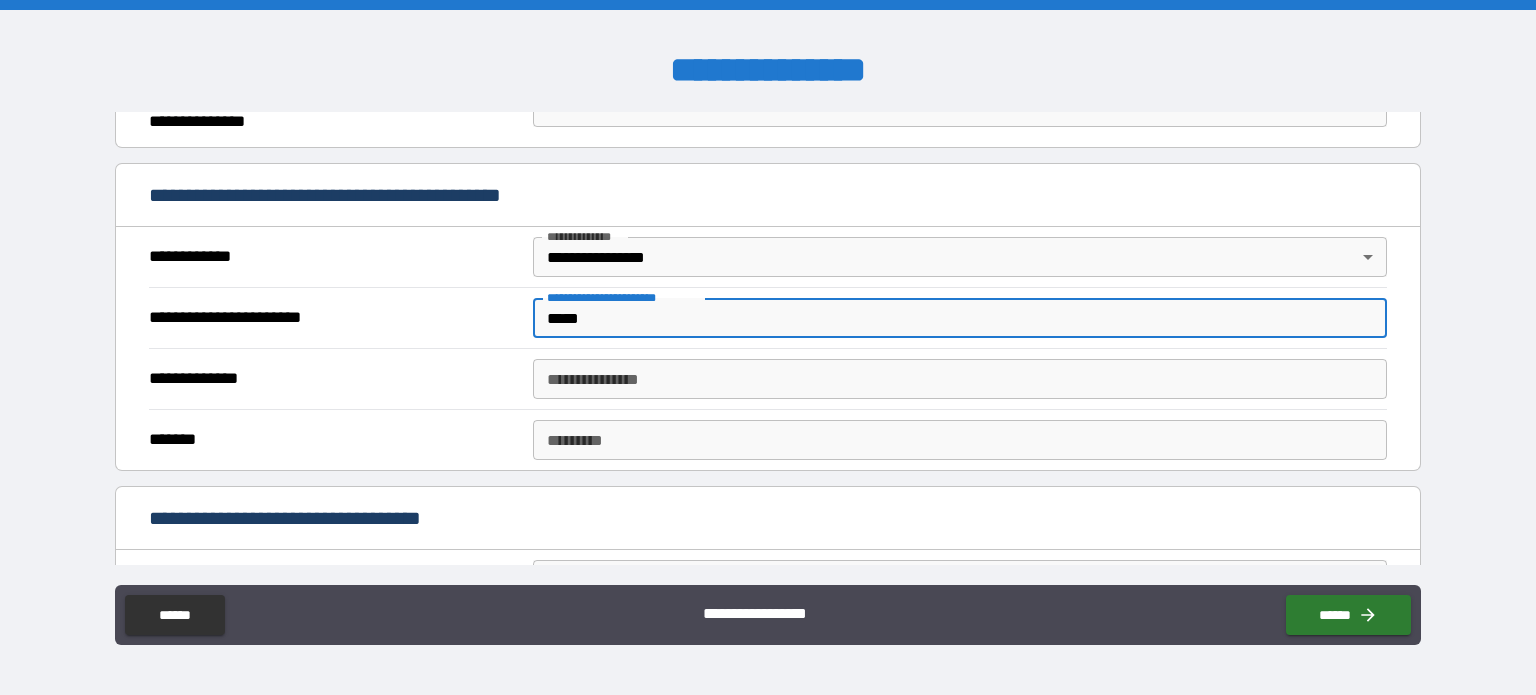 type on "*****" 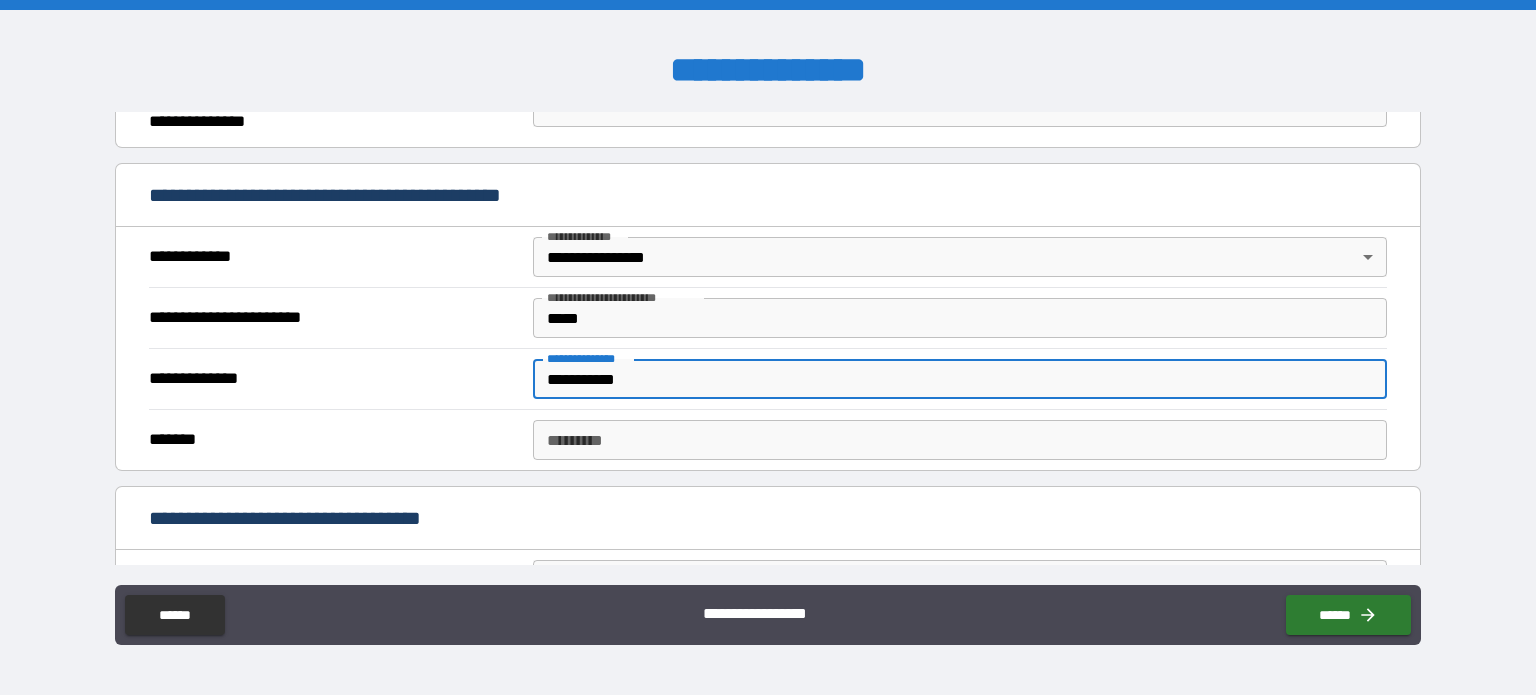 type on "**********" 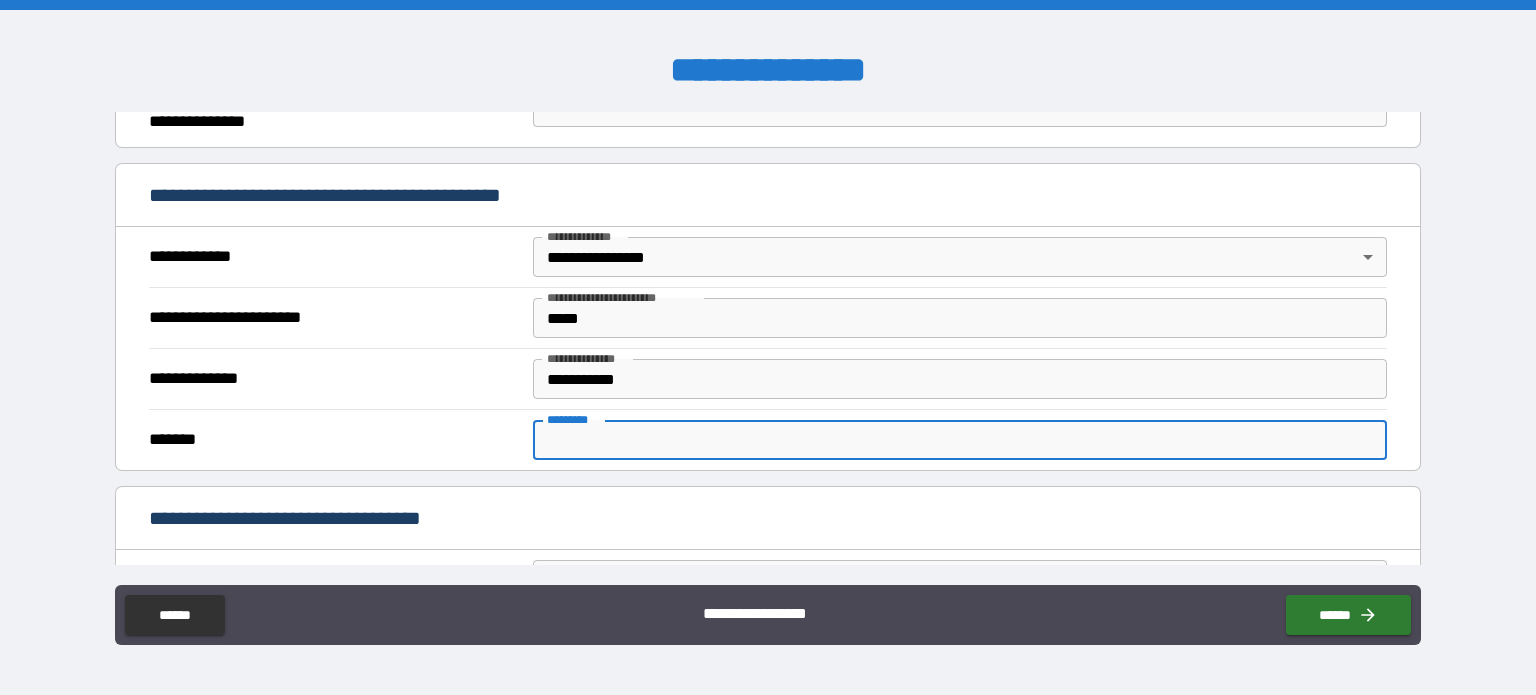 click on "*******   *" at bounding box center [960, 440] 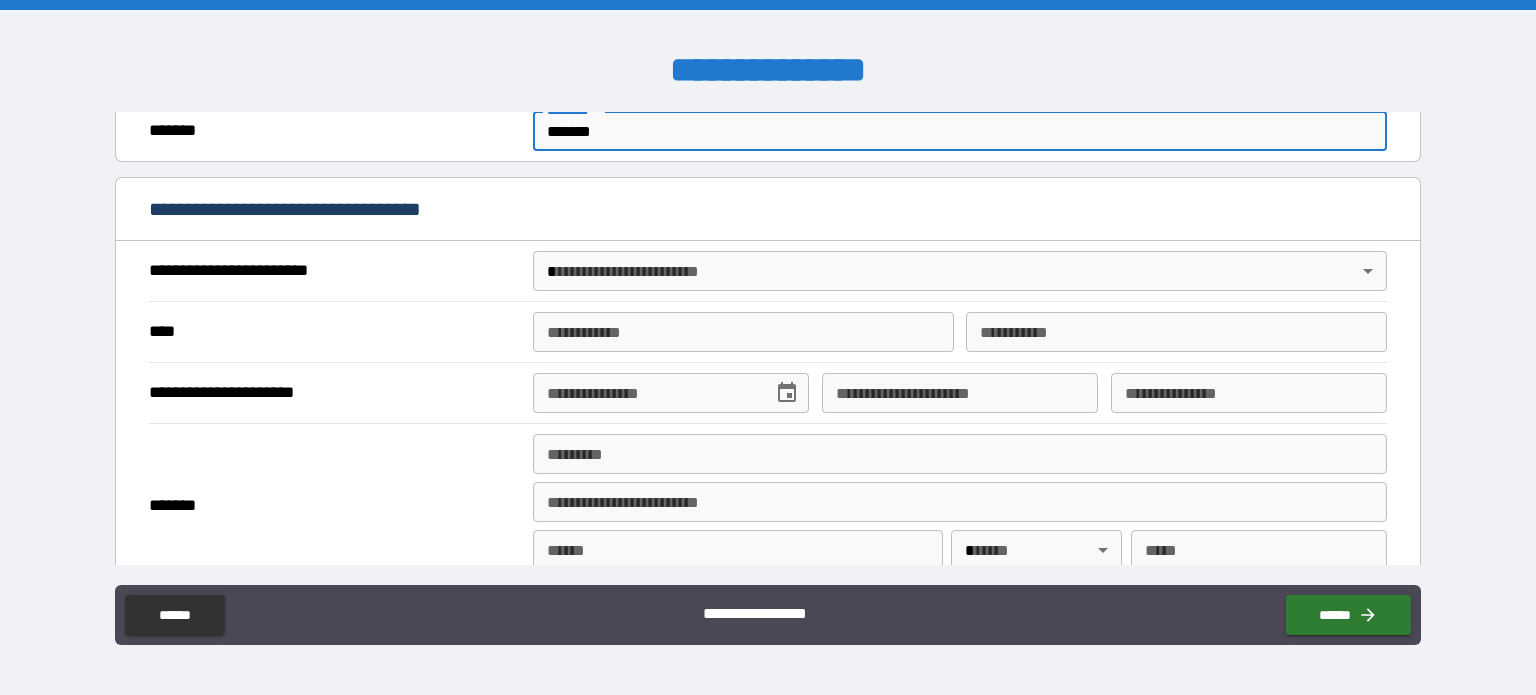 scroll, scrollTop: 655, scrollLeft: 0, axis: vertical 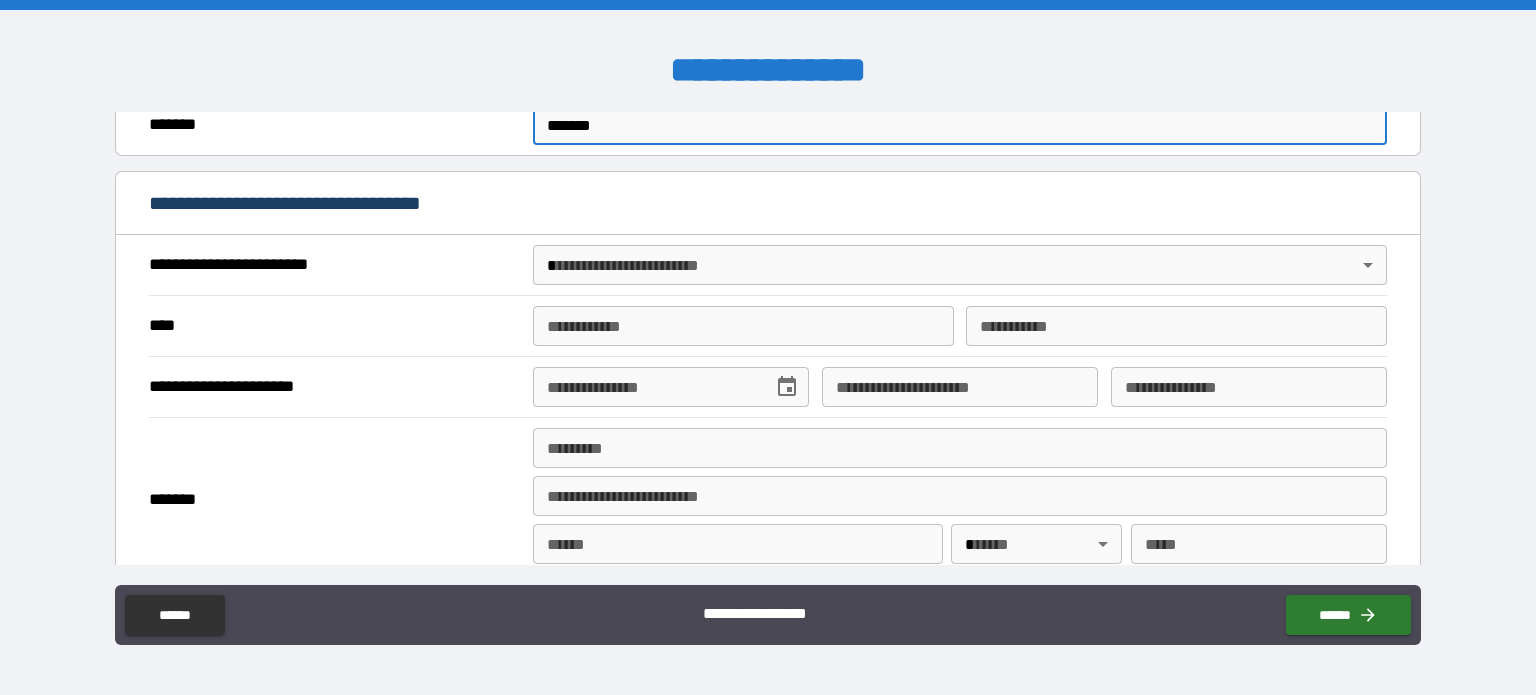 type on "*******" 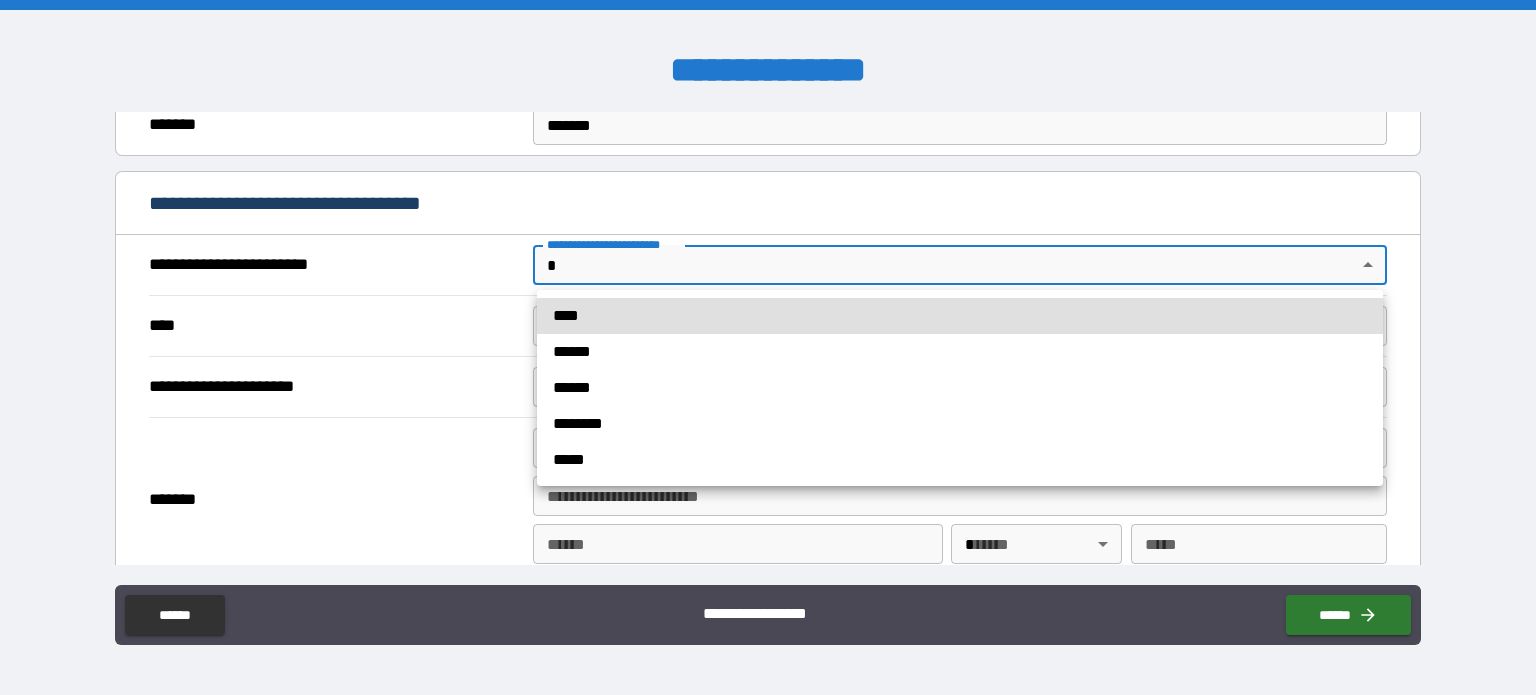 click on "**********" at bounding box center [768, 347] 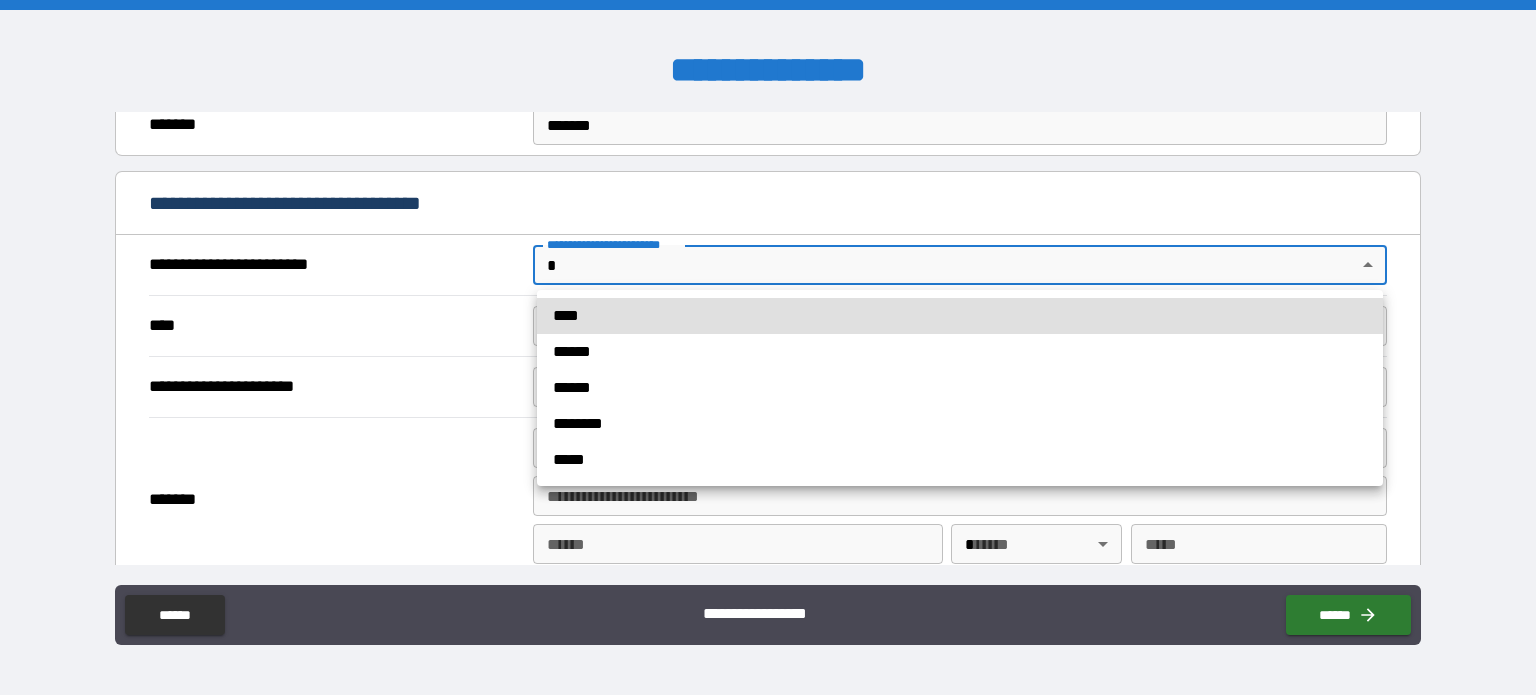 click on "******" at bounding box center [960, 388] 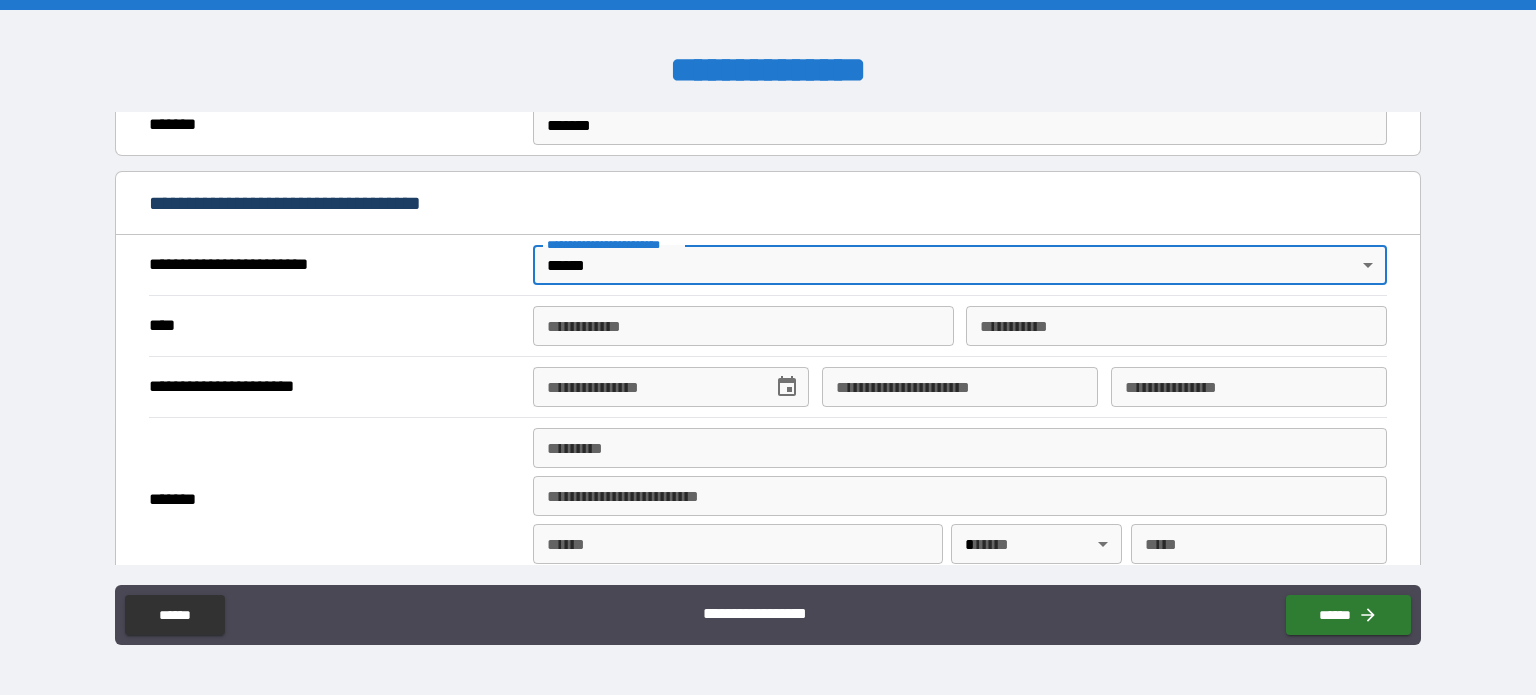 click on "**********" at bounding box center (743, 326) 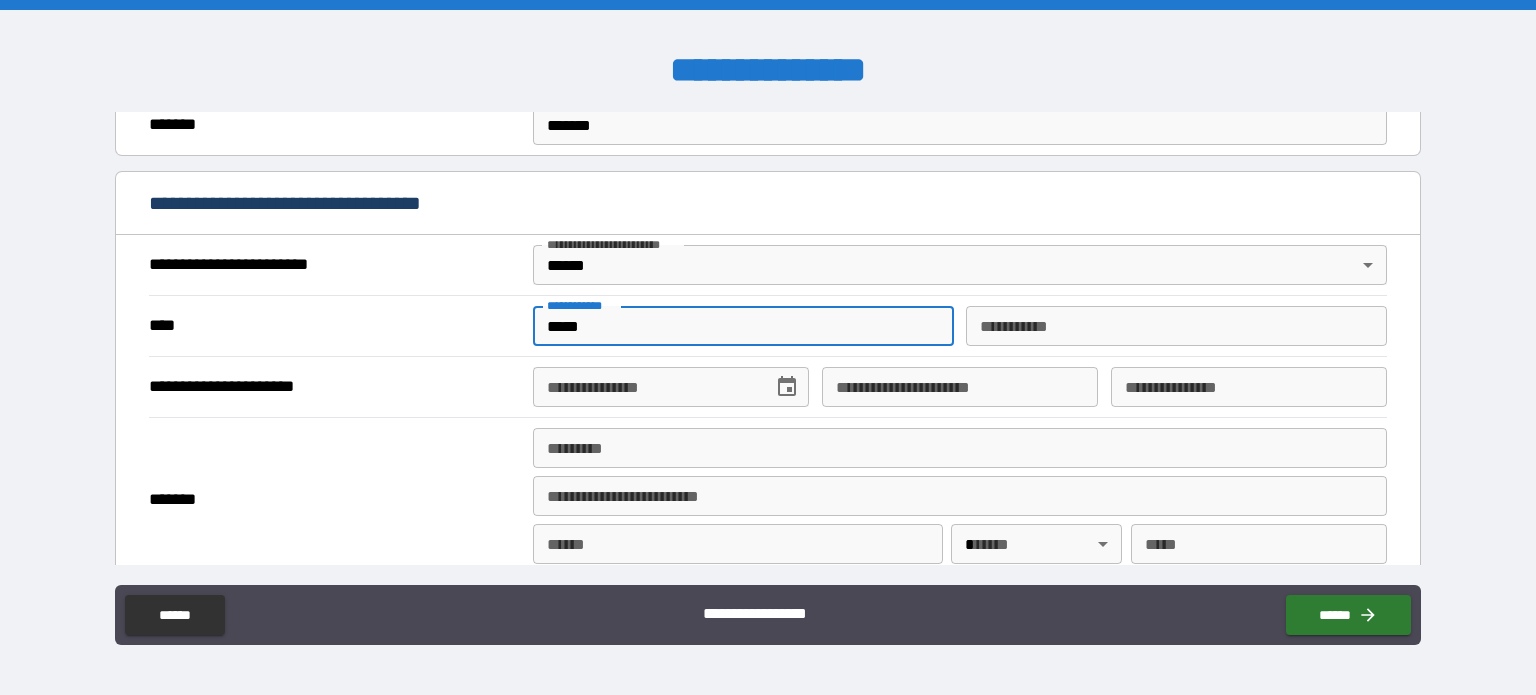 type on "*****" 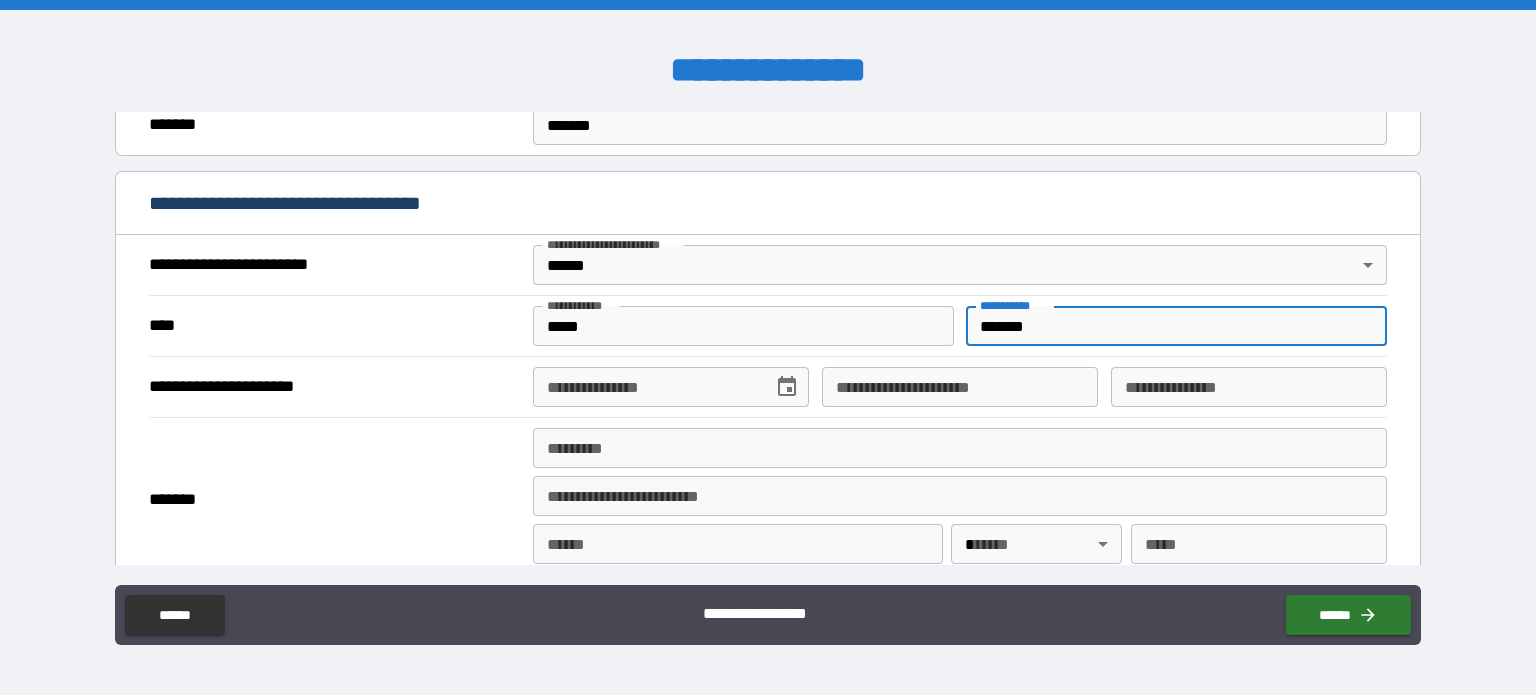 type on "*******" 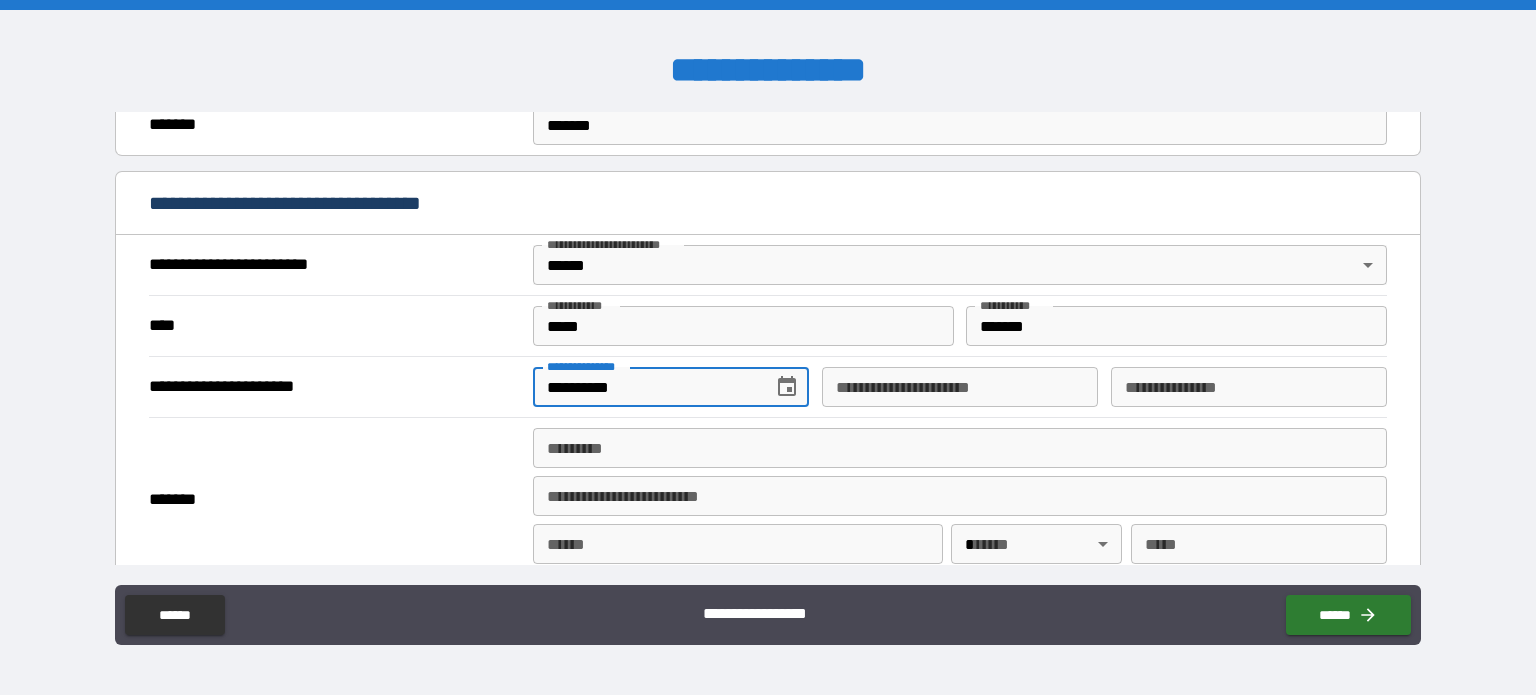 type on "**********" 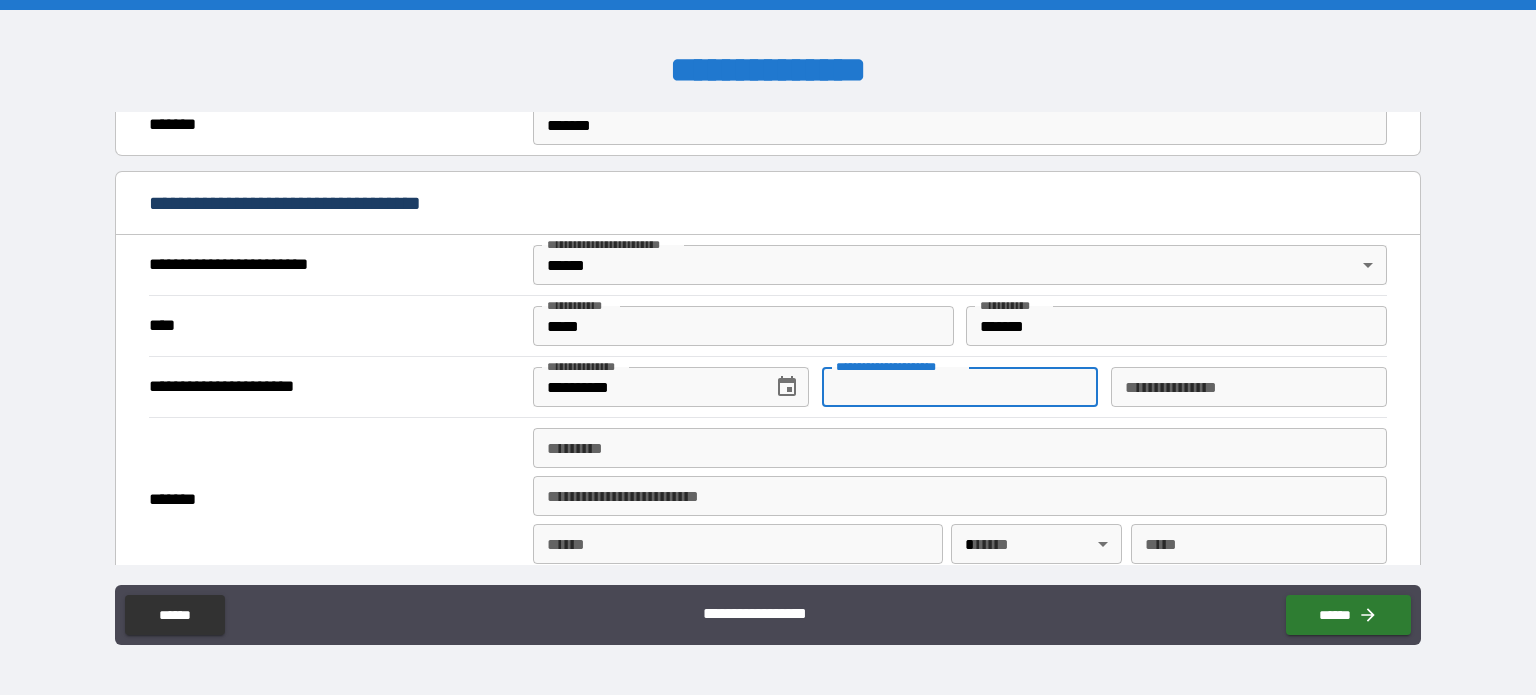 click on "**********" at bounding box center [960, 387] 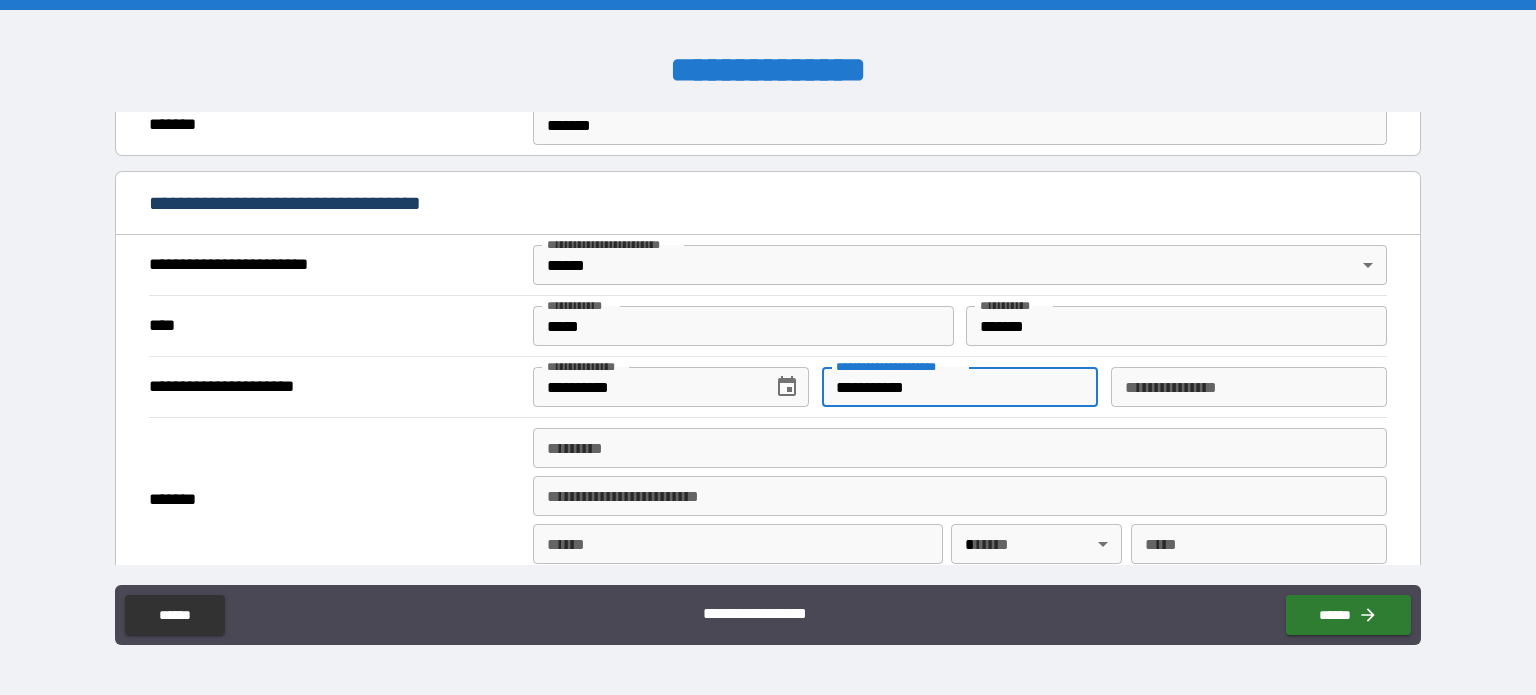 type on "**********" 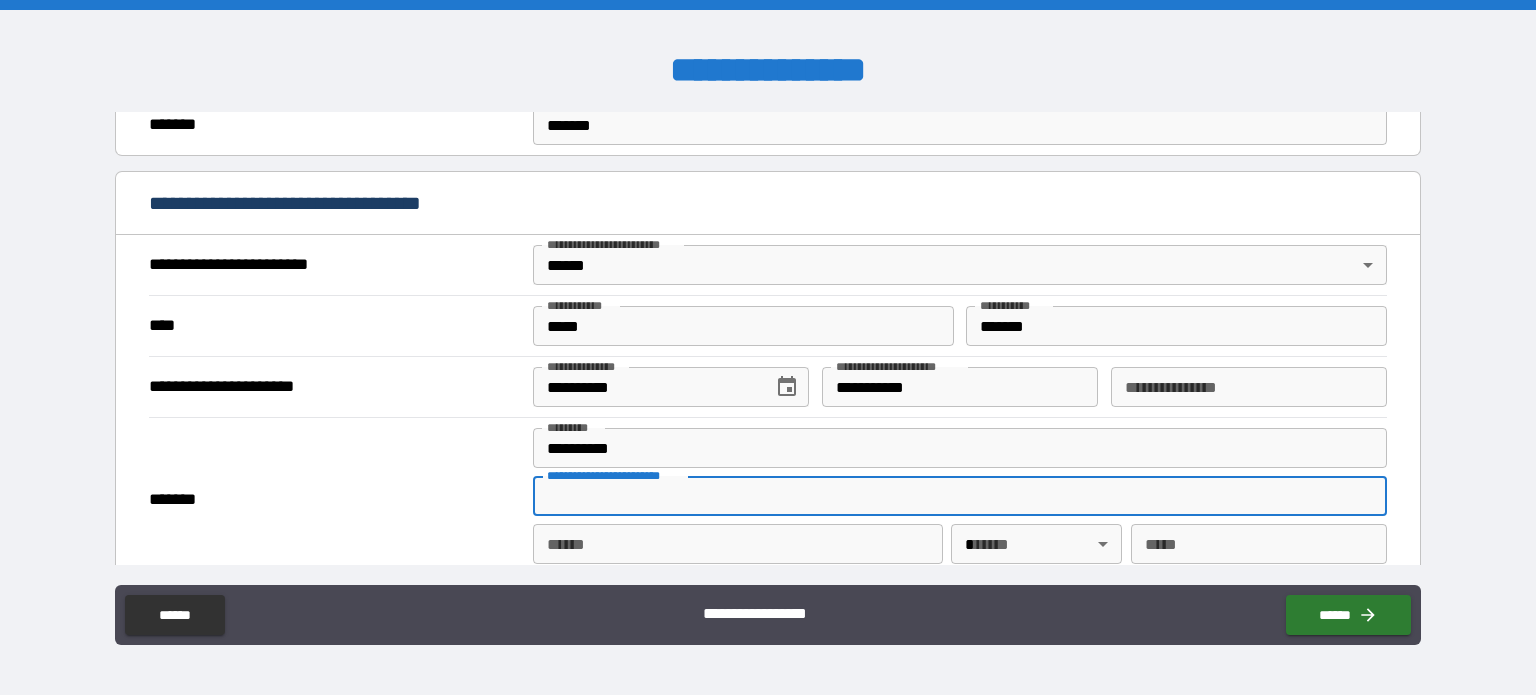 type on "**********" 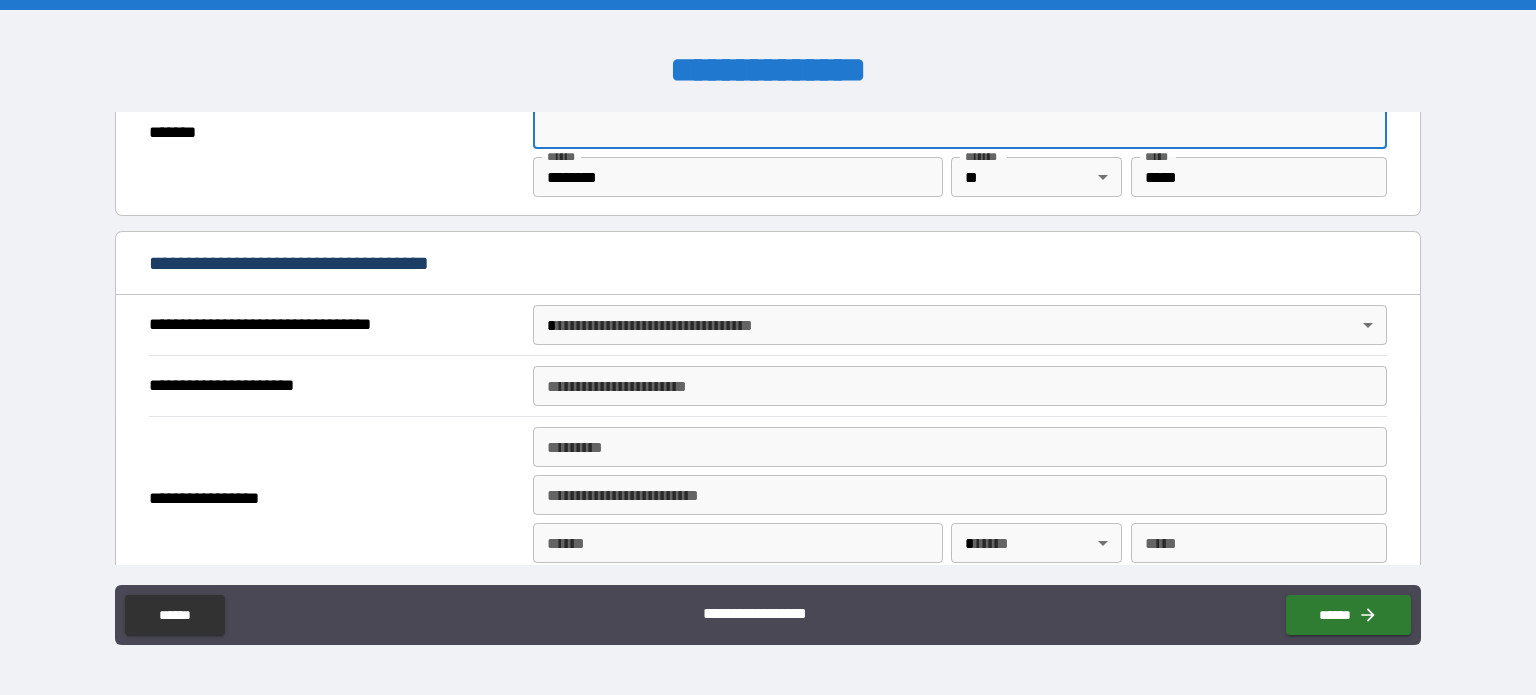 scroll, scrollTop: 1049, scrollLeft: 0, axis: vertical 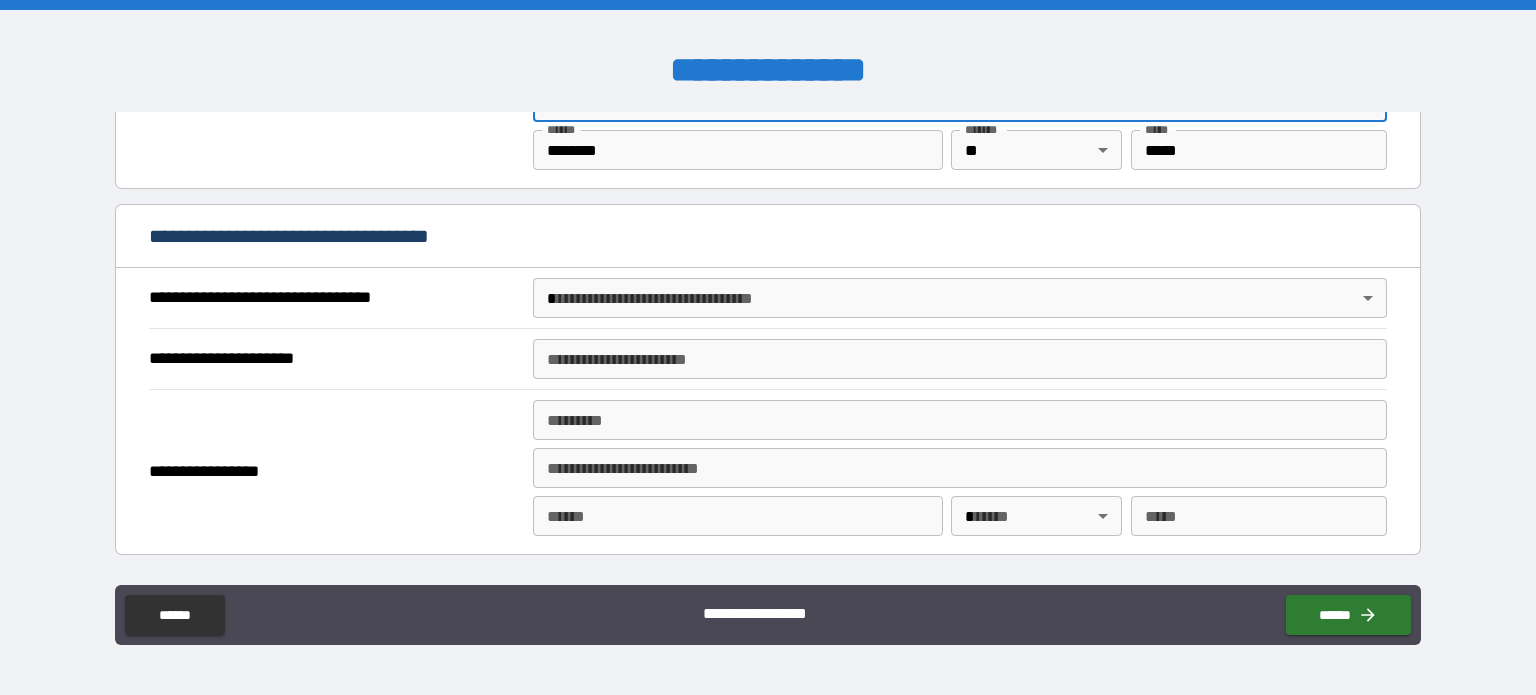 click on "**********" at bounding box center (768, 347) 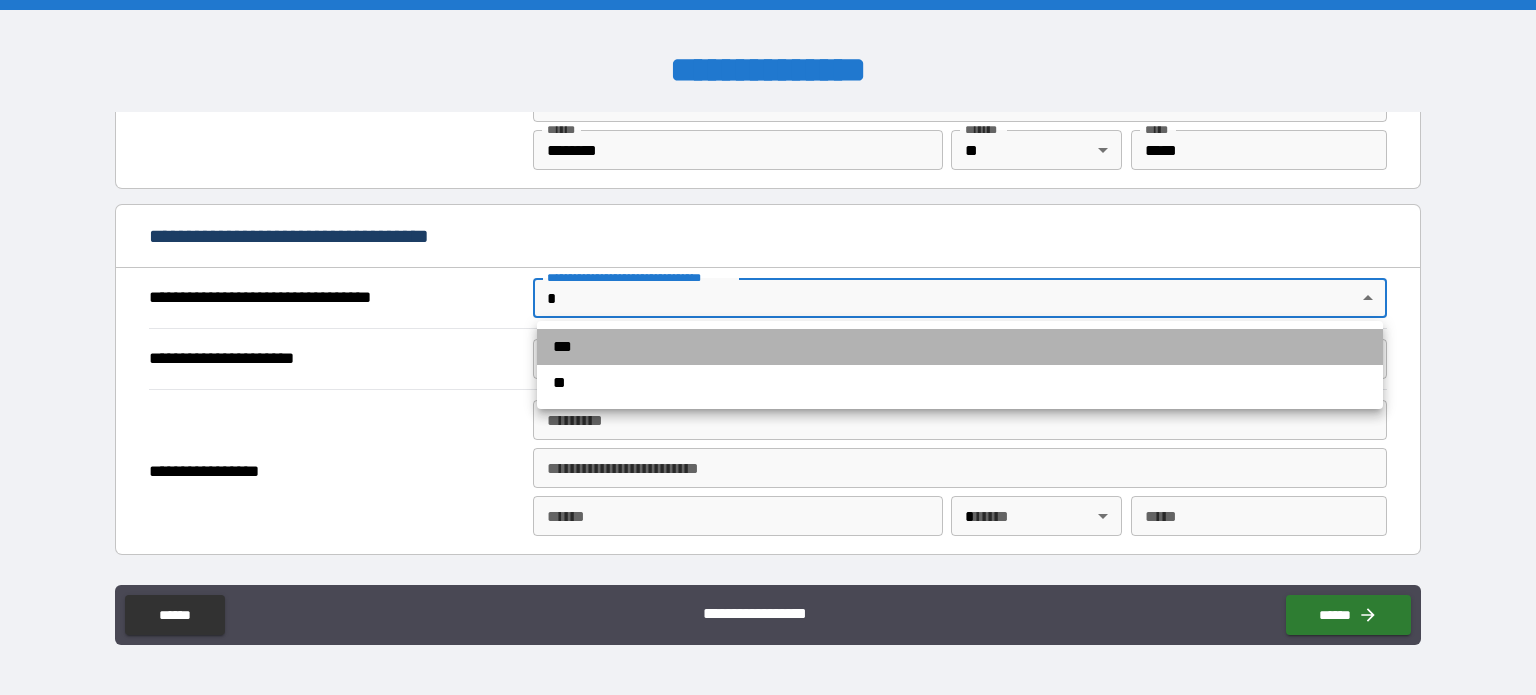 click on "***" at bounding box center [960, 347] 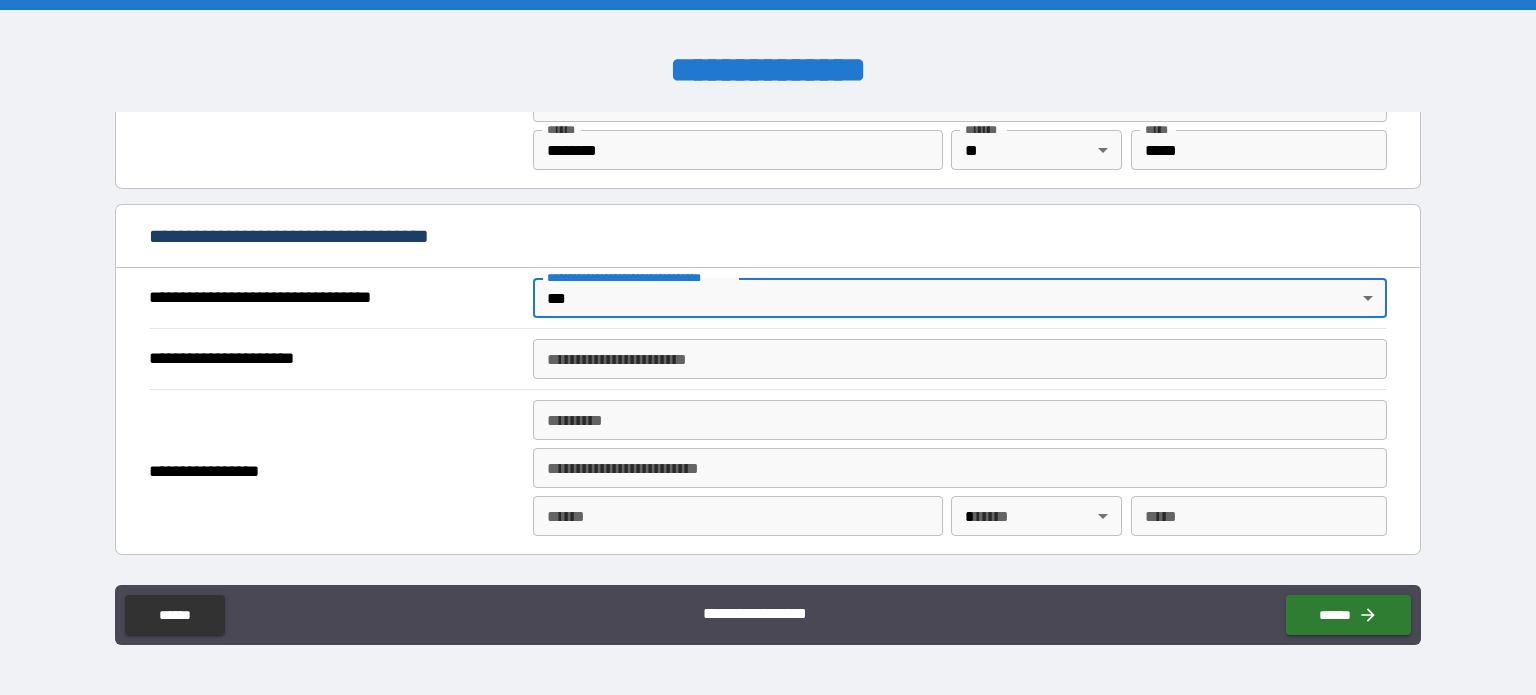click on "**********" at bounding box center [960, 359] 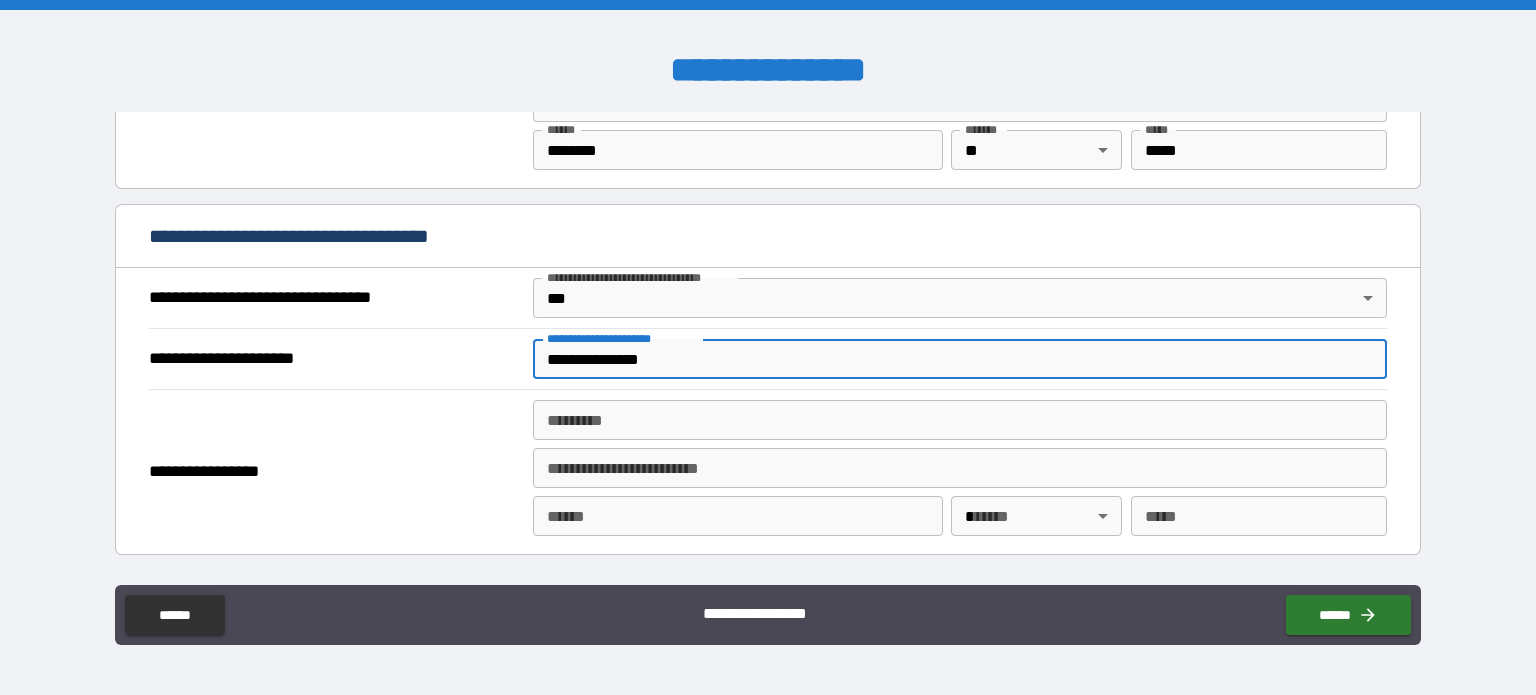 type on "**********" 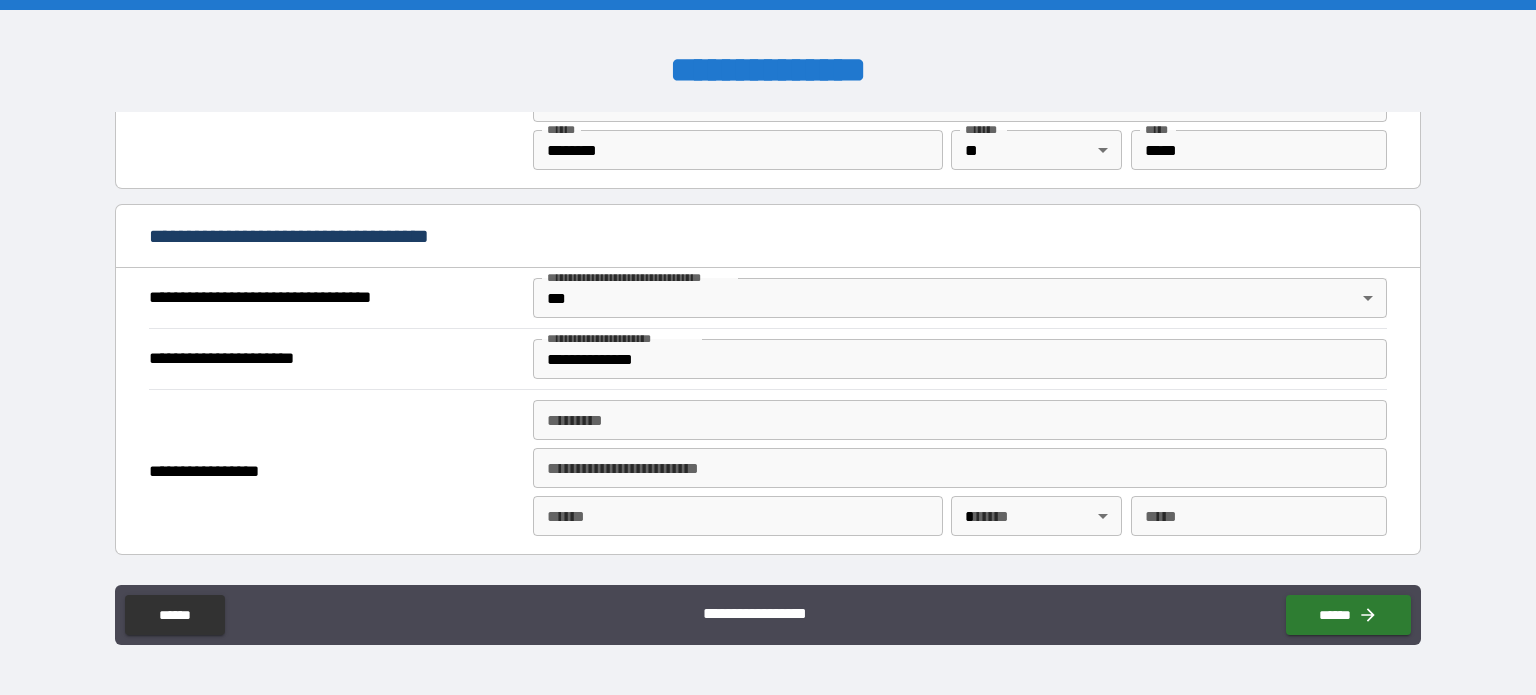 click on "**********" at bounding box center (768, 358) 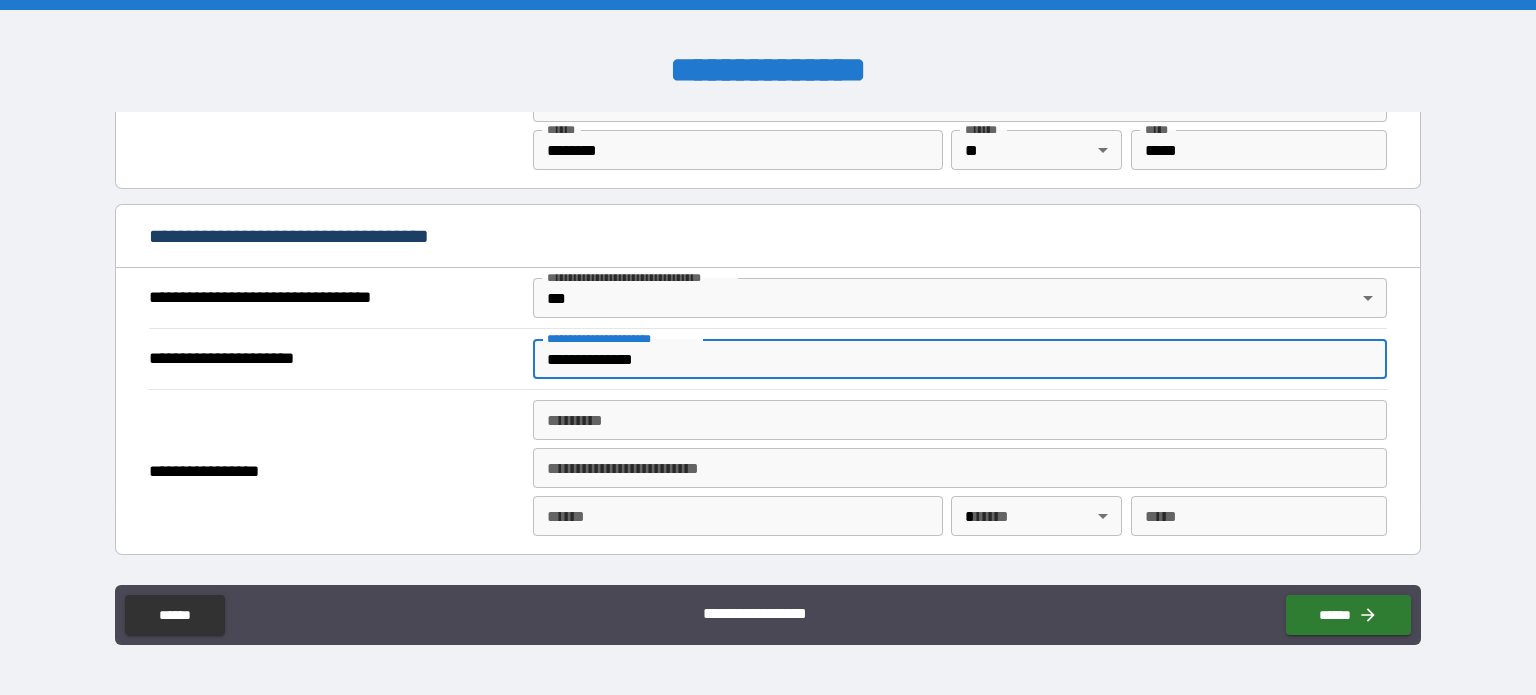 drag, startPoint x: 1054, startPoint y: 370, endPoint x: 498, endPoint y: 337, distance: 556.97845 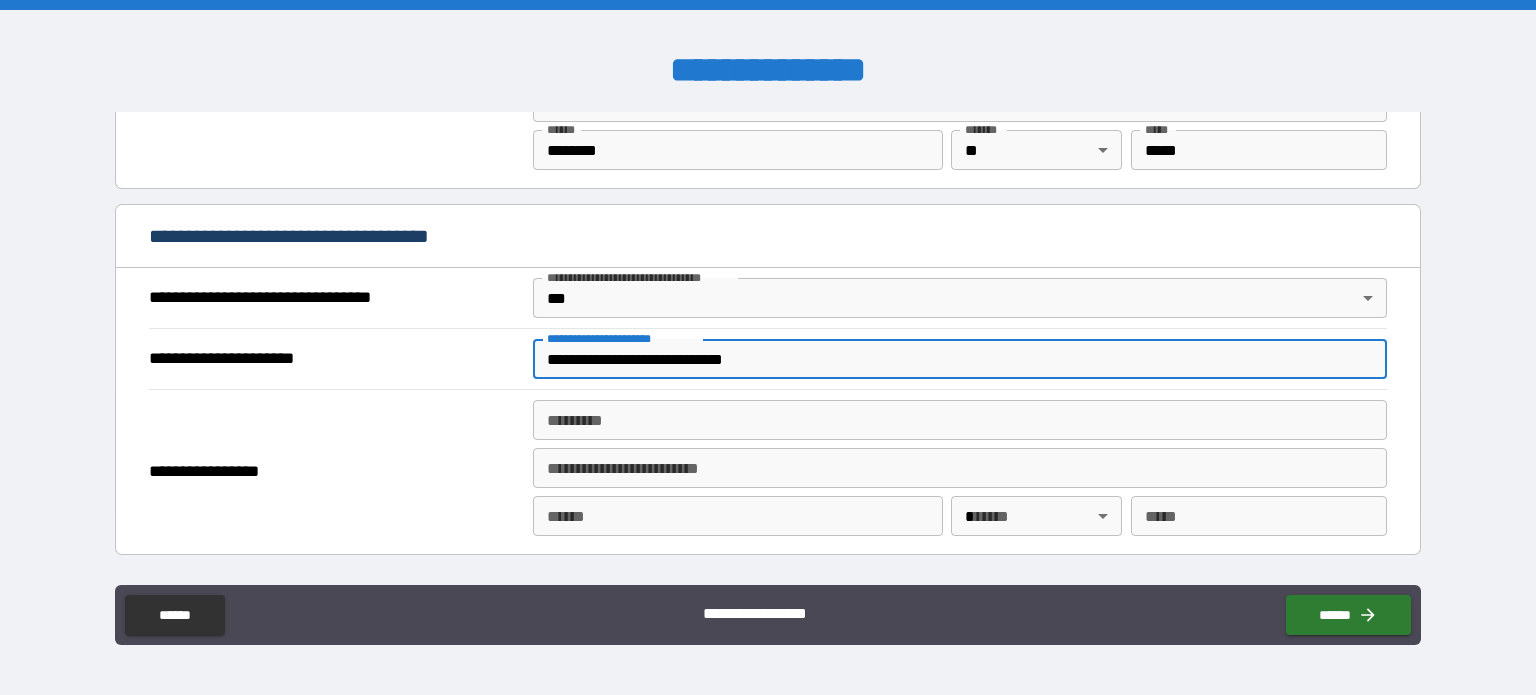 type on "**********" 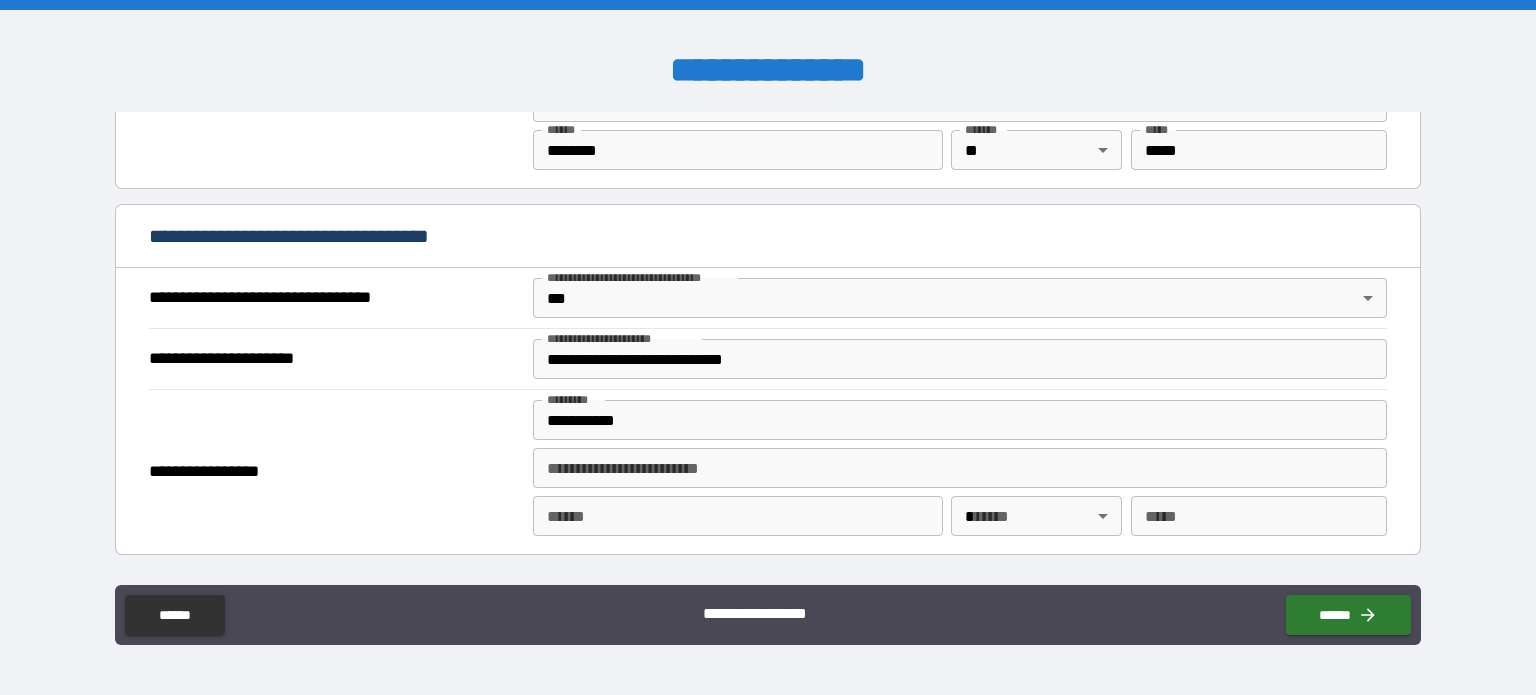 type on "**********" 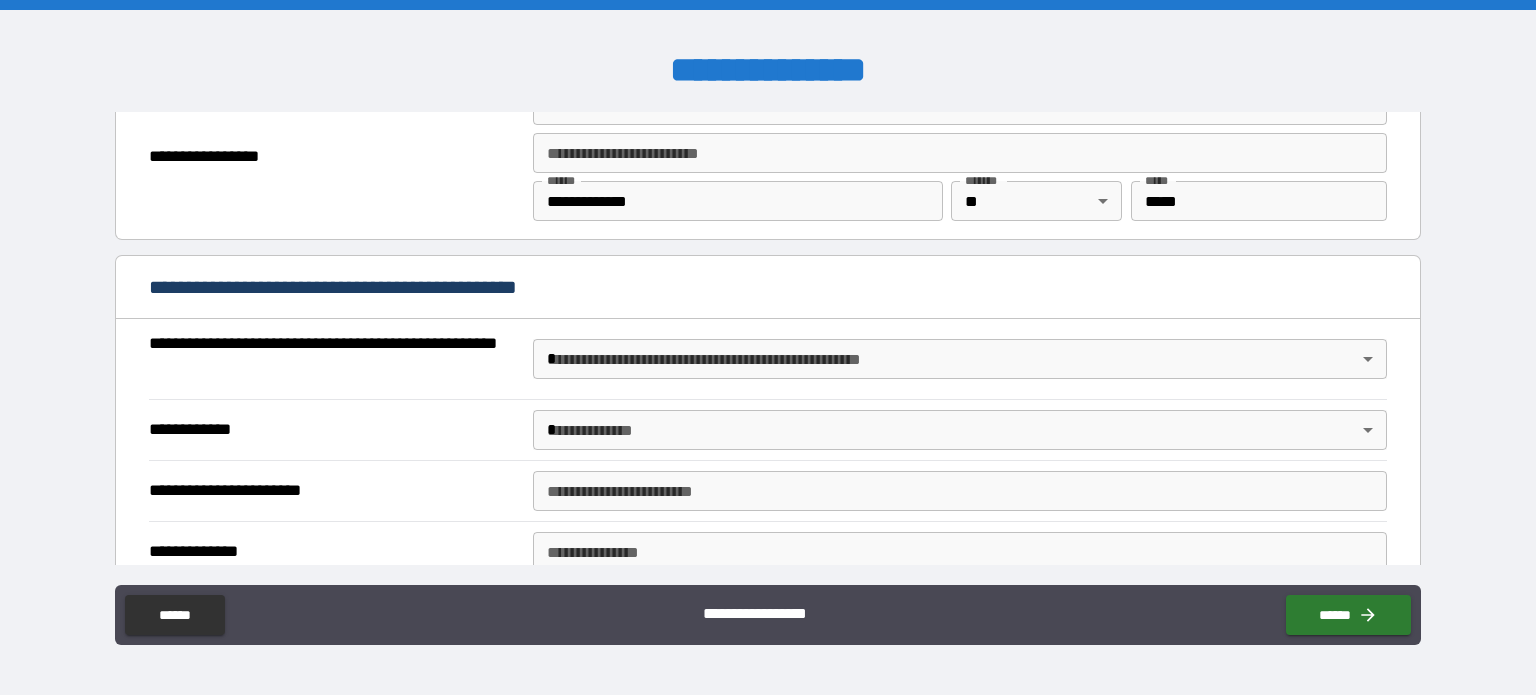 scroll, scrollTop: 1368, scrollLeft: 0, axis: vertical 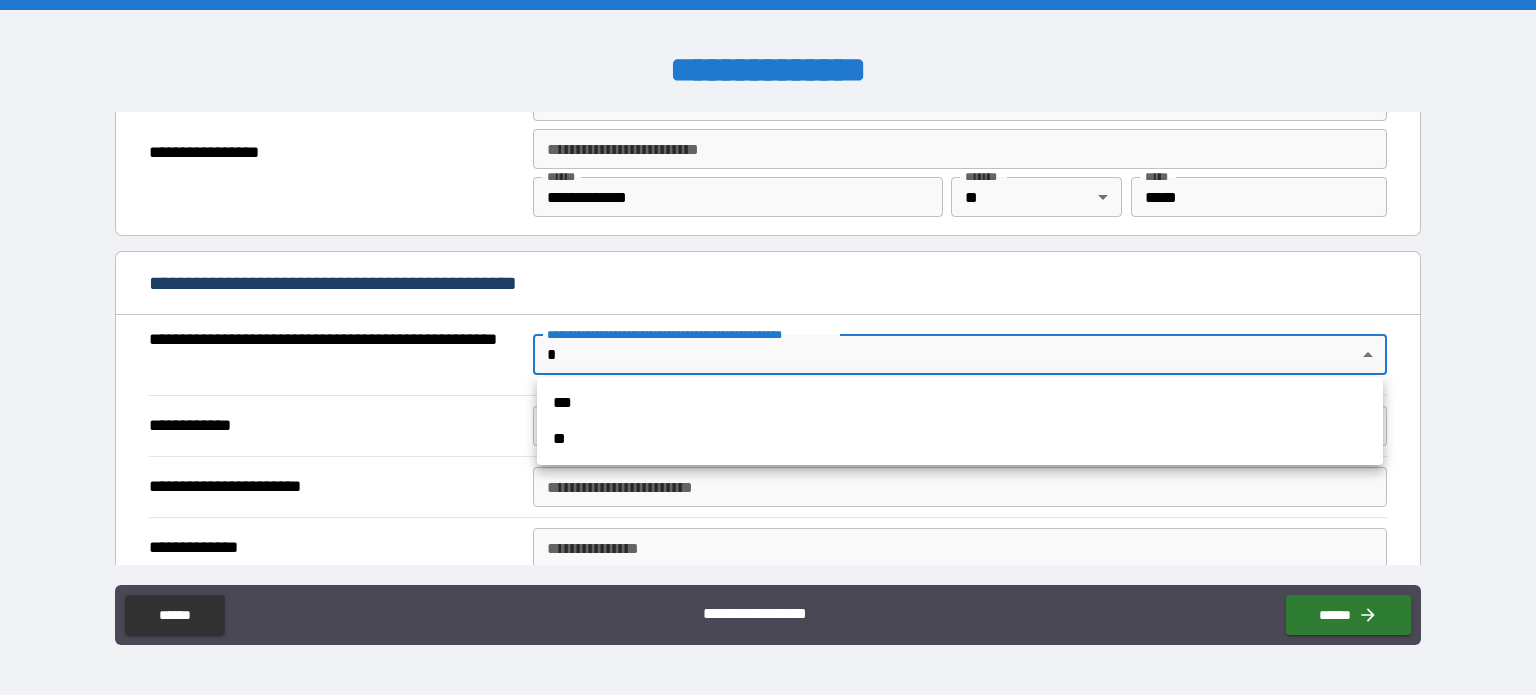 click on "**********" at bounding box center (768, 347) 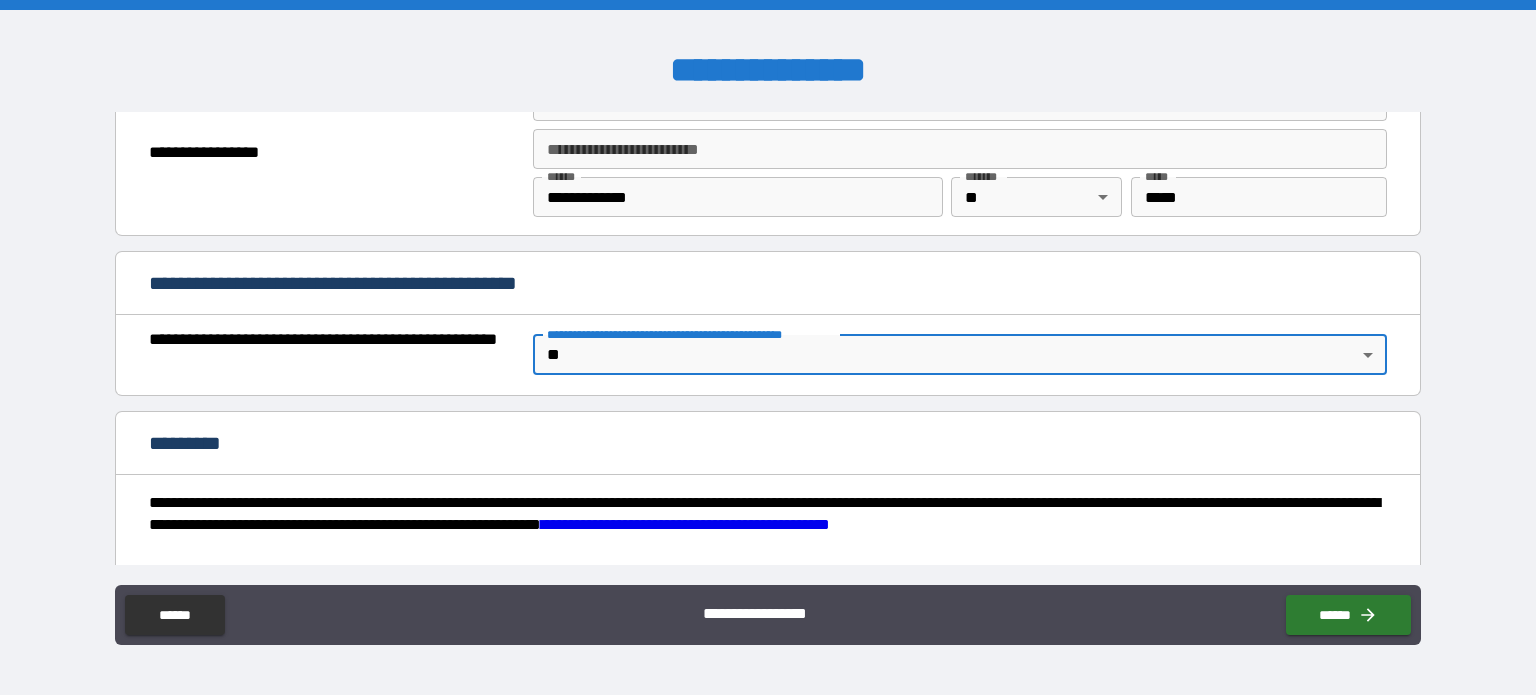 scroll, scrollTop: 1528, scrollLeft: 0, axis: vertical 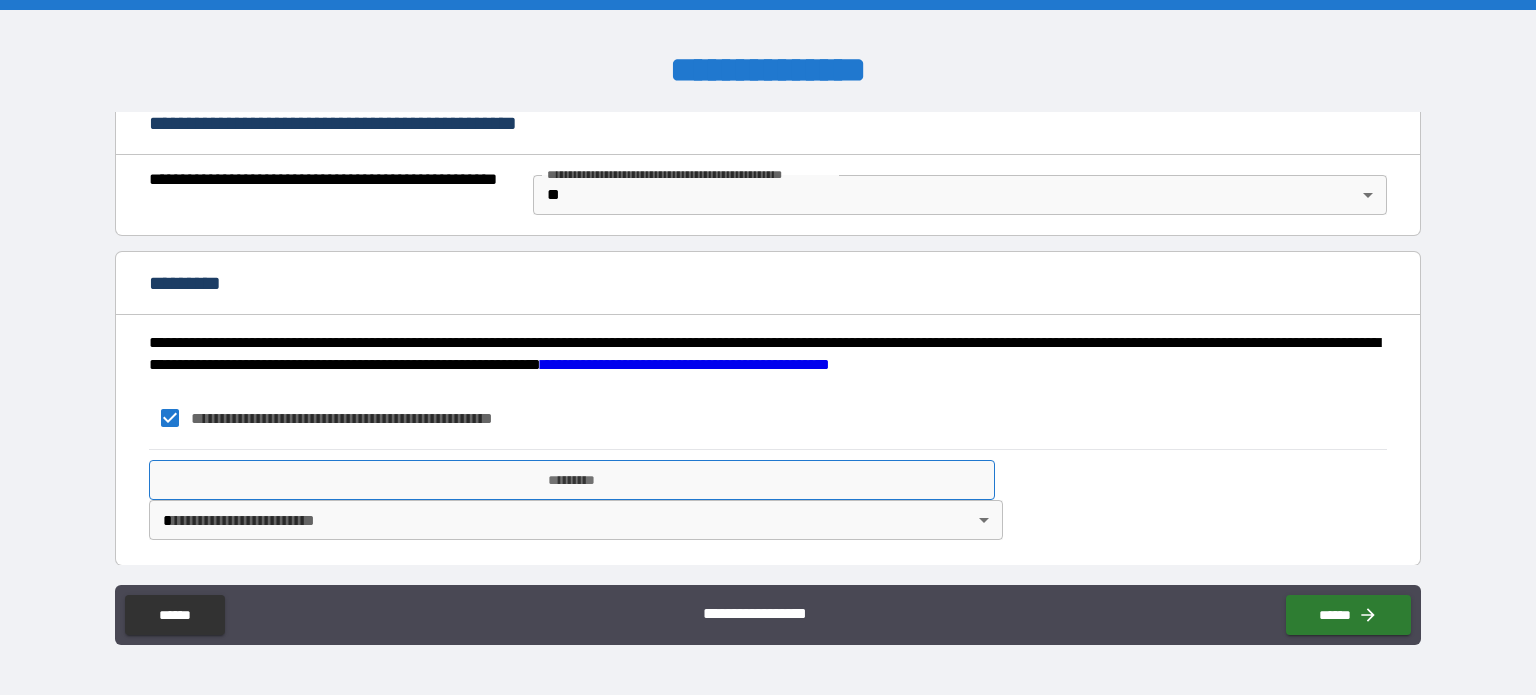 click on "*********" at bounding box center [572, 480] 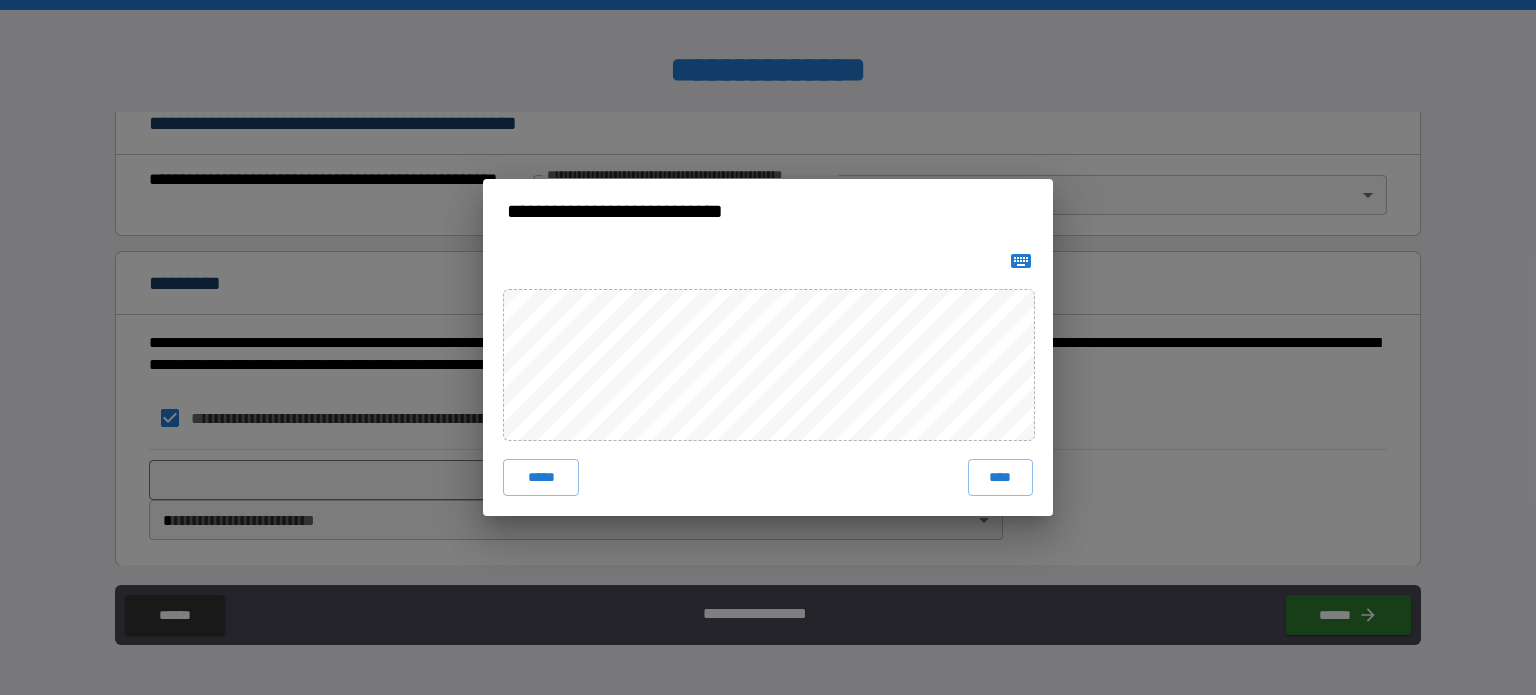 click on "**********" at bounding box center (768, 347) 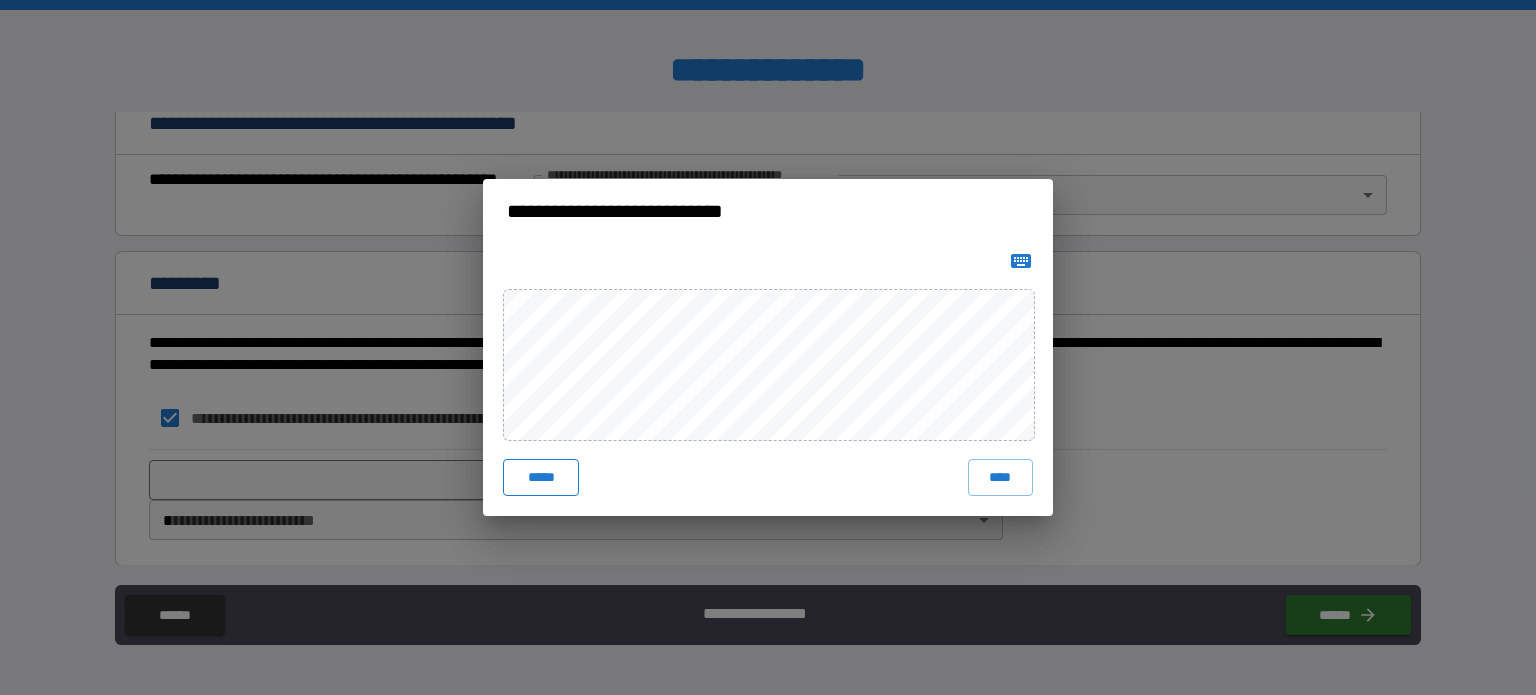click on "*****" at bounding box center (541, 477) 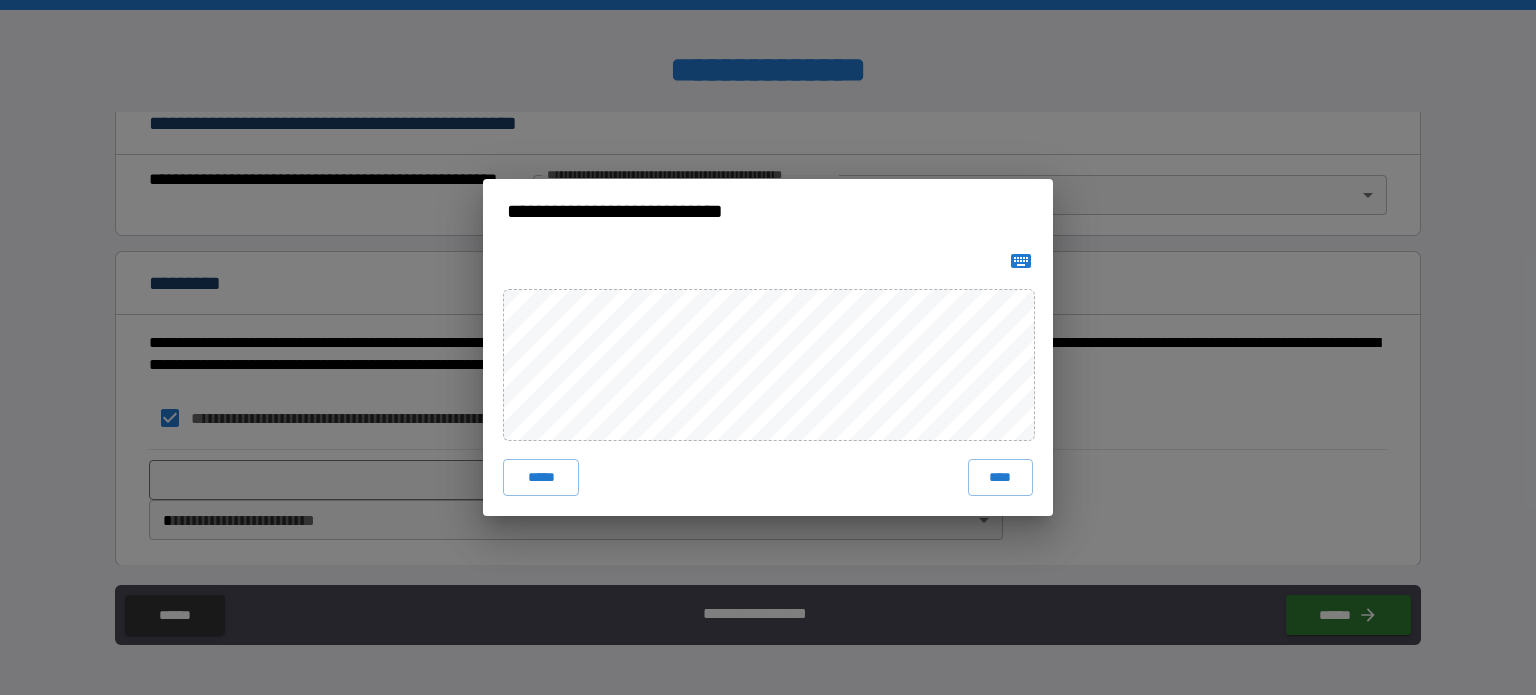 click on "**********" at bounding box center (768, 347) 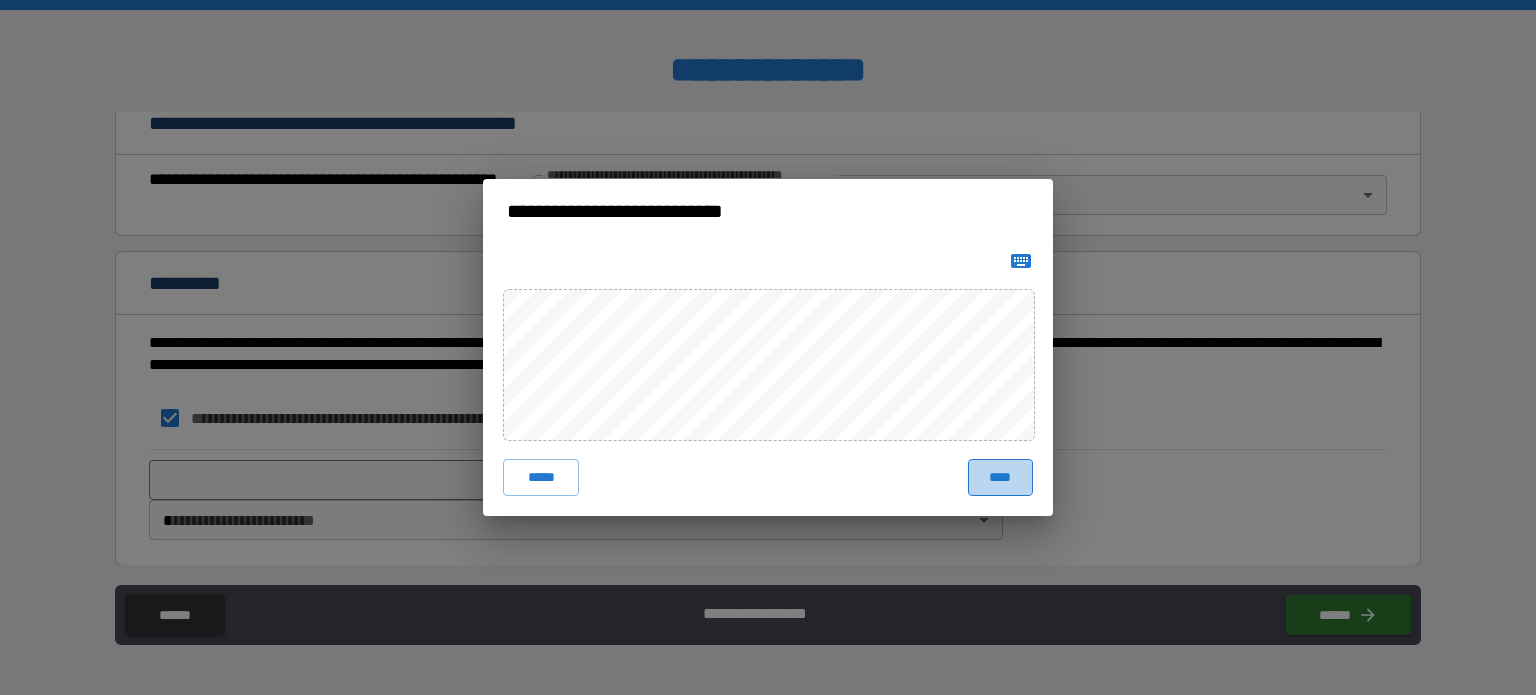 click on "****" at bounding box center [1000, 477] 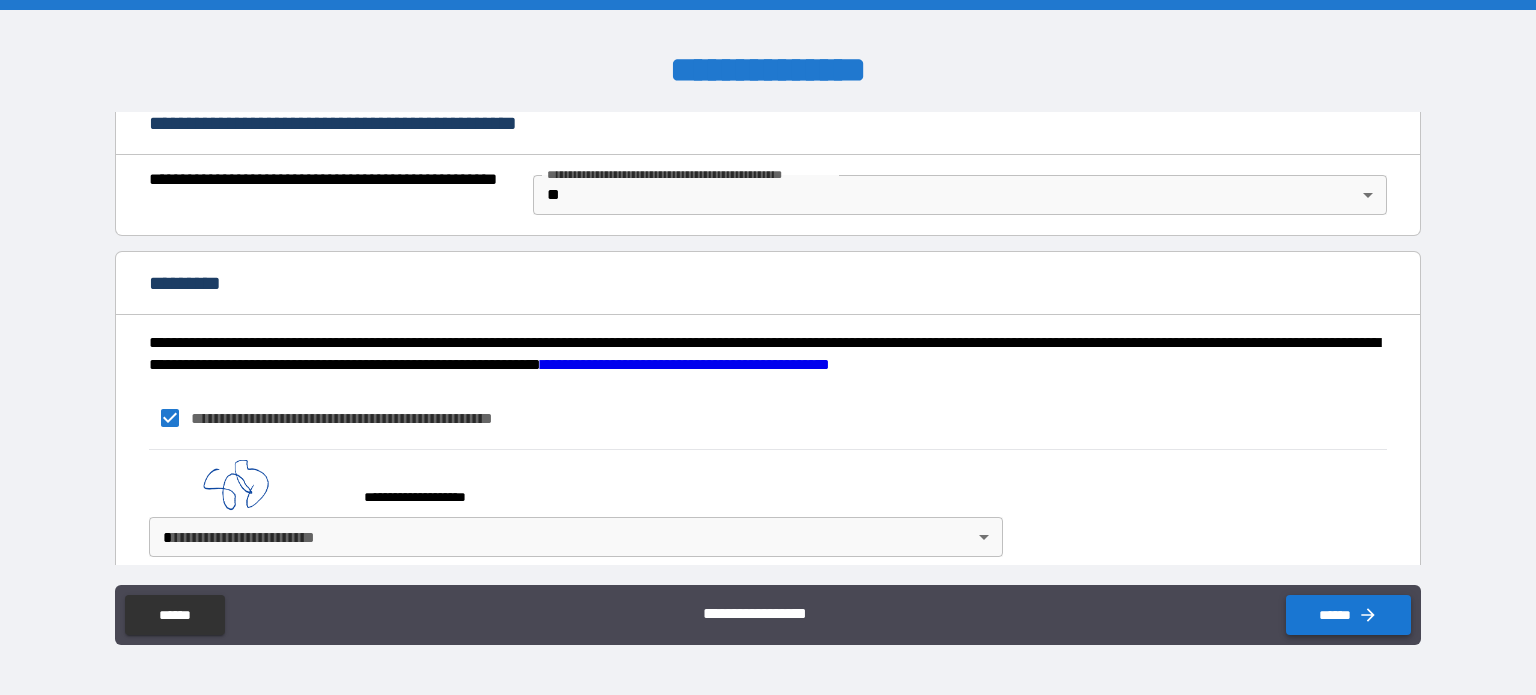 click 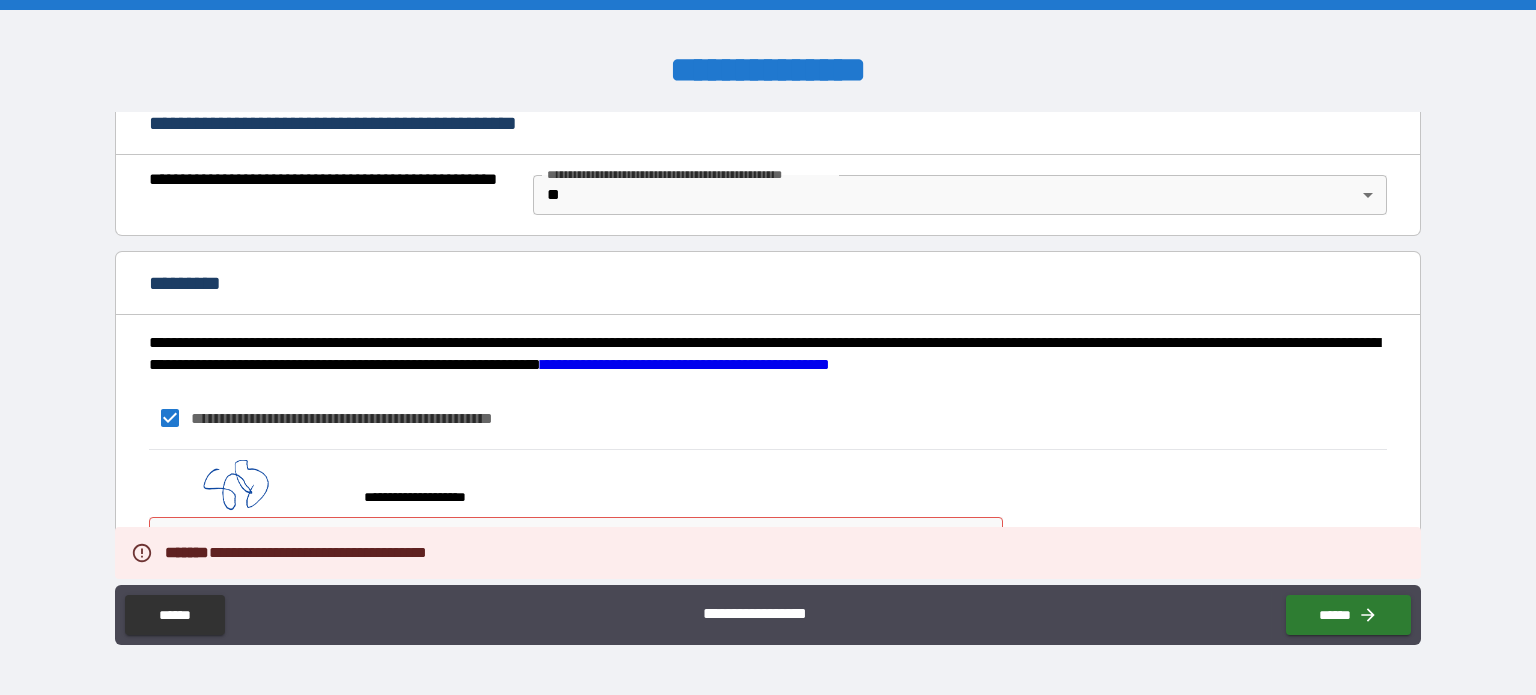 scroll, scrollTop: 1545, scrollLeft: 0, axis: vertical 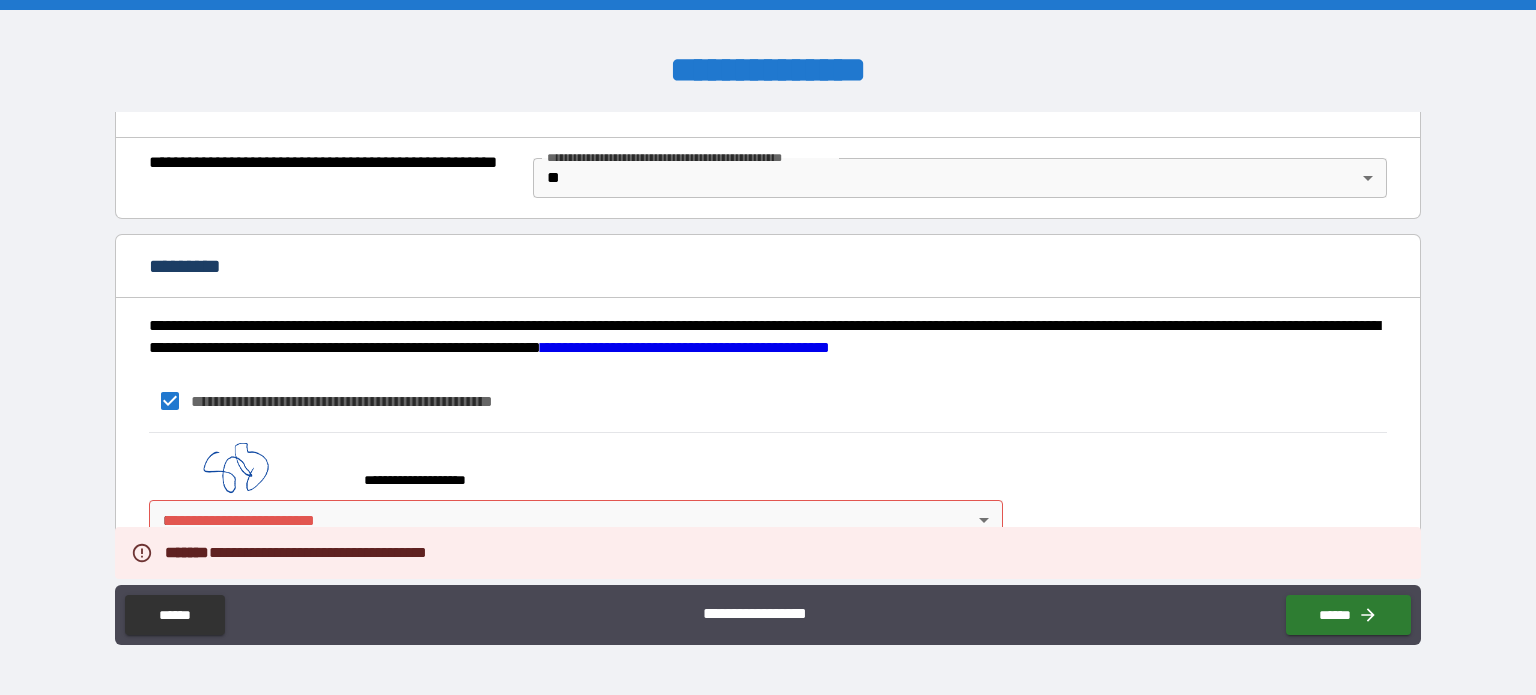 click on "**********" at bounding box center (768, 401) 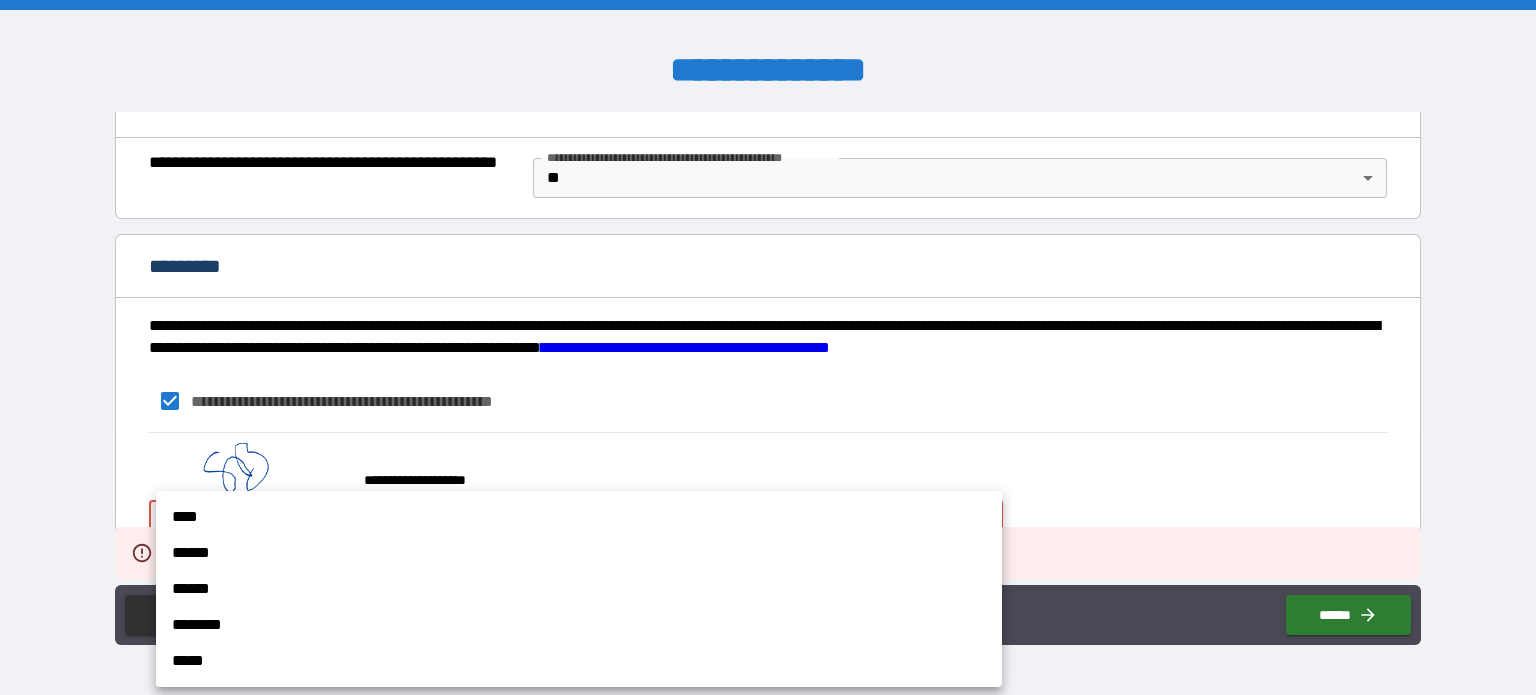 click on "**********" at bounding box center [768, 347] 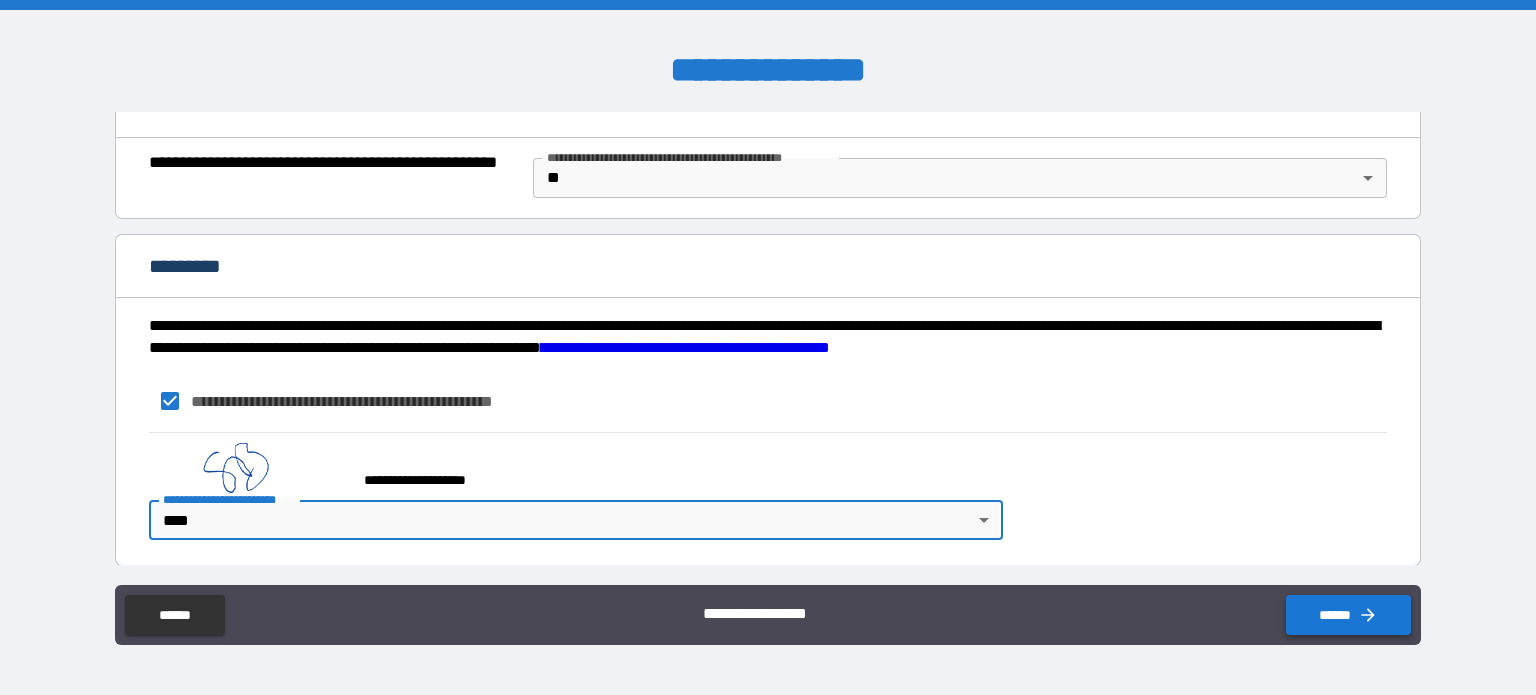 click on "******" at bounding box center (1348, 615) 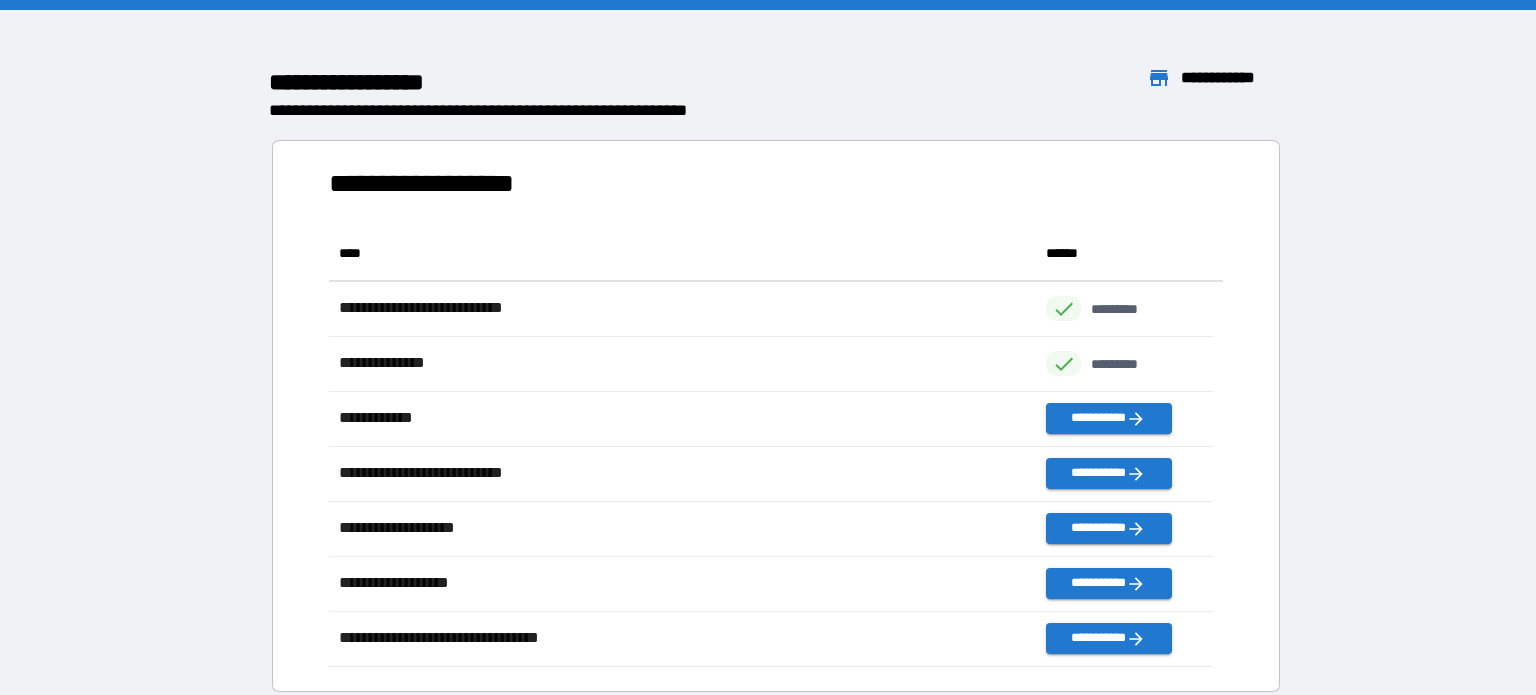 scroll, scrollTop: 16, scrollLeft: 16, axis: both 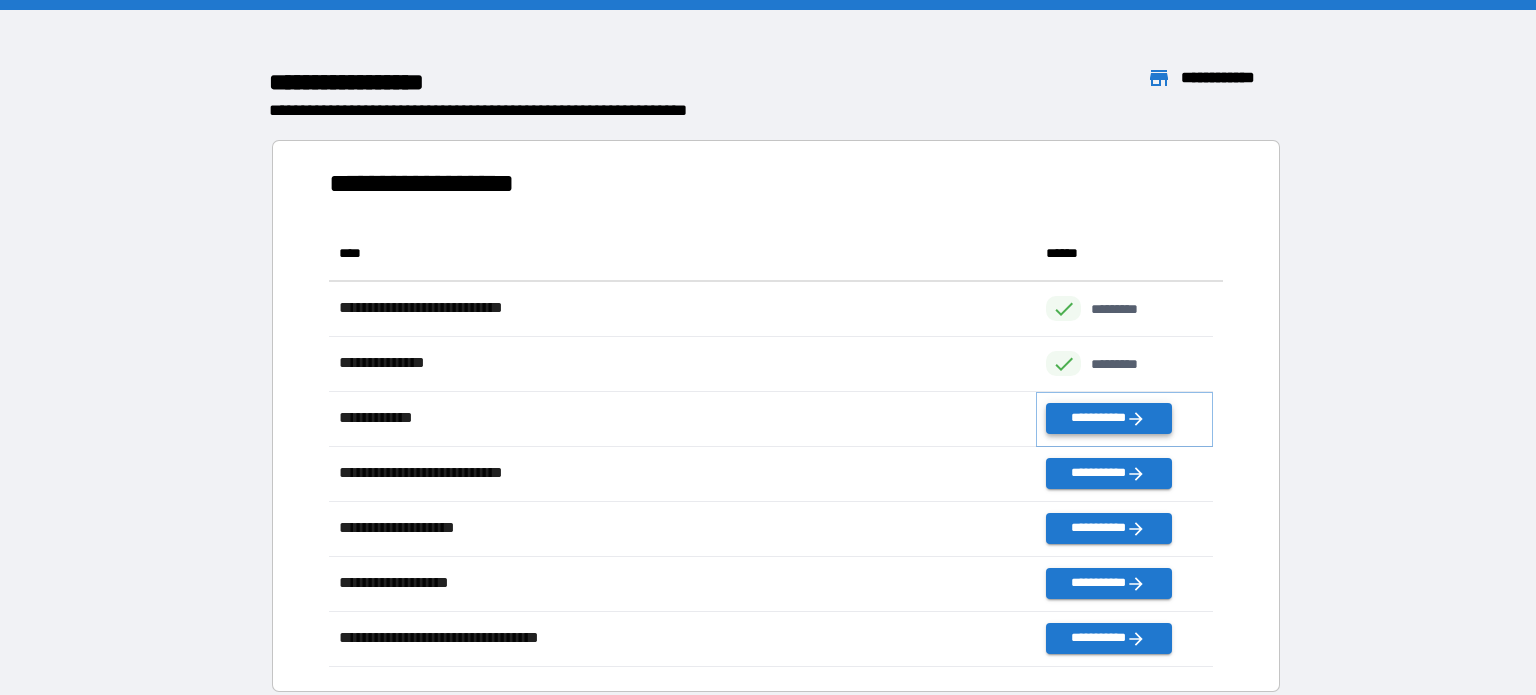 click on "**********" at bounding box center (1108, 418) 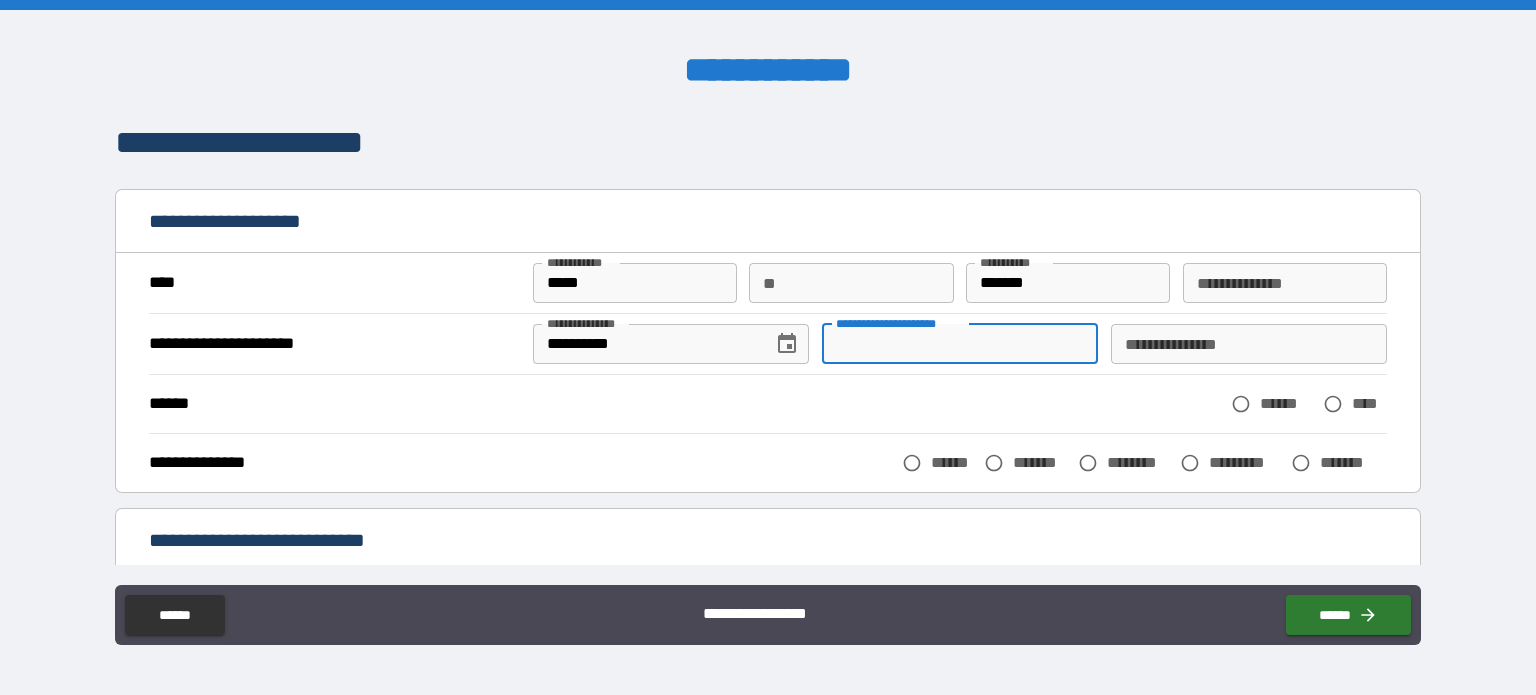 click on "**********" at bounding box center [960, 344] 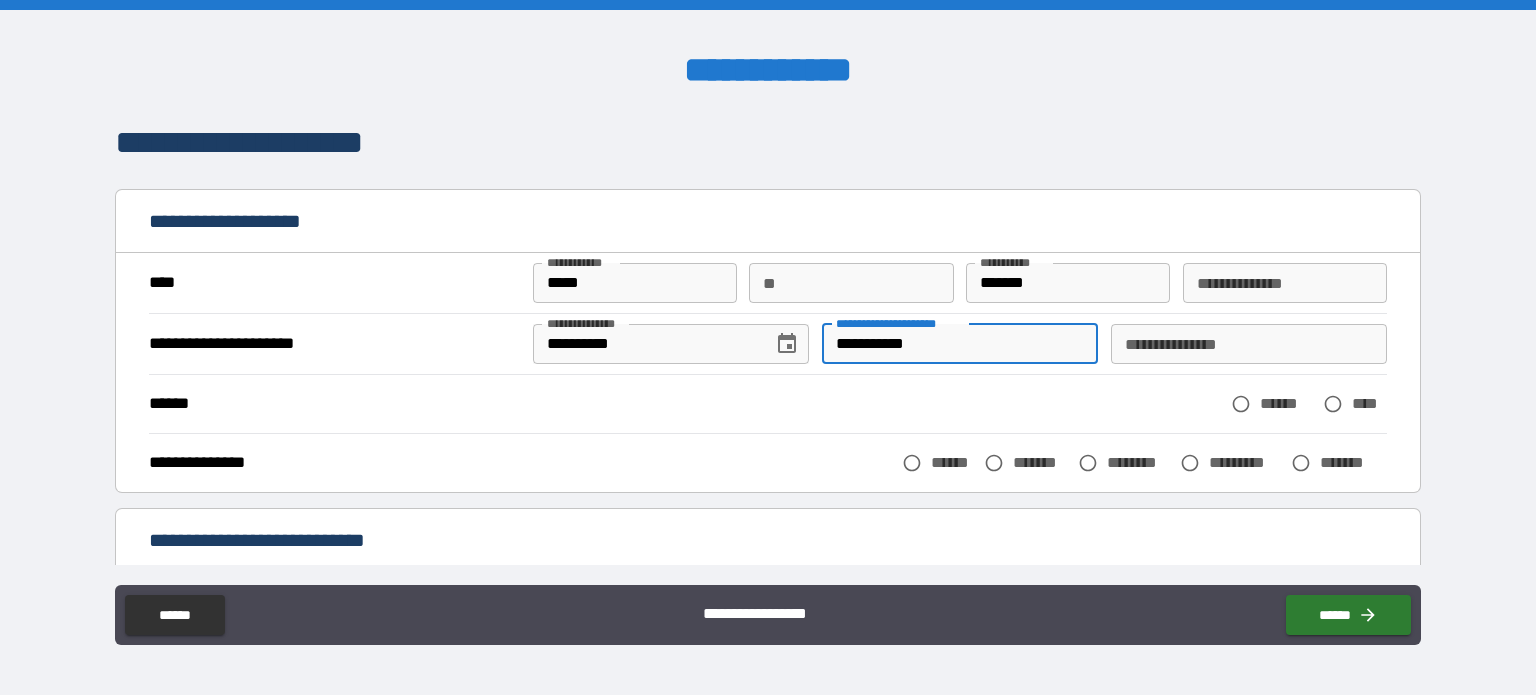 type on "**********" 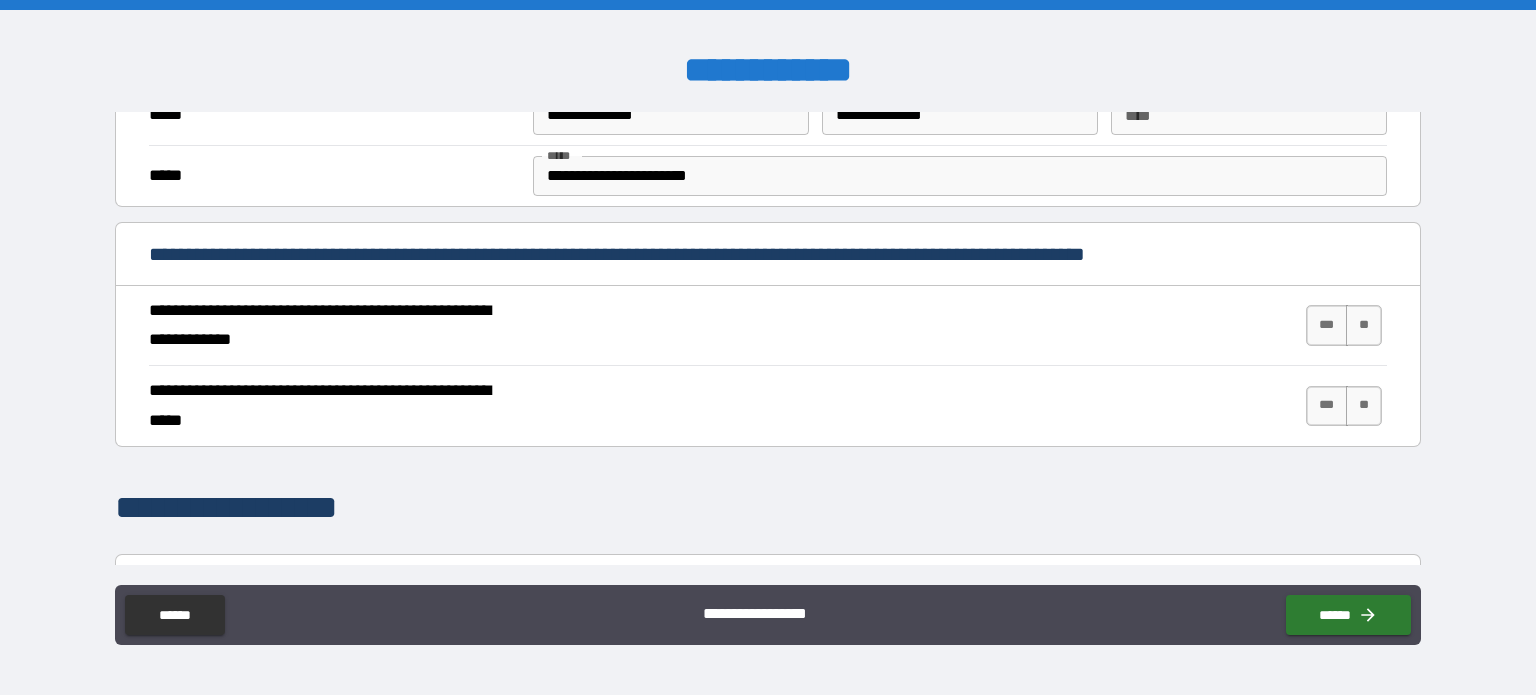 scroll, scrollTop: 664, scrollLeft: 0, axis: vertical 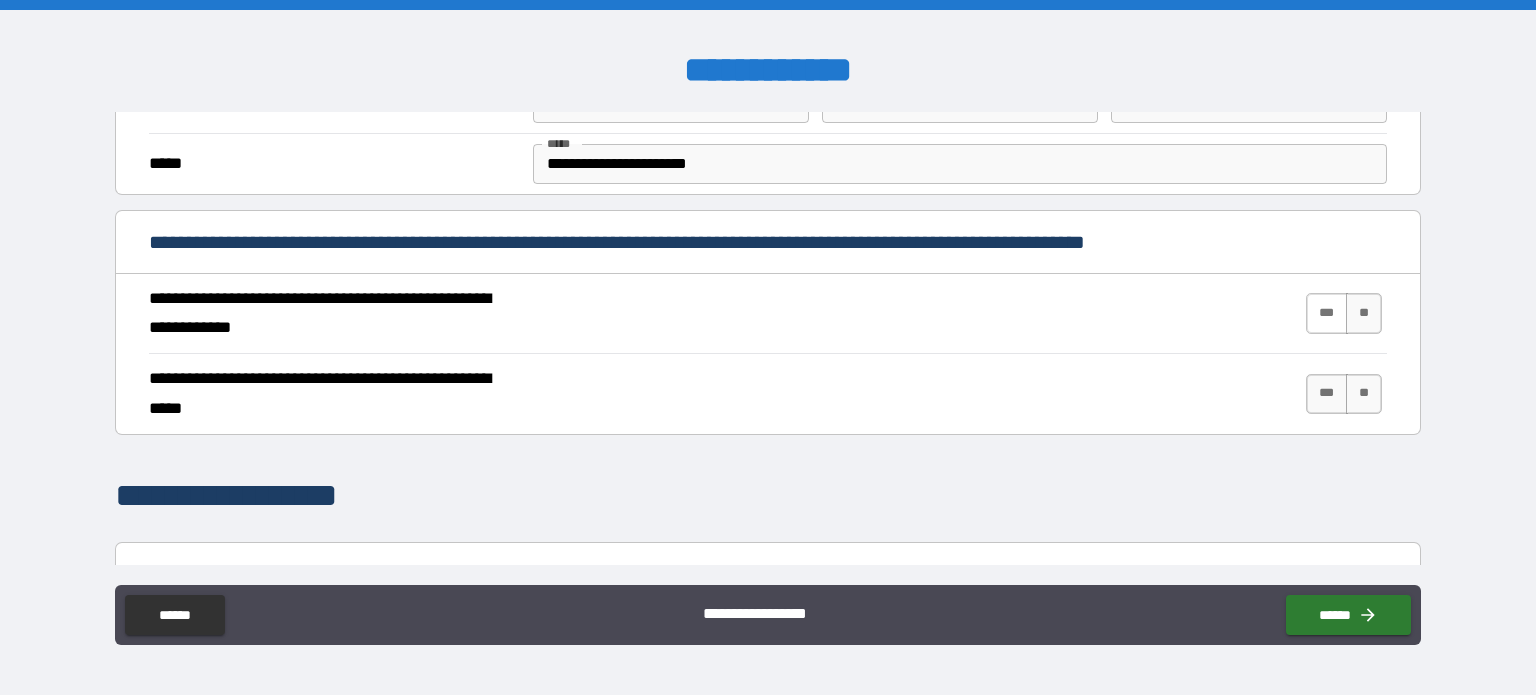 click on "***" at bounding box center (1327, 313) 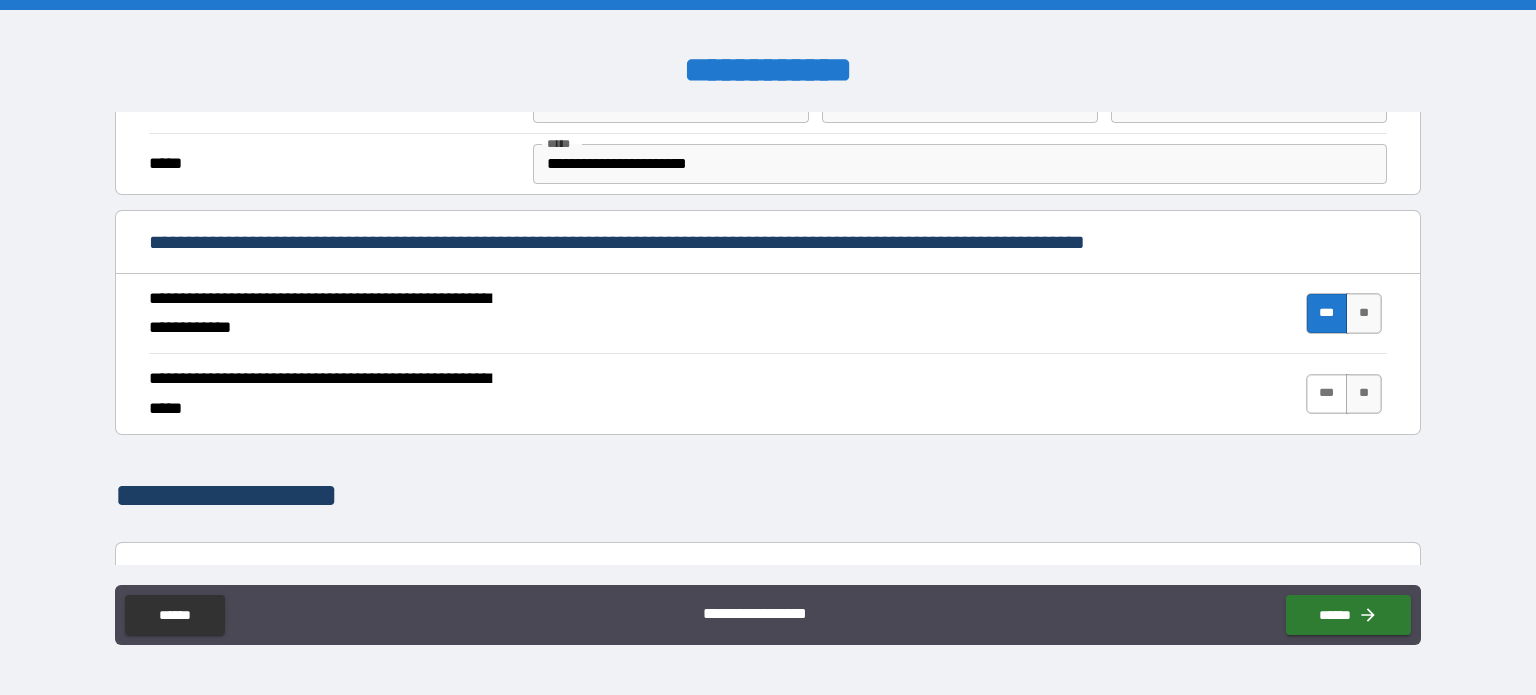 click on "***" at bounding box center [1327, 394] 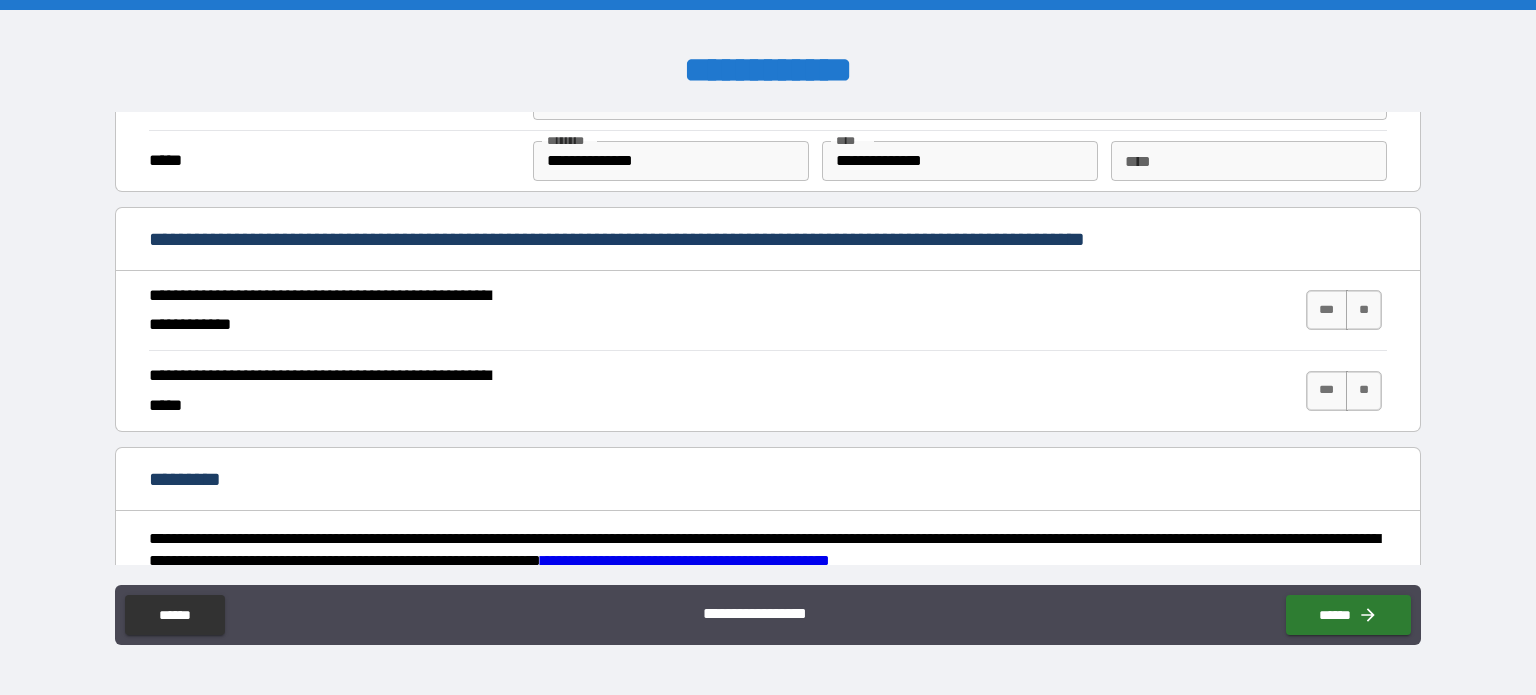 scroll, scrollTop: 1733, scrollLeft: 0, axis: vertical 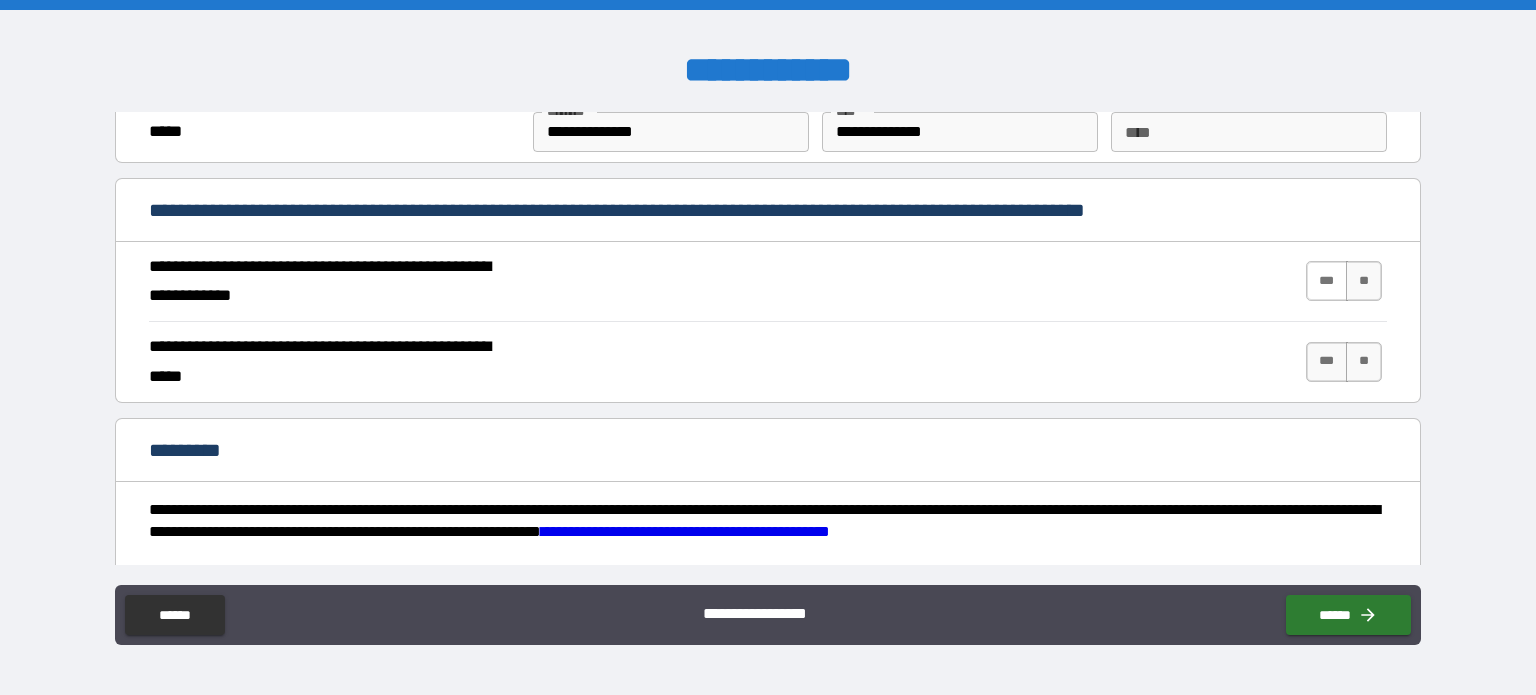 click on "***" at bounding box center (1327, 281) 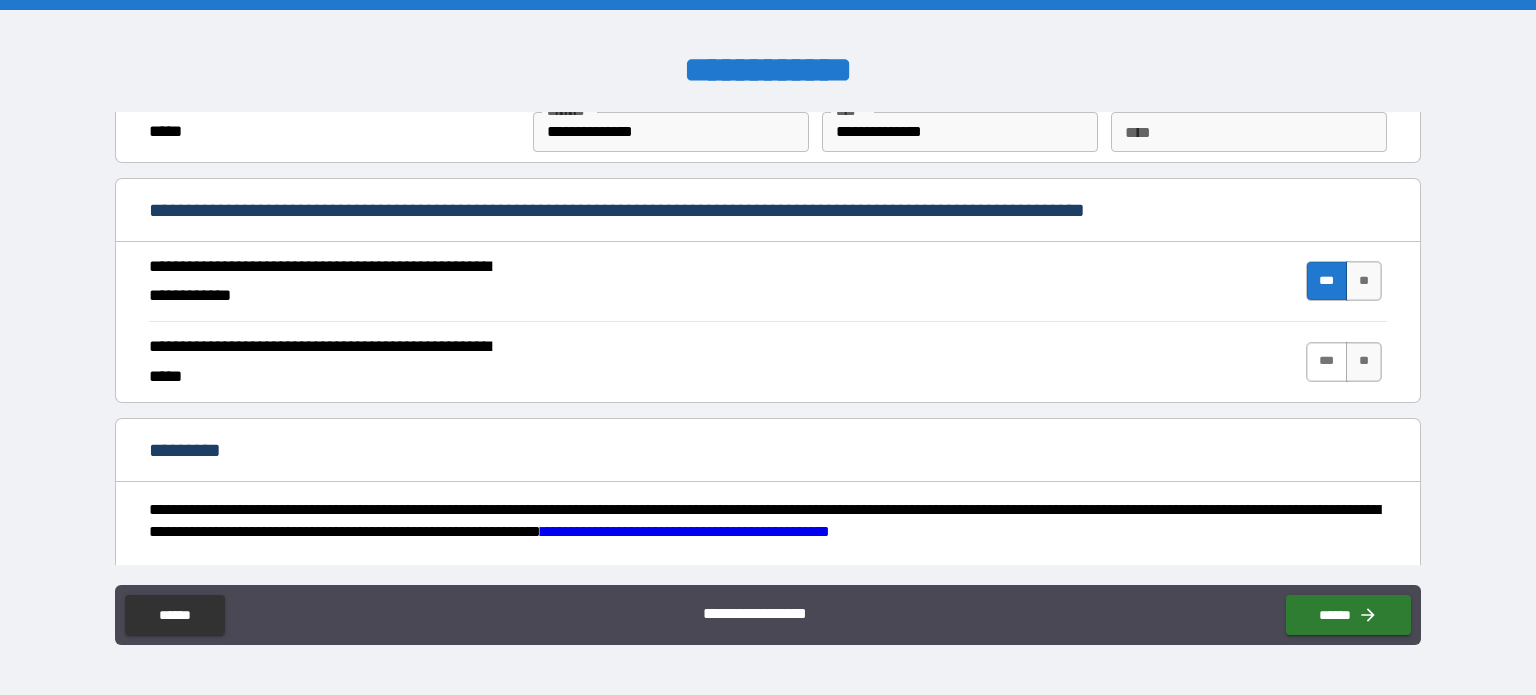 click on "***" at bounding box center (1327, 362) 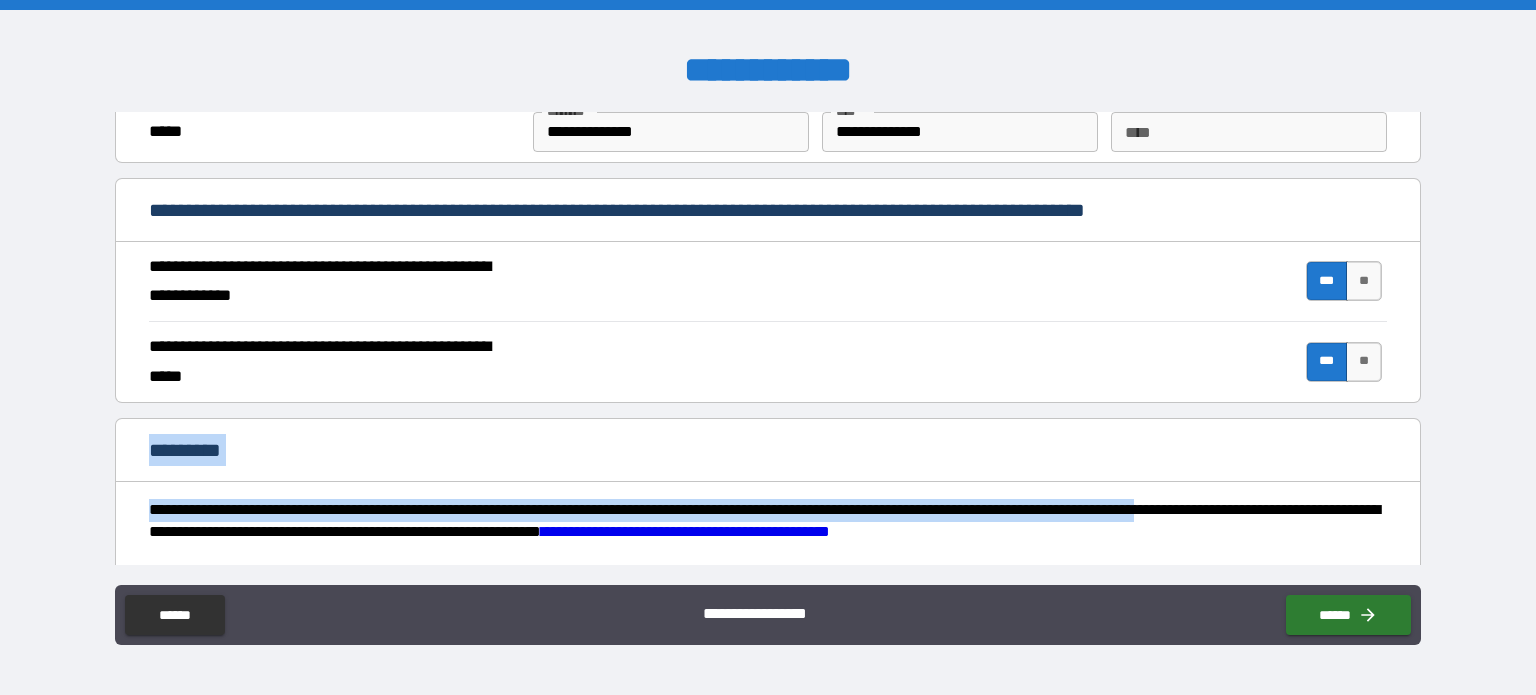 drag, startPoint x: 1407, startPoint y: 479, endPoint x: 1396, endPoint y: 394, distance: 85.70881 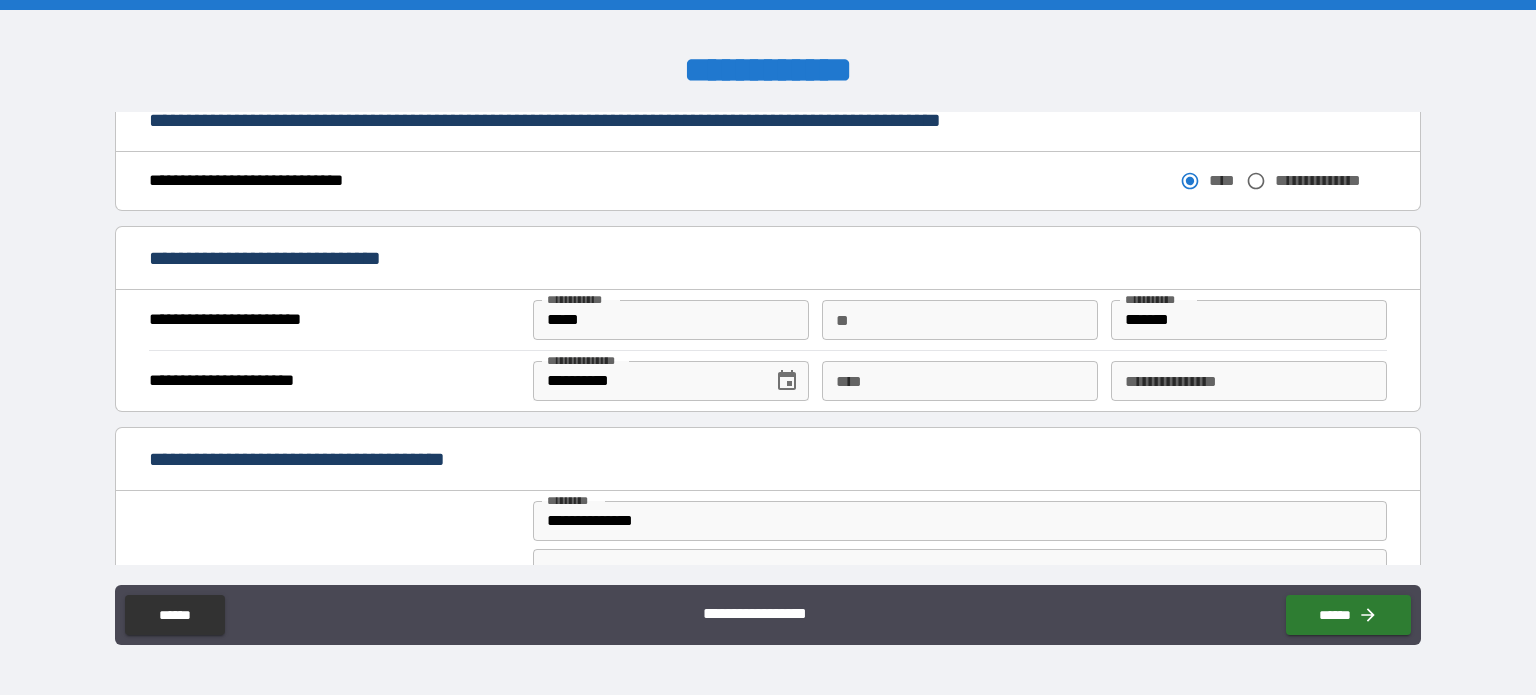 scroll, scrollTop: 1114, scrollLeft: 0, axis: vertical 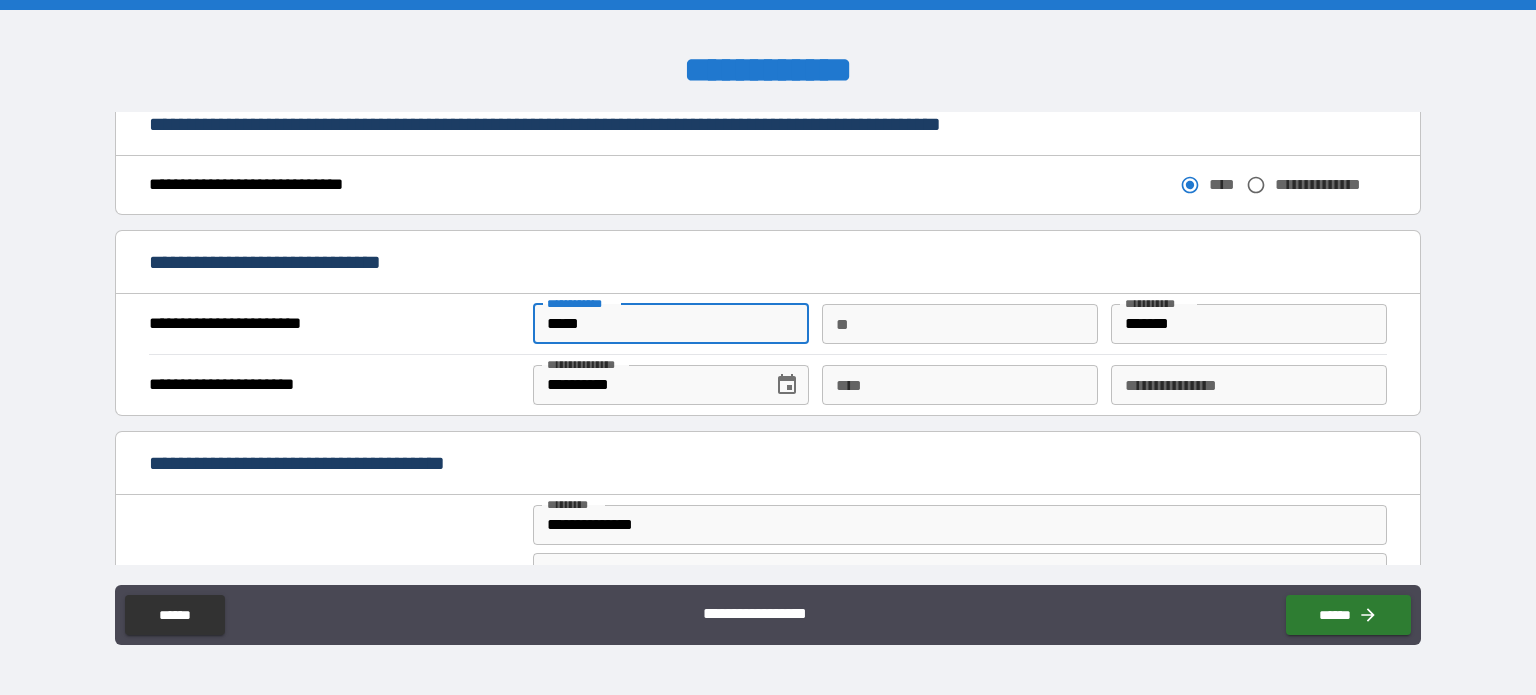 drag, startPoint x: 603, startPoint y: 316, endPoint x: 456, endPoint y: 311, distance: 147.085 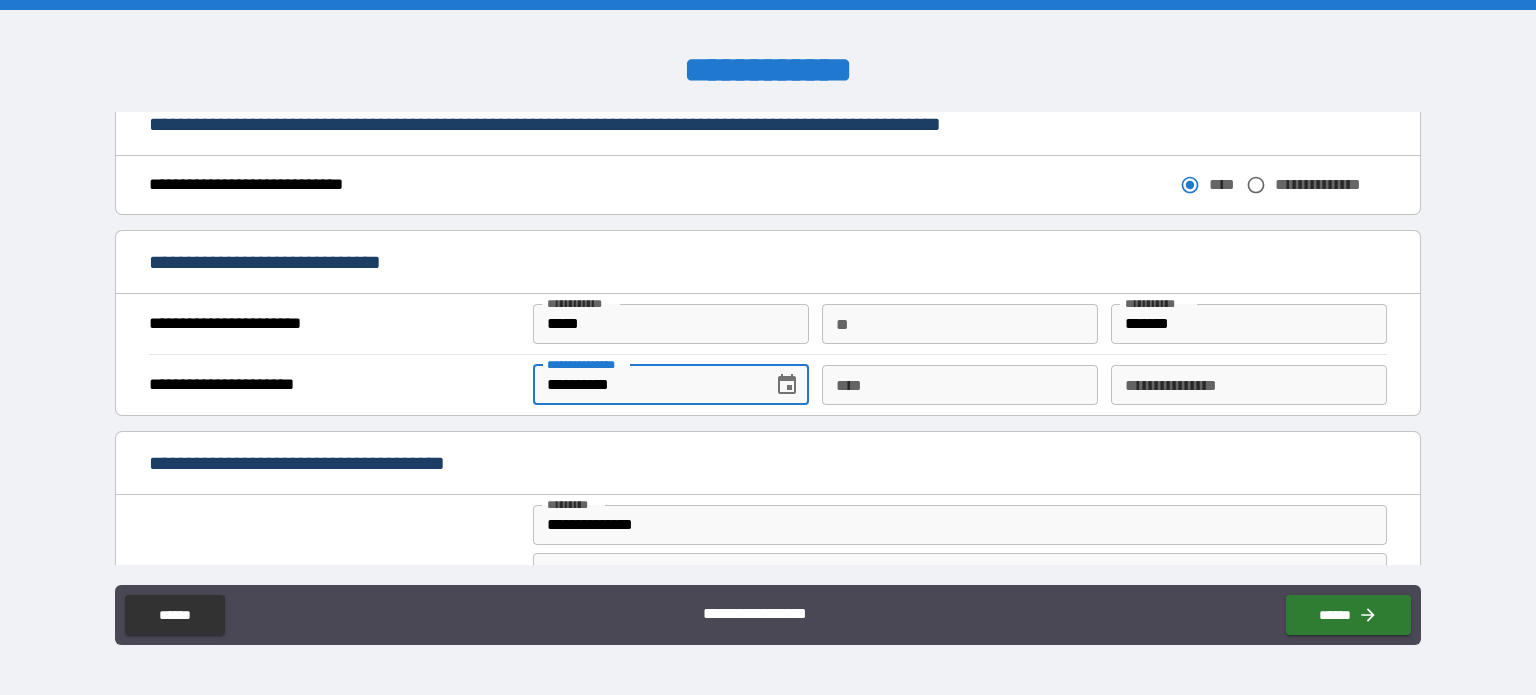click on "**********" at bounding box center [646, 385] 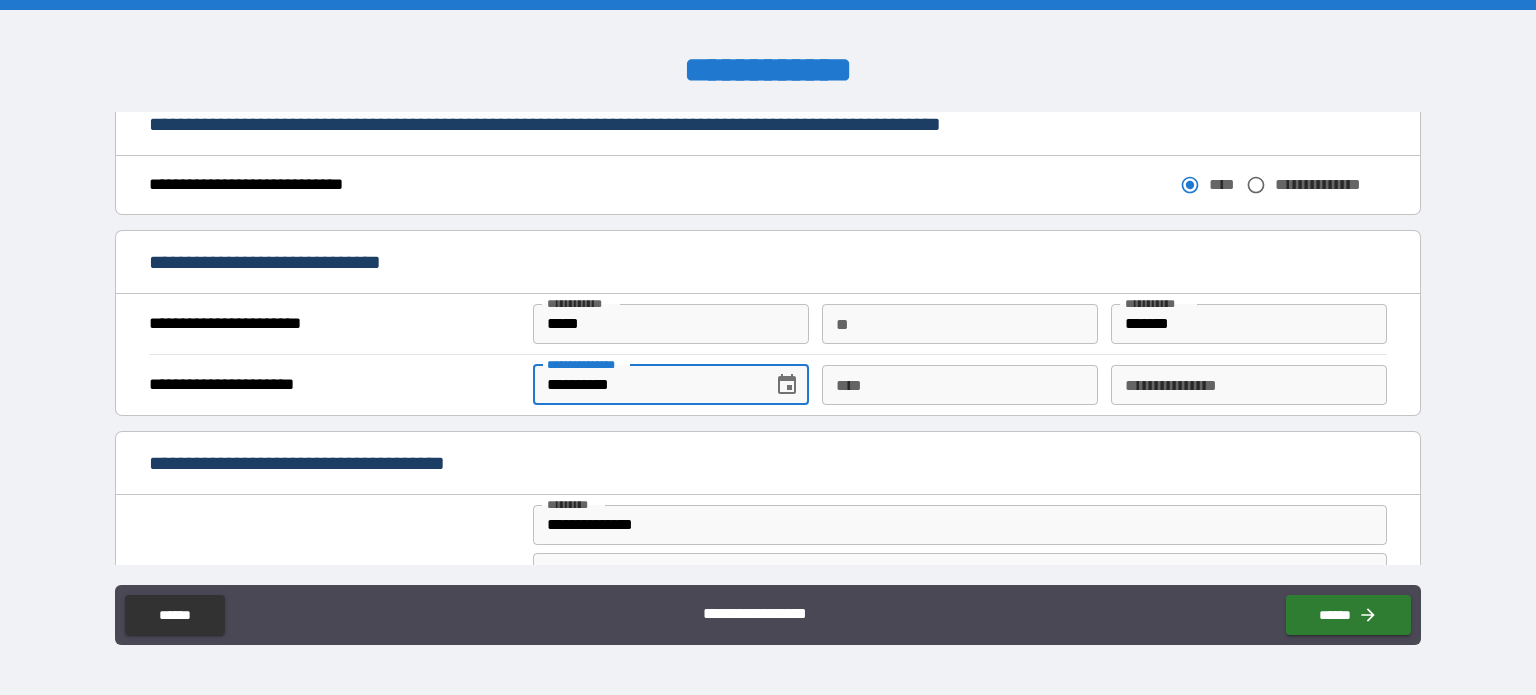 click on "**********" at bounding box center (646, 385) 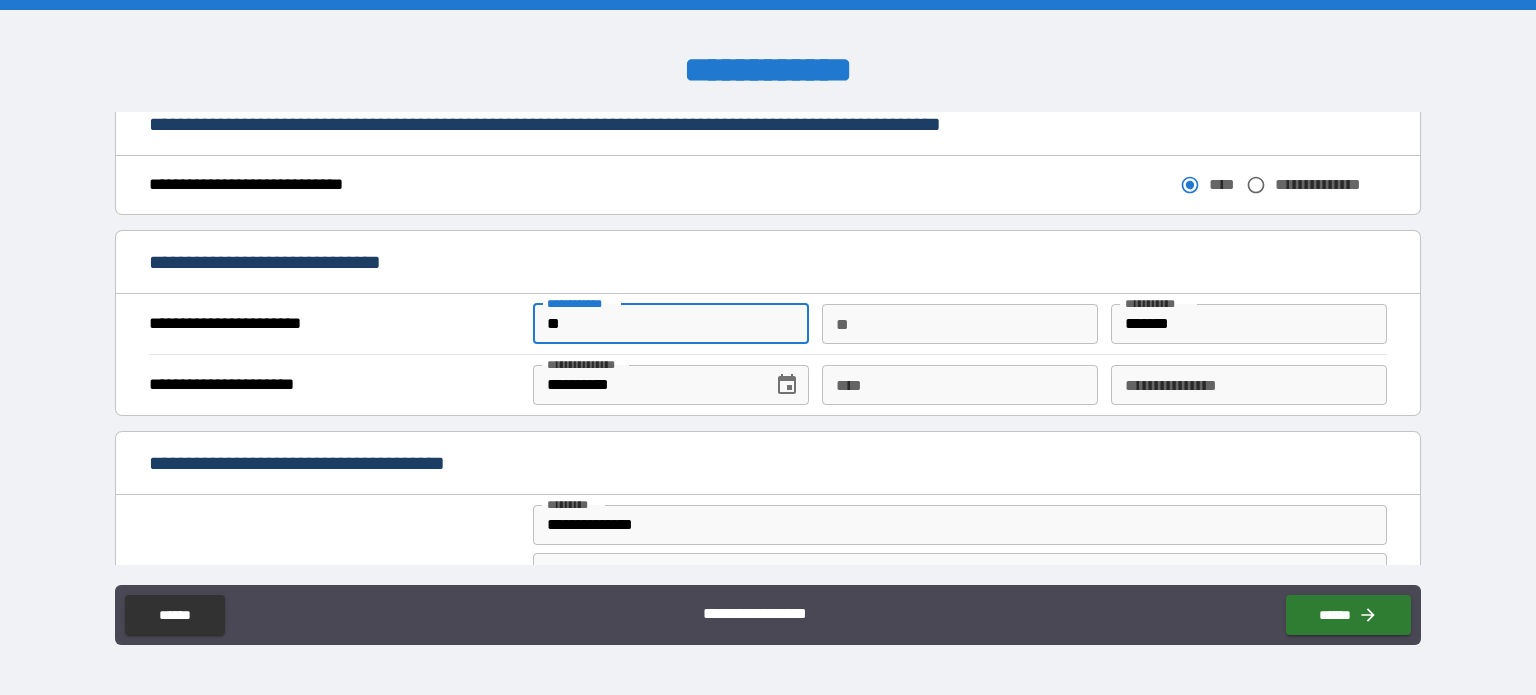 type on "*" 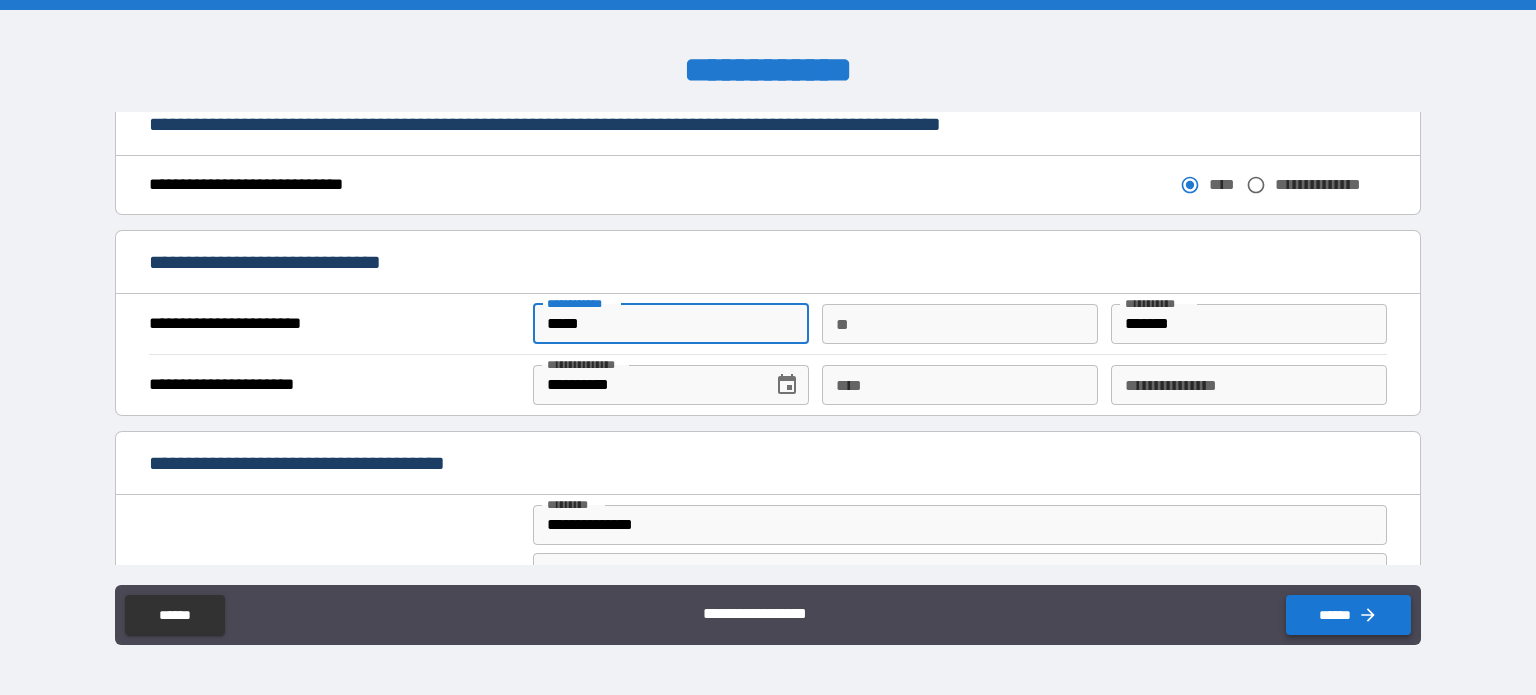 type on "*****" 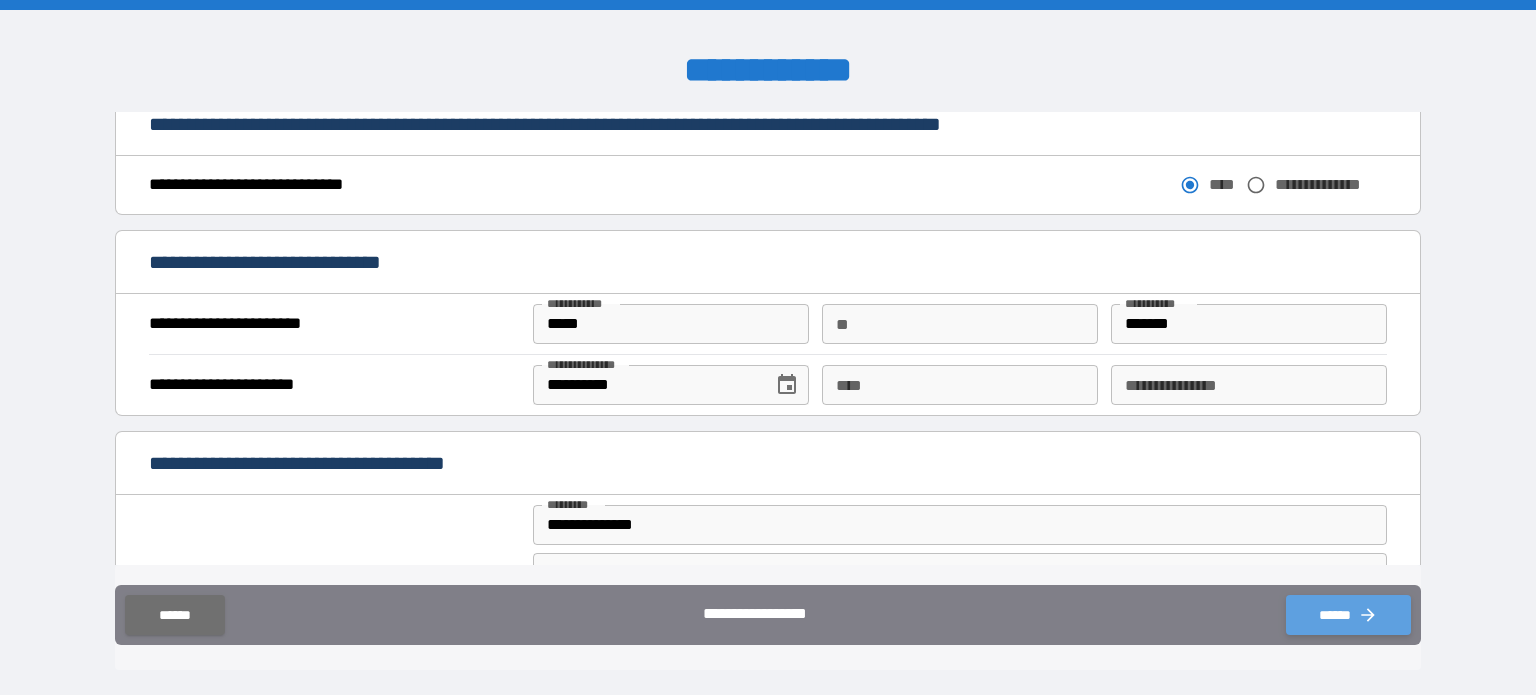 click on "******" at bounding box center [1348, 615] 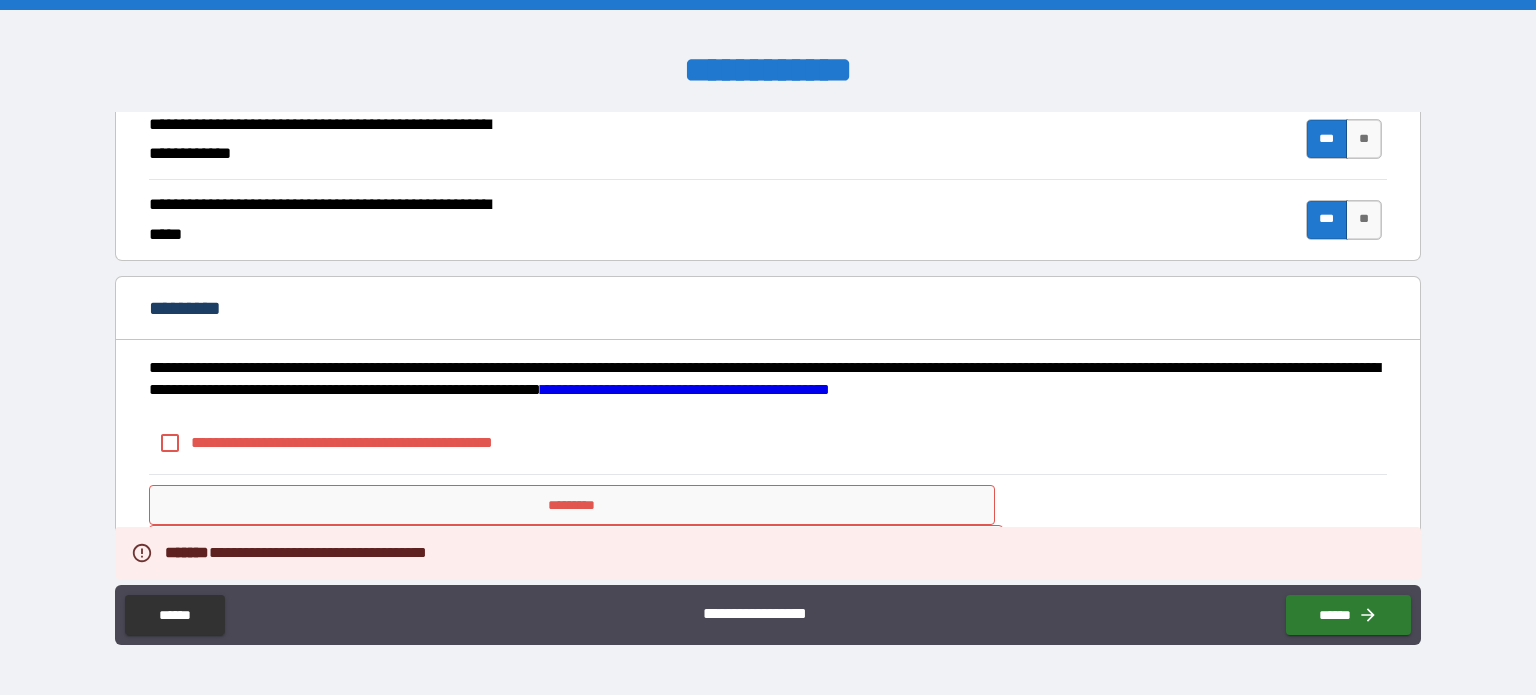scroll, scrollTop: 1899, scrollLeft: 0, axis: vertical 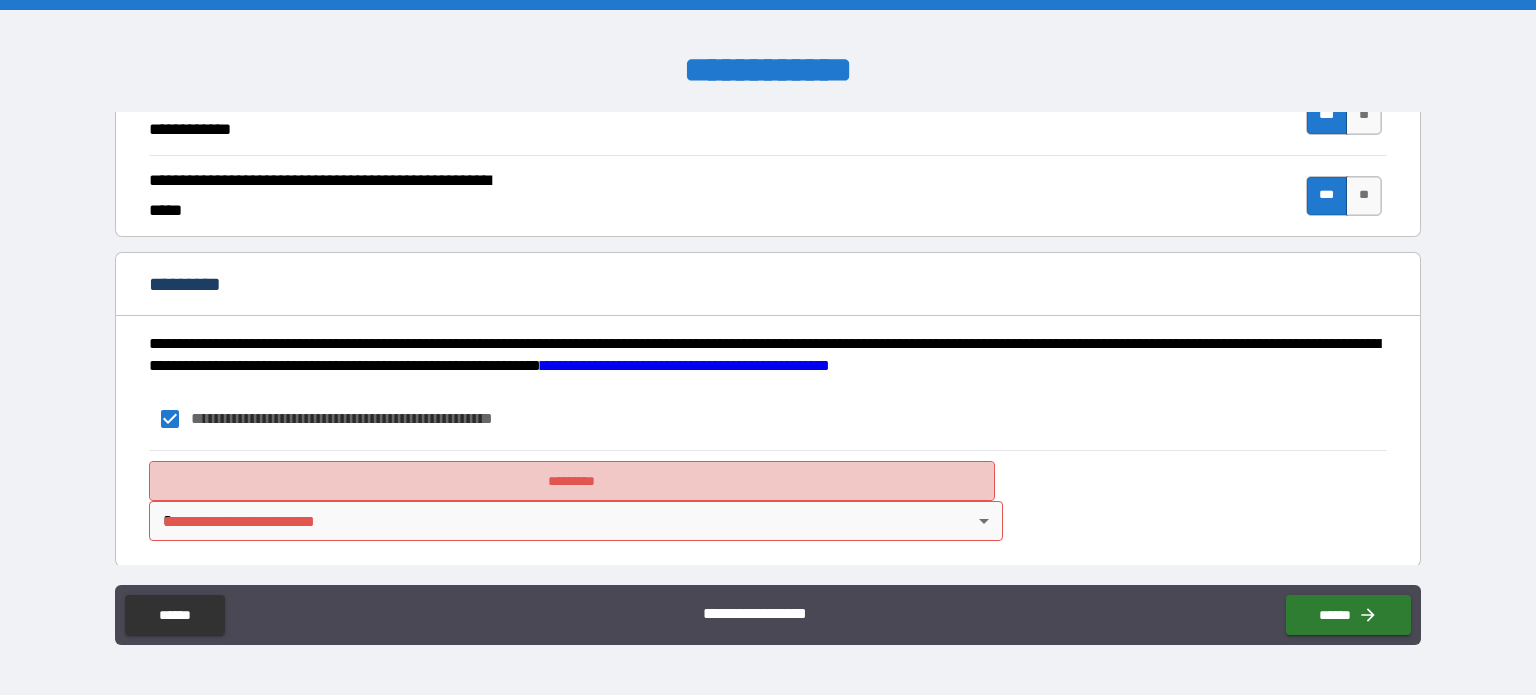 click on "*********" at bounding box center [572, 481] 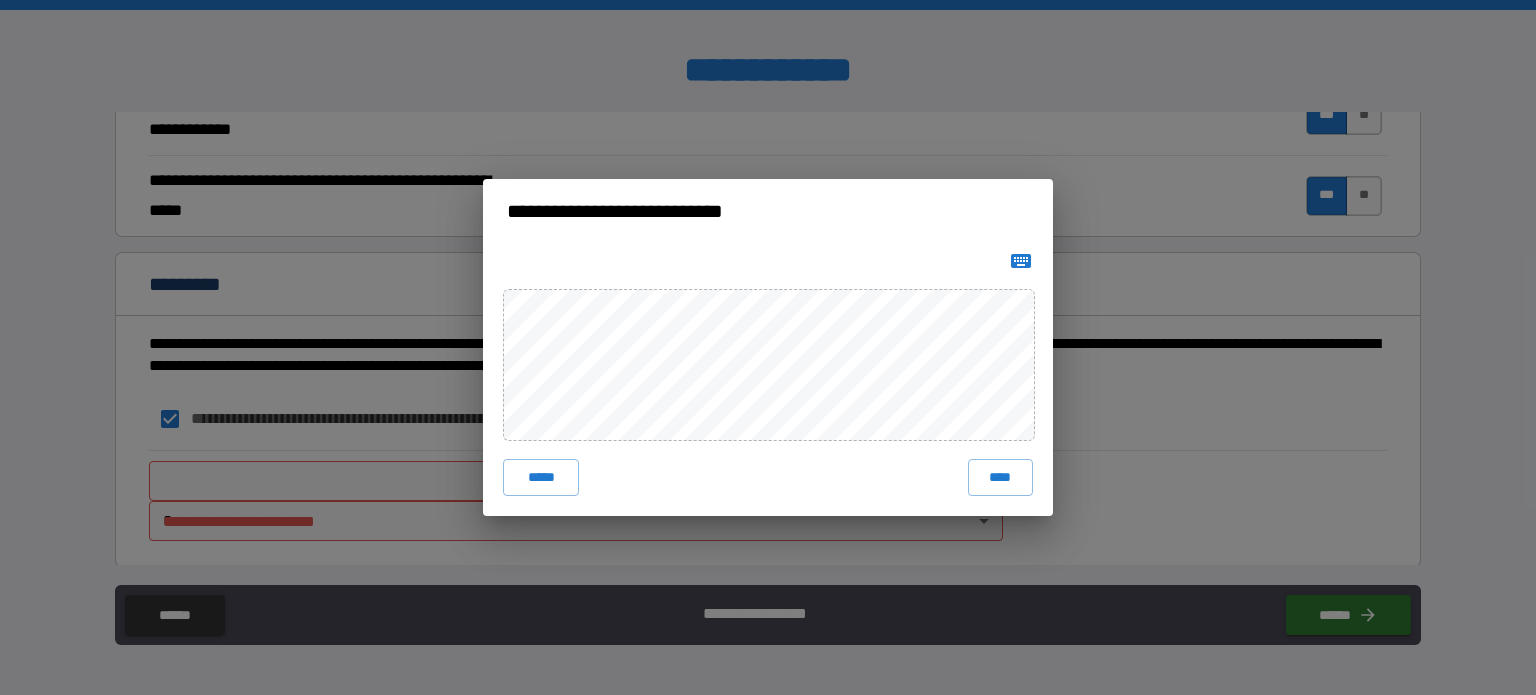 click on "***** ****" at bounding box center (768, 379) 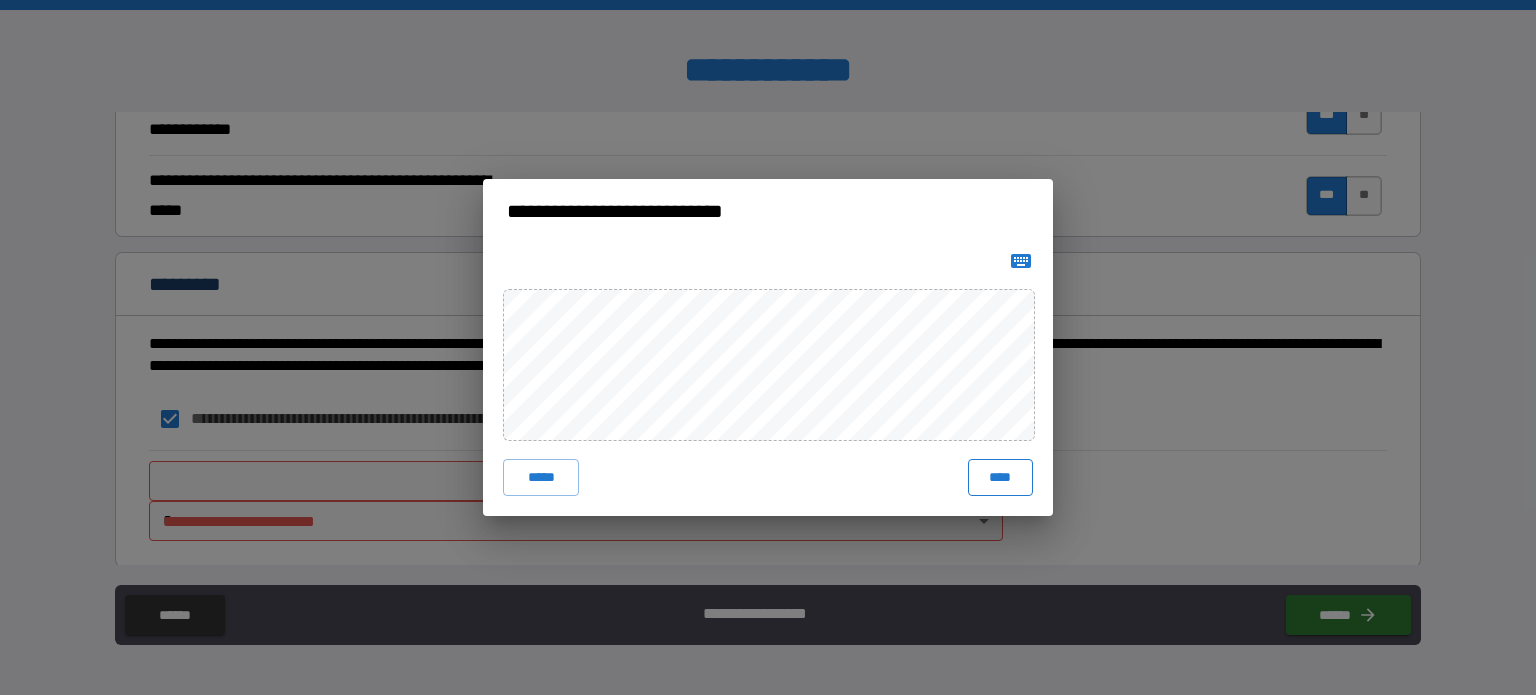 click on "****" at bounding box center (1000, 477) 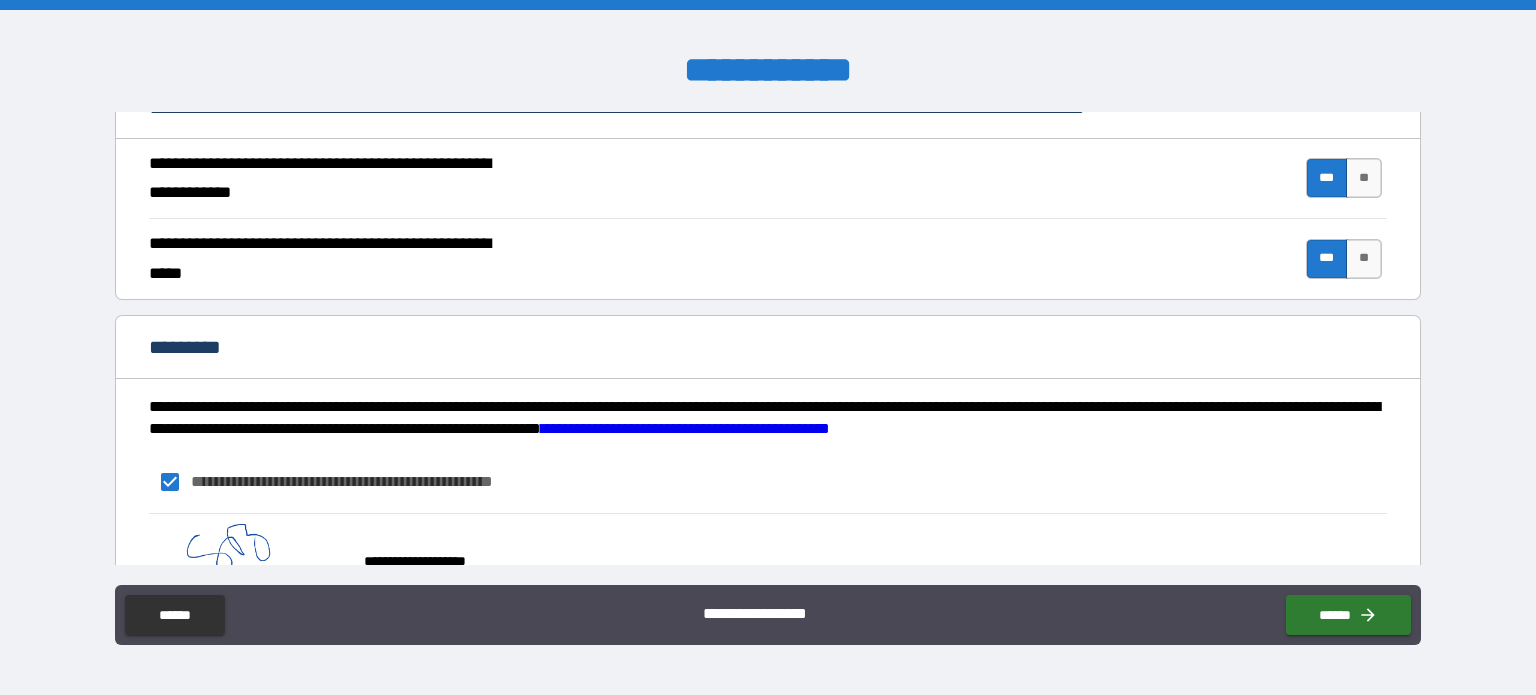 scroll, scrollTop: 1916, scrollLeft: 0, axis: vertical 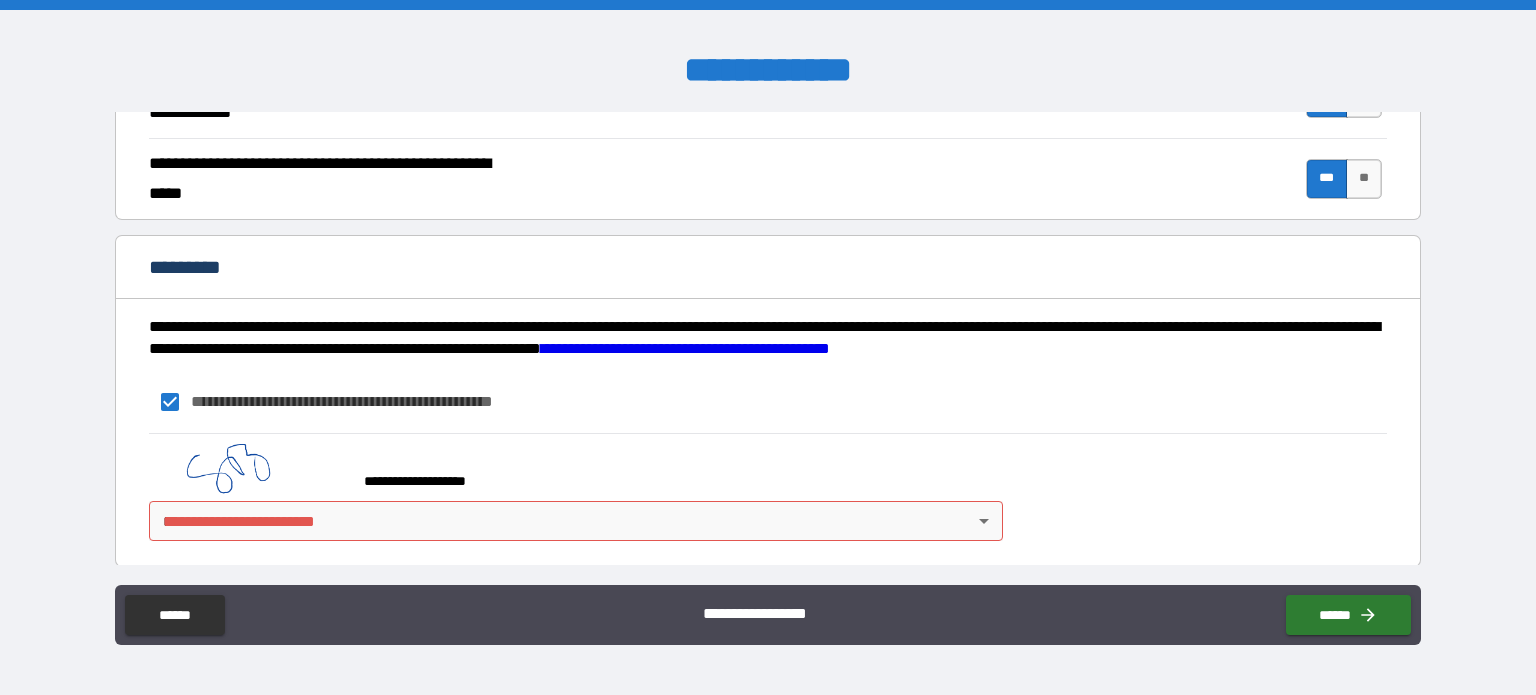 click on "**********" at bounding box center (768, 347) 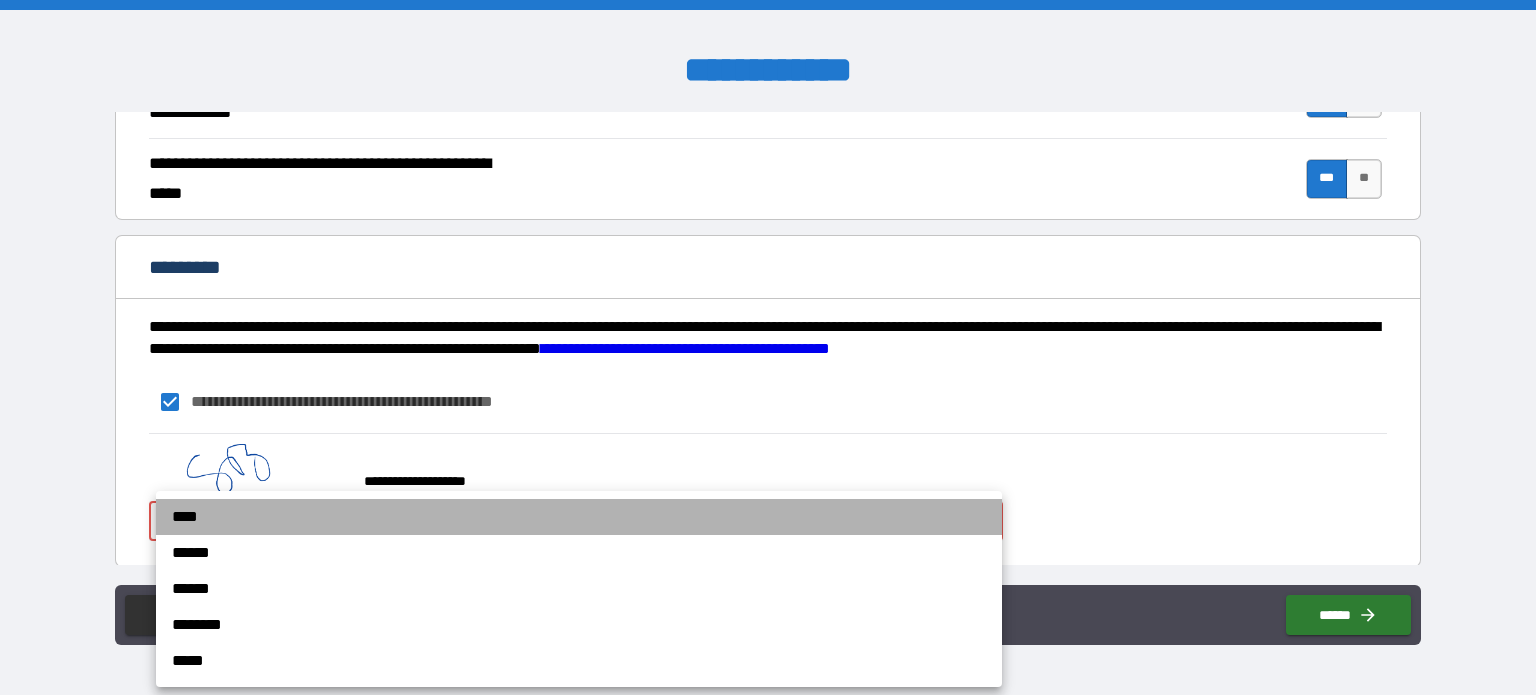 click on "****" at bounding box center [579, 517] 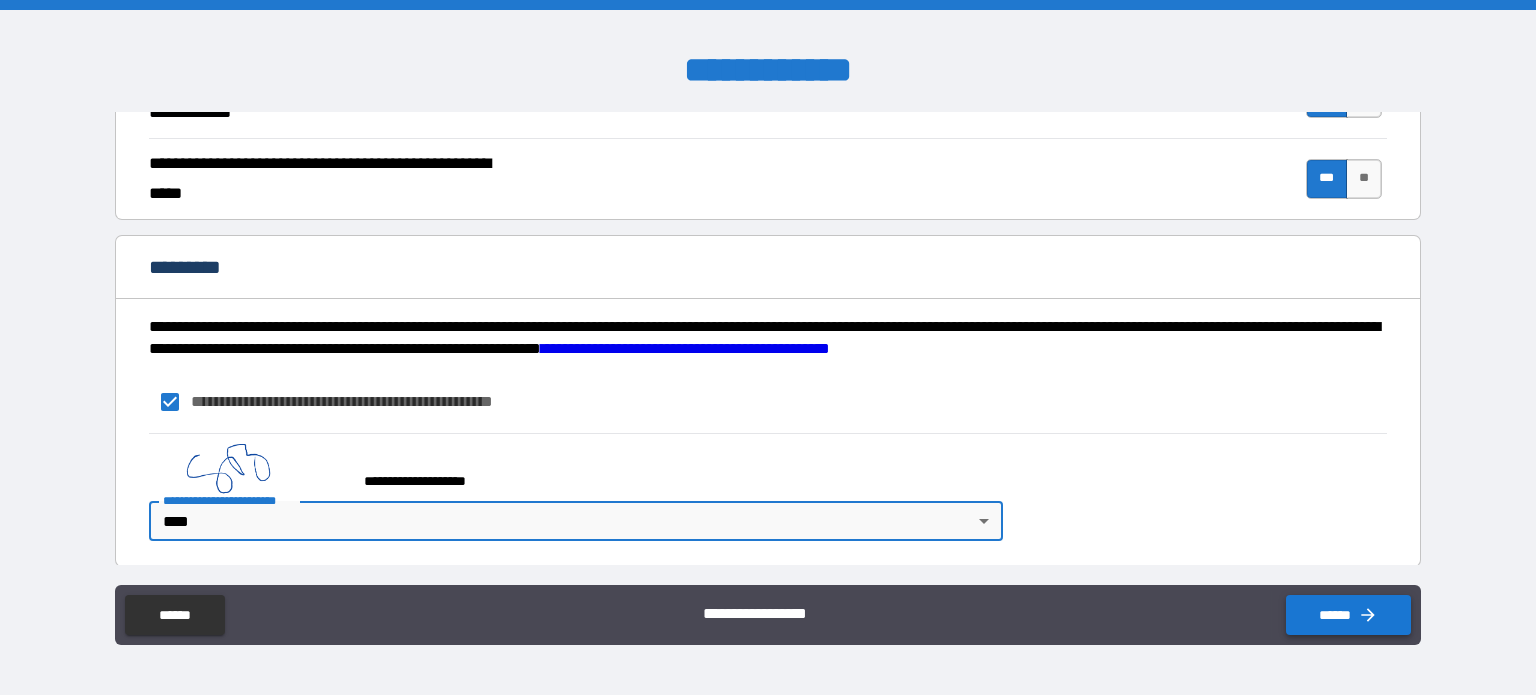 click on "******" at bounding box center (1348, 615) 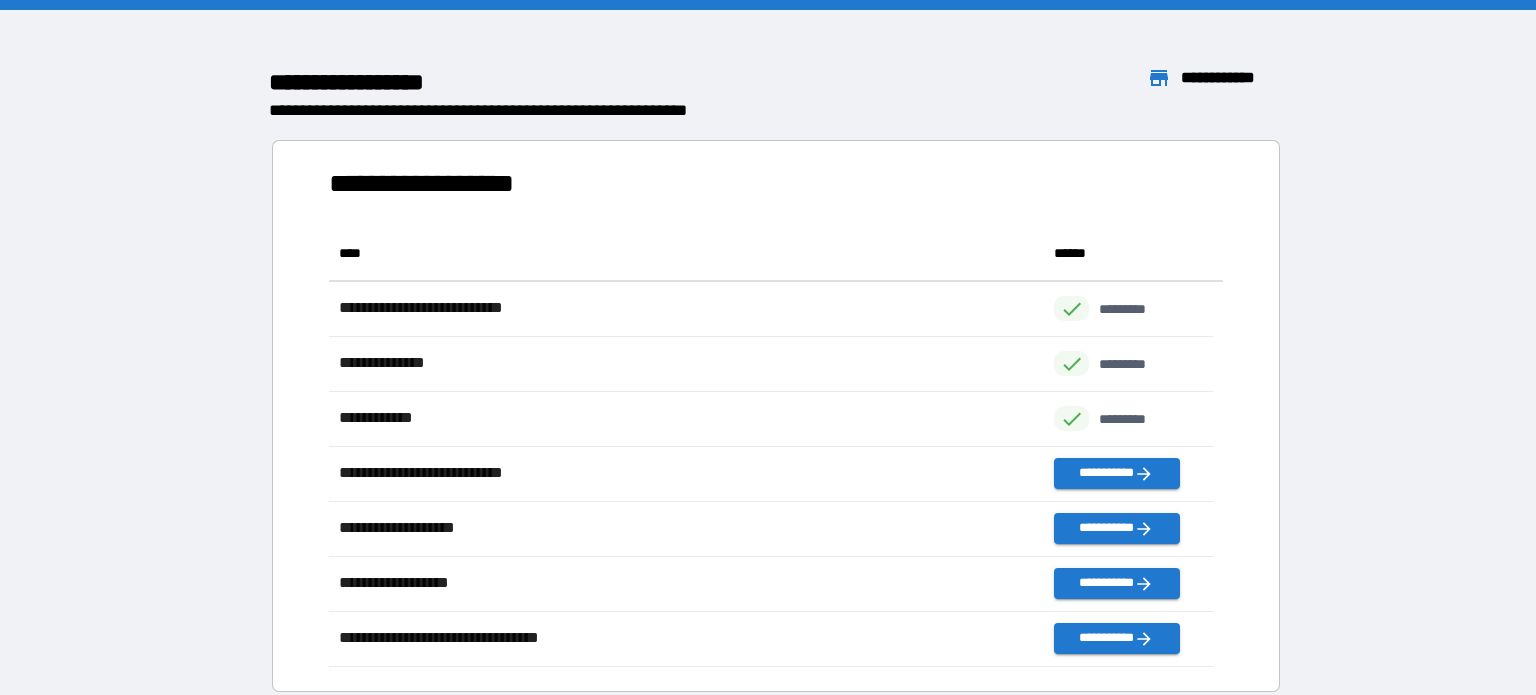 scroll, scrollTop: 426, scrollLeft: 869, axis: both 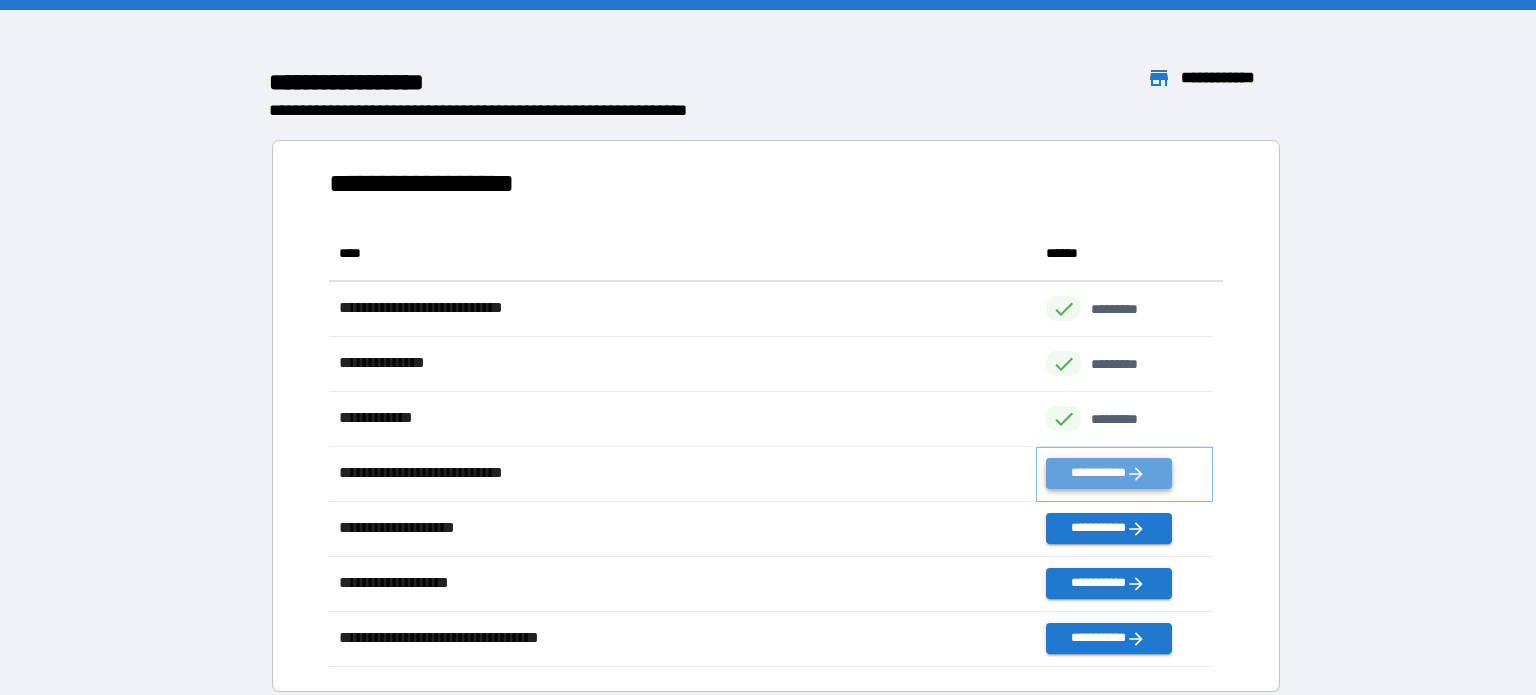 click on "**********" at bounding box center [1108, 473] 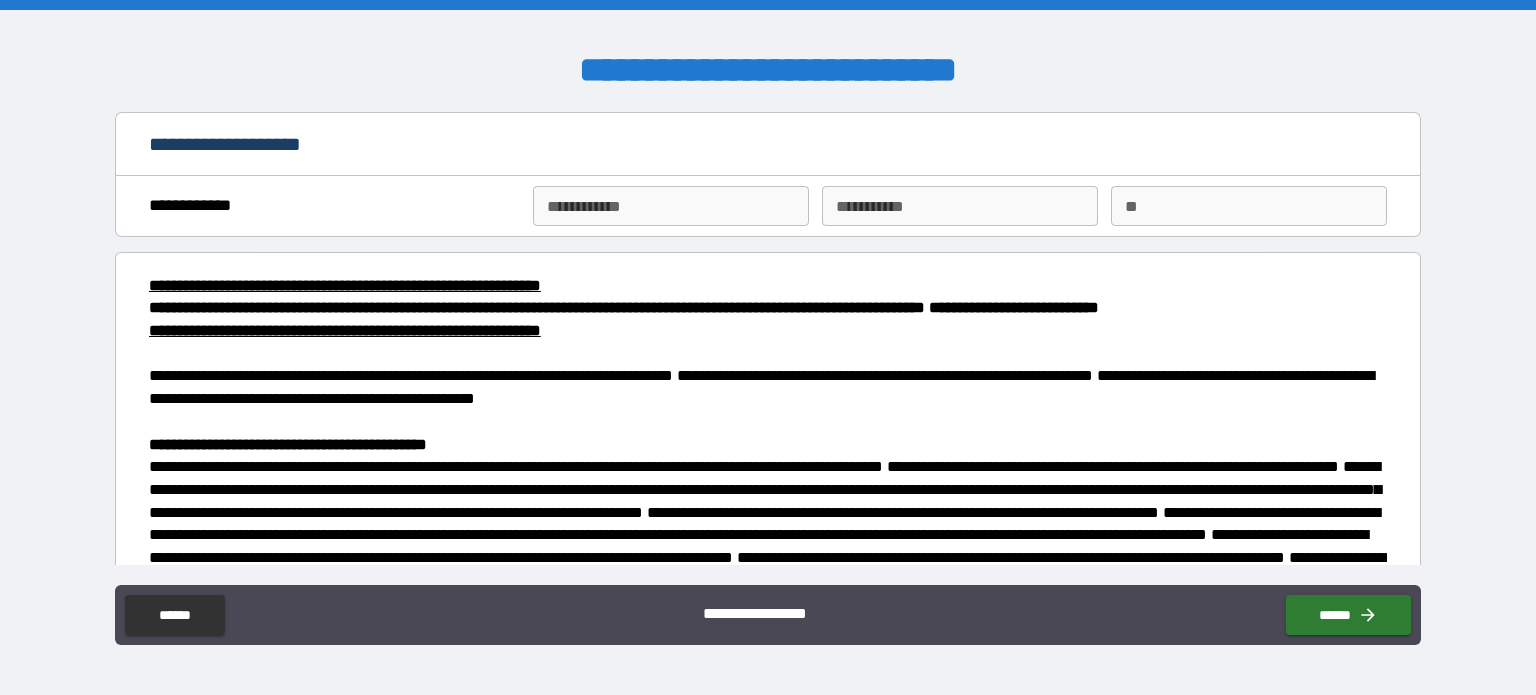 click on "**********" at bounding box center [671, 206] 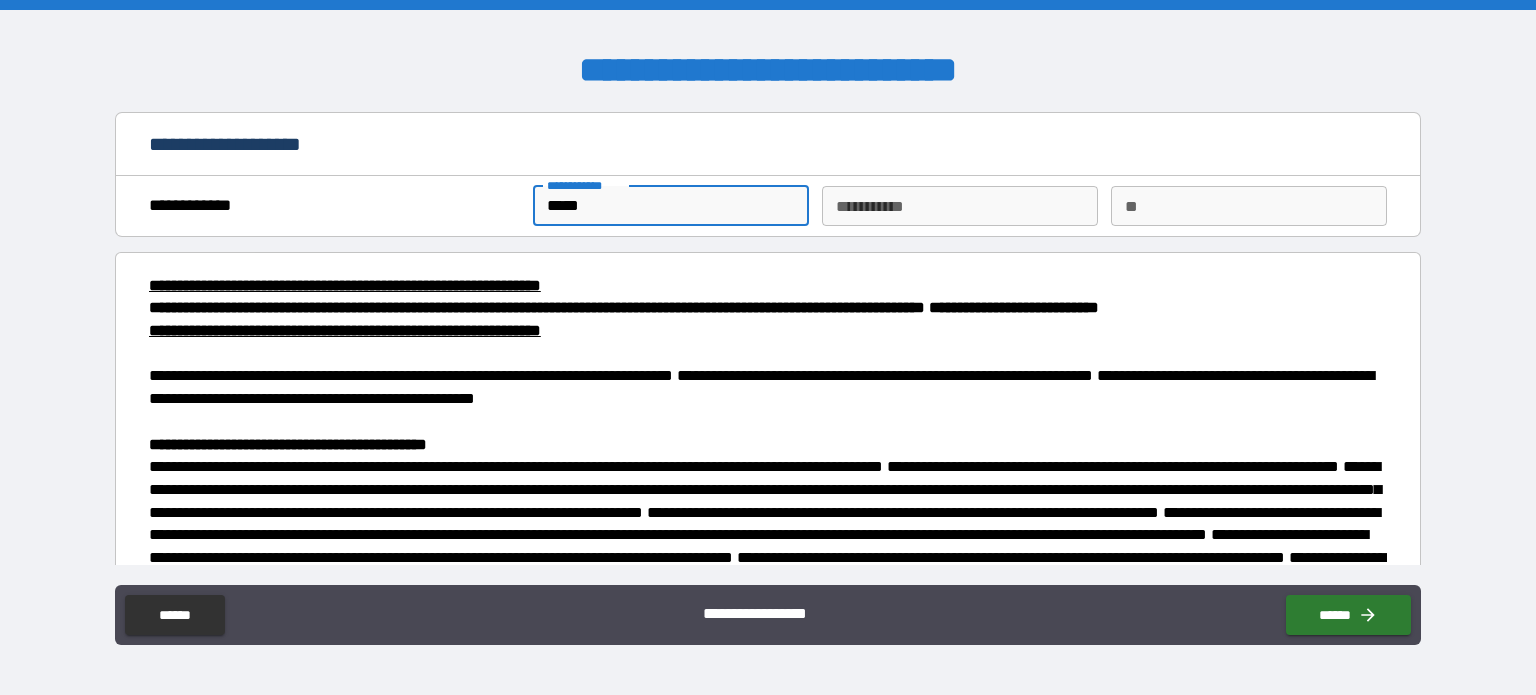 type on "*****" 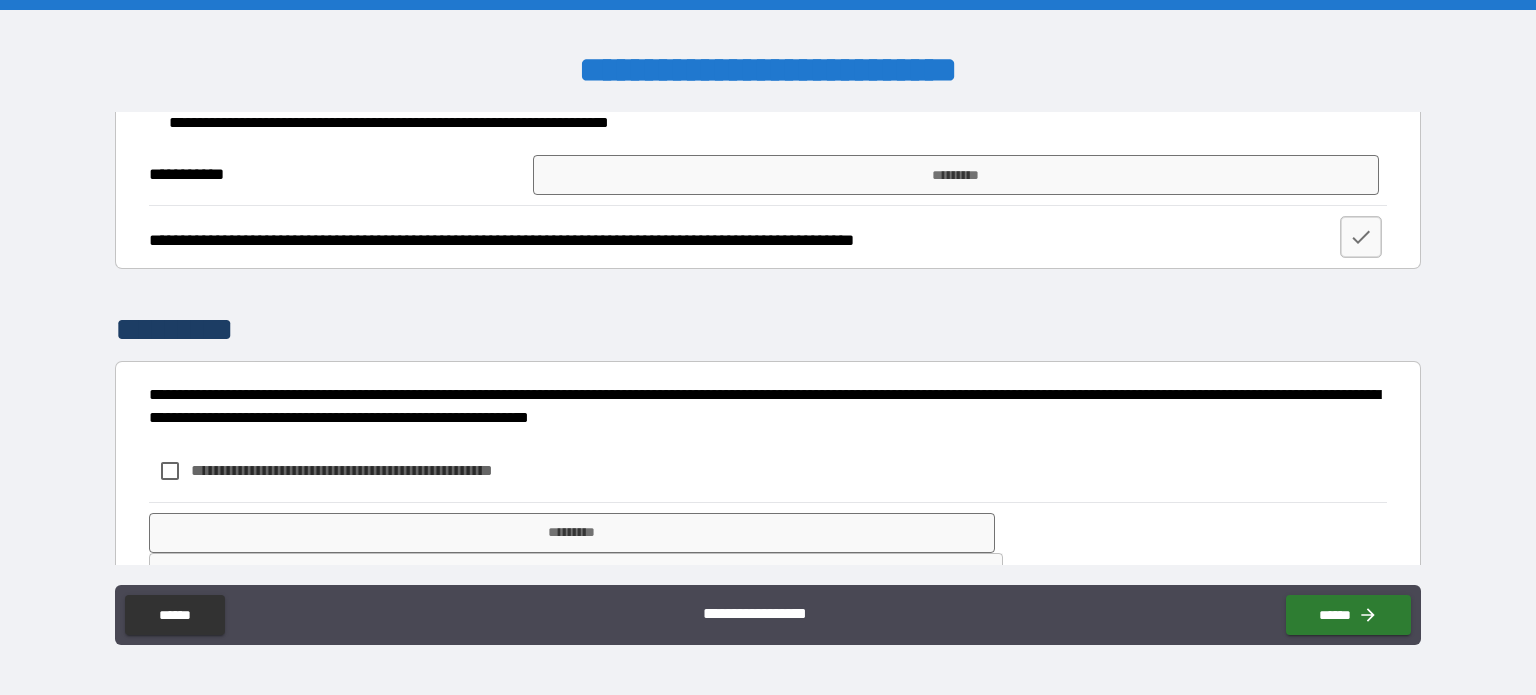 scroll, scrollTop: 2368, scrollLeft: 0, axis: vertical 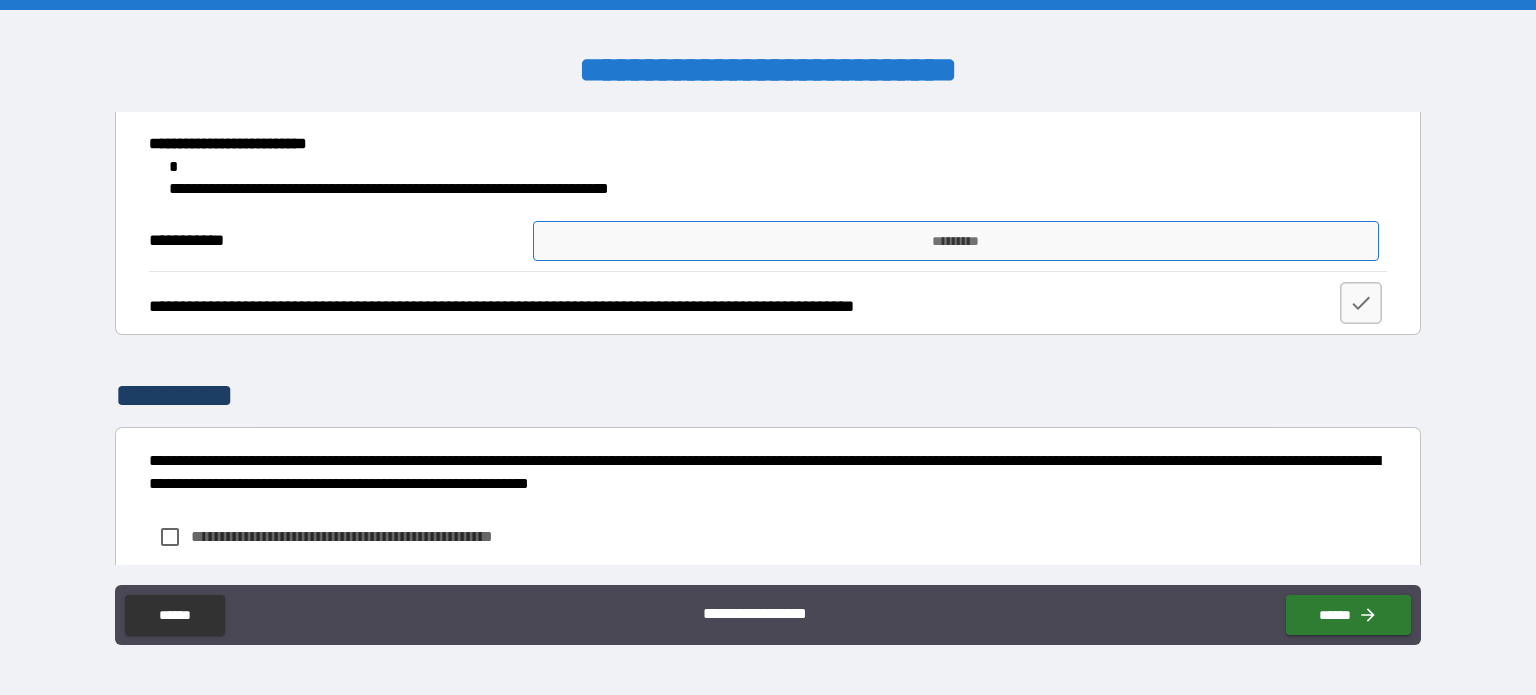 type on "*******" 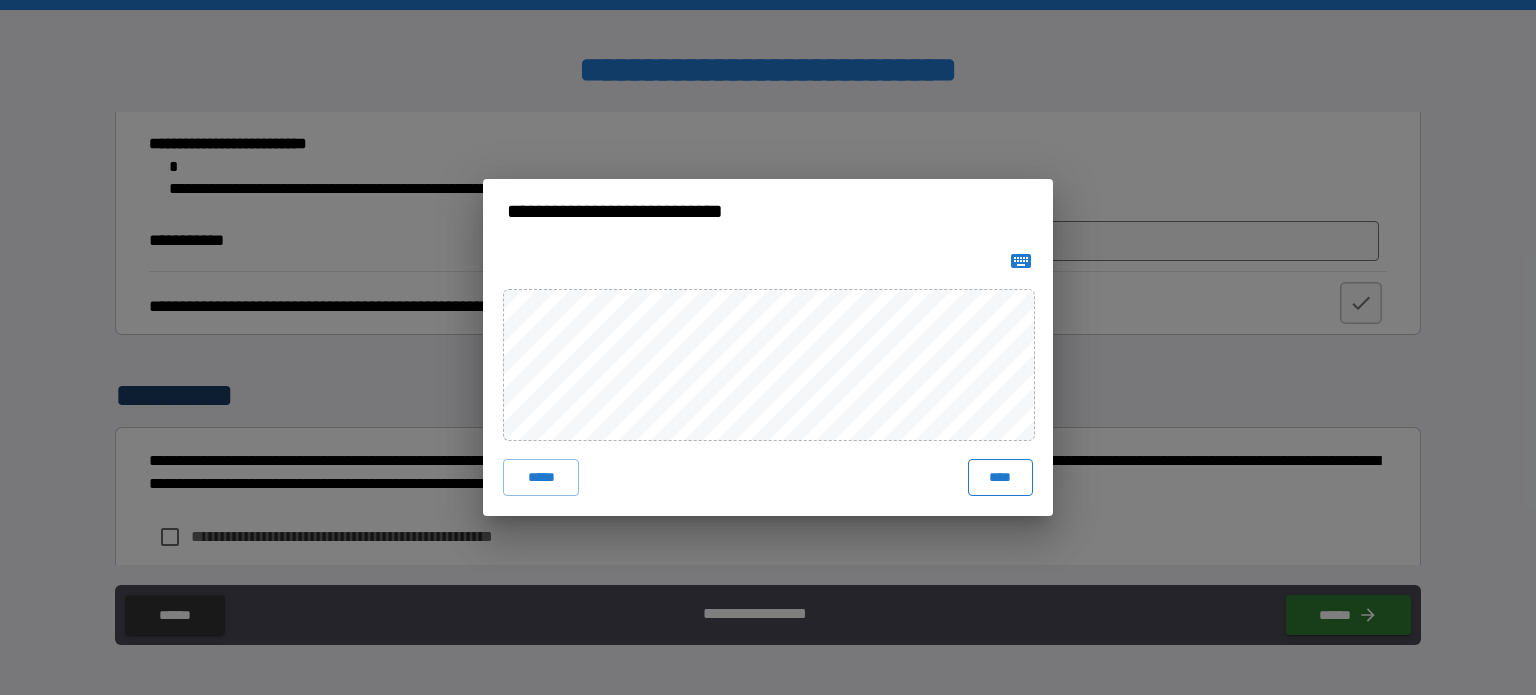 click on "****" at bounding box center (1000, 477) 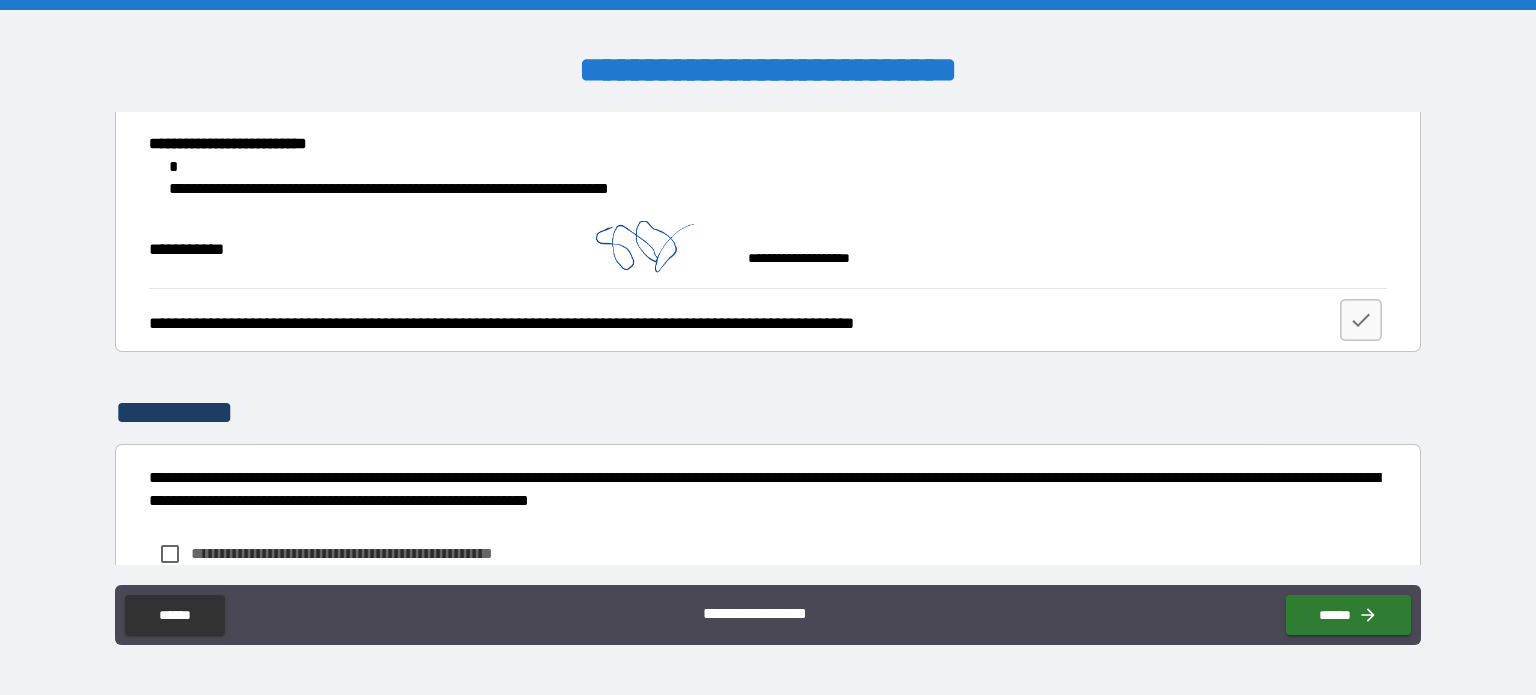 scroll, scrollTop: 2688, scrollLeft: 0, axis: vertical 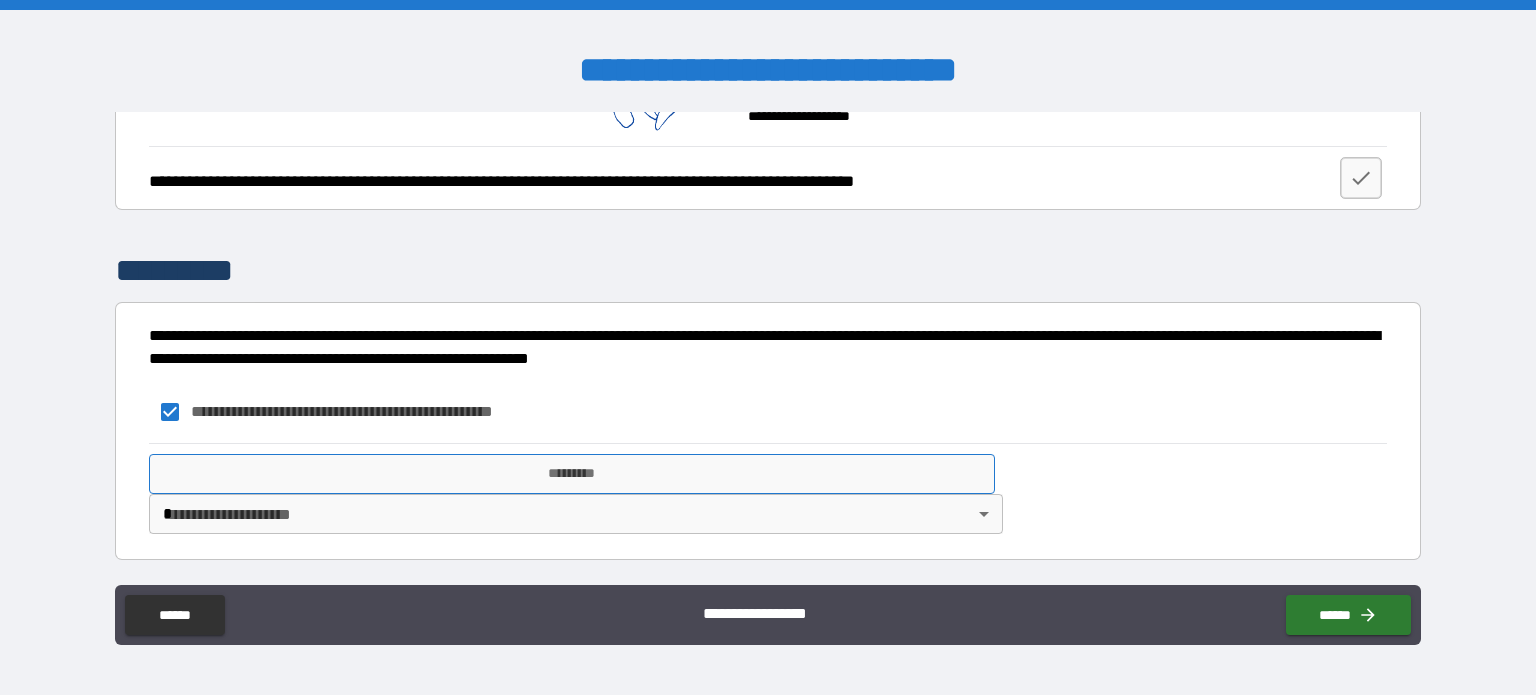click on "*********" at bounding box center (572, 474) 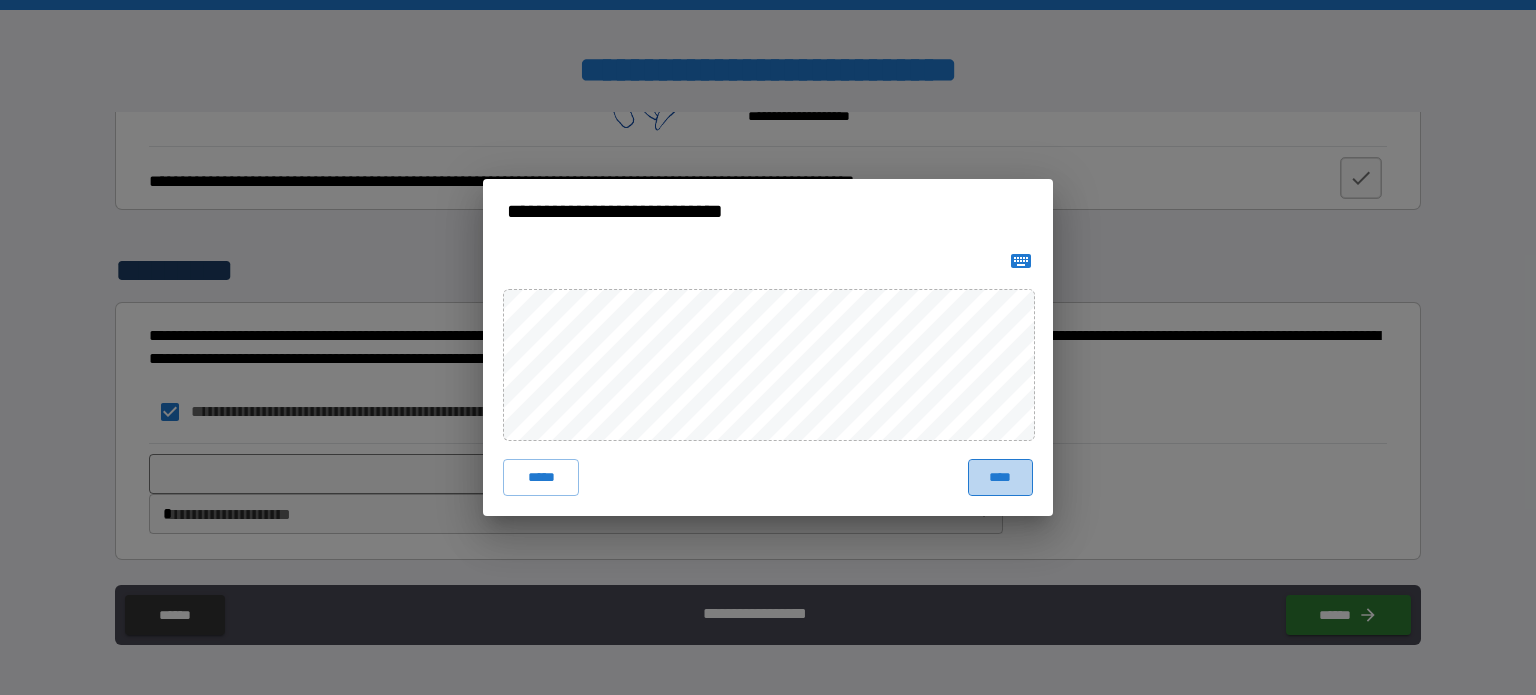 click on "****" at bounding box center [1000, 477] 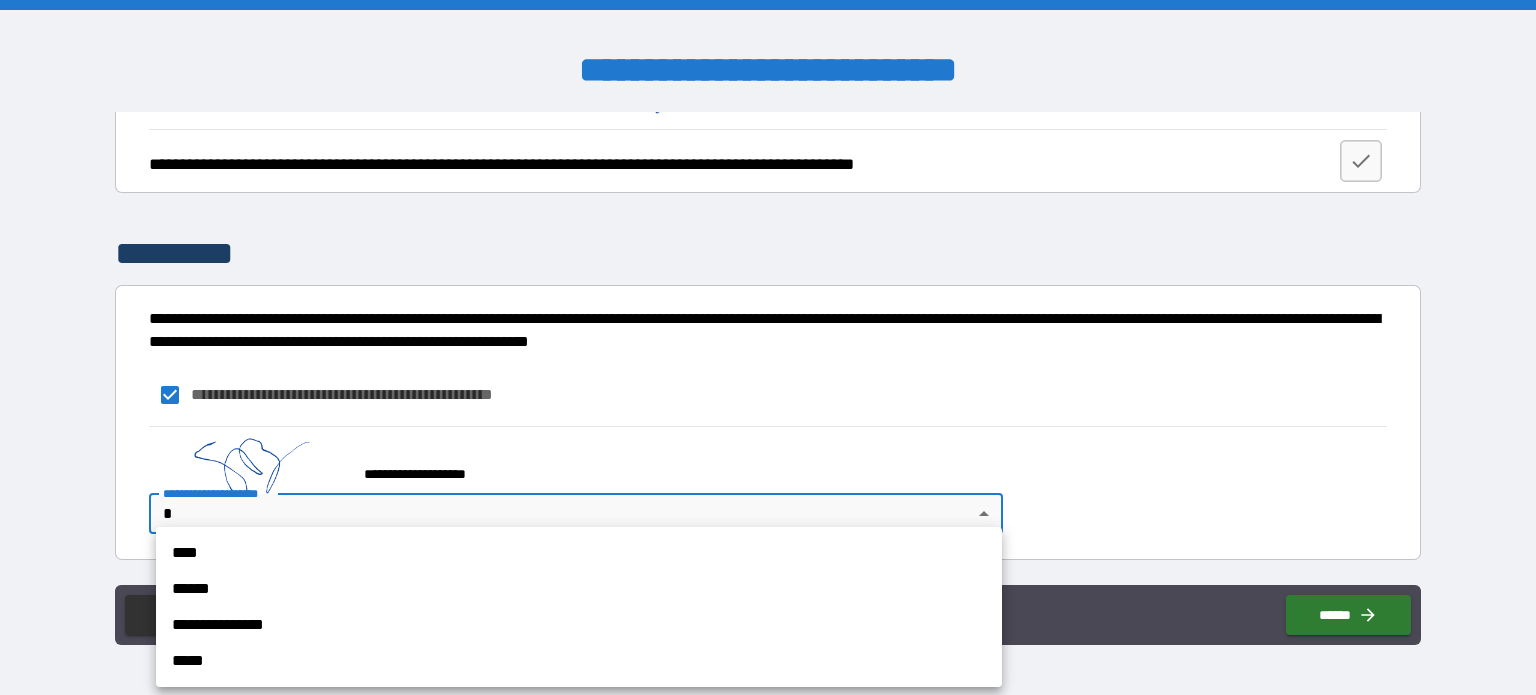 click on "**********" at bounding box center [768, 347] 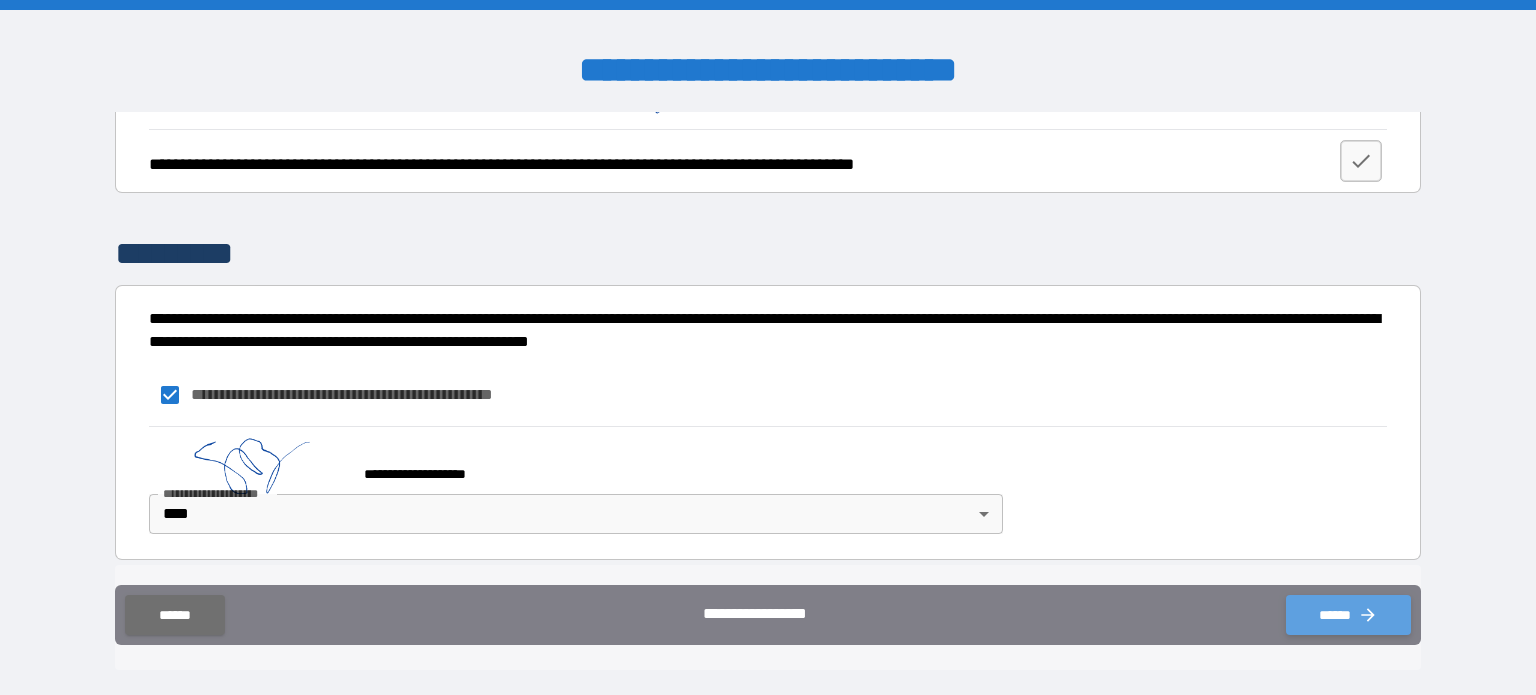 click 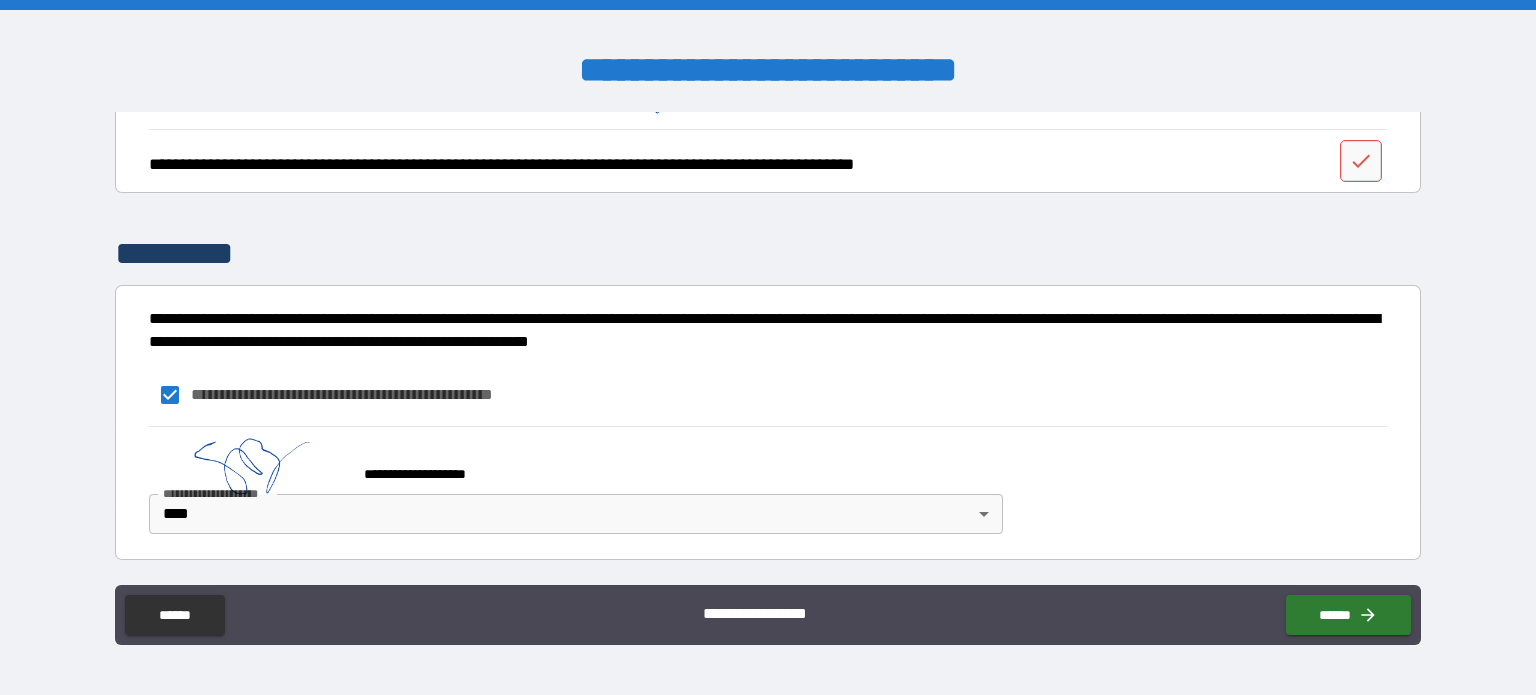 scroll, scrollTop: 2556, scrollLeft: 0, axis: vertical 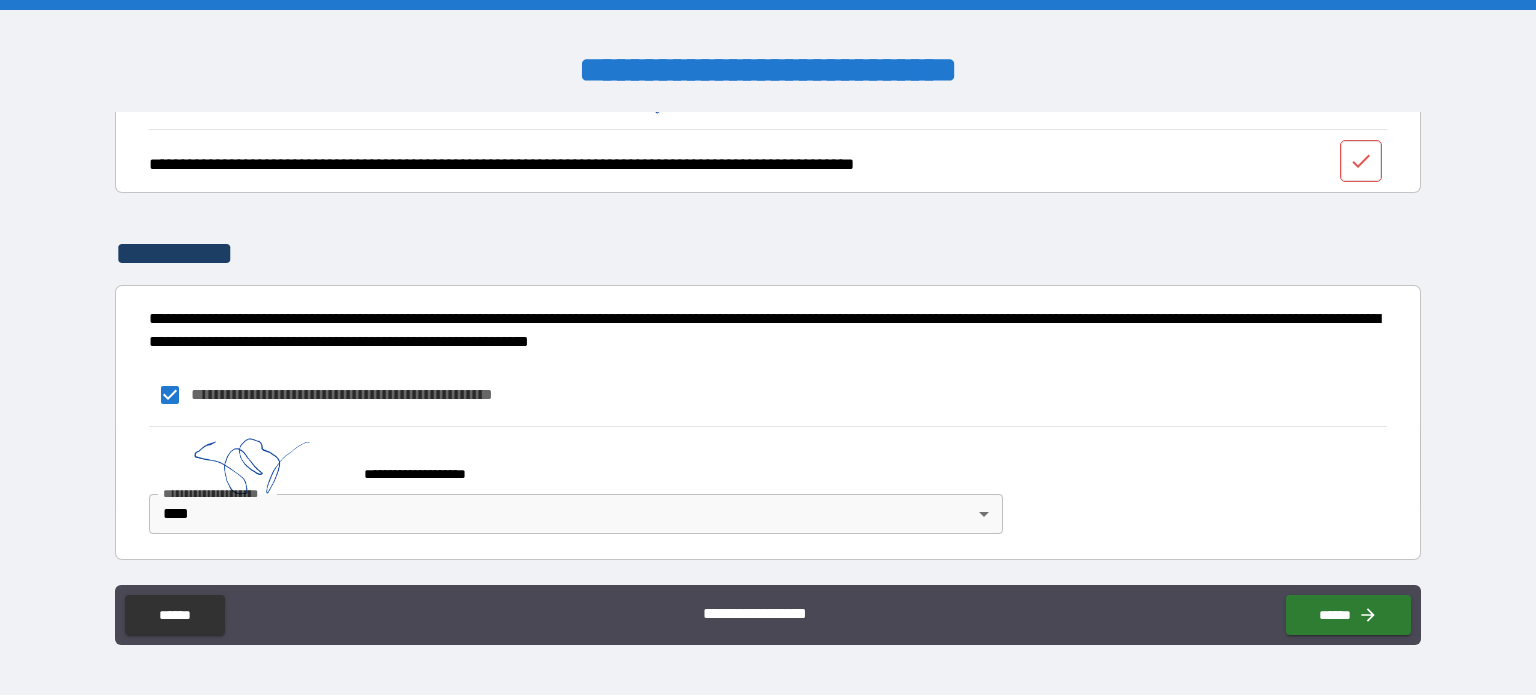 click at bounding box center (1361, 161) 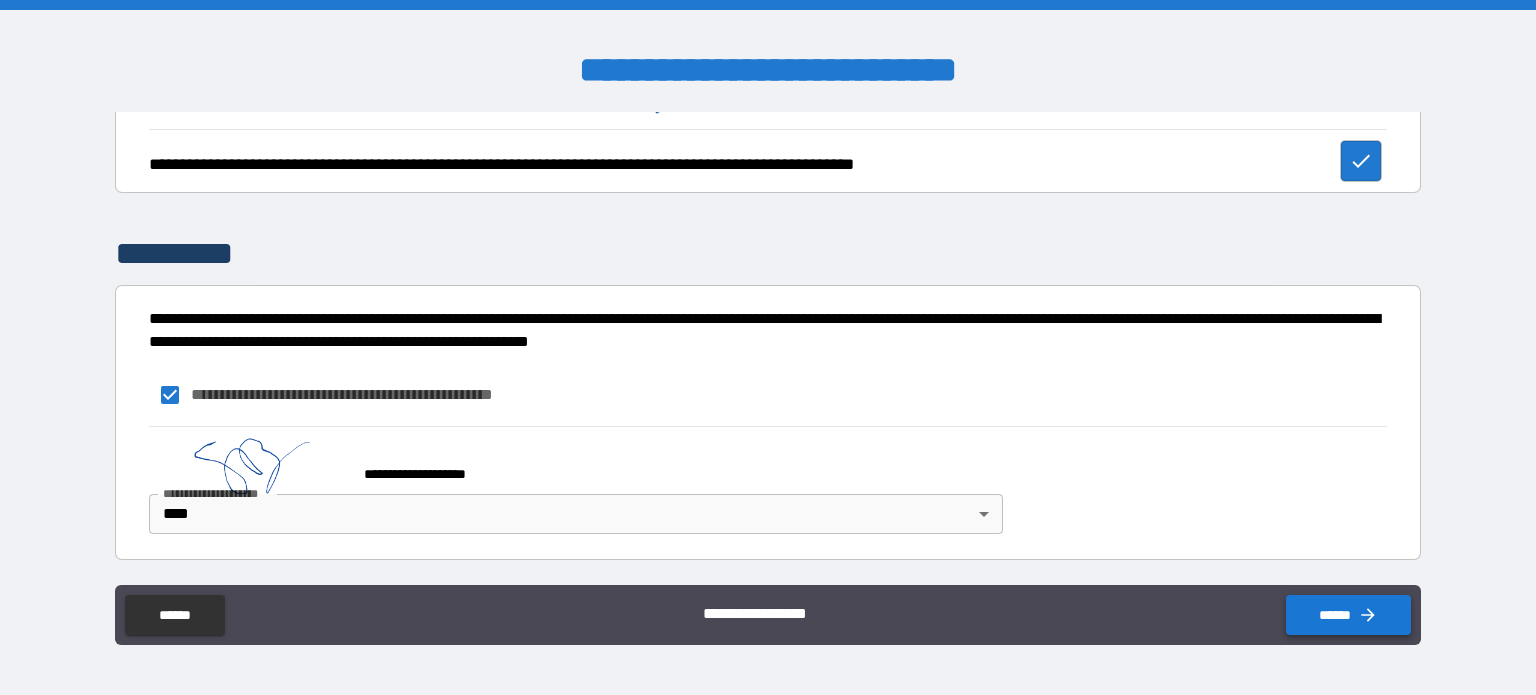 click on "******" at bounding box center [1348, 615] 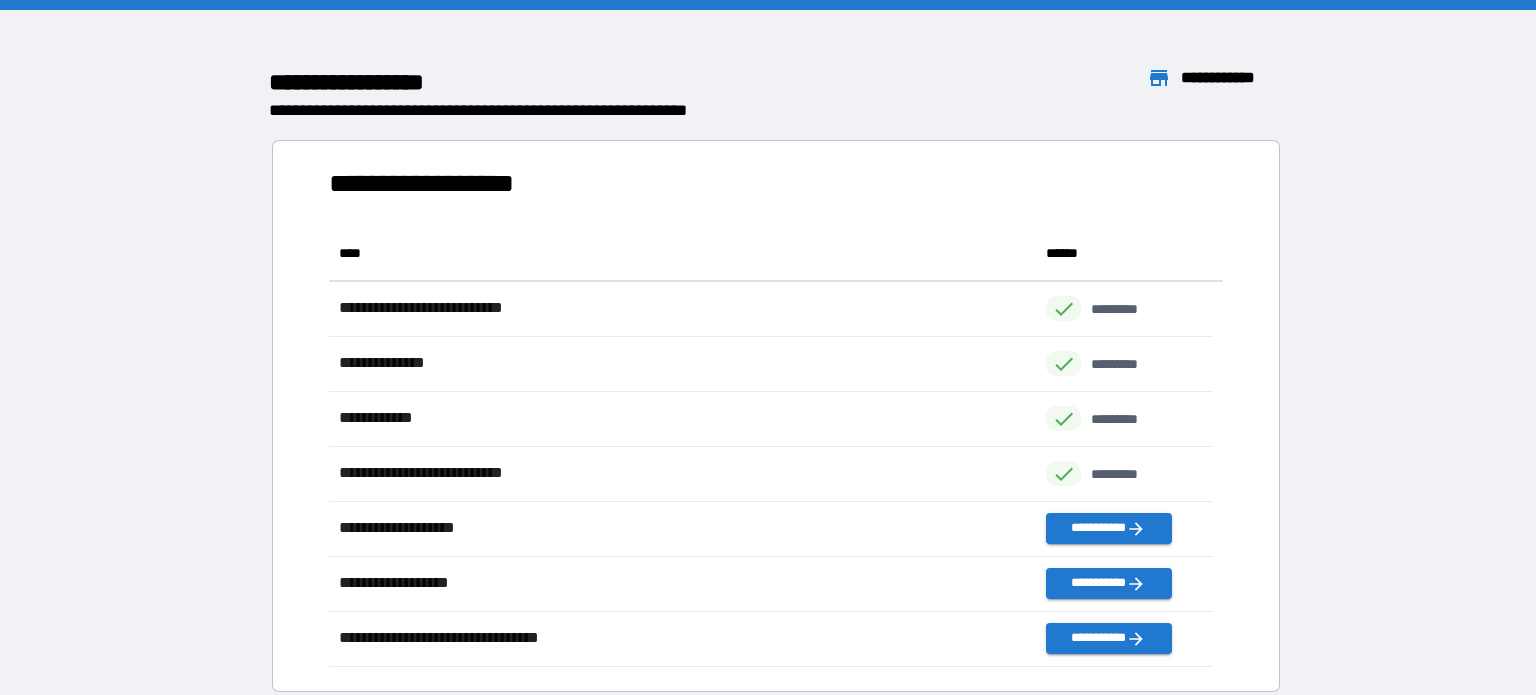 scroll, scrollTop: 16, scrollLeft: 16, axis: both 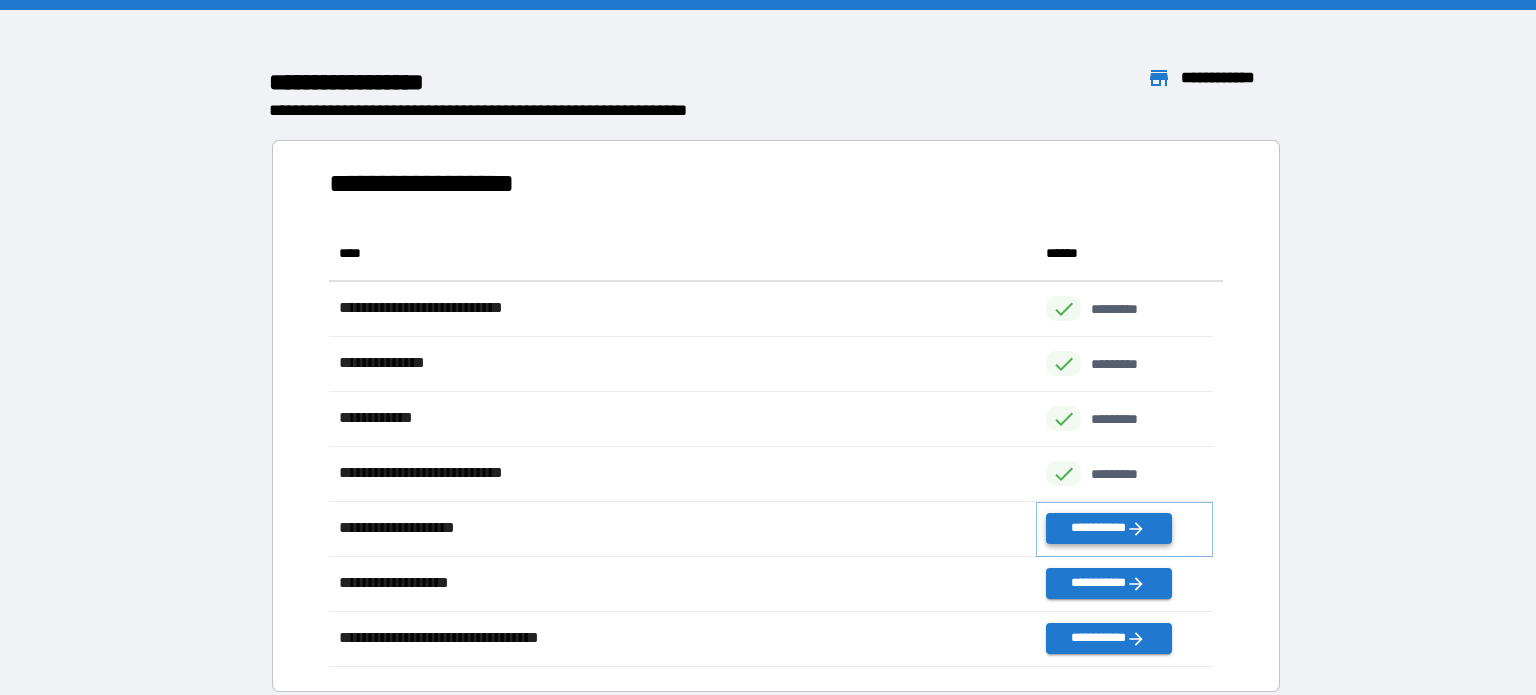 click on "**********" at bounding box center [1108, 528] 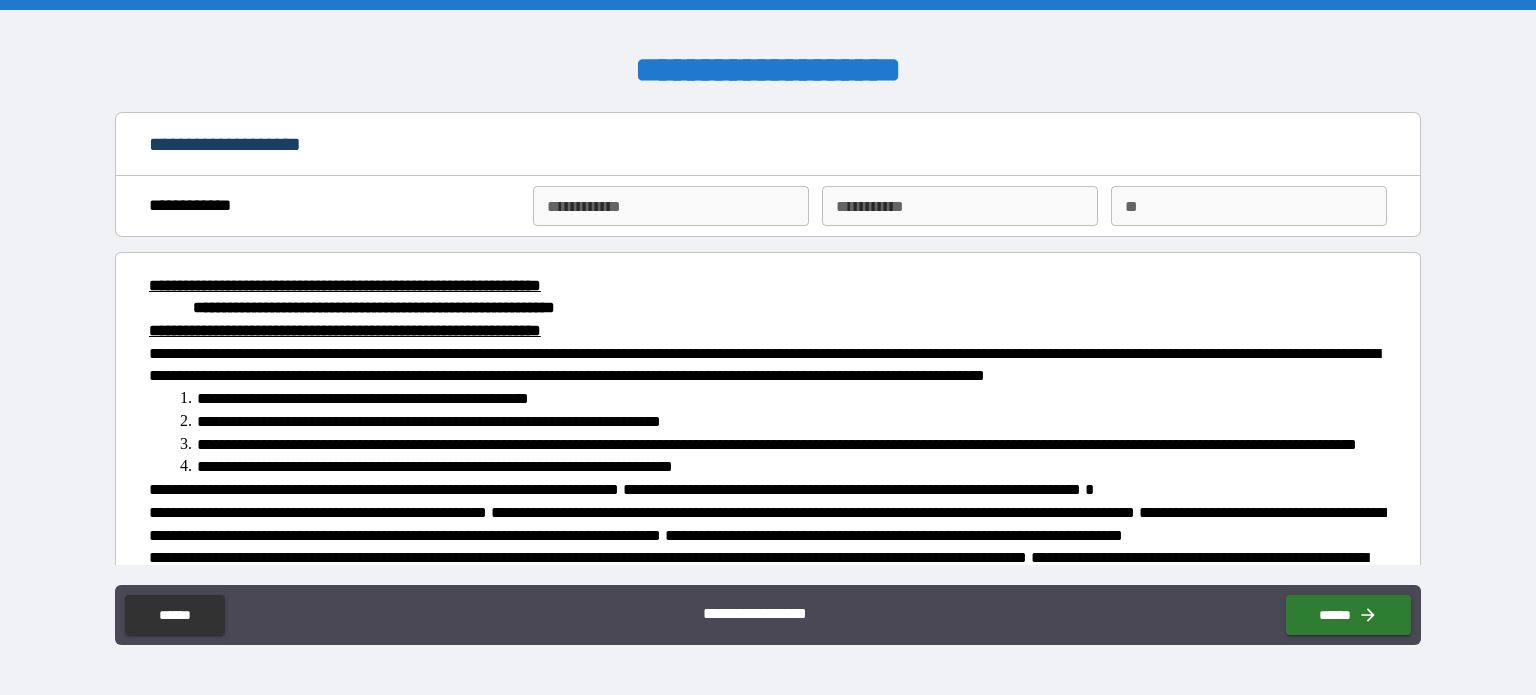 click on "**********" at bounding box center [671, 206] 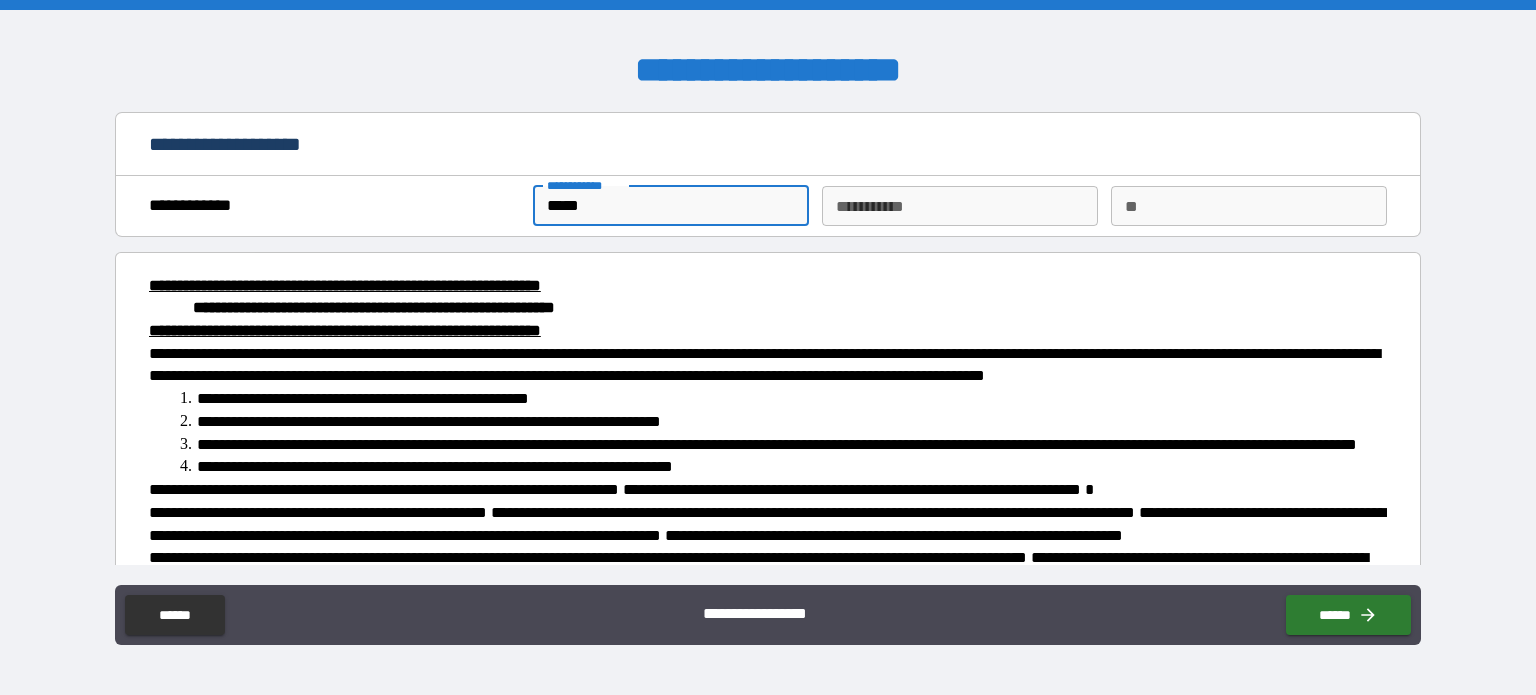 type on "*****" 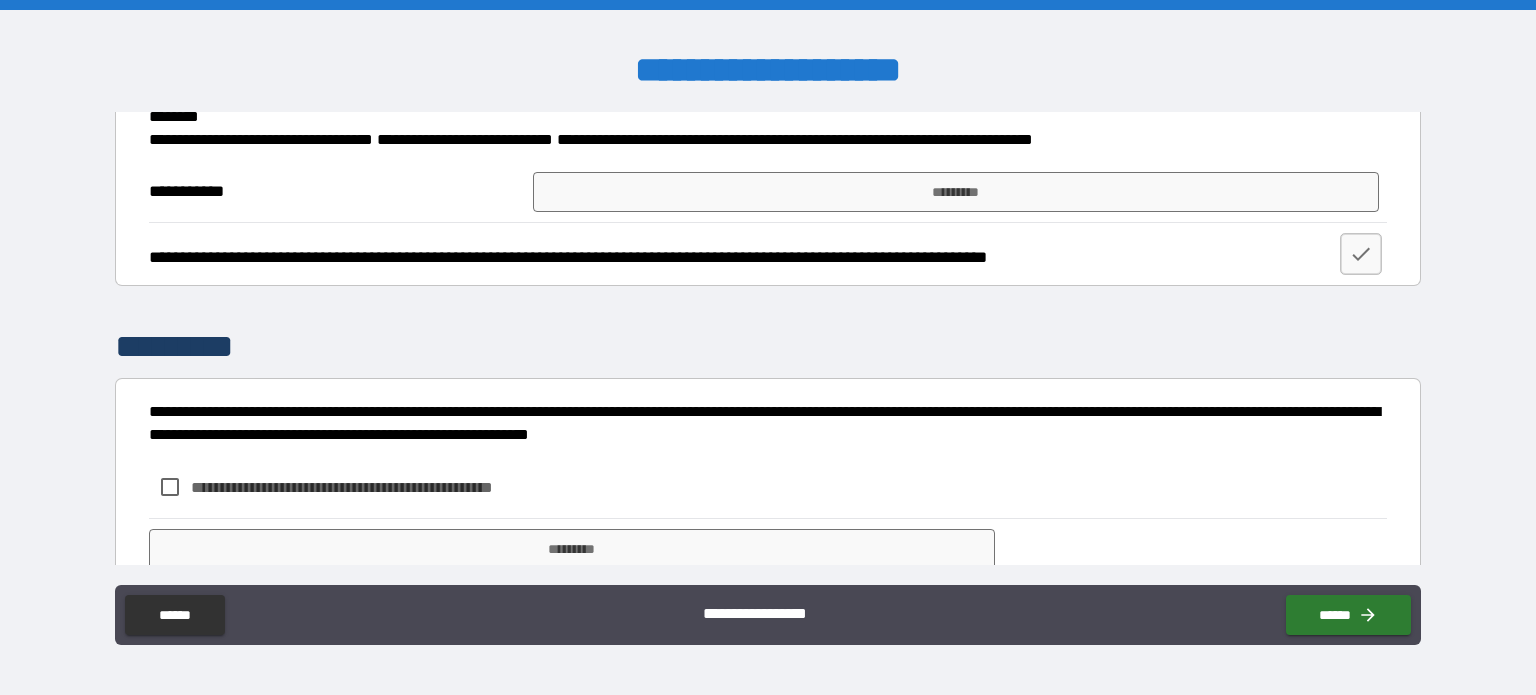 scroll, scrollTop: 497, scrollLeft: 0, axis: vertical 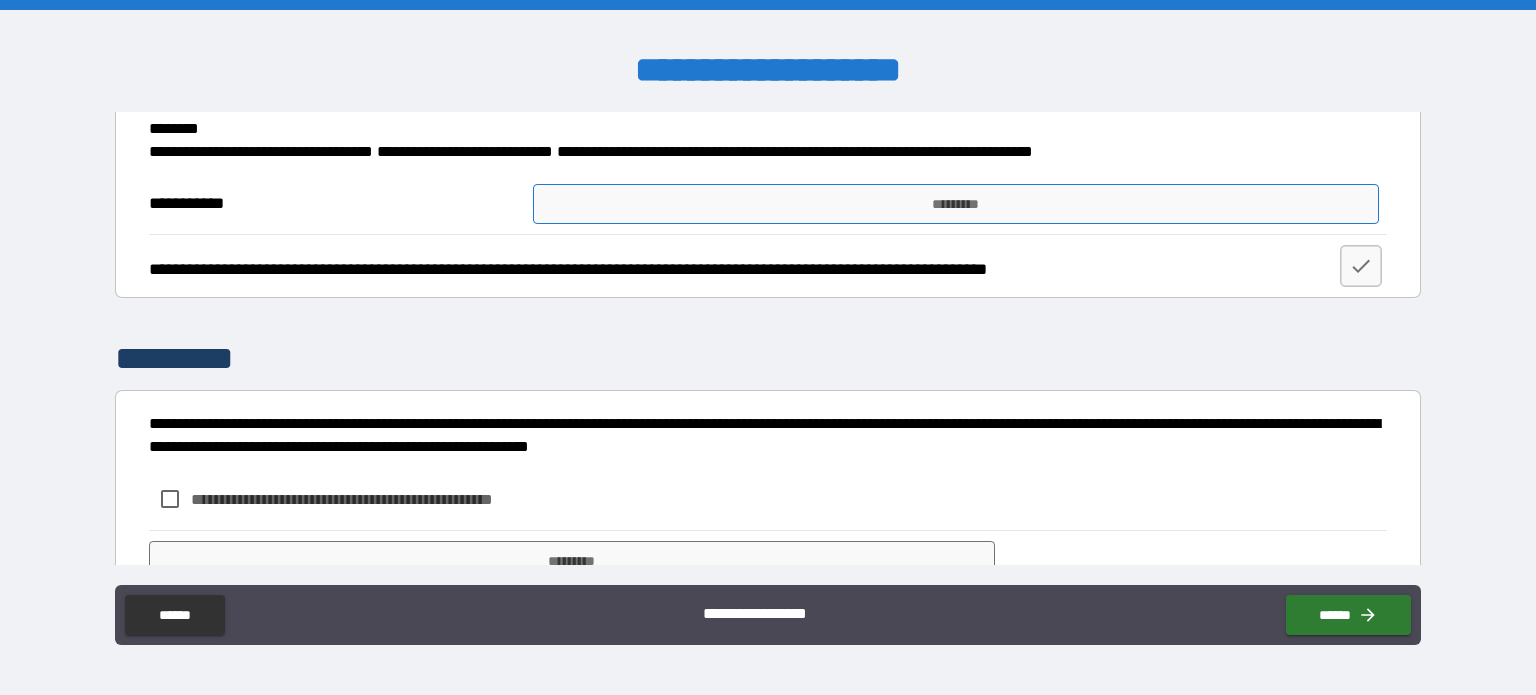 type on "*******" 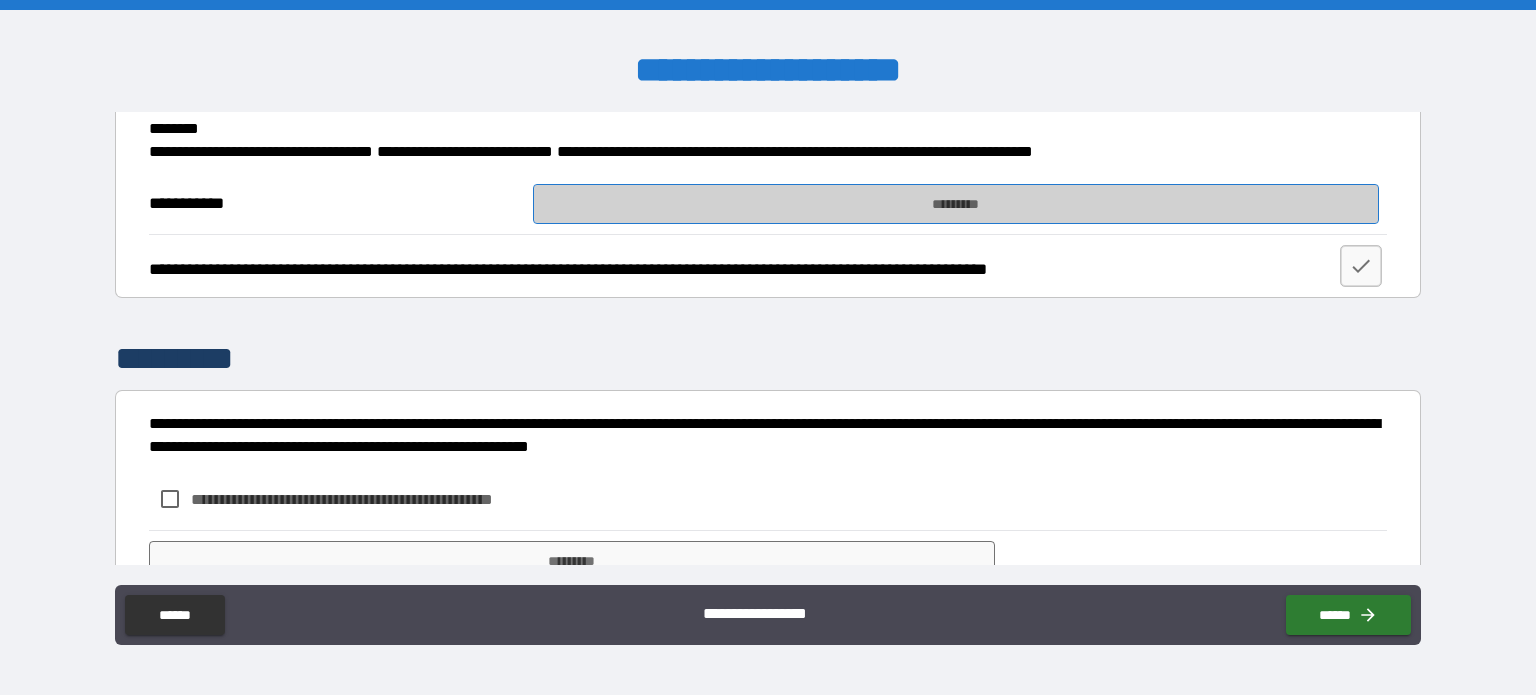 click on "*********" at bounding box center [956, 204] 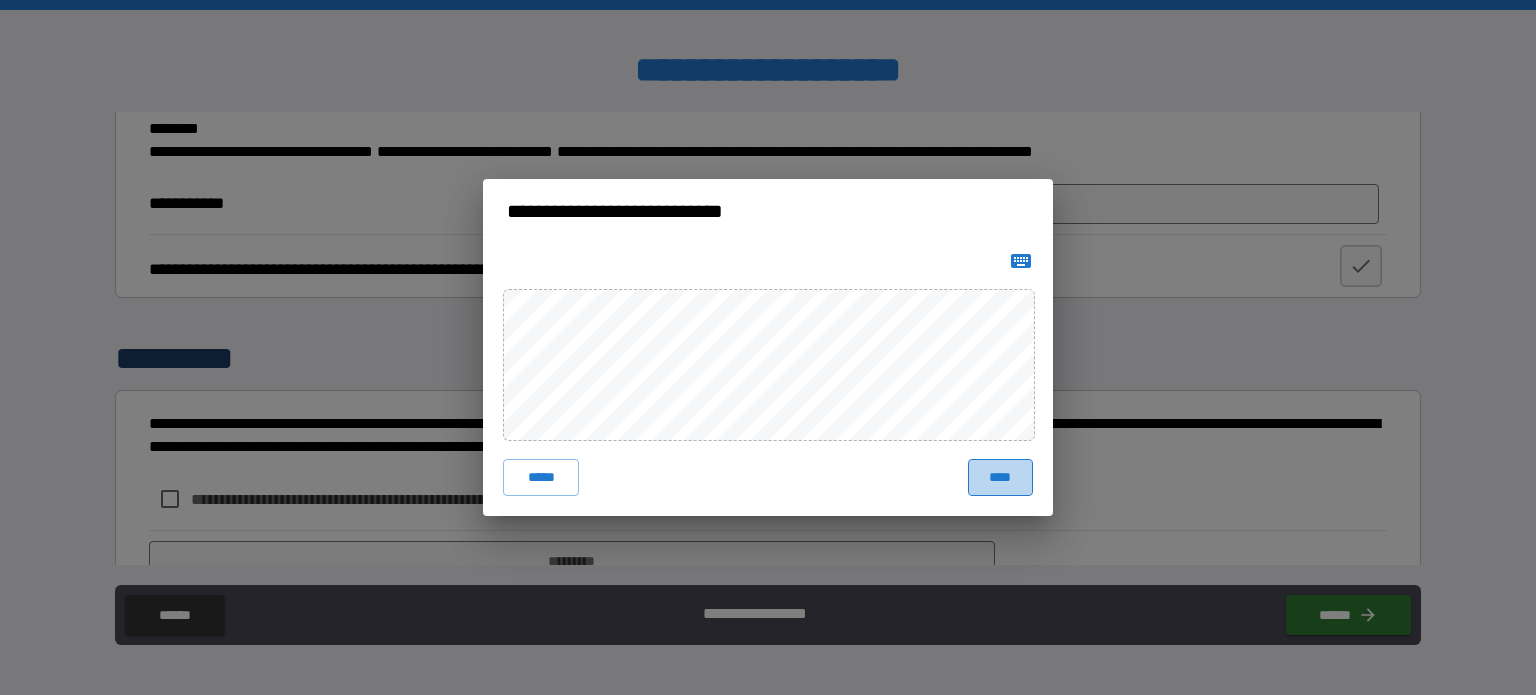 click on "****" at bounding box center (1000, 477) 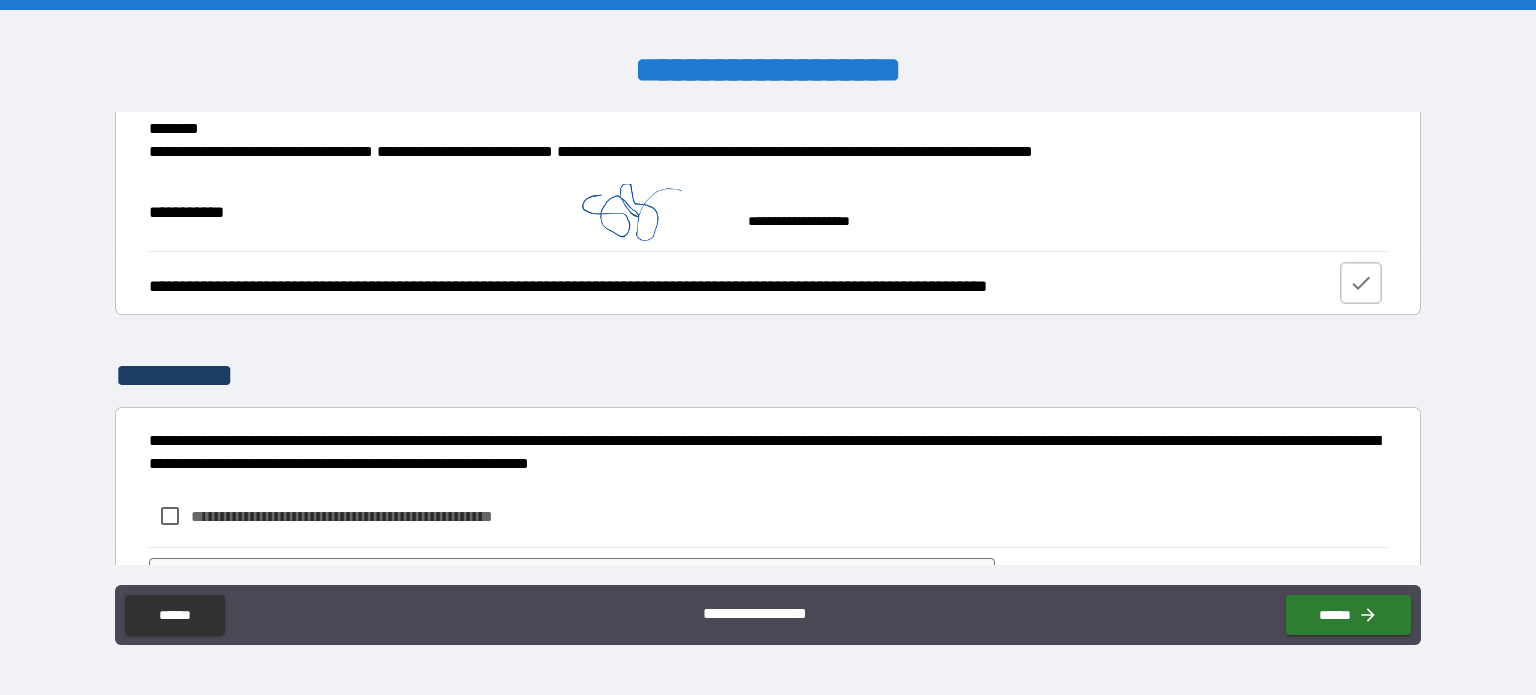 click 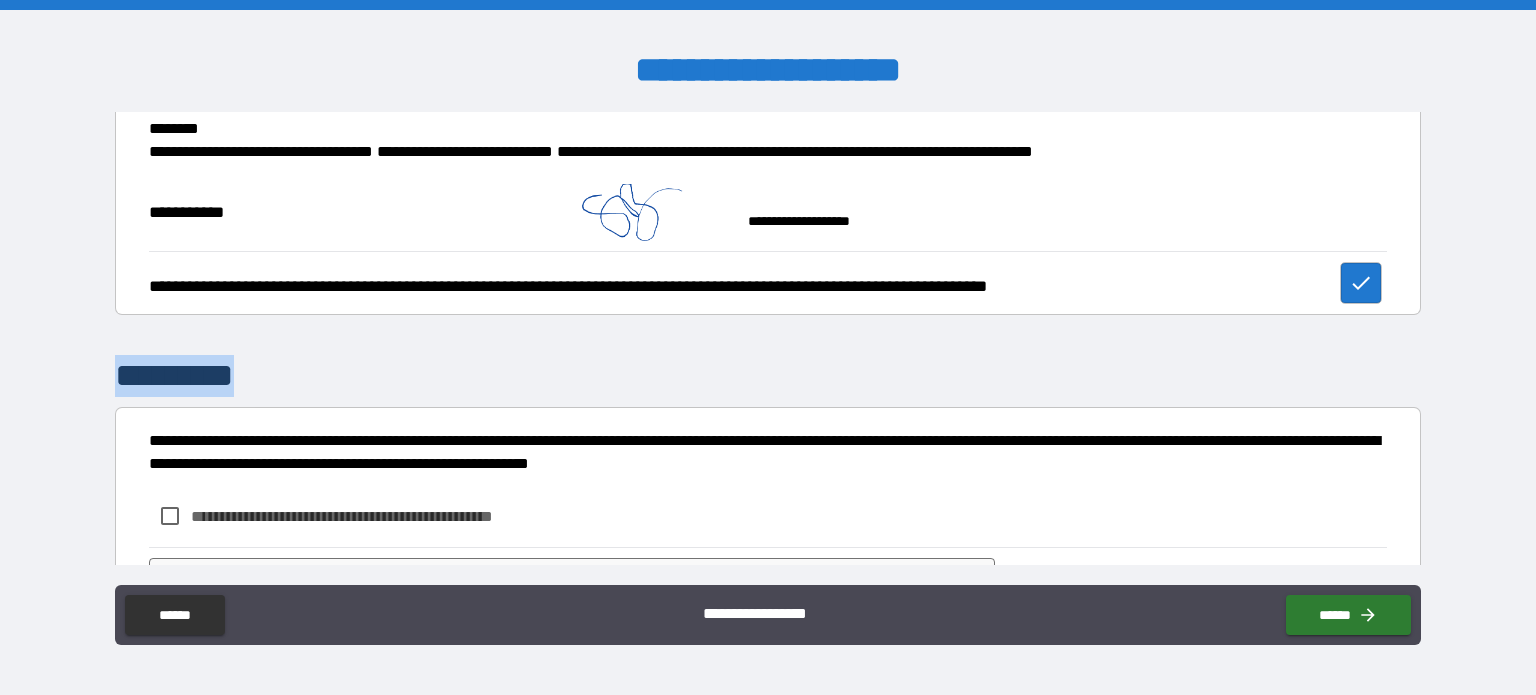 drag, startPoint x: 1404, startPoint y: 352, endPoint x: 1410, endPoint y: 451, distance: 99.18165 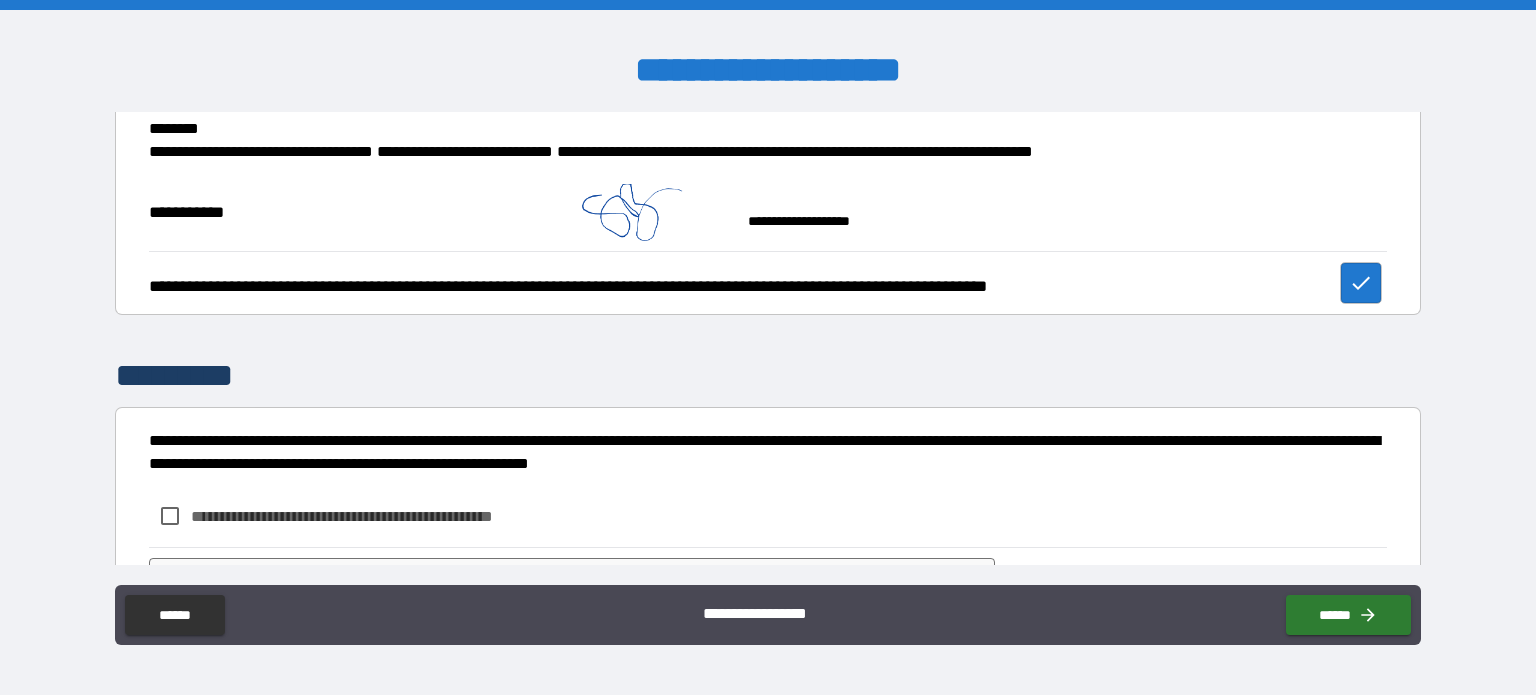 click on "**********" at bounding box center (768, 283) 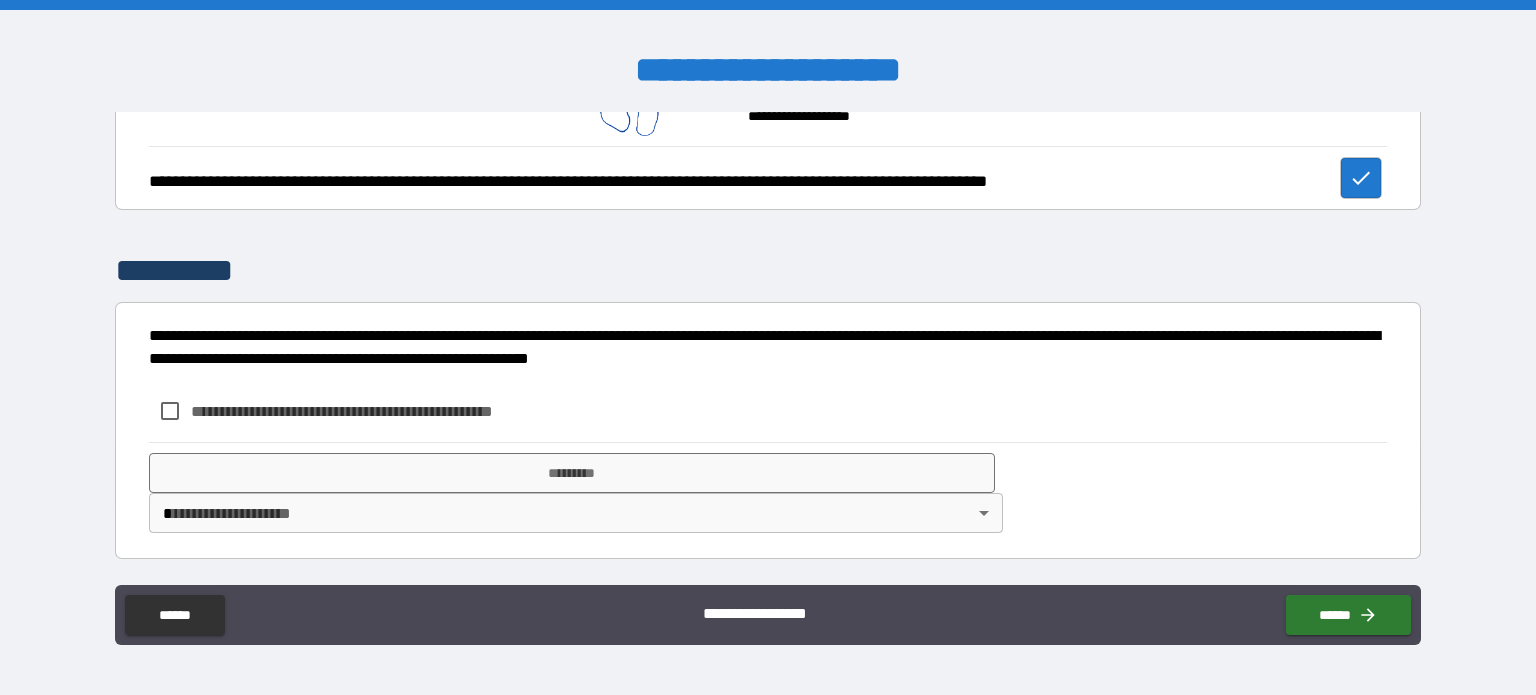 scroll, scrollTop: 690, scrollLeft: 0, axis: vertical 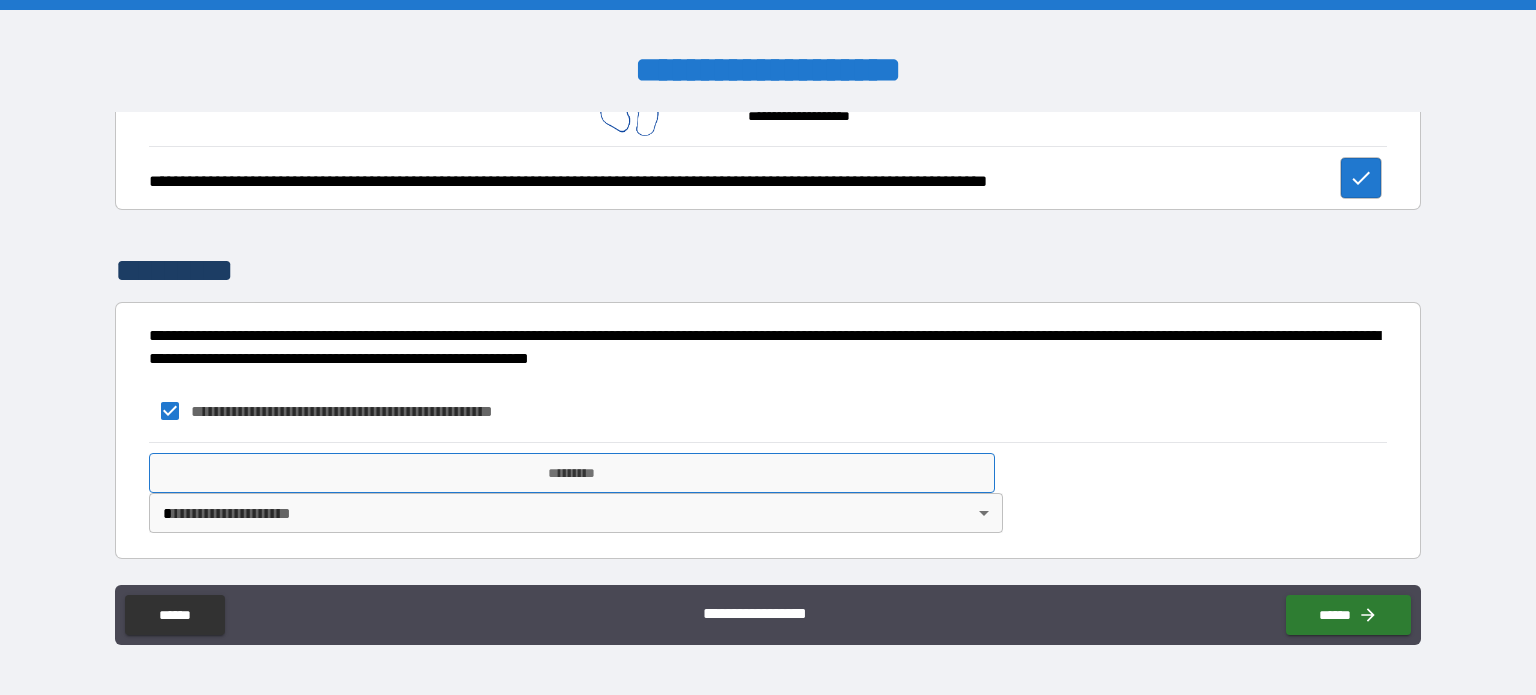 click on "*********" at bounding box center (572, 473) 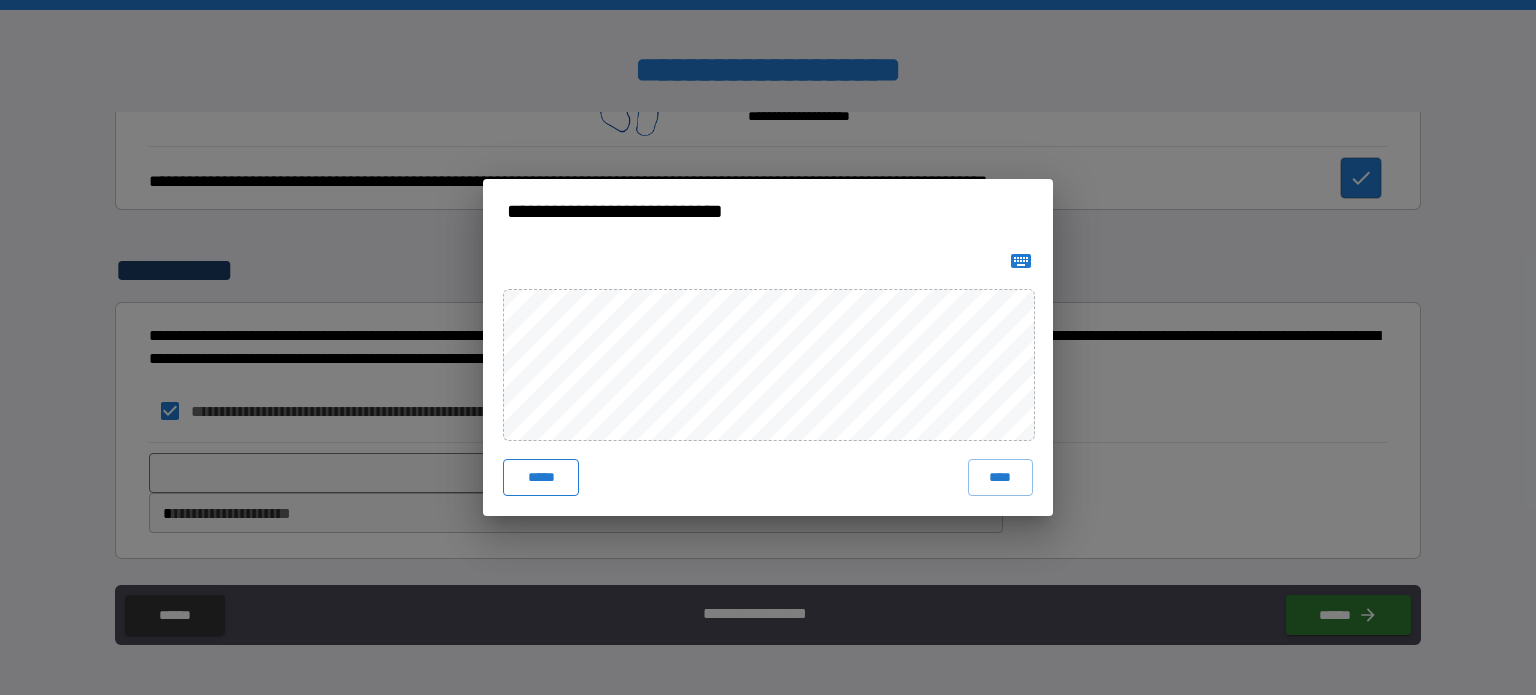 click on "*****" at bounding box center [541, 477] 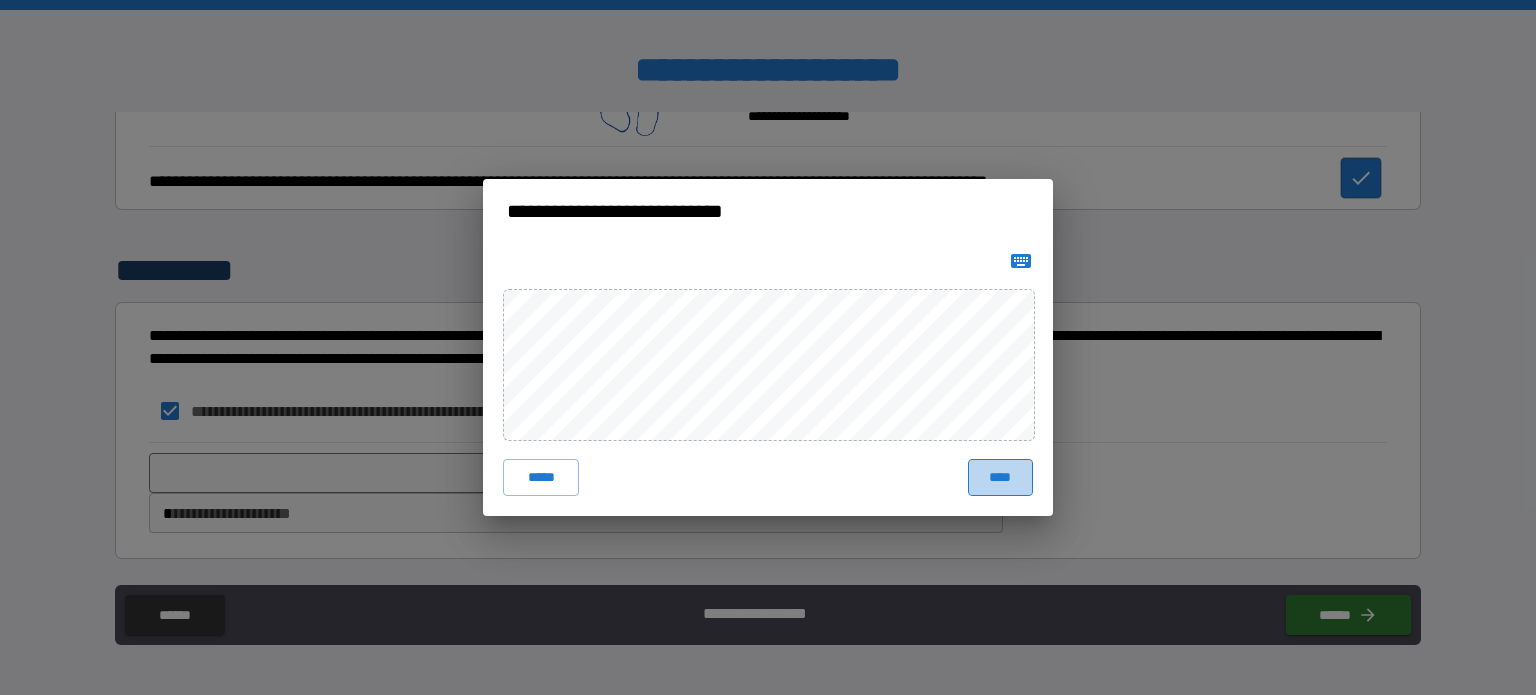 click on "****" at bounding box center [1000, 477] 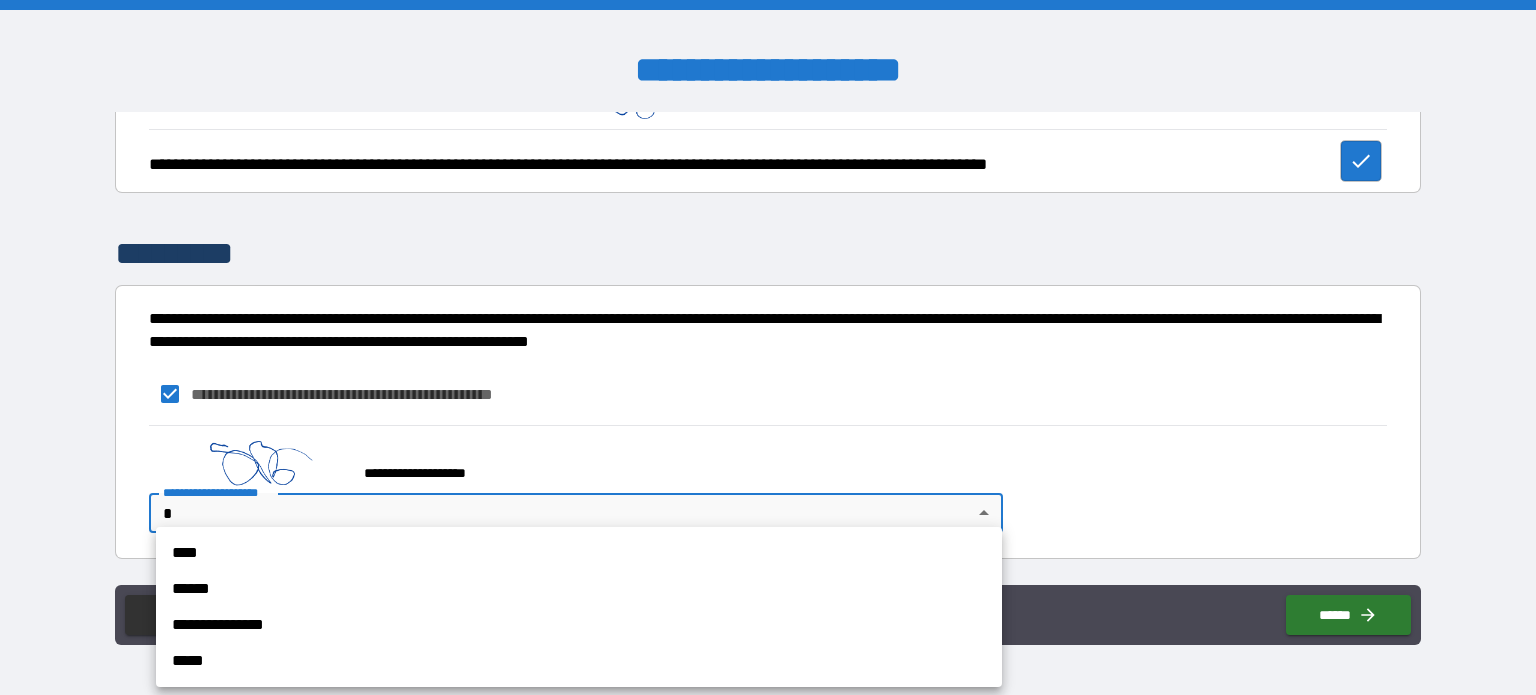 click on "**********" at bounding box center [768, 347] 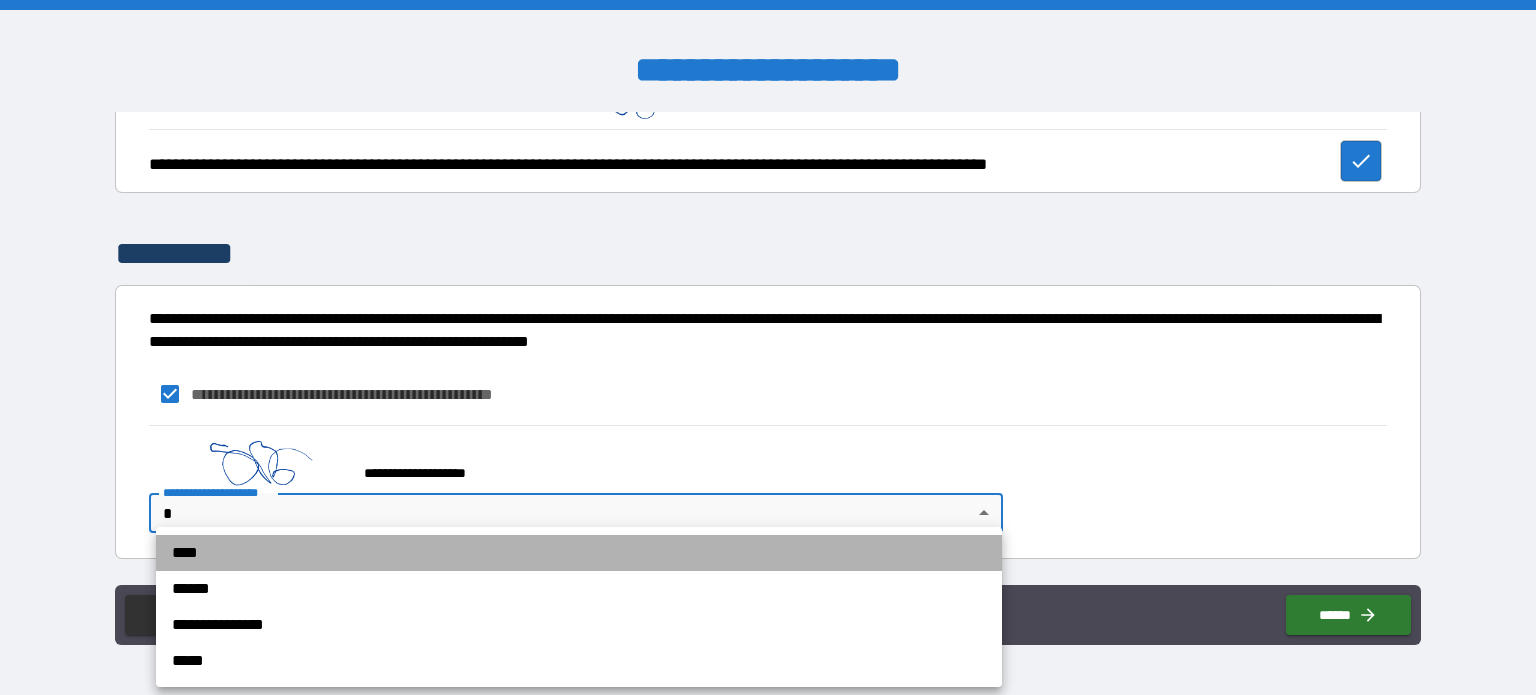 click on "****" at bounding box center [579, 553] 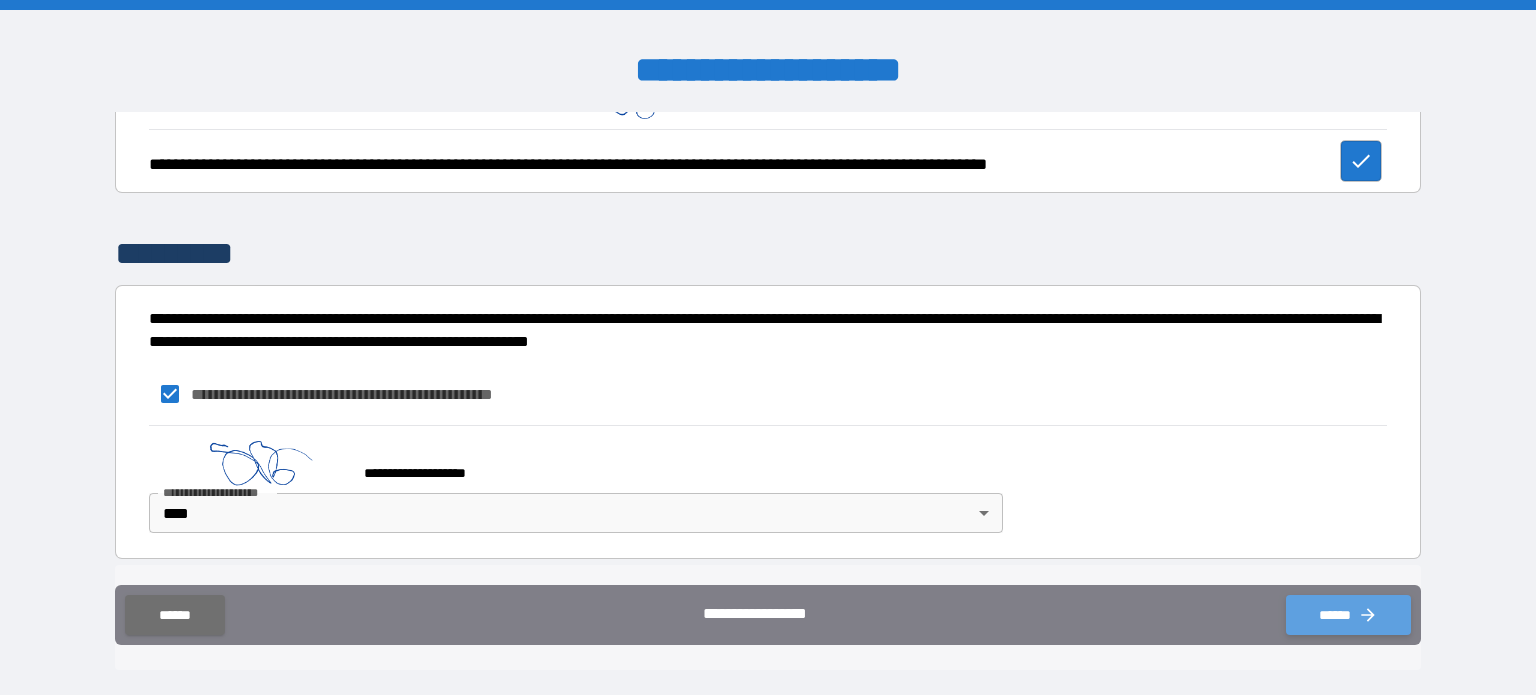 click on "******" at bounding box center [1348, 615] 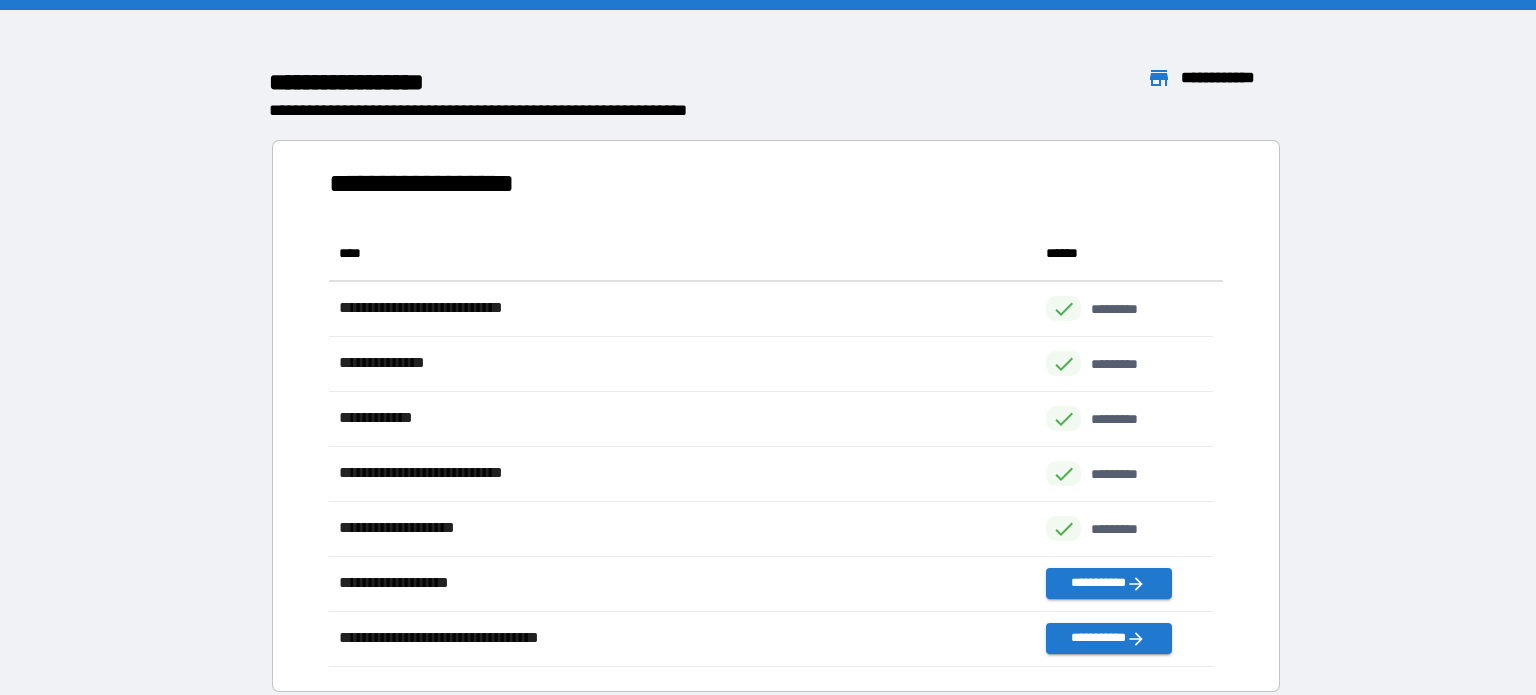 scroll, scrollTop: 16, scrollLeft: 16, axis: both 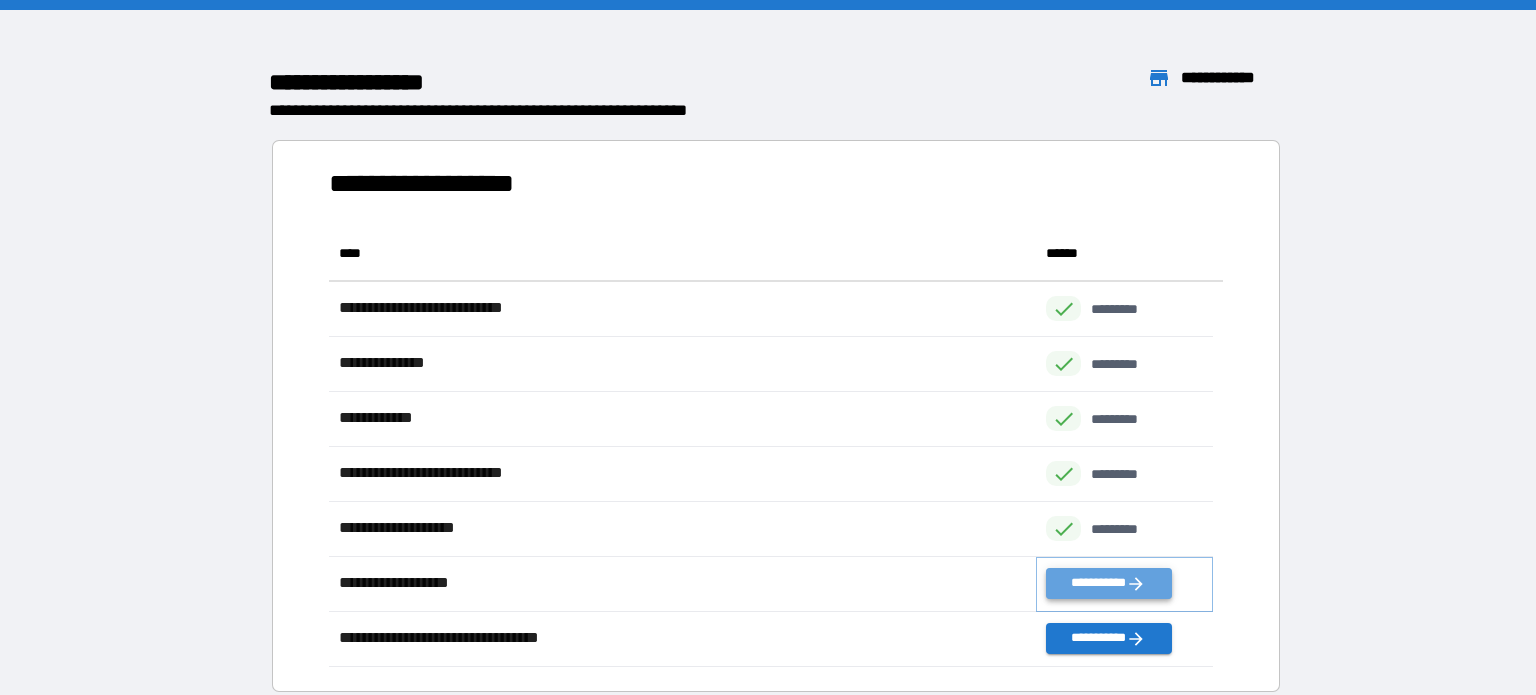 click on "**********" at bounding box center (1108, 583) 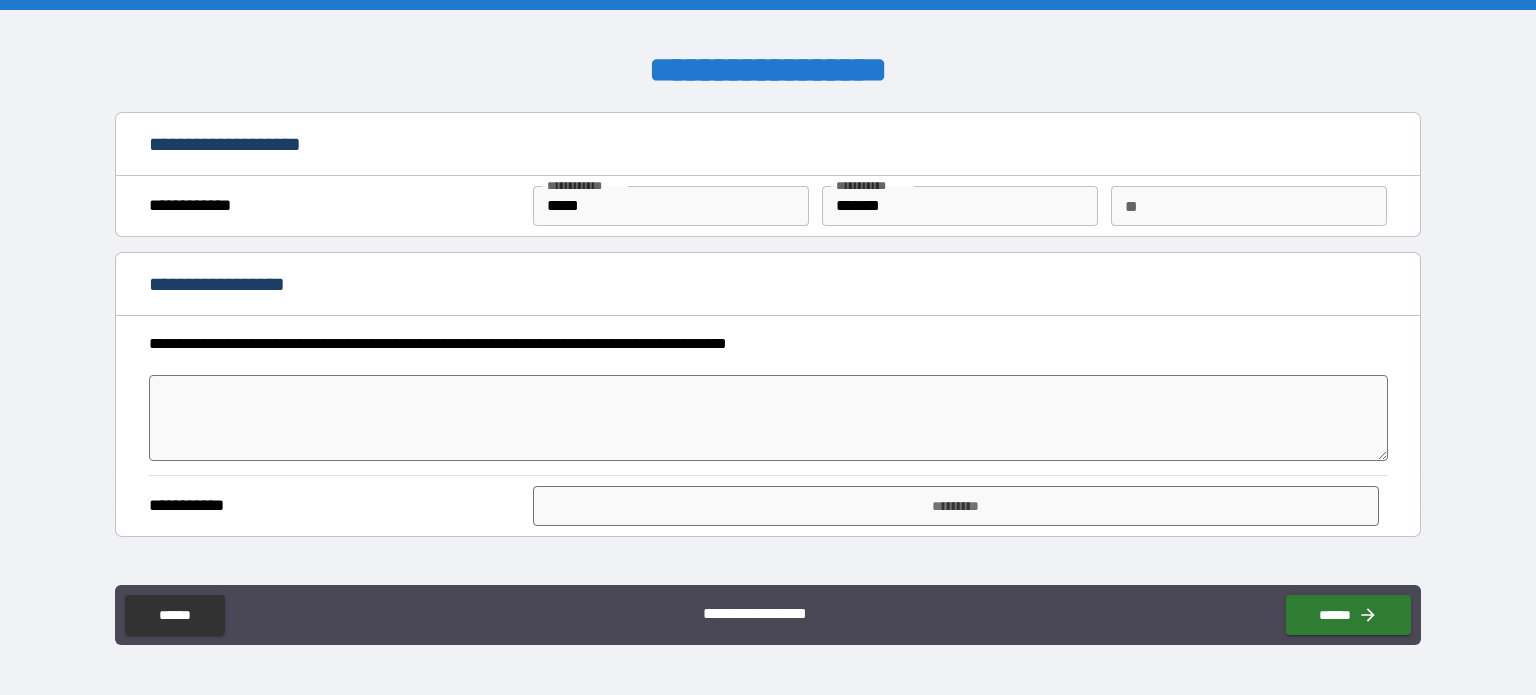 click at bounding box center [768, 418] 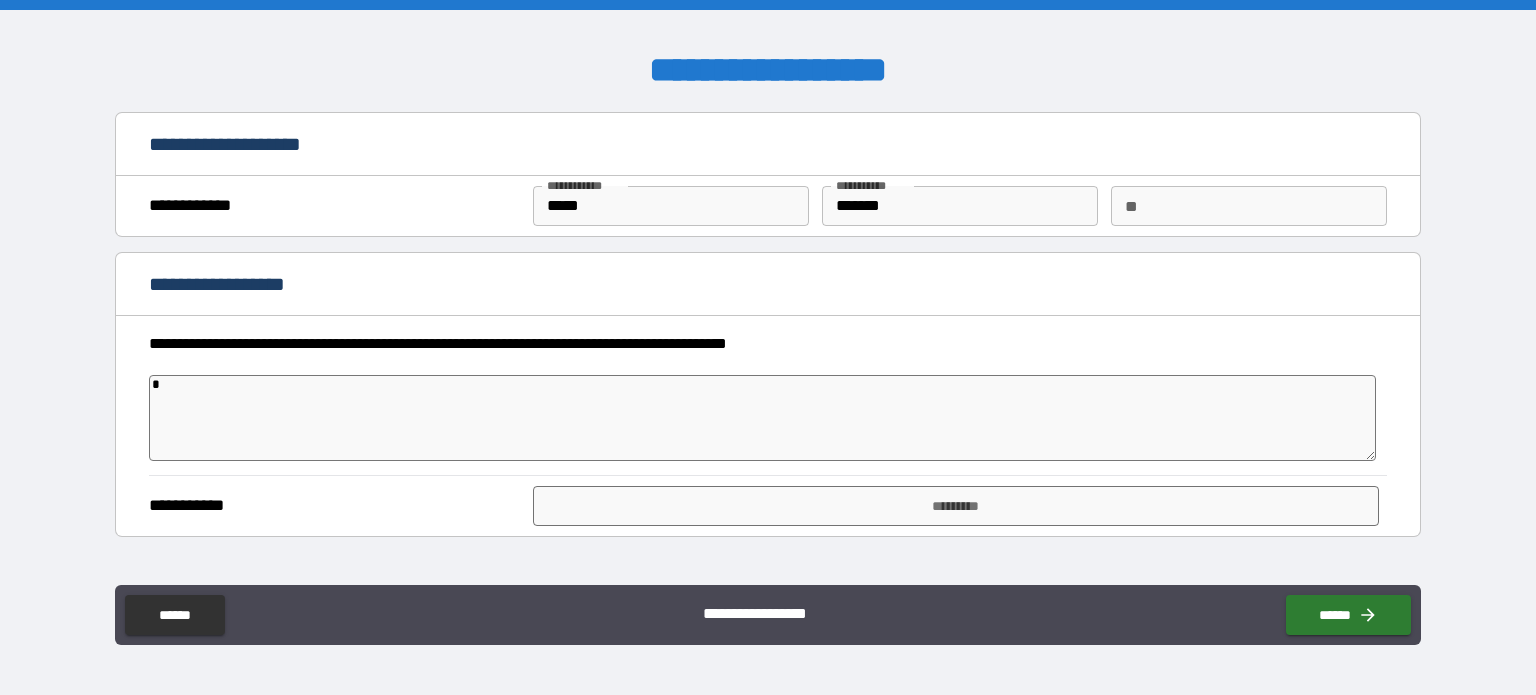 type on "*" 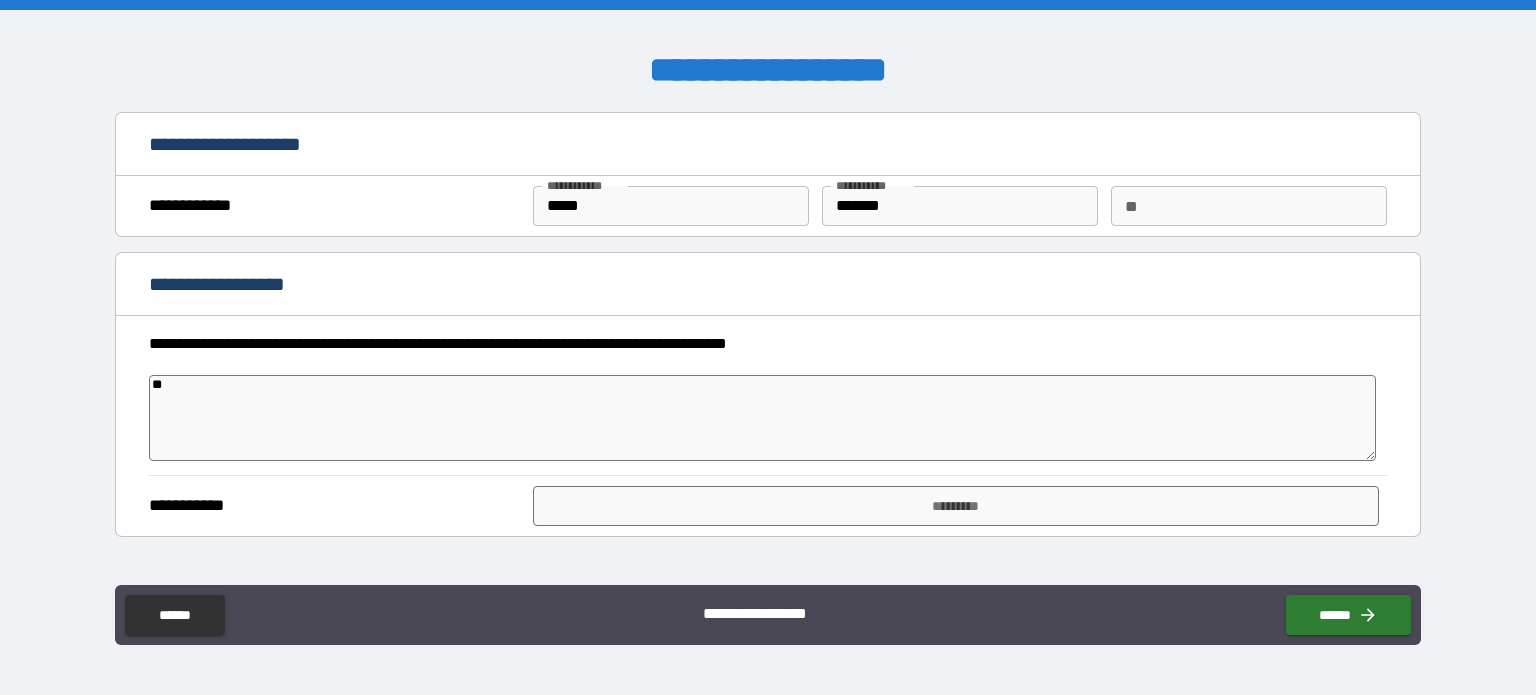 type on "***" 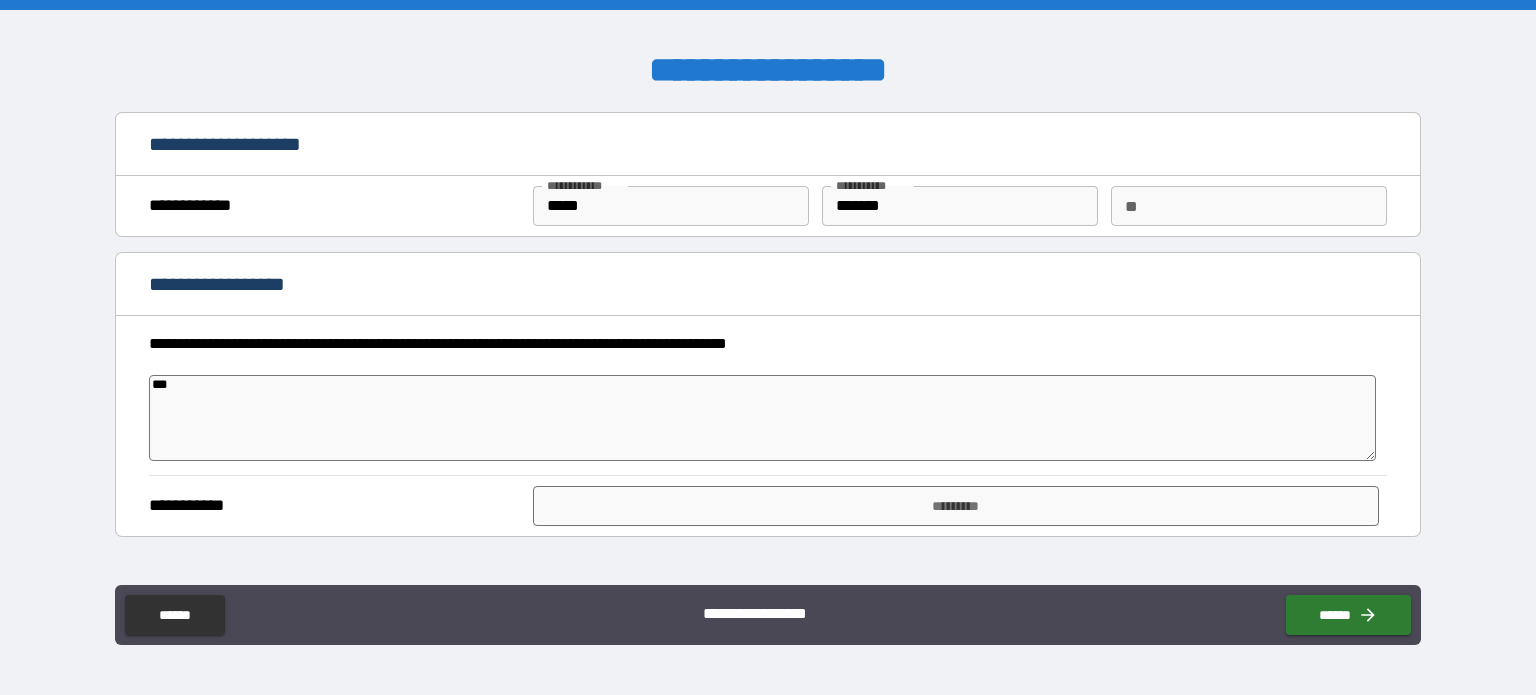 type on "****" 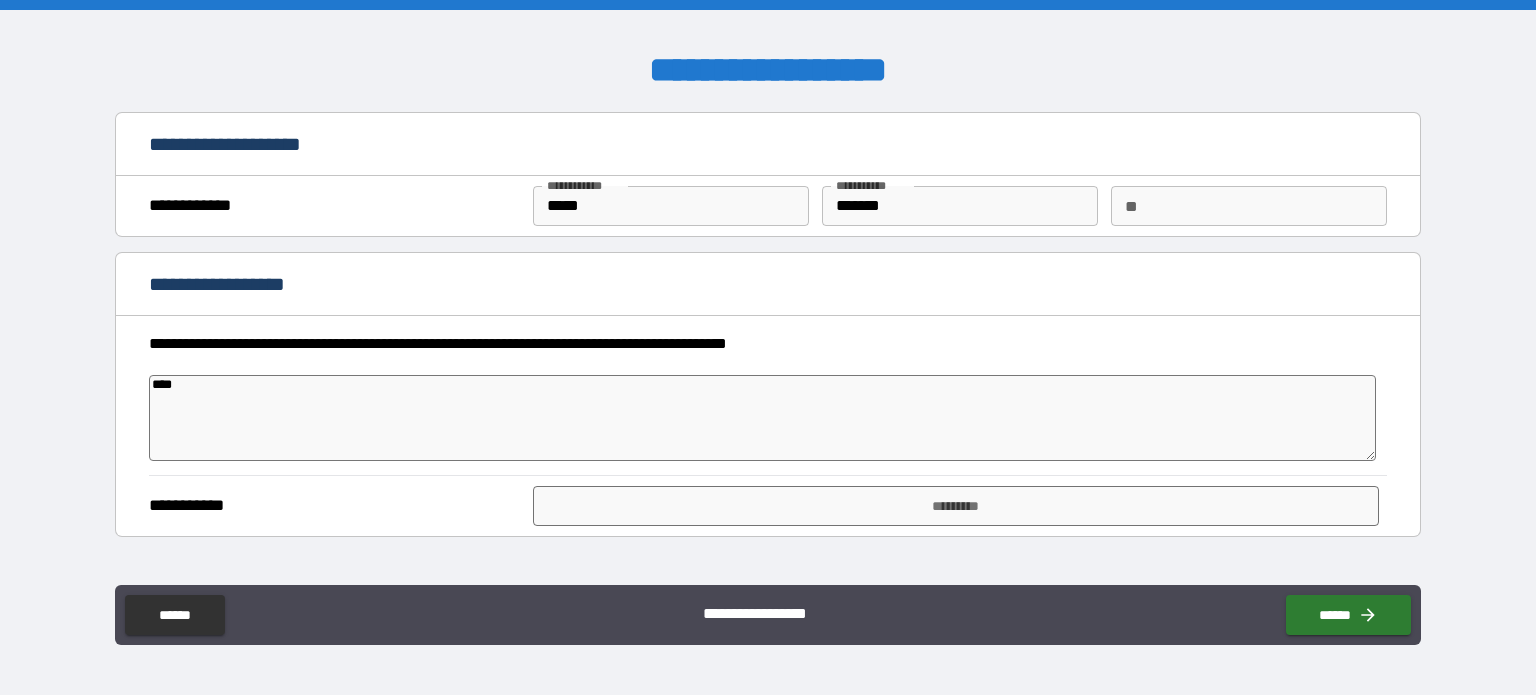 type on "*****" 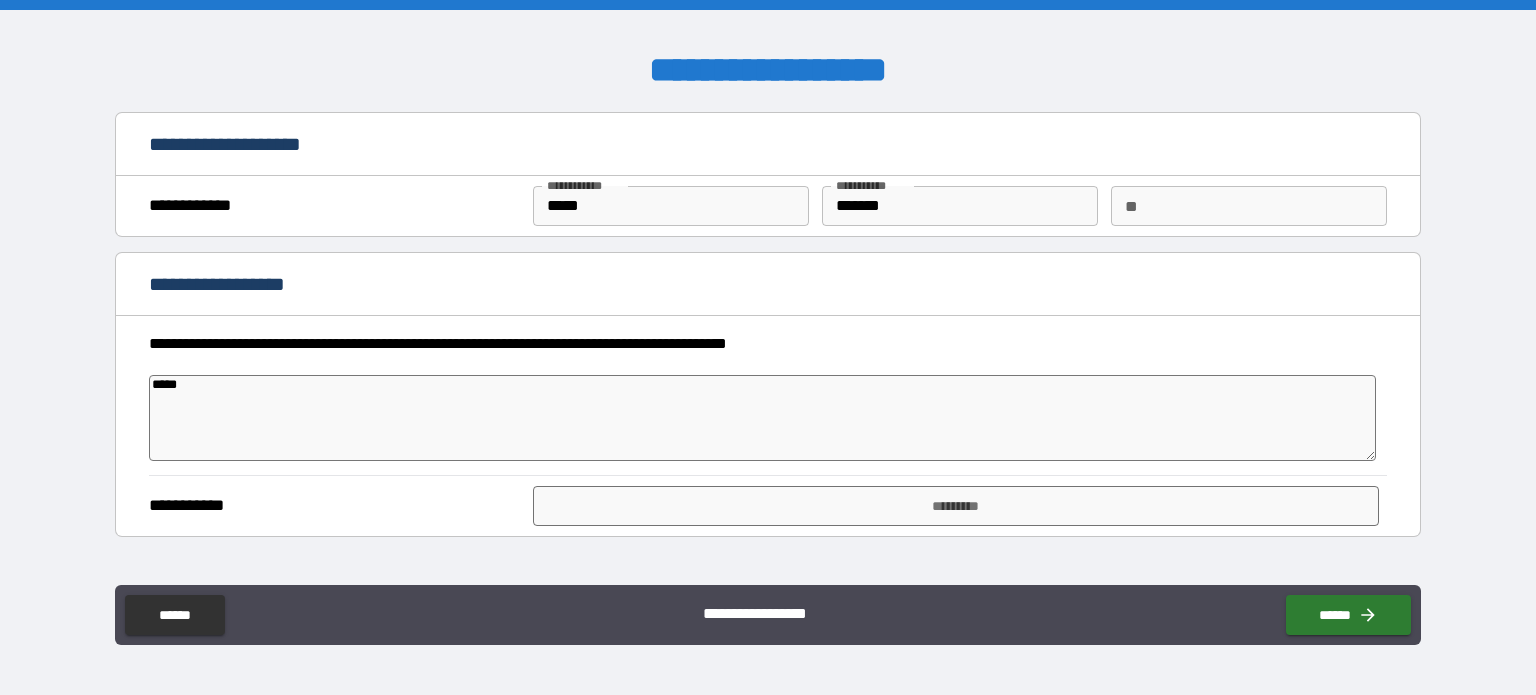 type on "*****" 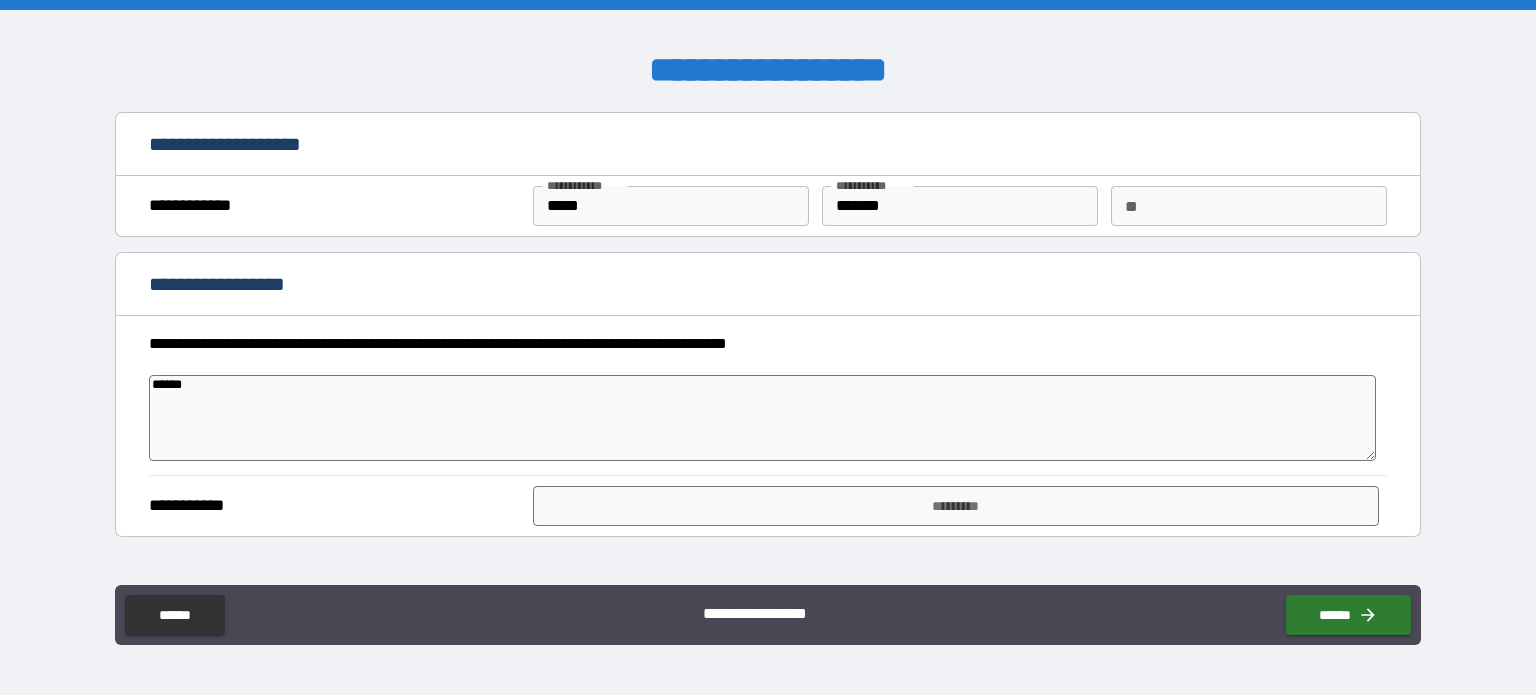 type on "*" 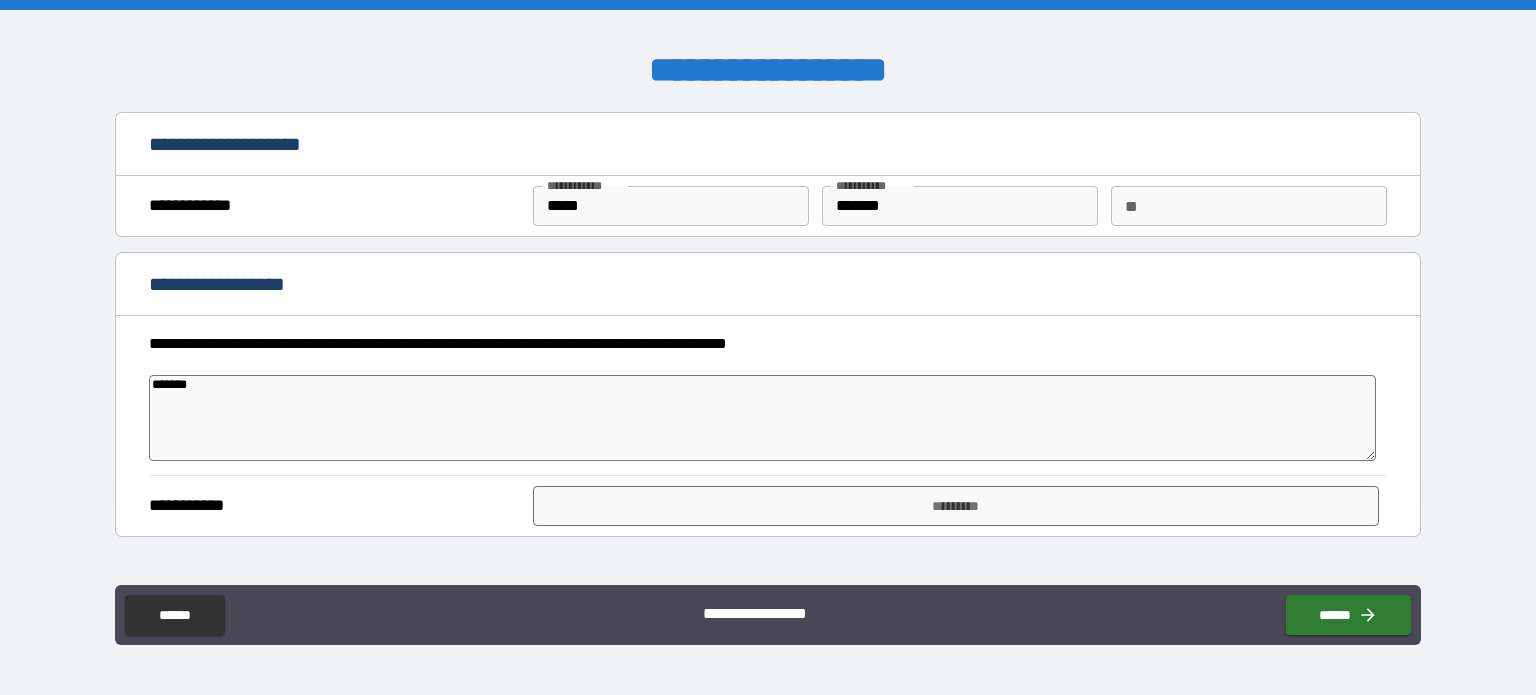 type on "*" 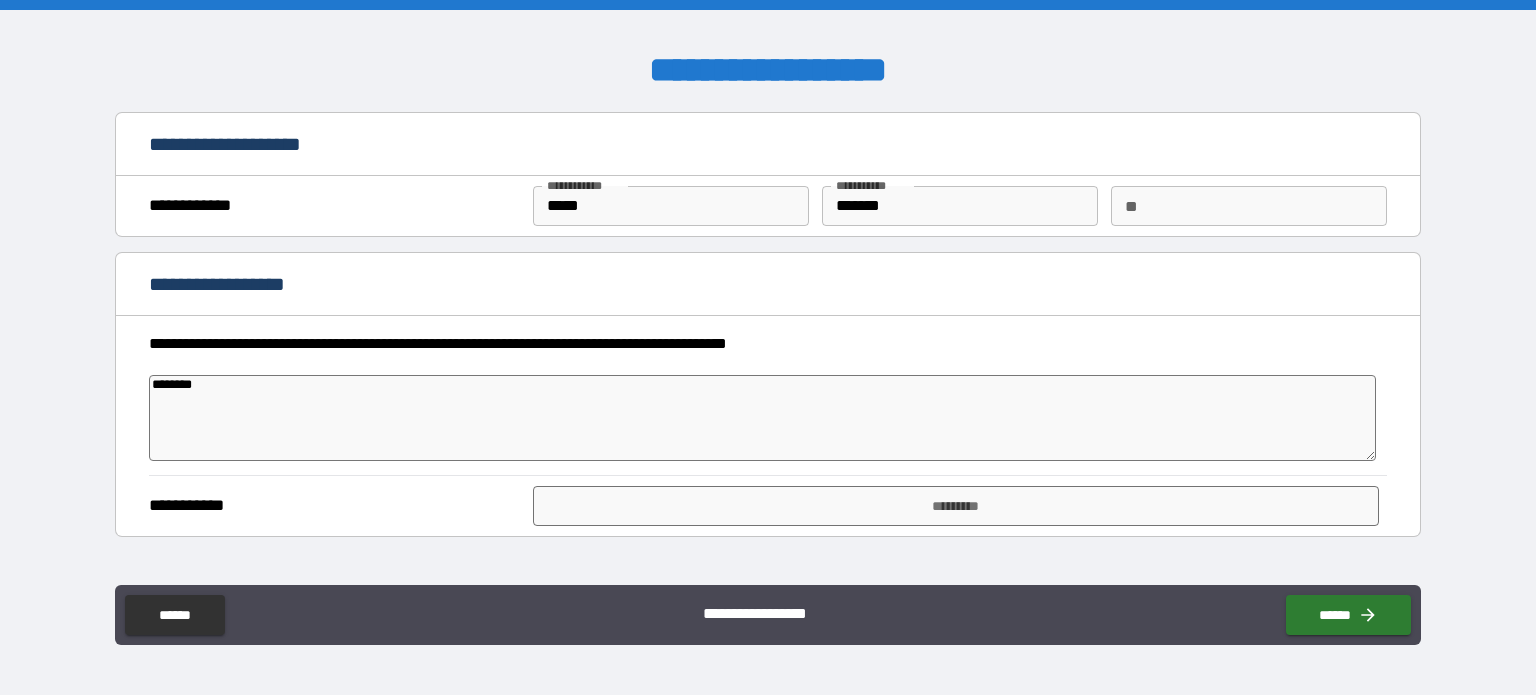 type on "*********" 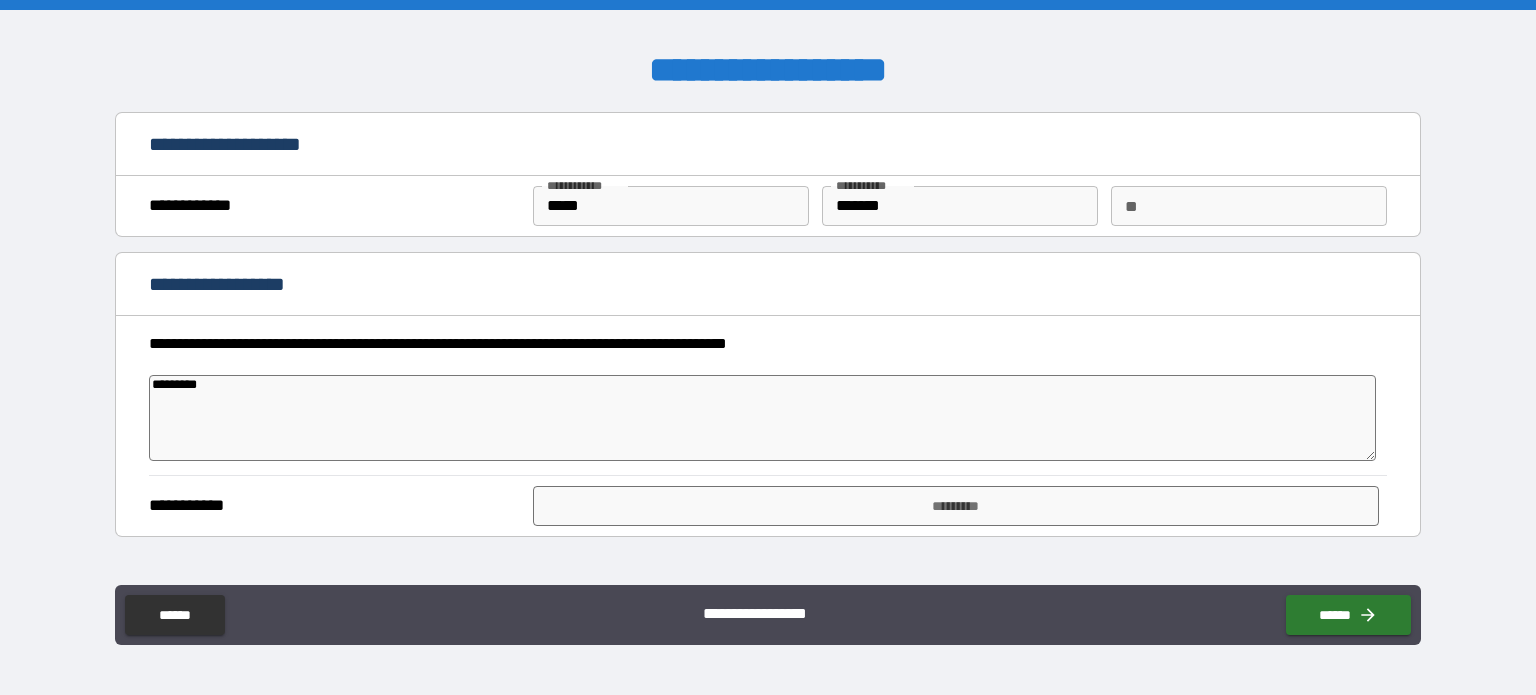 type on "**********" 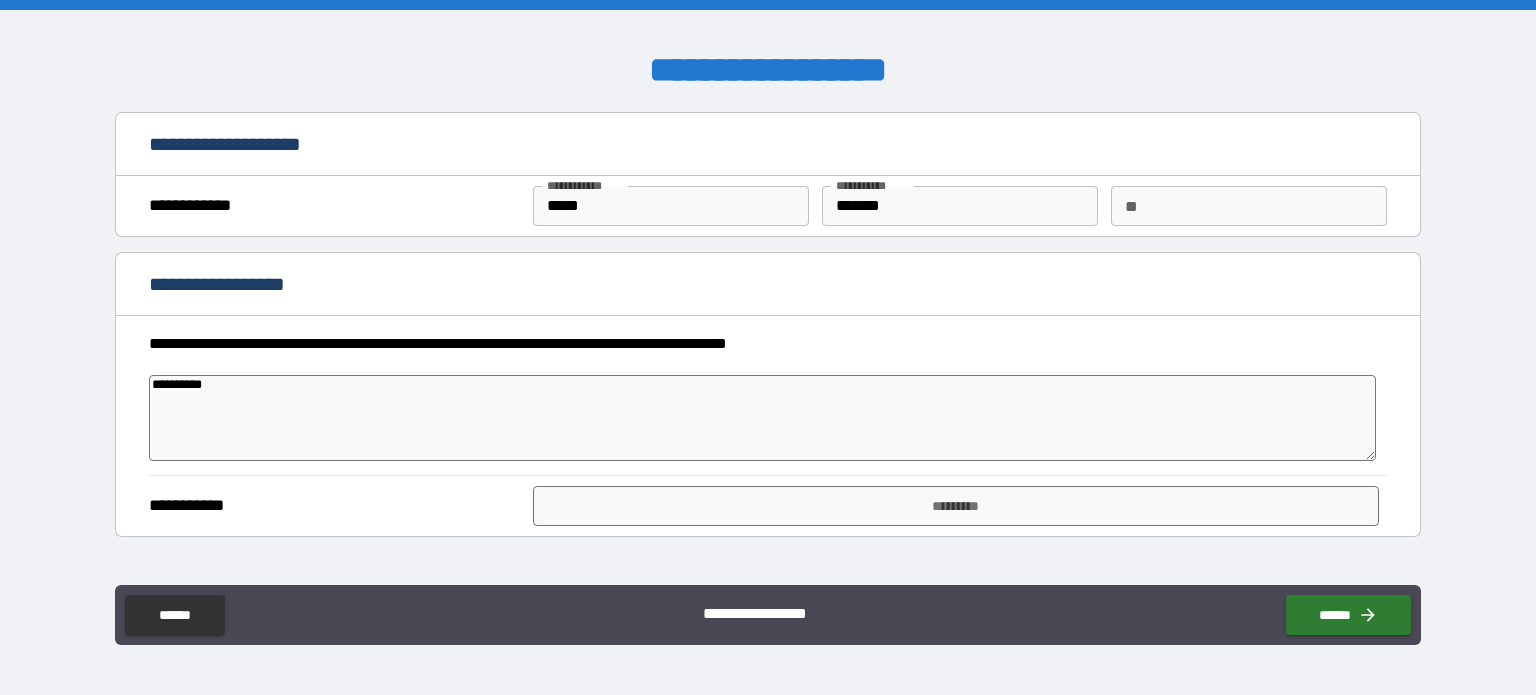 type on "**********" 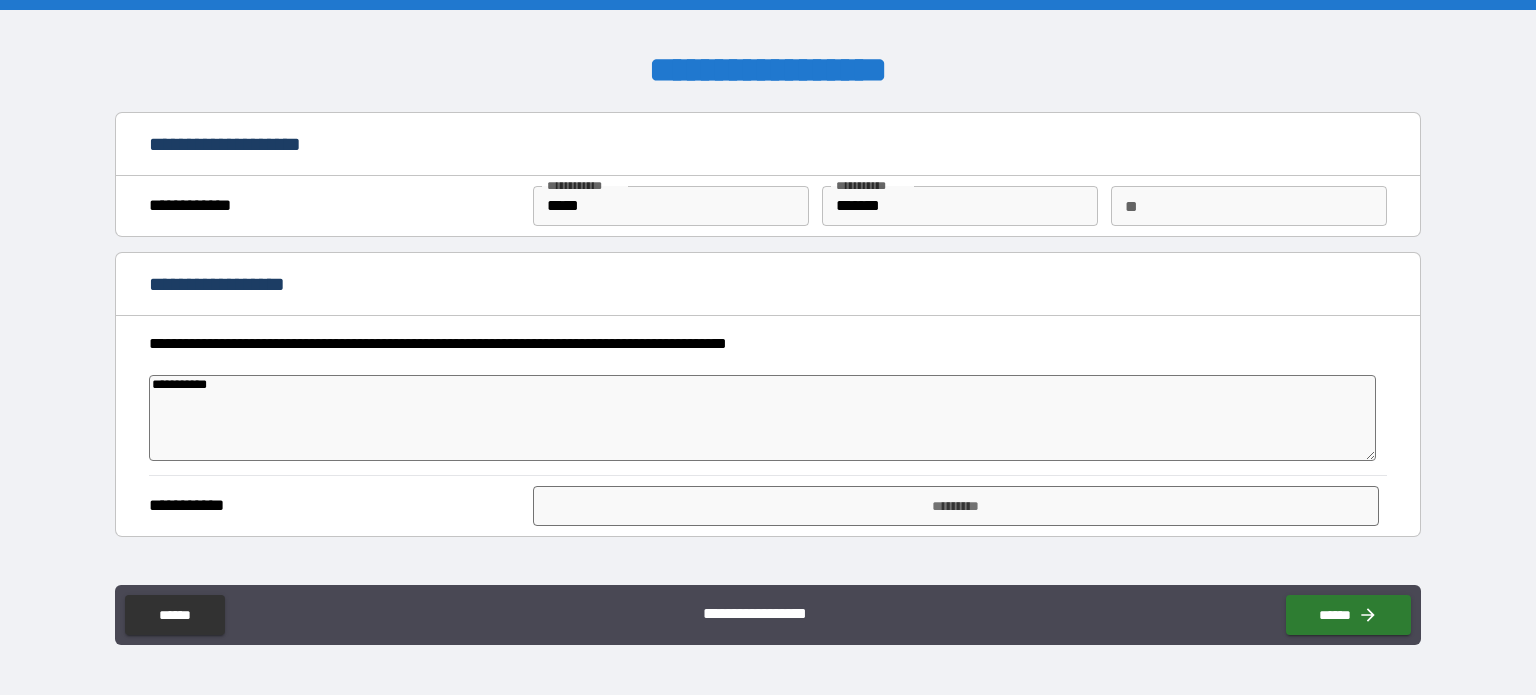 type on "**********" 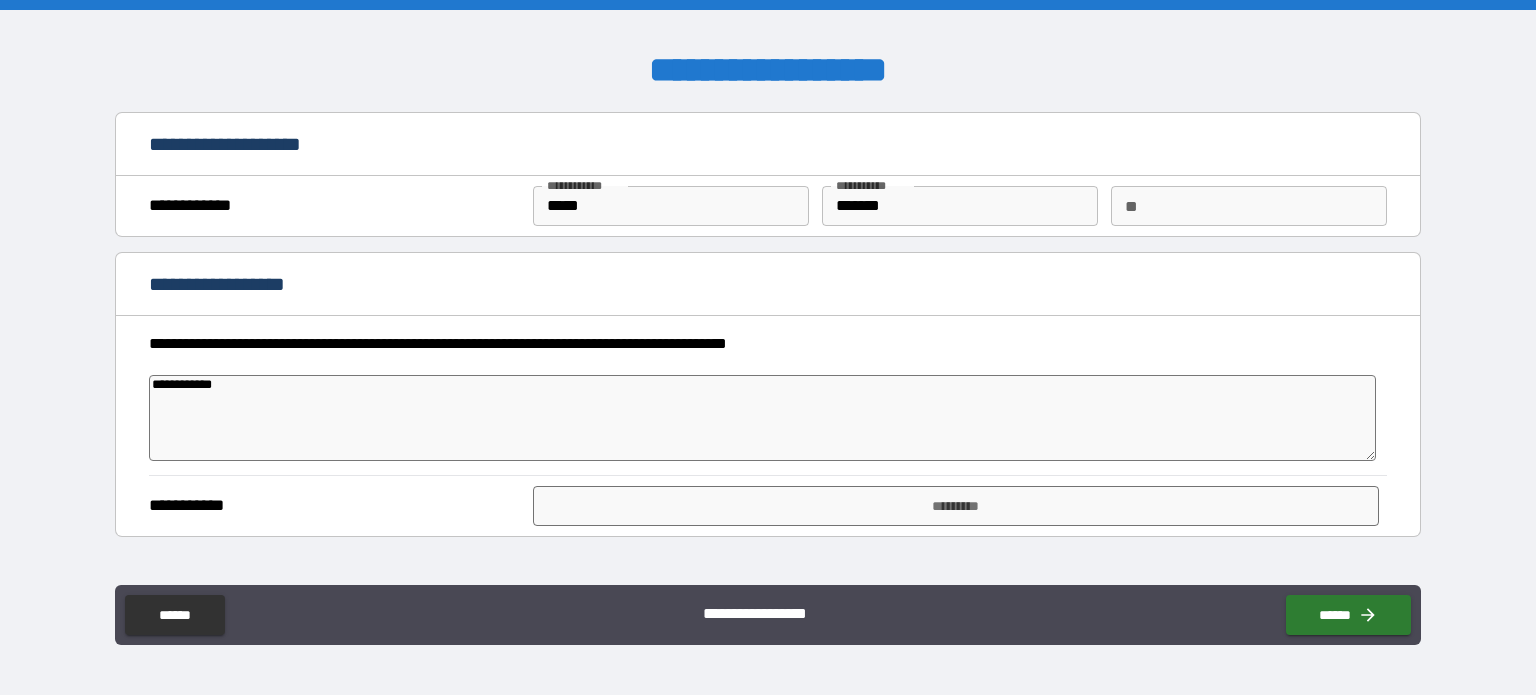 type on "*" 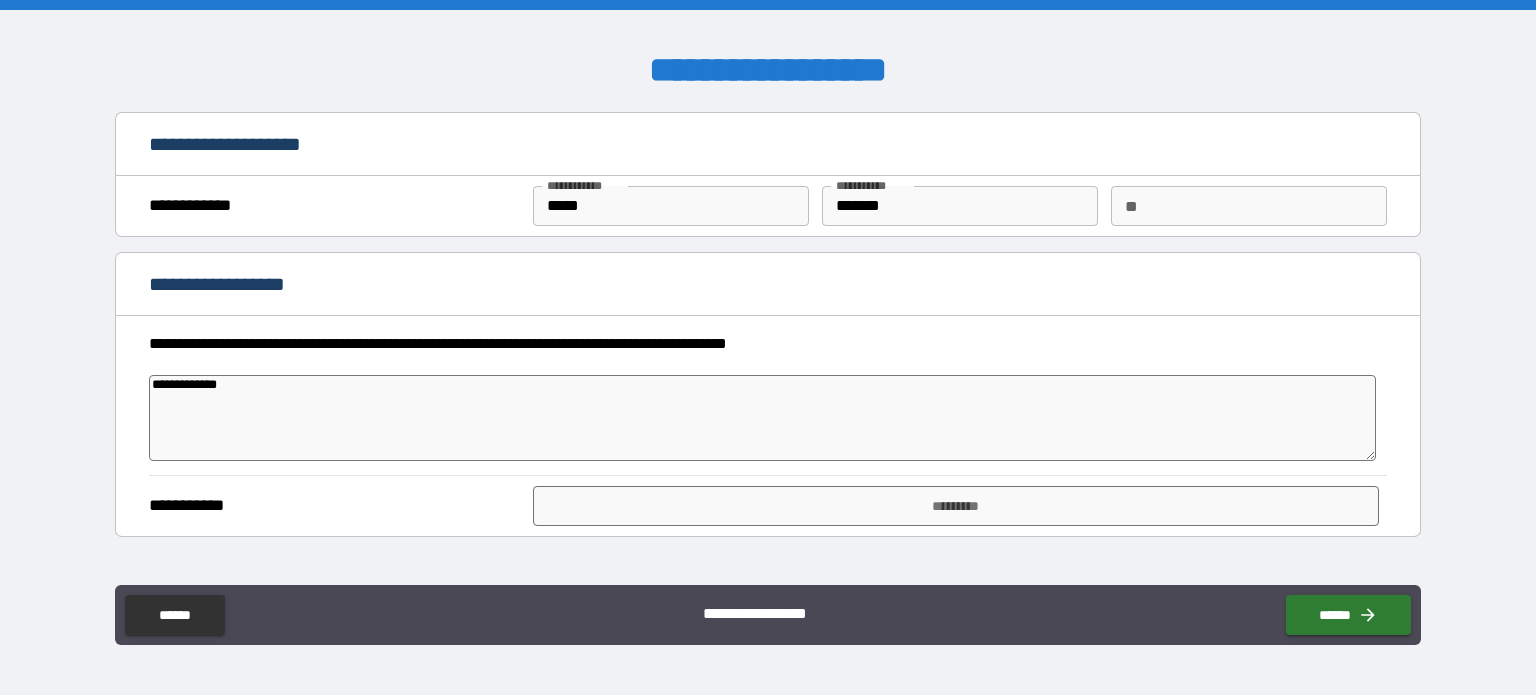 type on "**********" 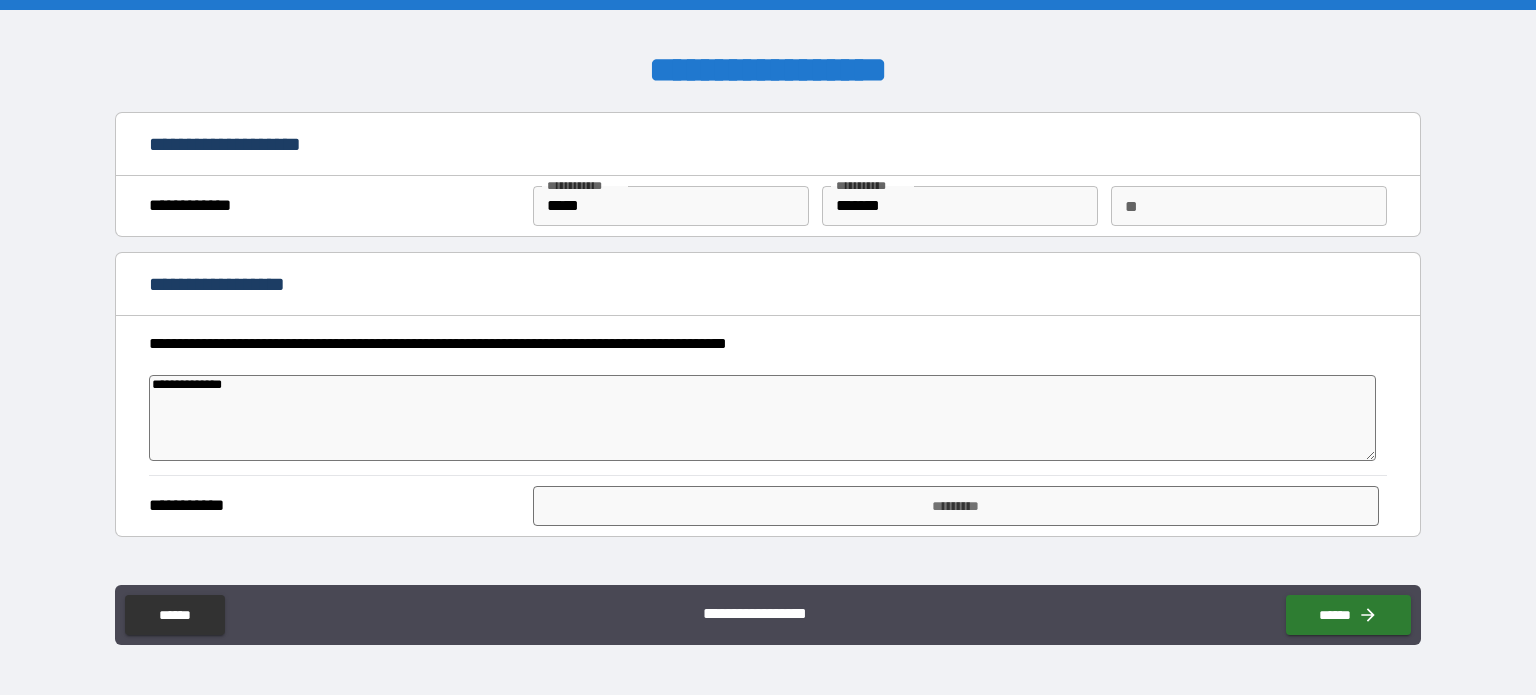 type on "**********" 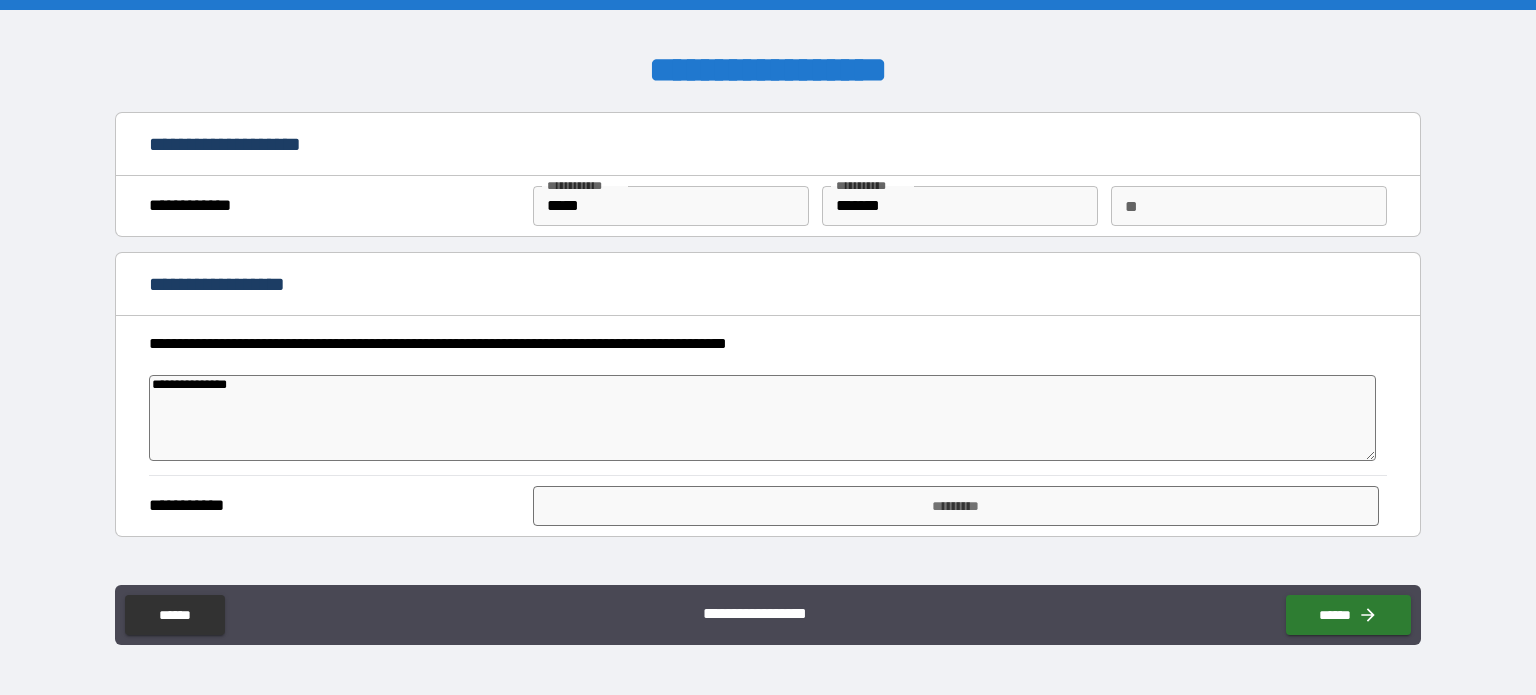 type on "*" 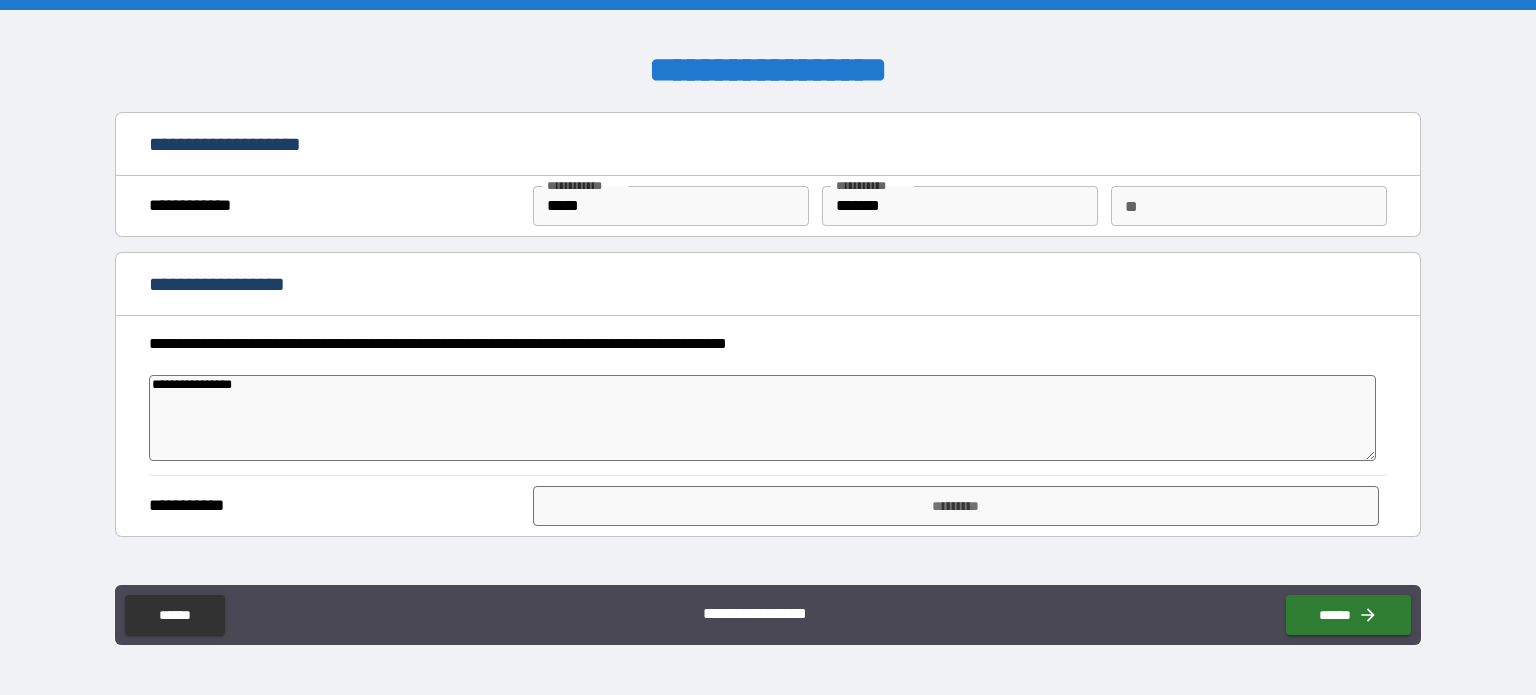 type on "*" 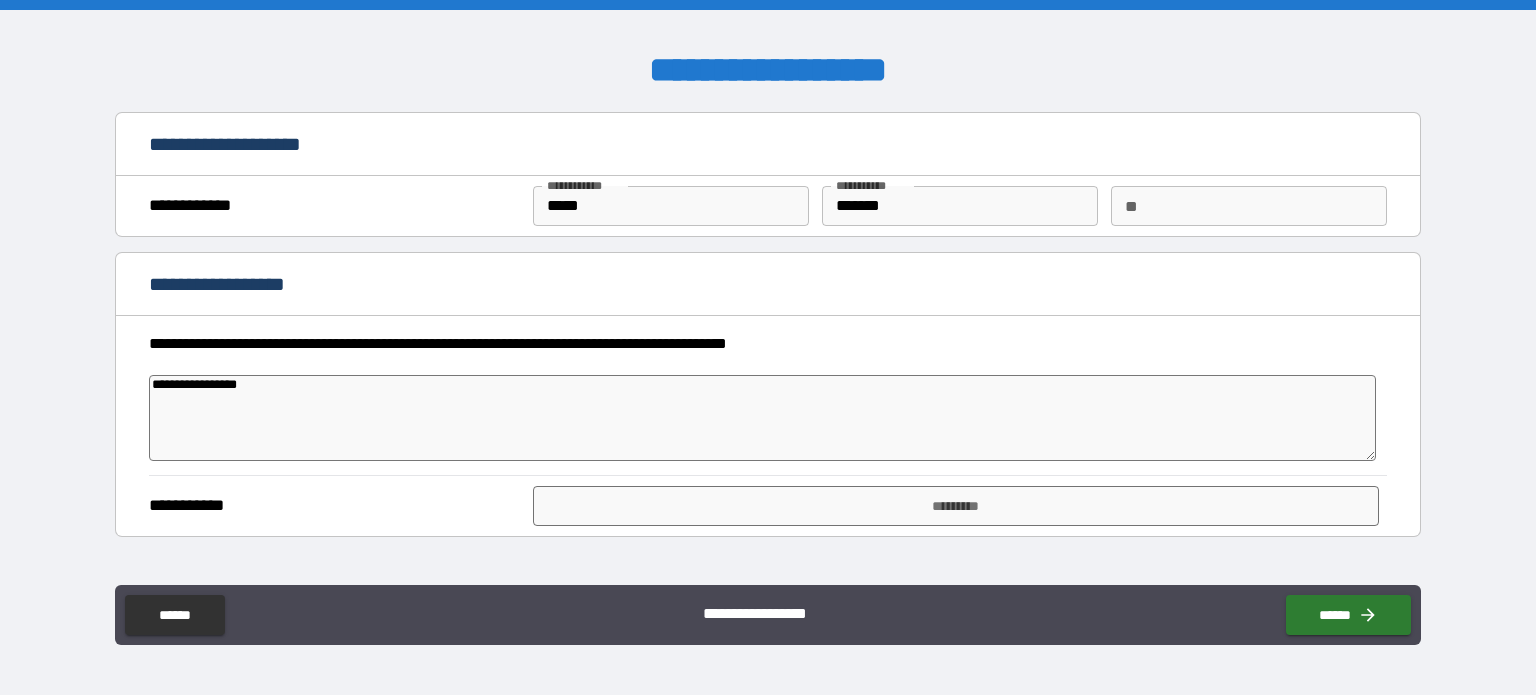 type on "**********" 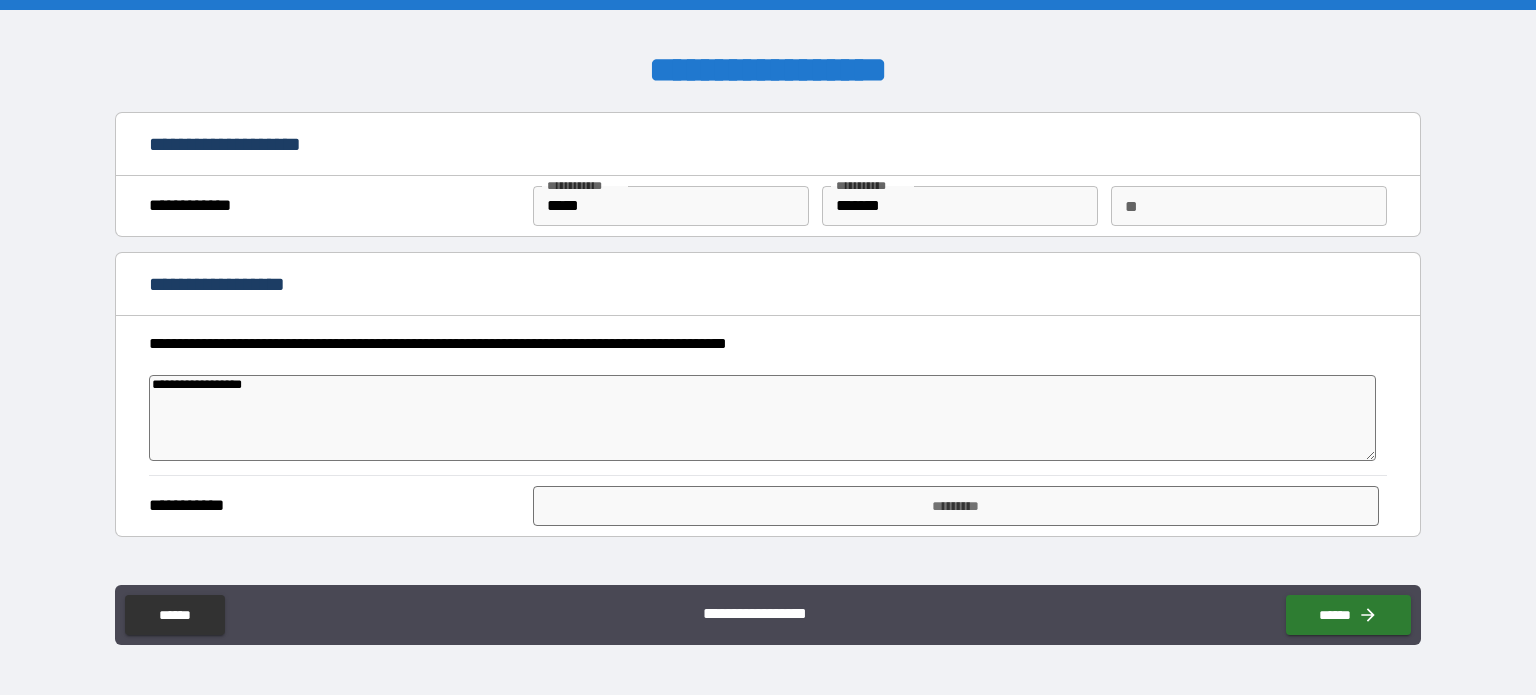 type on "*" 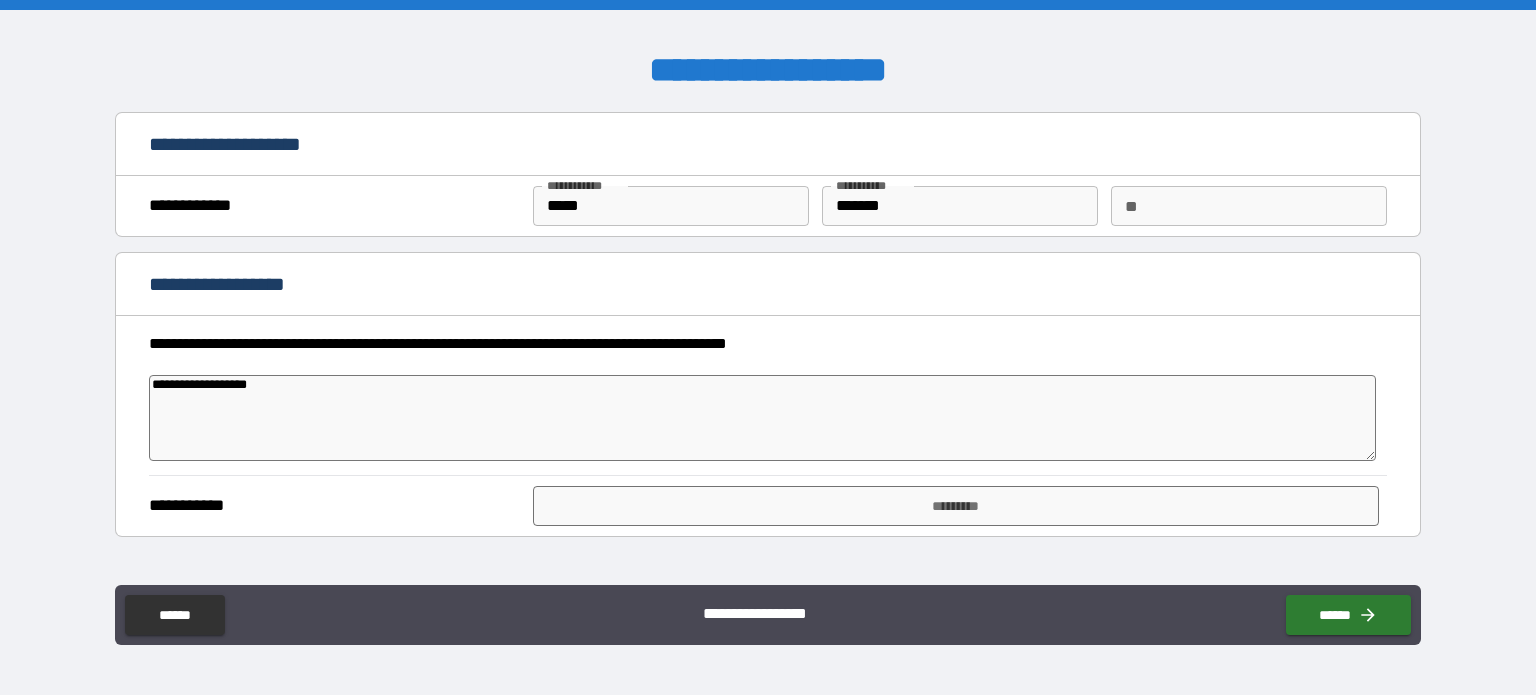 type on "*" 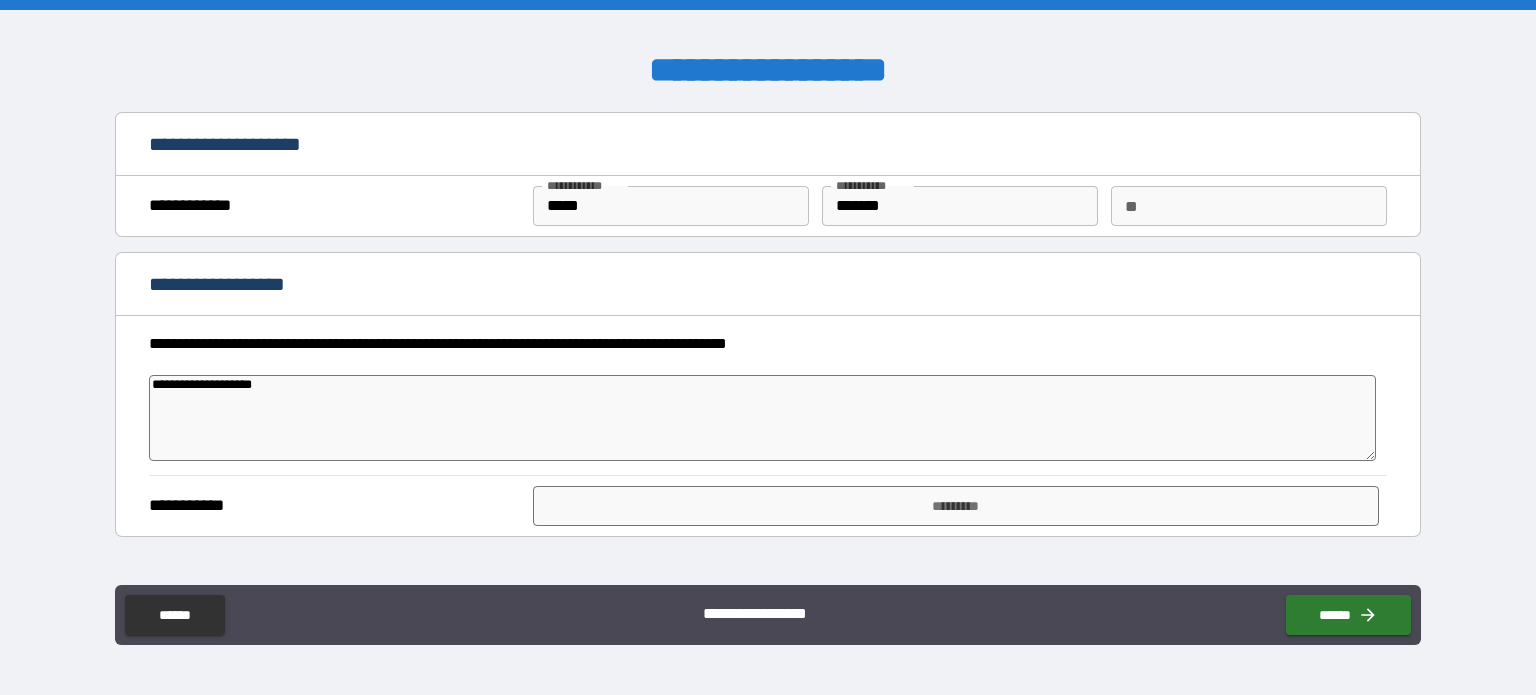 type on "**********" 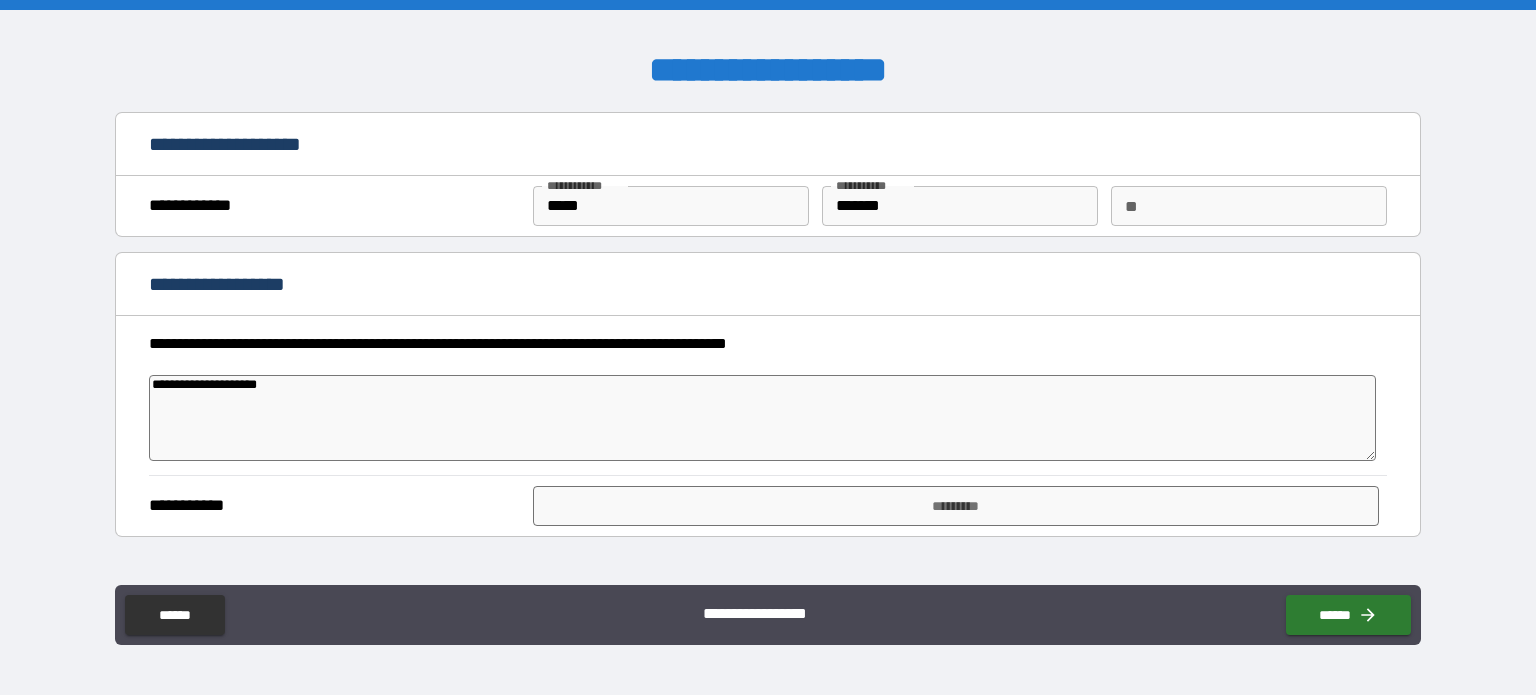 type on "**********" 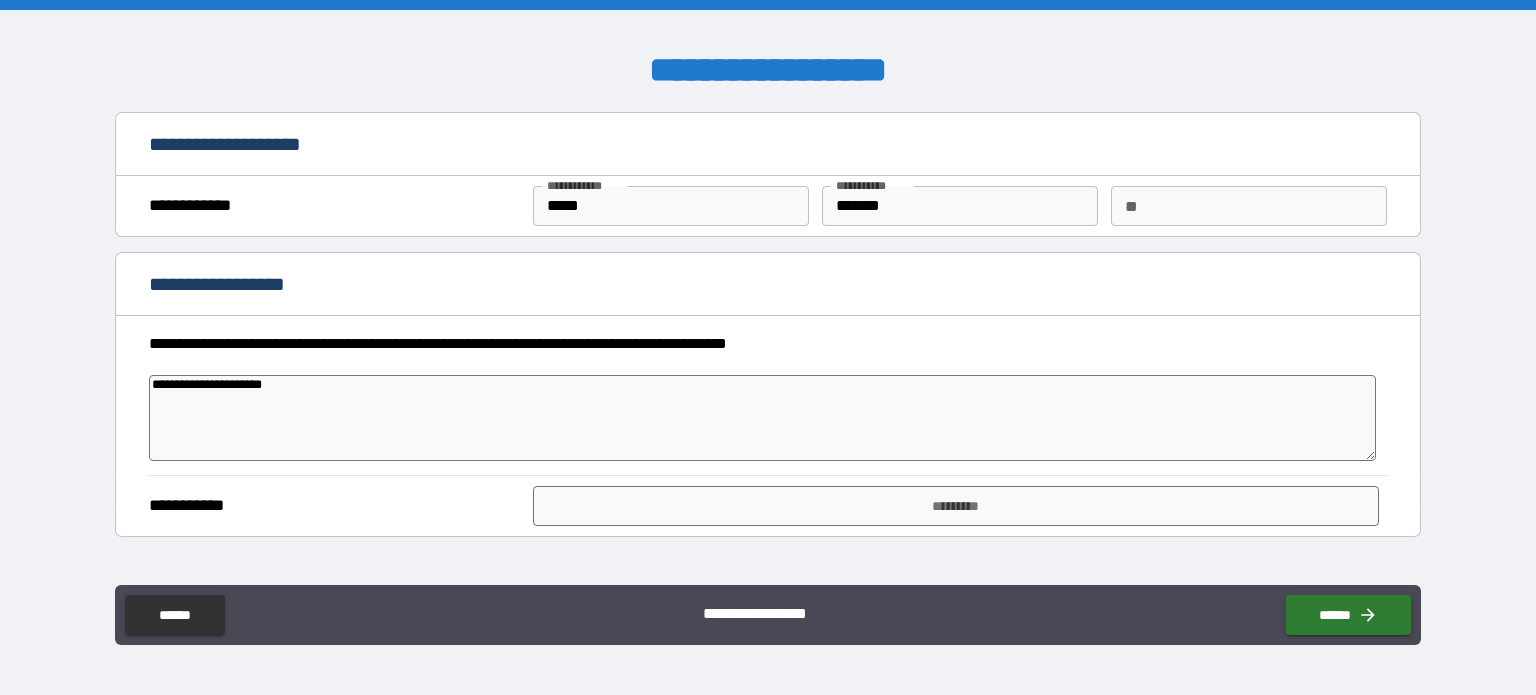 type on "*" 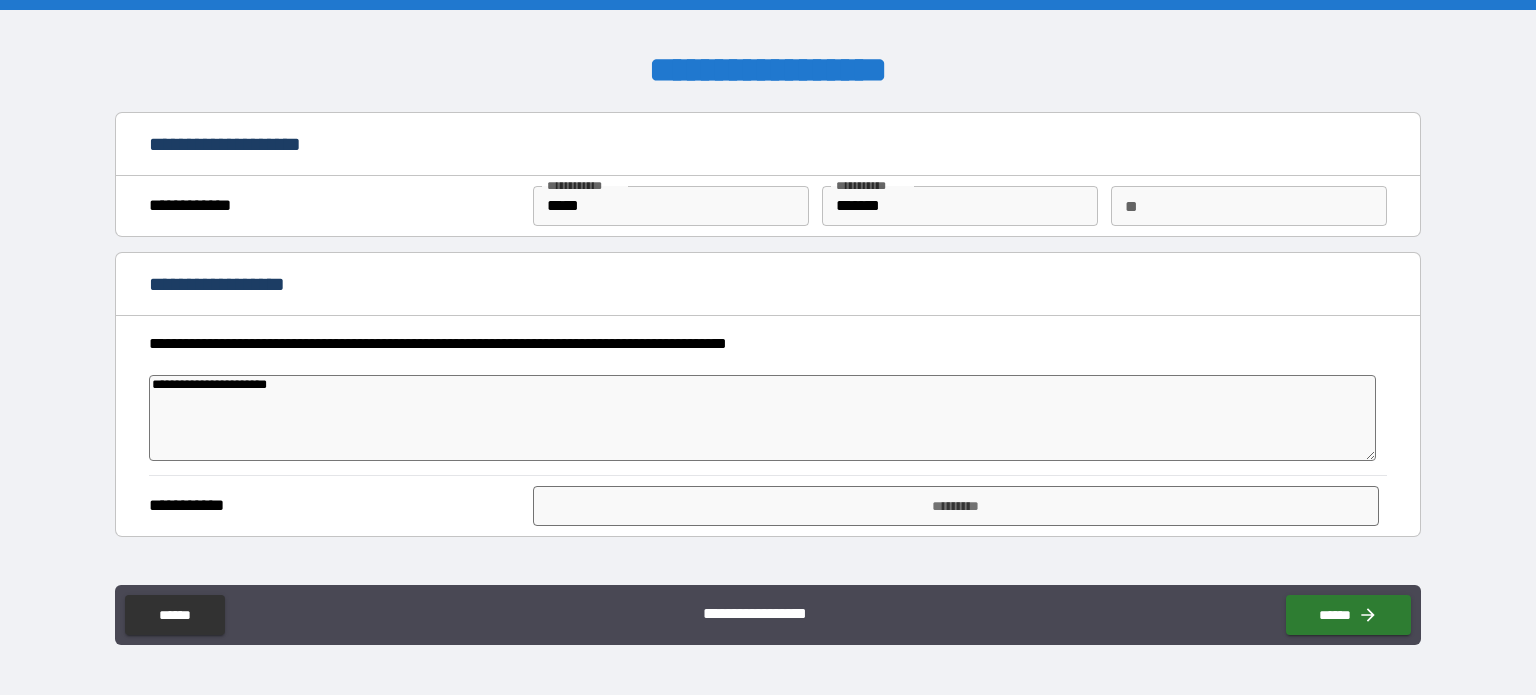 type on "**********" 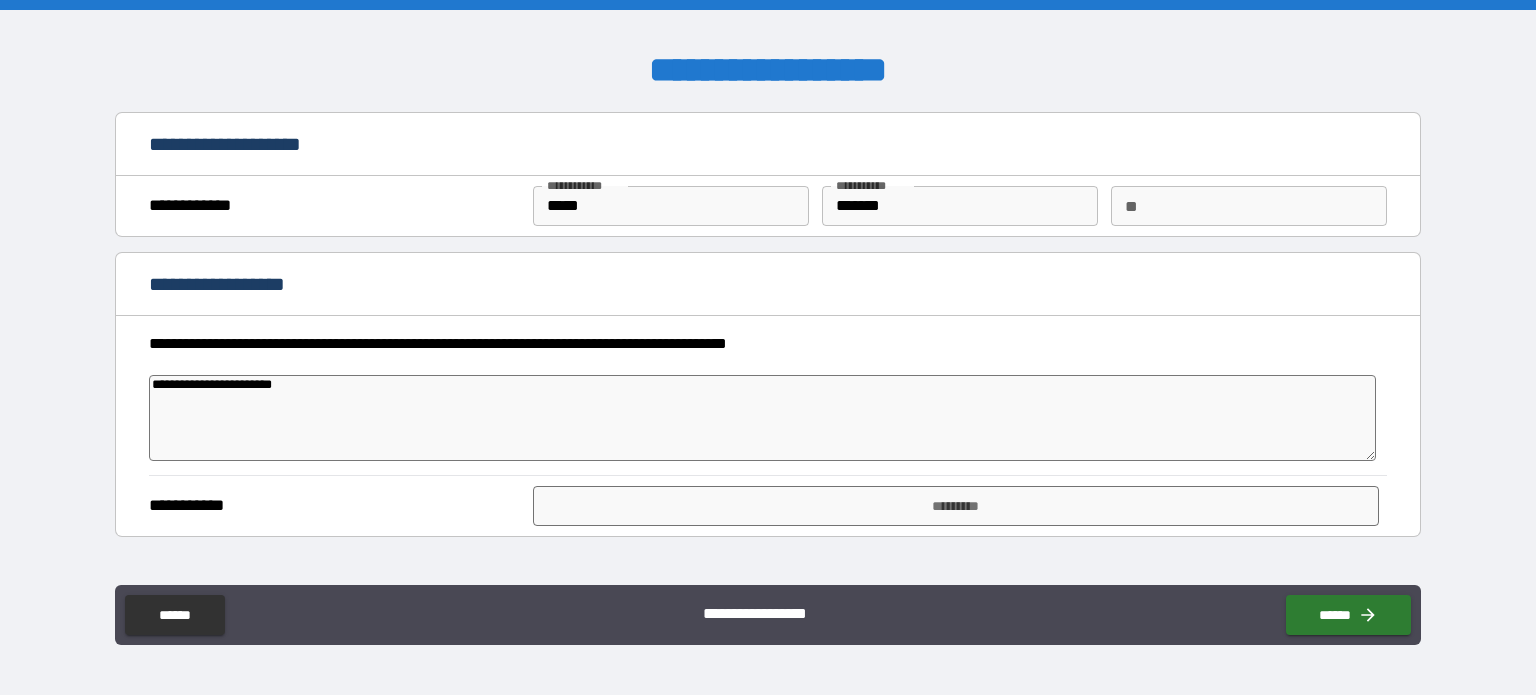 type on "*" 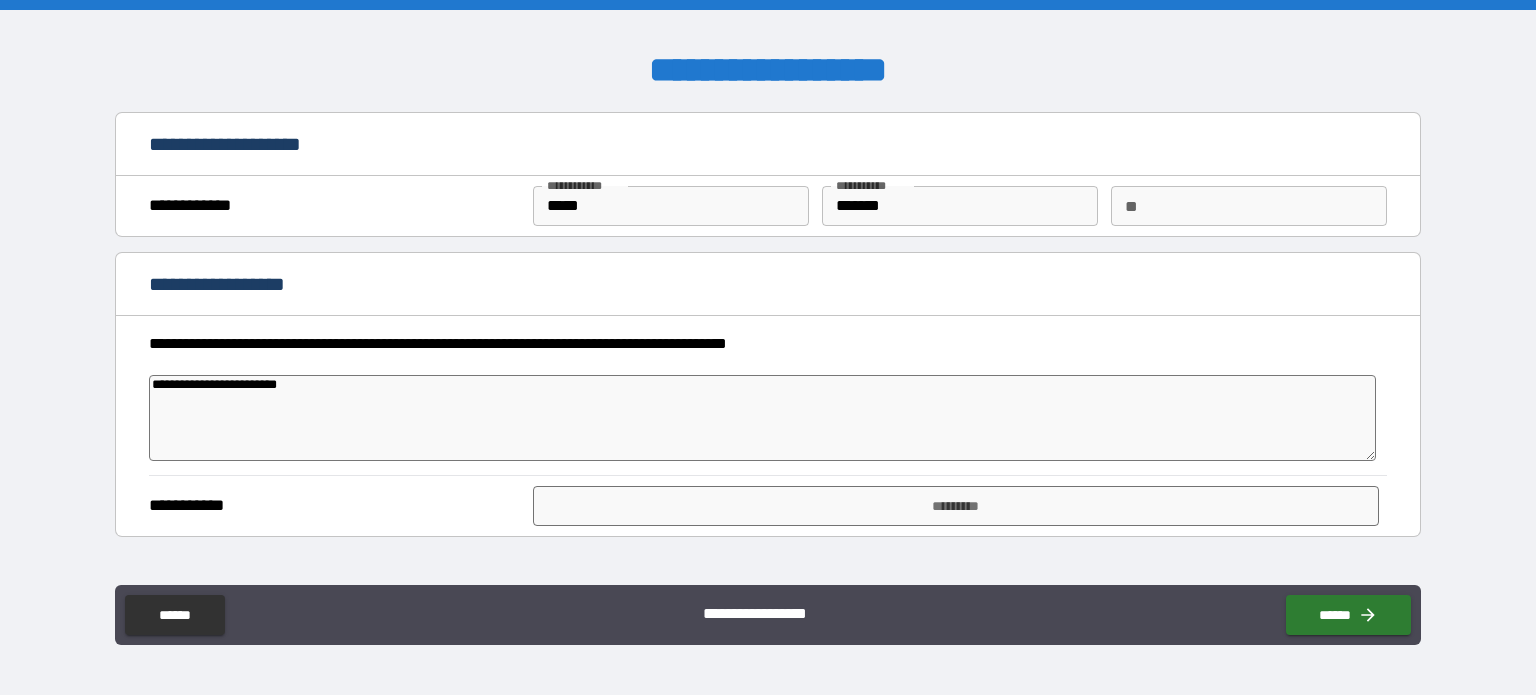 type on "**********" 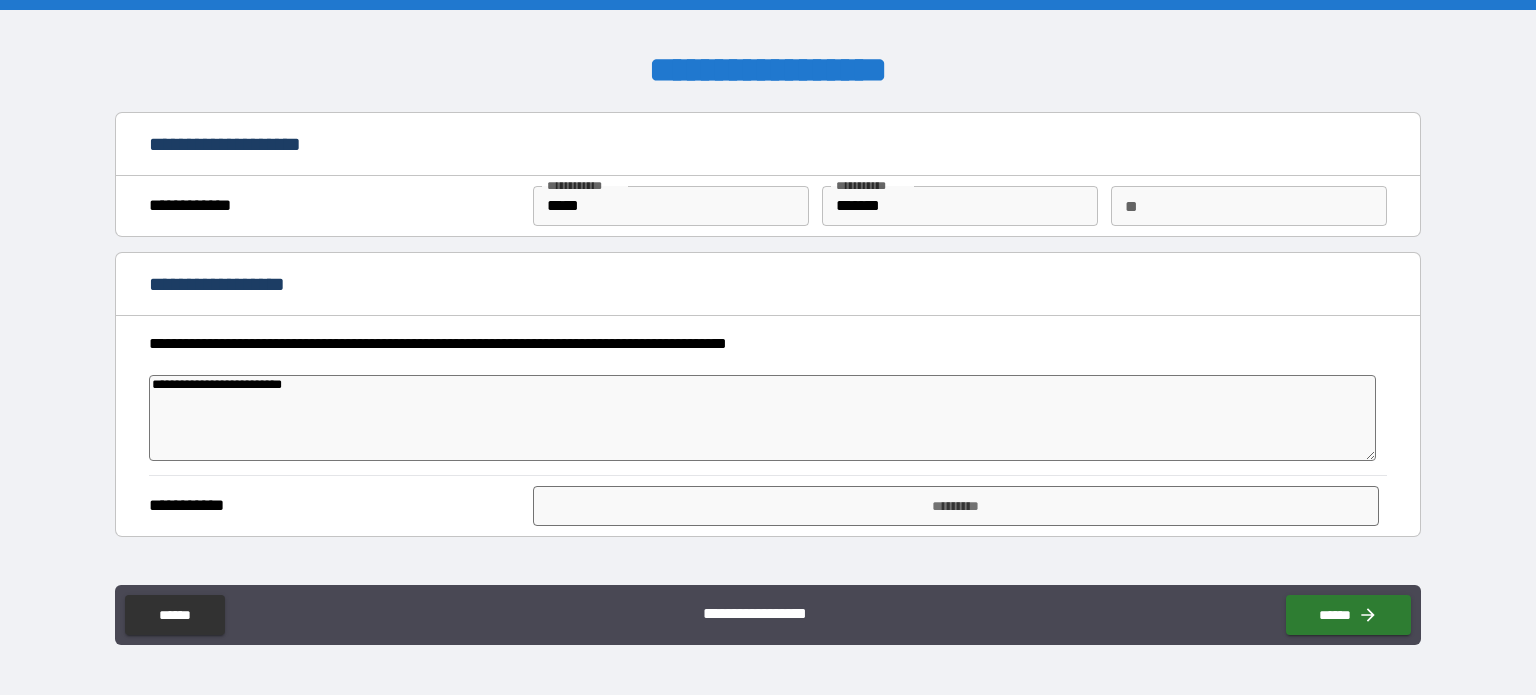 type on "*" 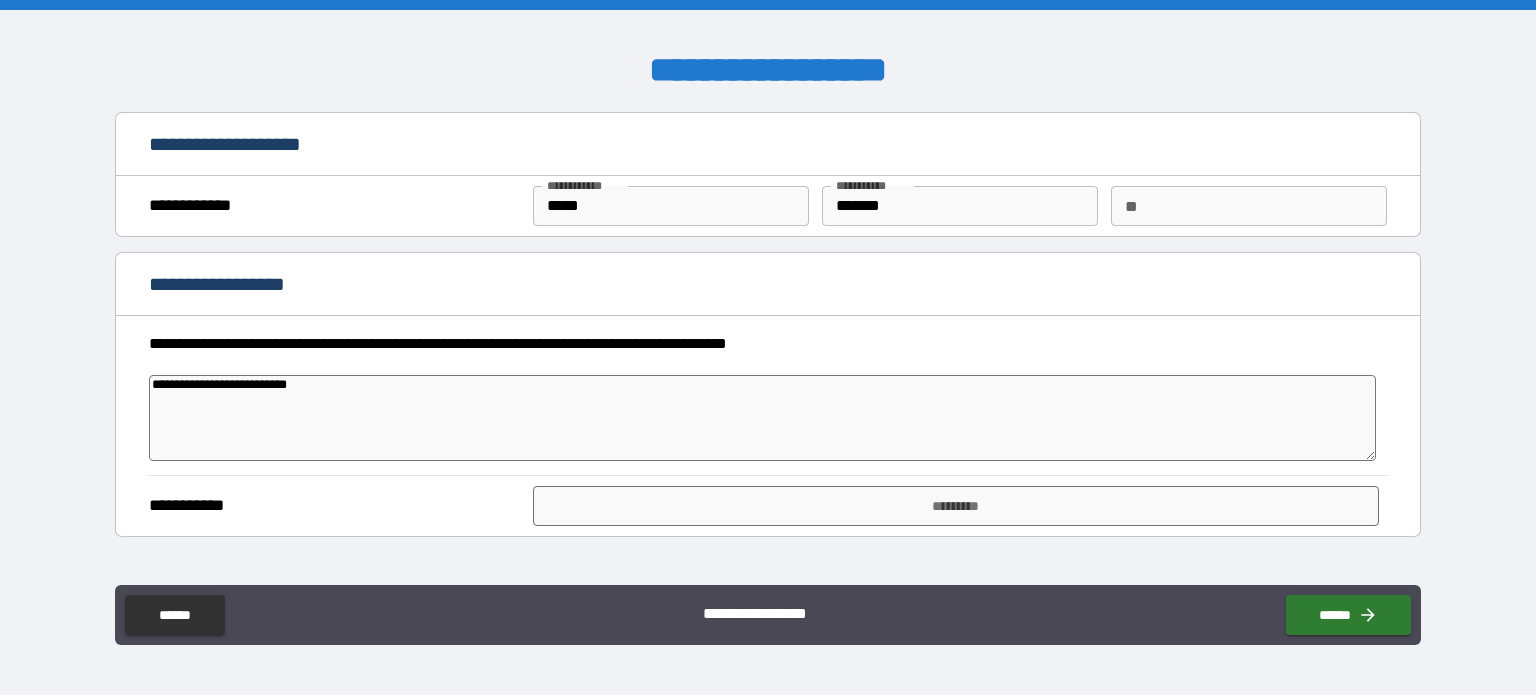 type on "*" 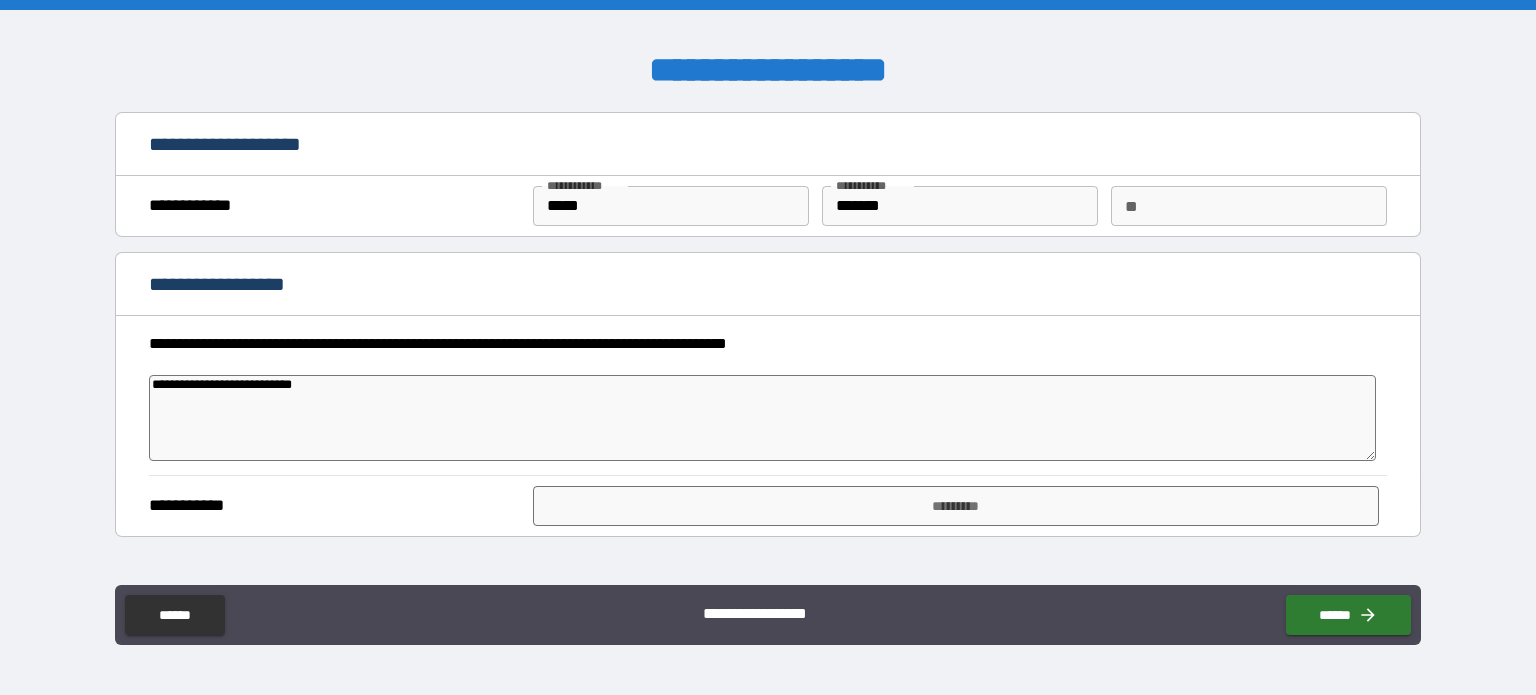 type on "*" 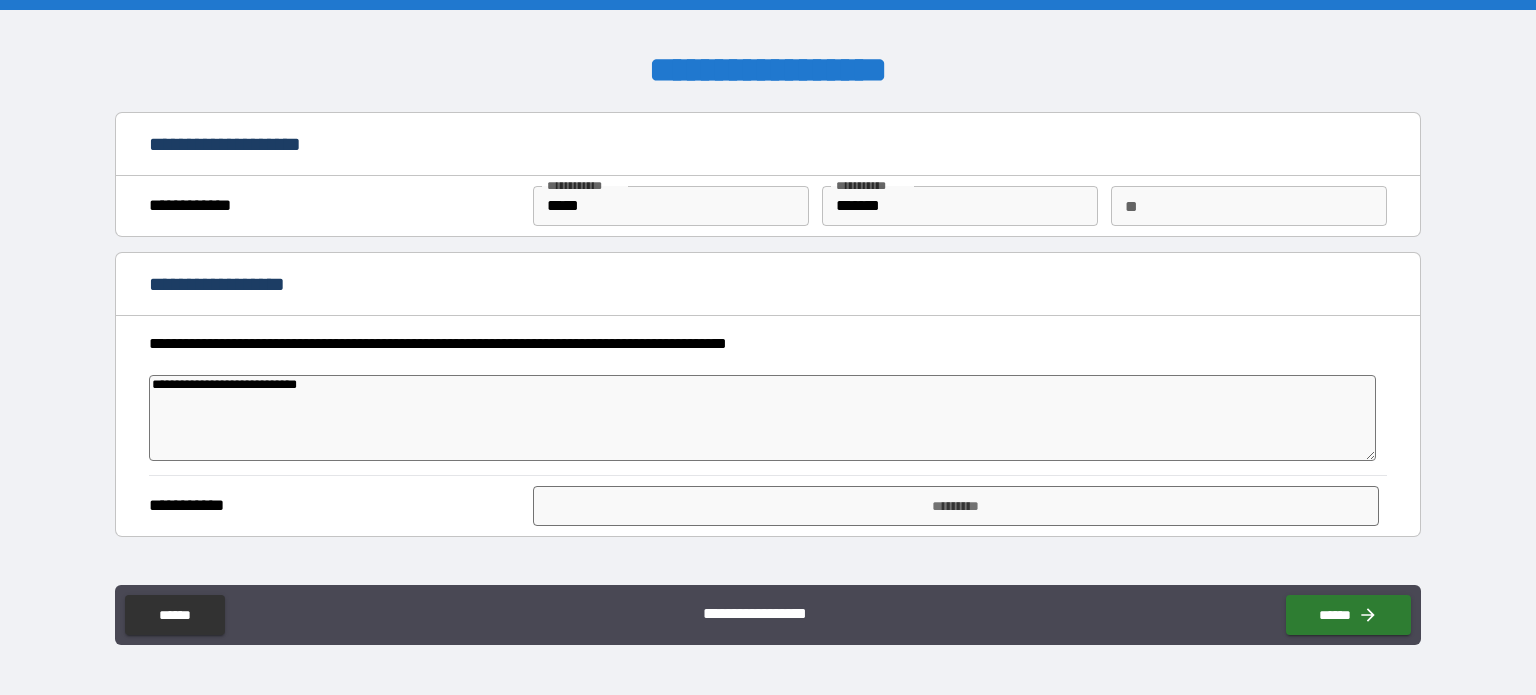 type on "*" 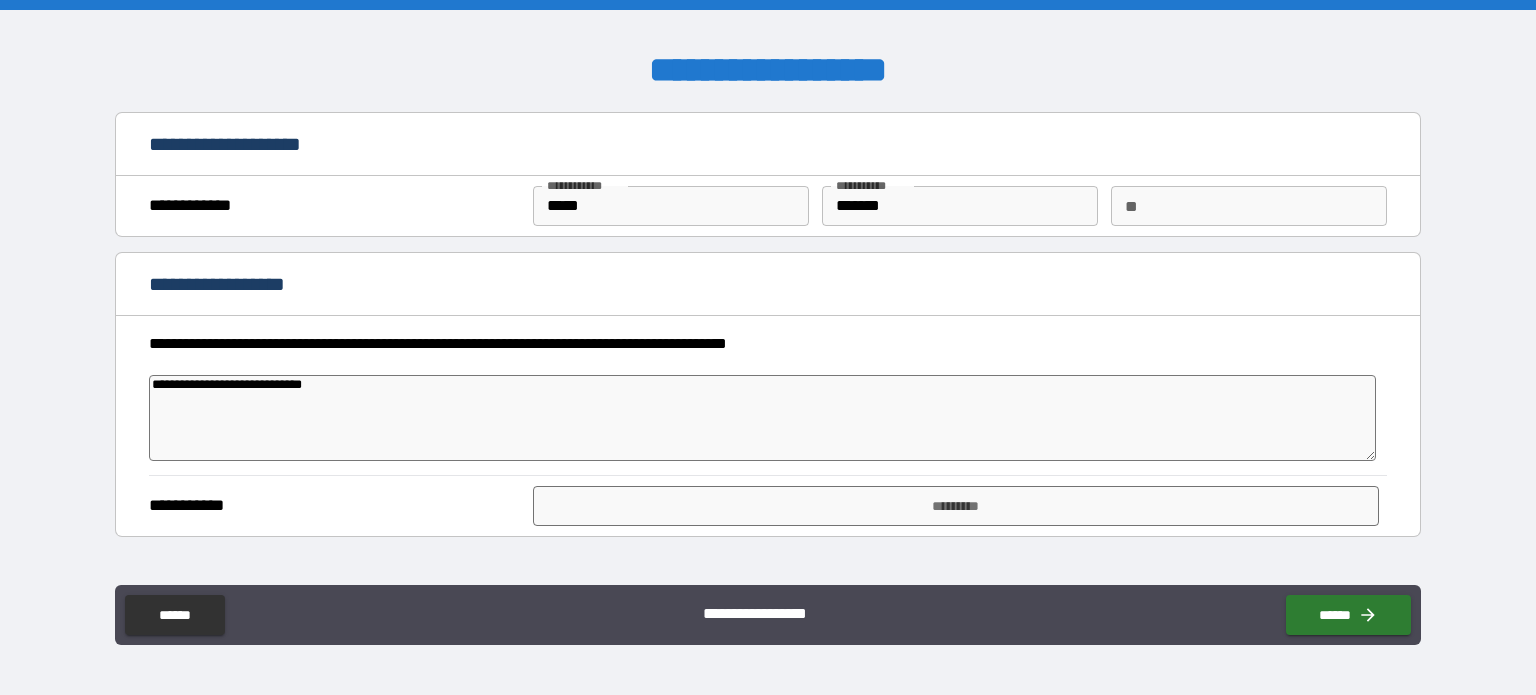 type on "*" 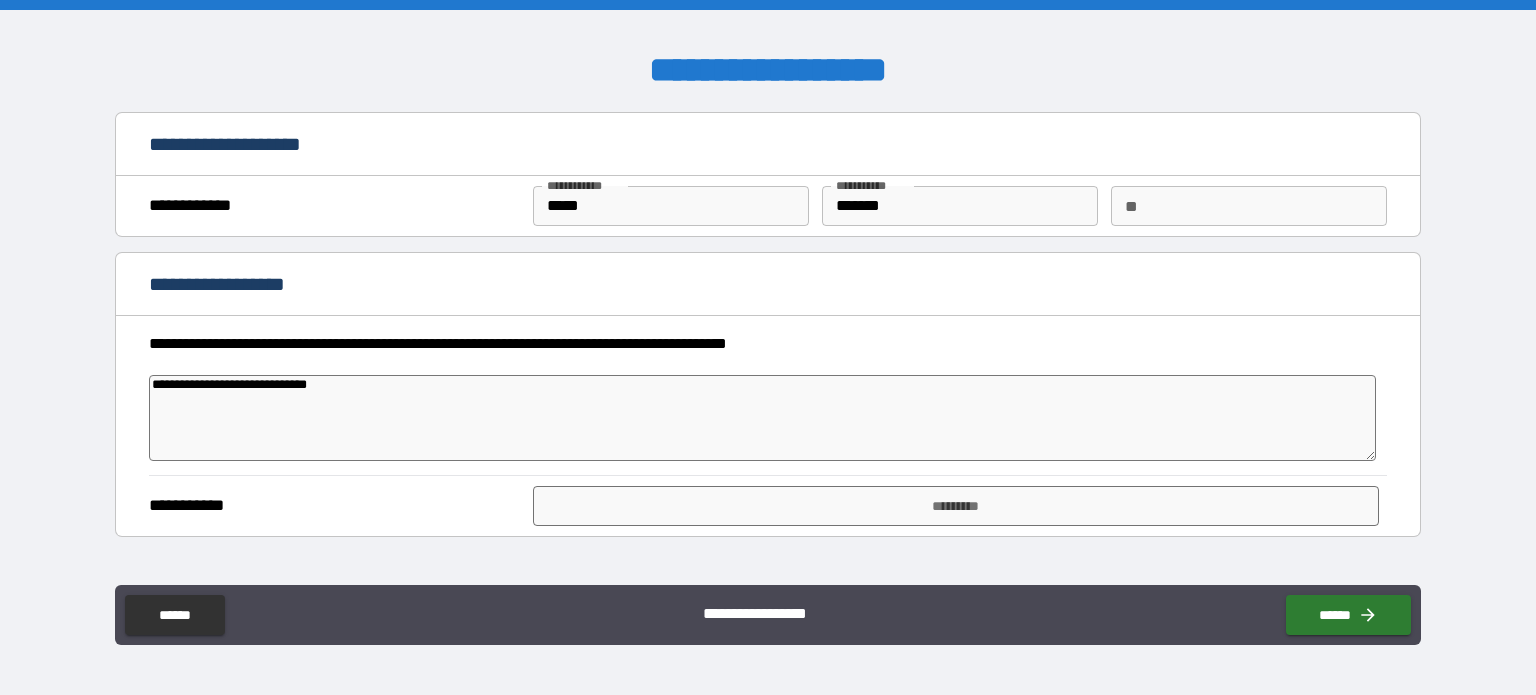 type on "*" 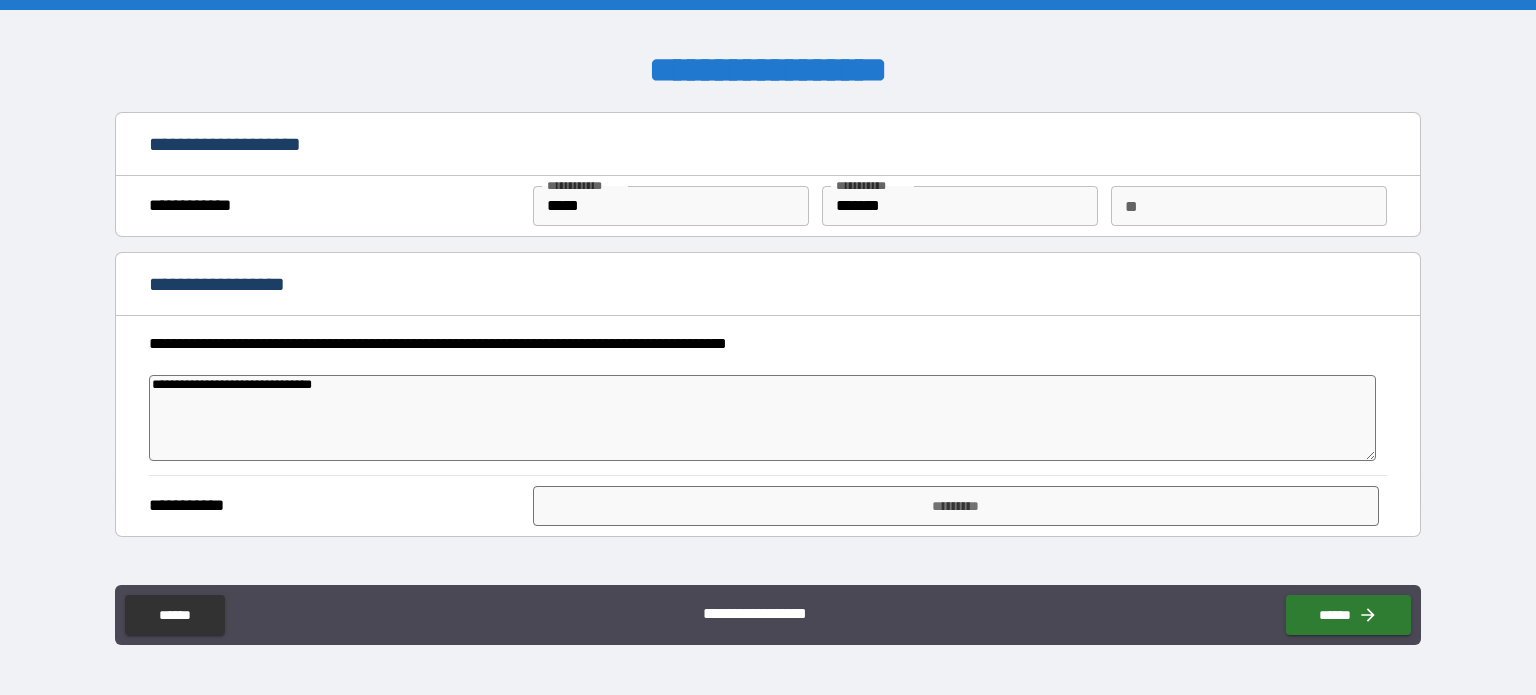 type on "*" 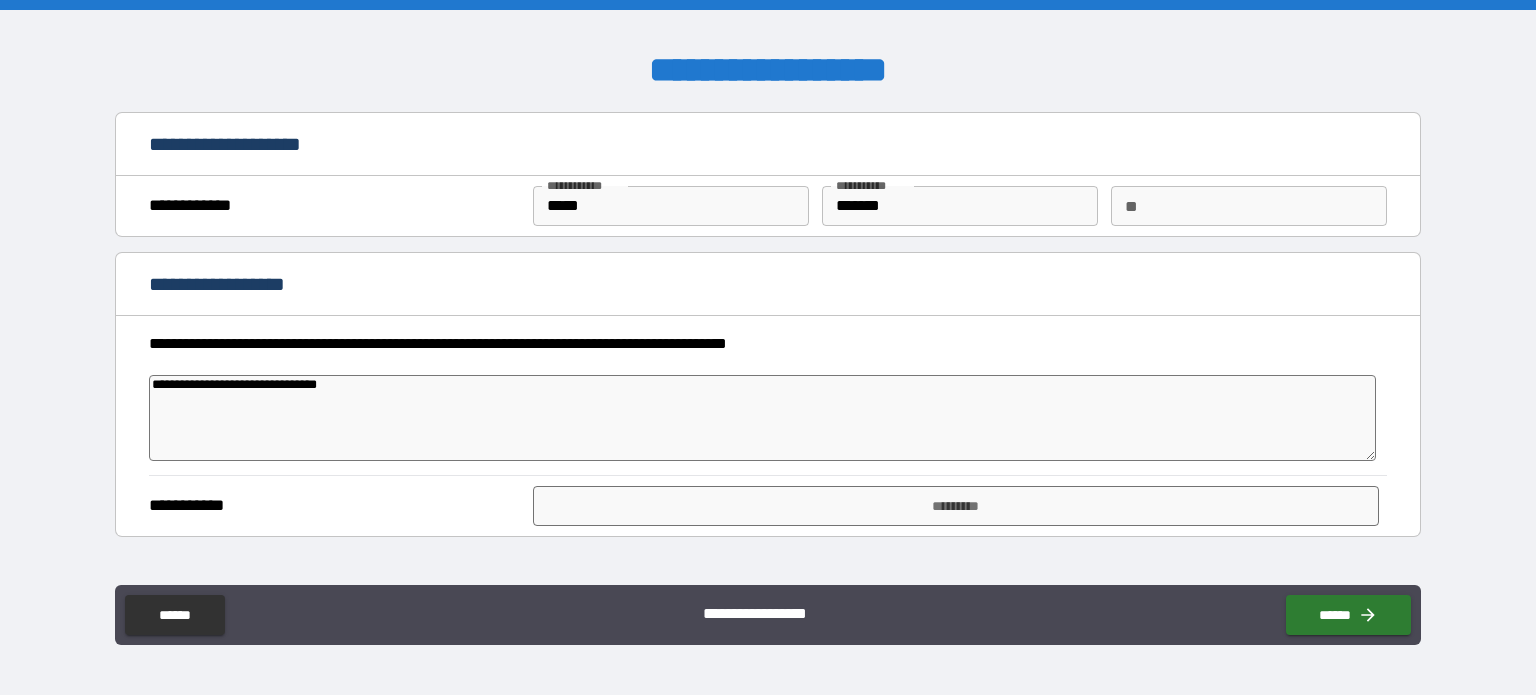type on "**********" 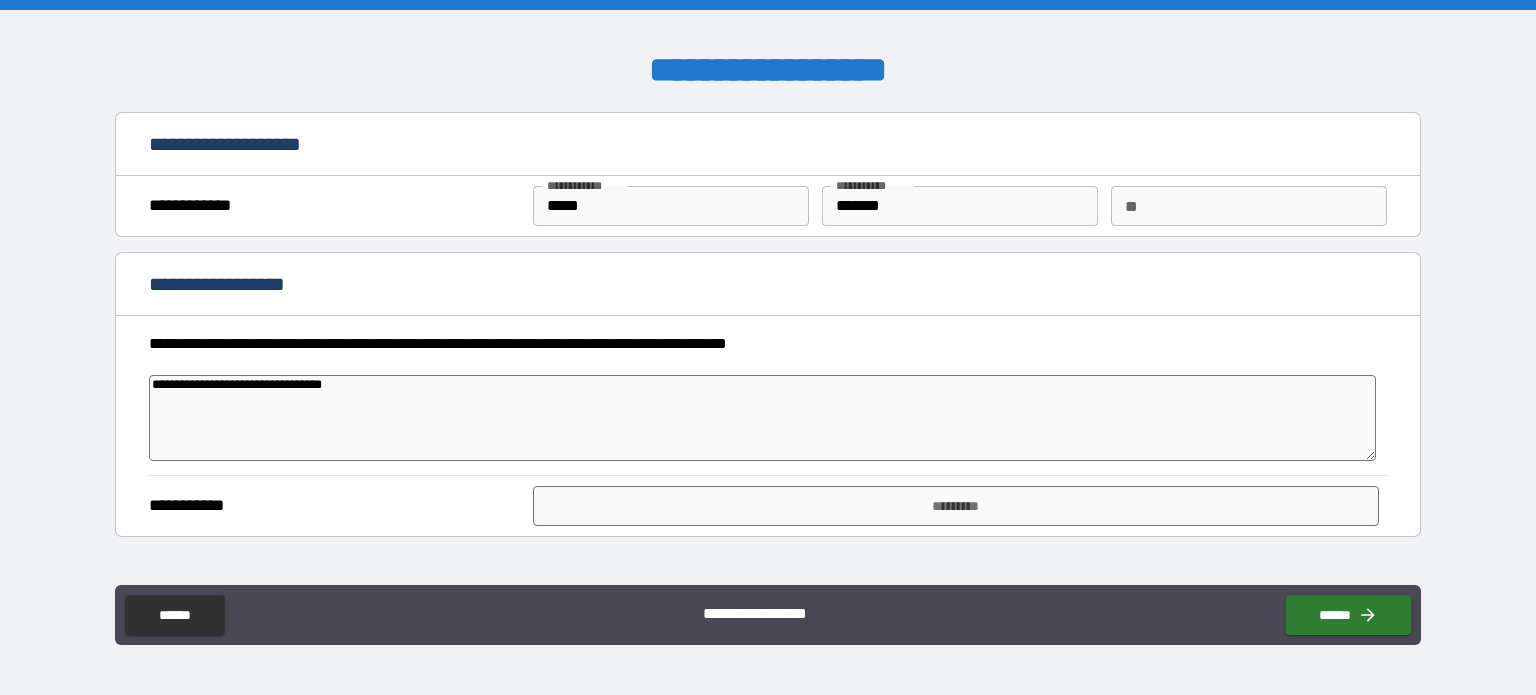 type on "*" 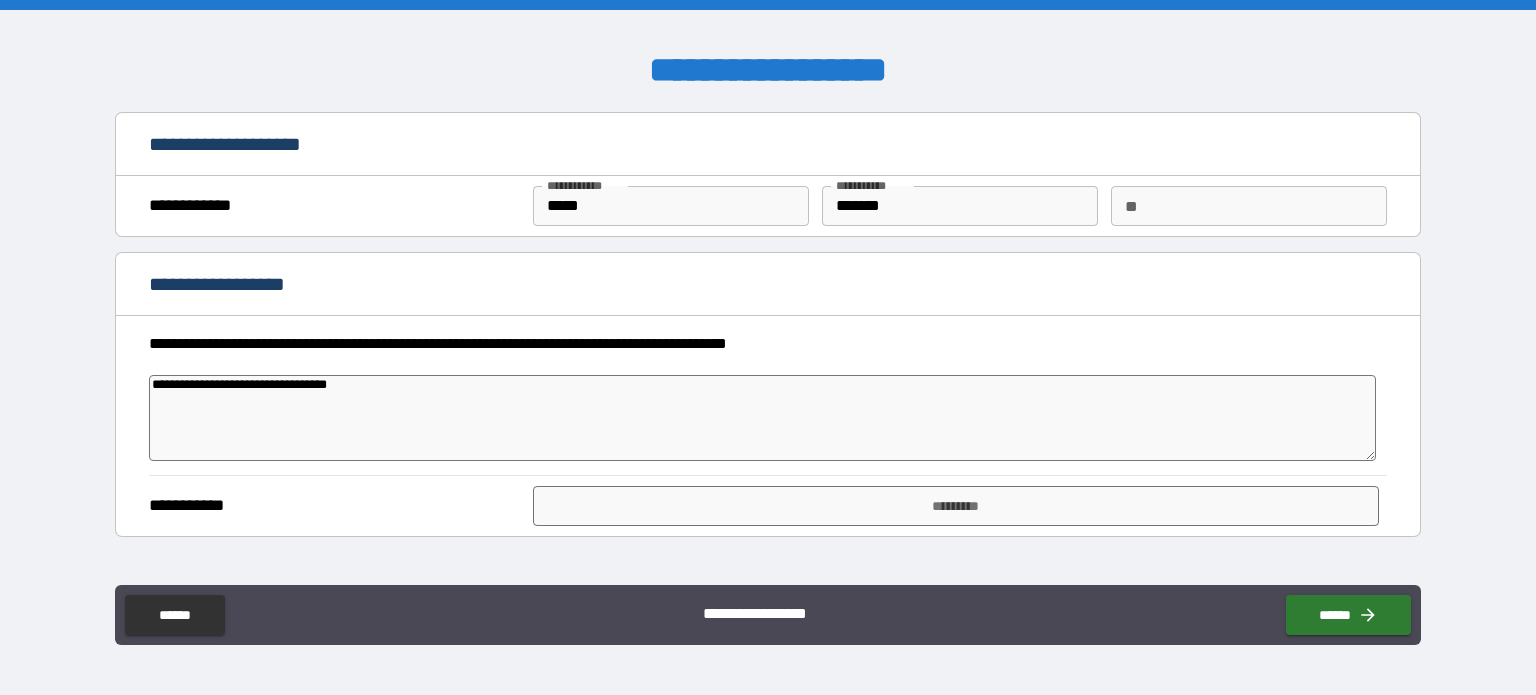 type on "*" 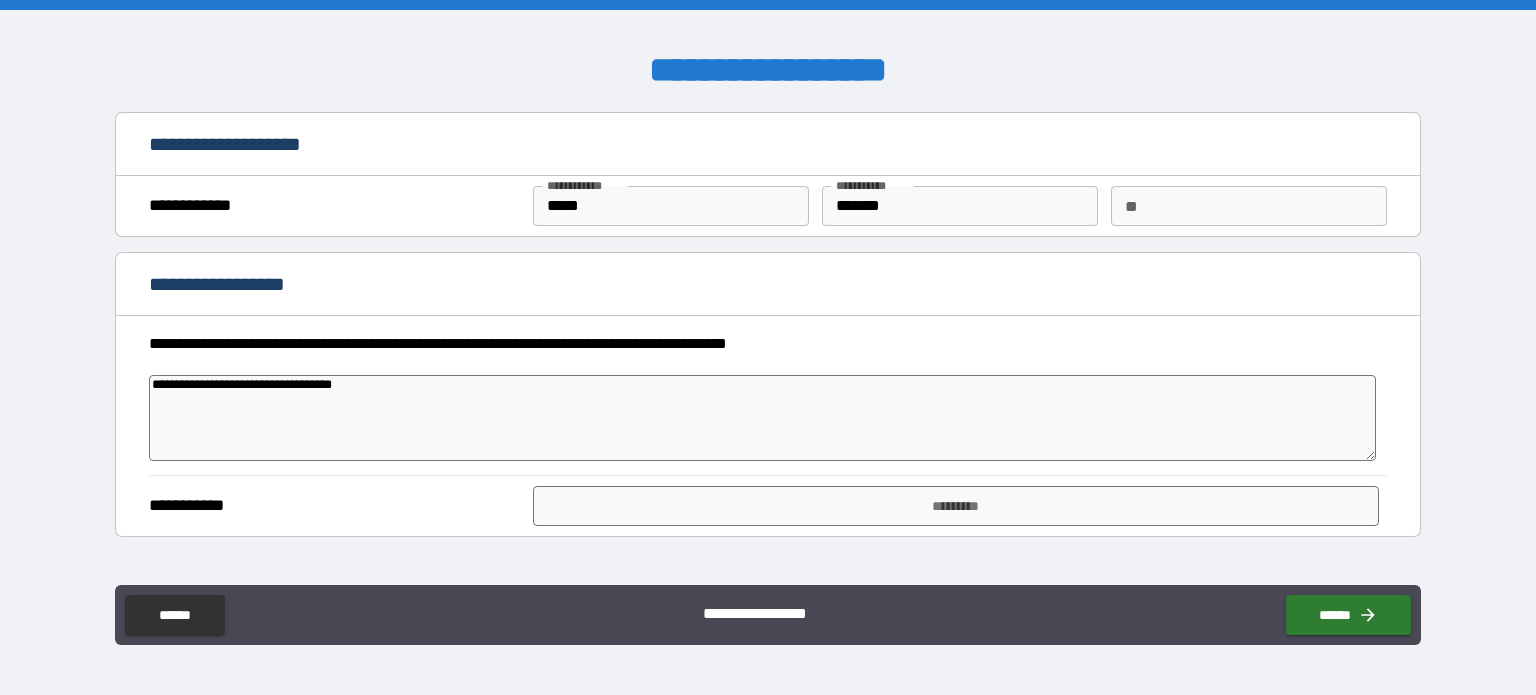 type on "*" 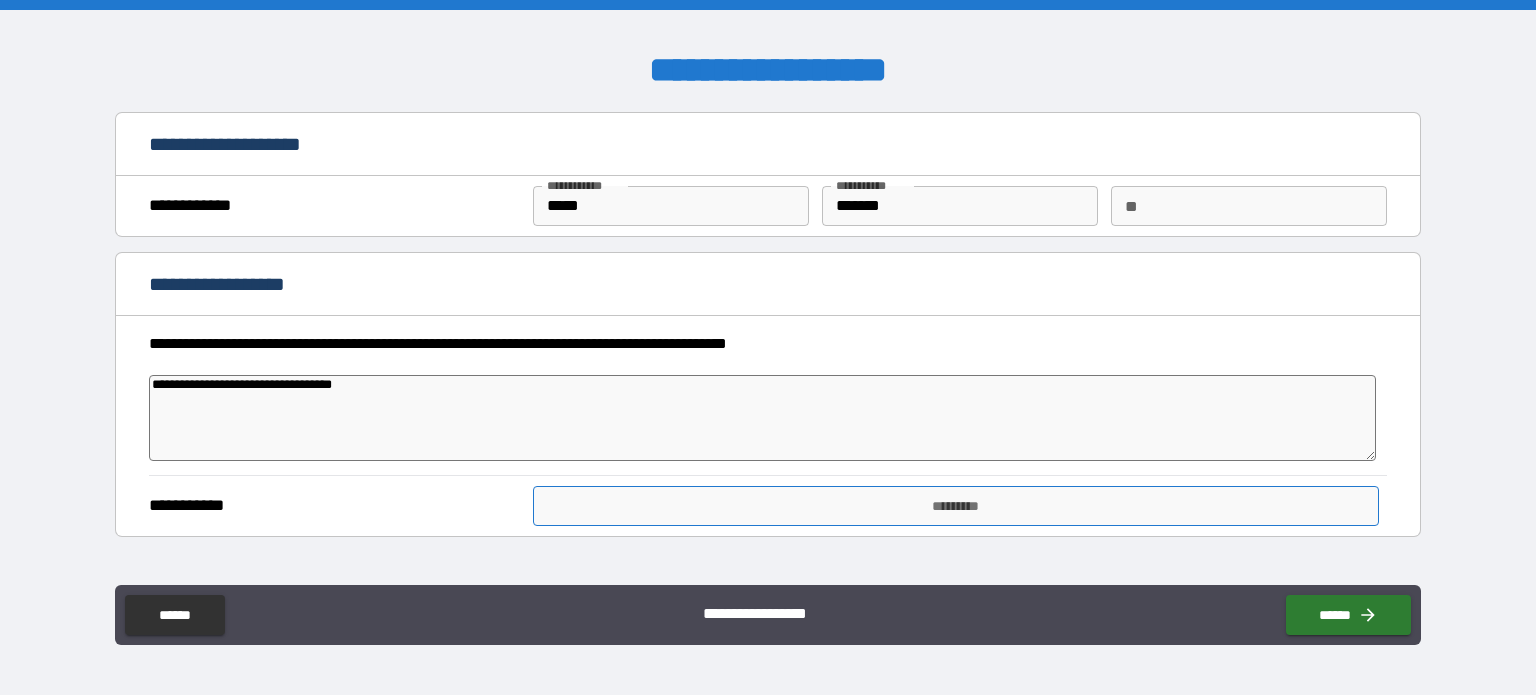 type on "**********" 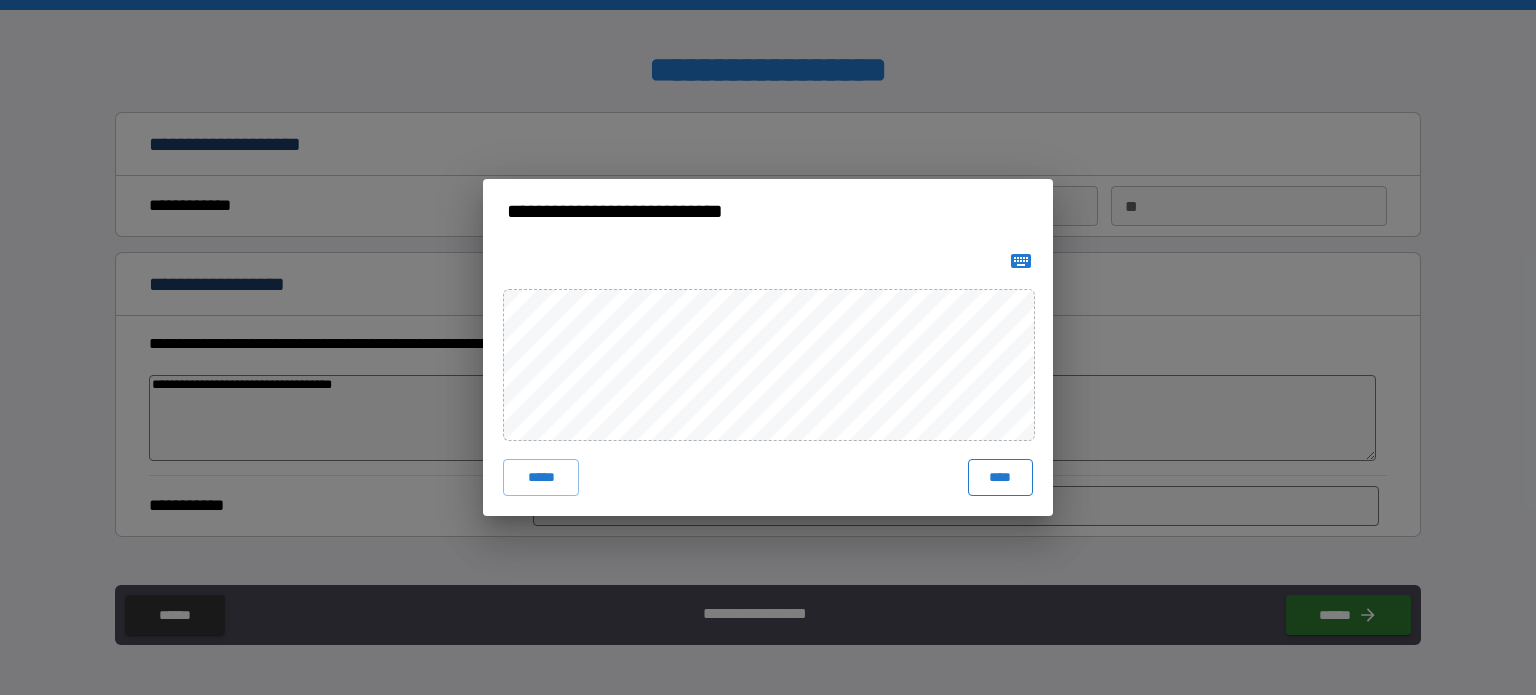 click on "****" at bounding box center [1000, 477] 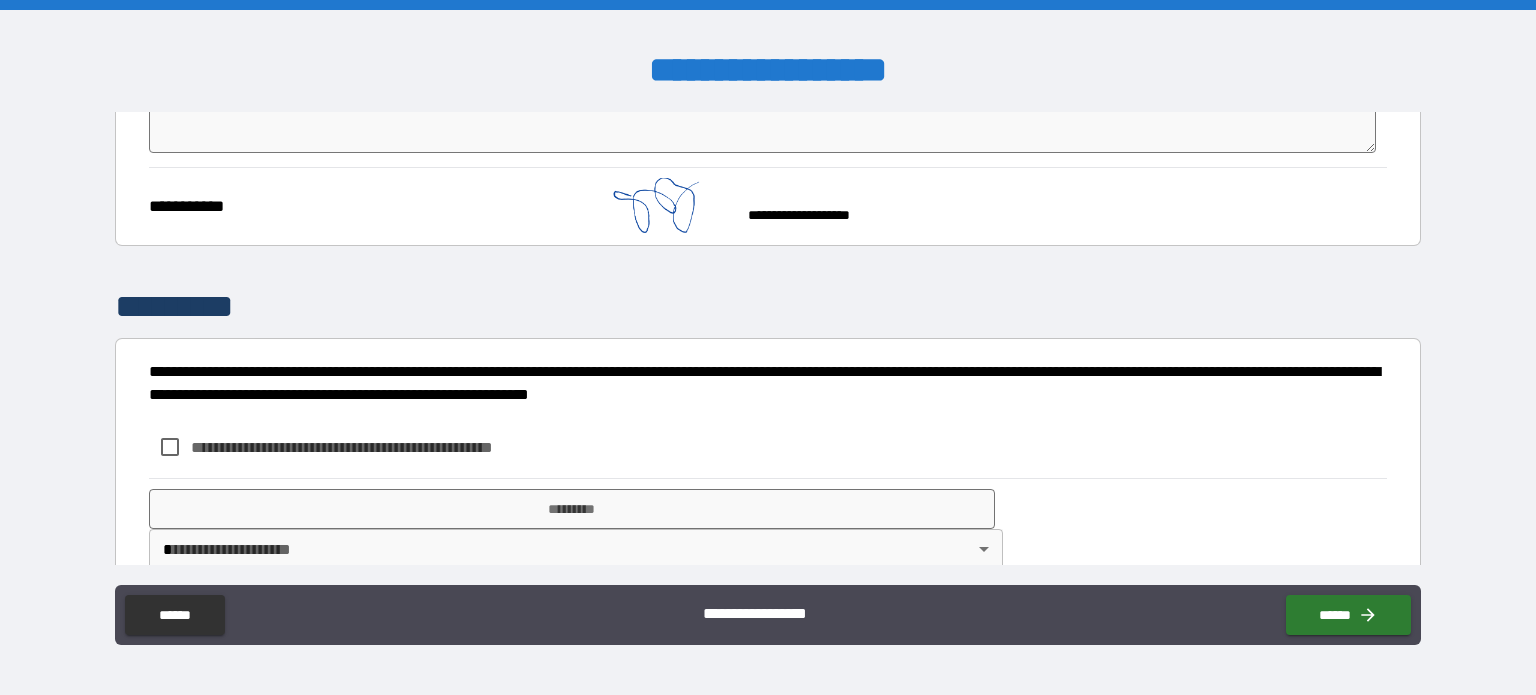 scroll, scrollTop: 341, scrollLeft: 0, axis: vertical 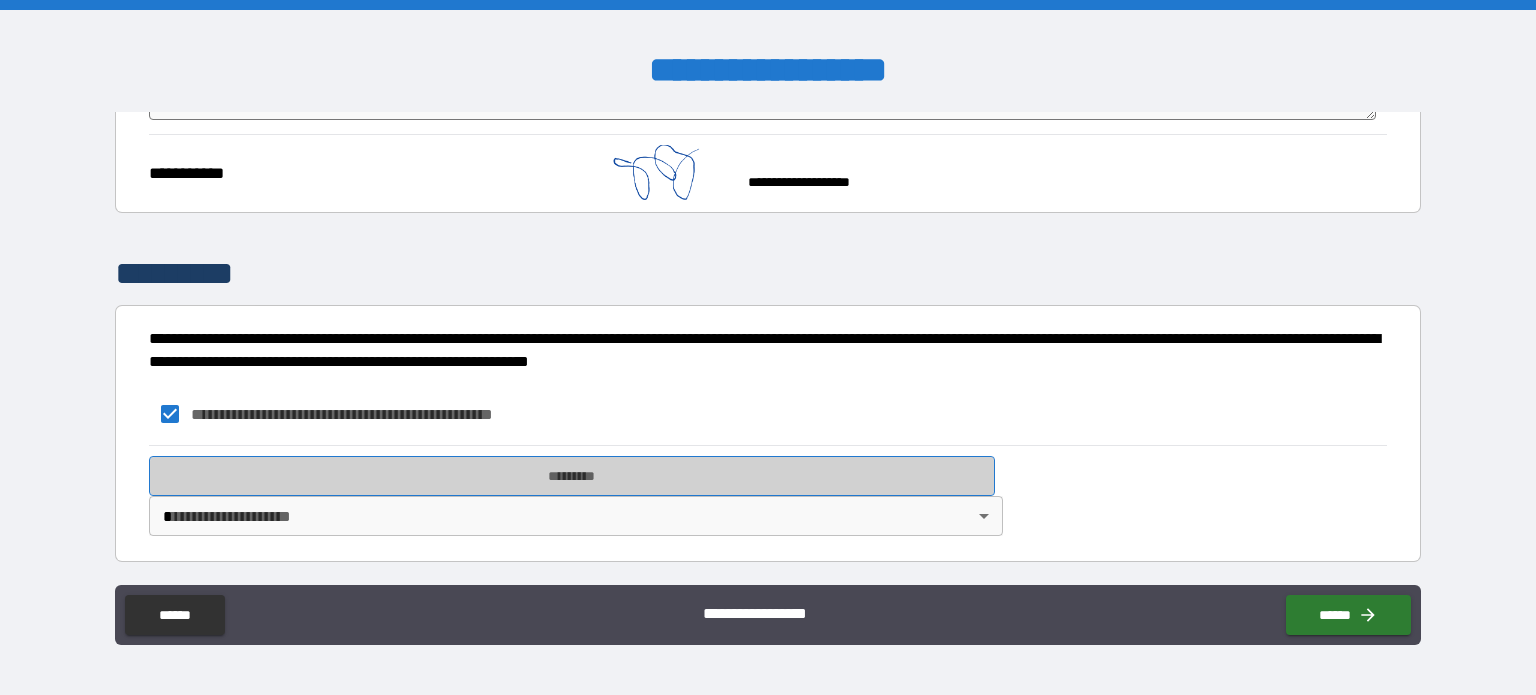 click on "*********" at bounding box center [572, 476] 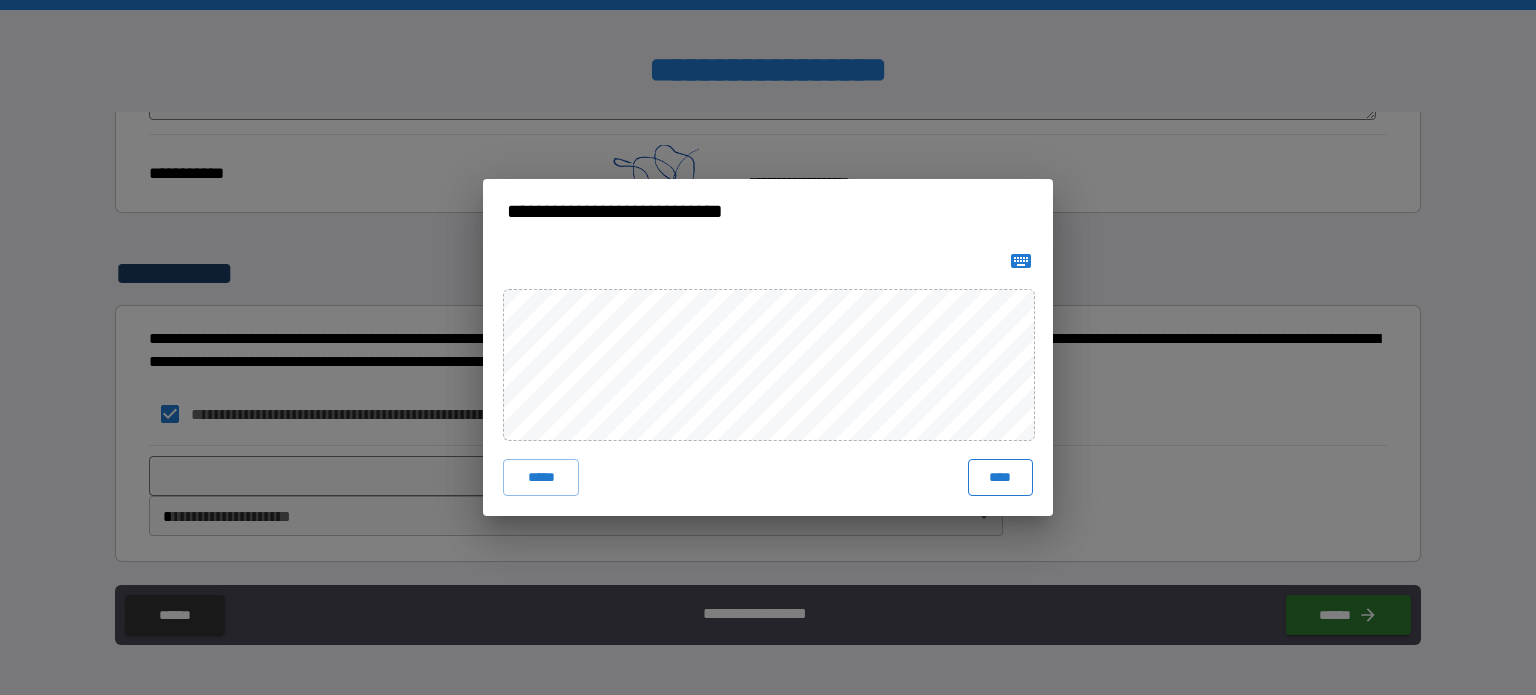 click on "****" at bounding box center (1000, 477) 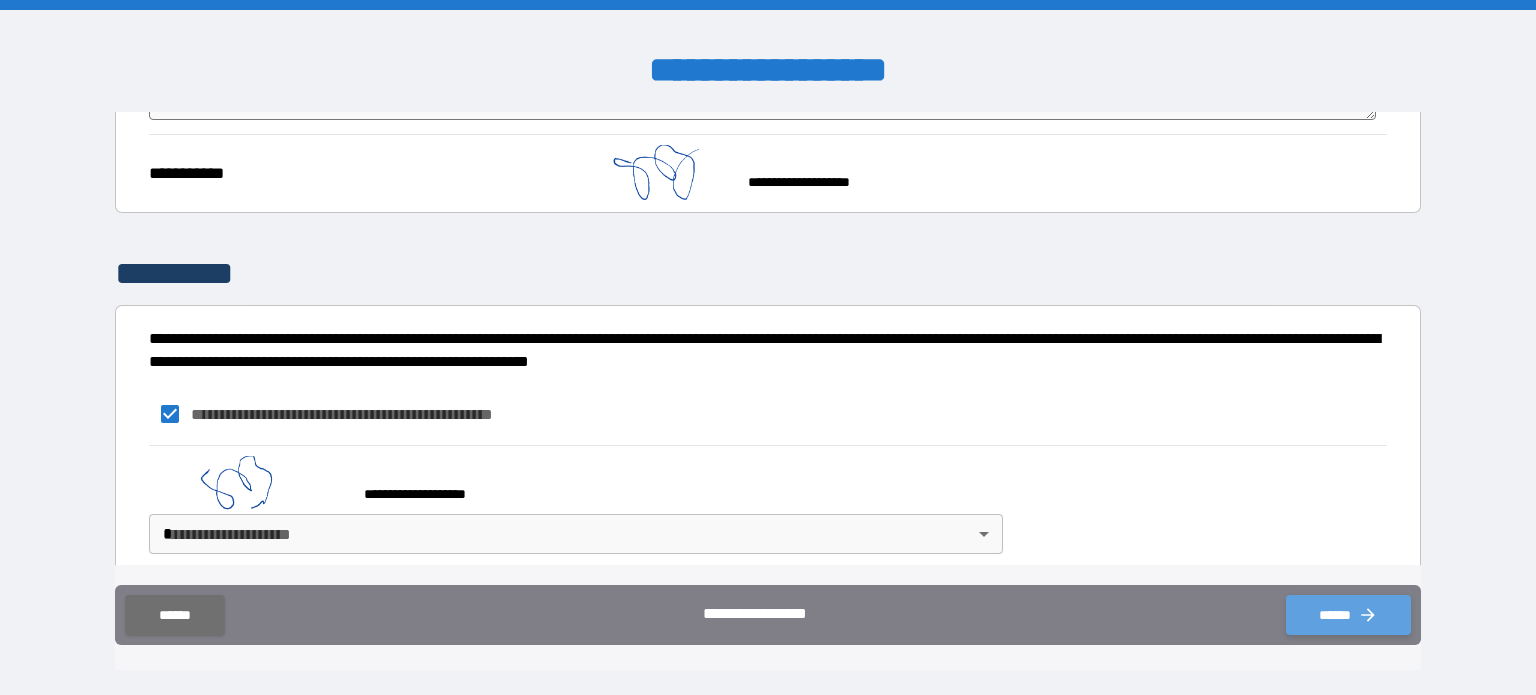 click on "******" at bounding box center [1348, 615] 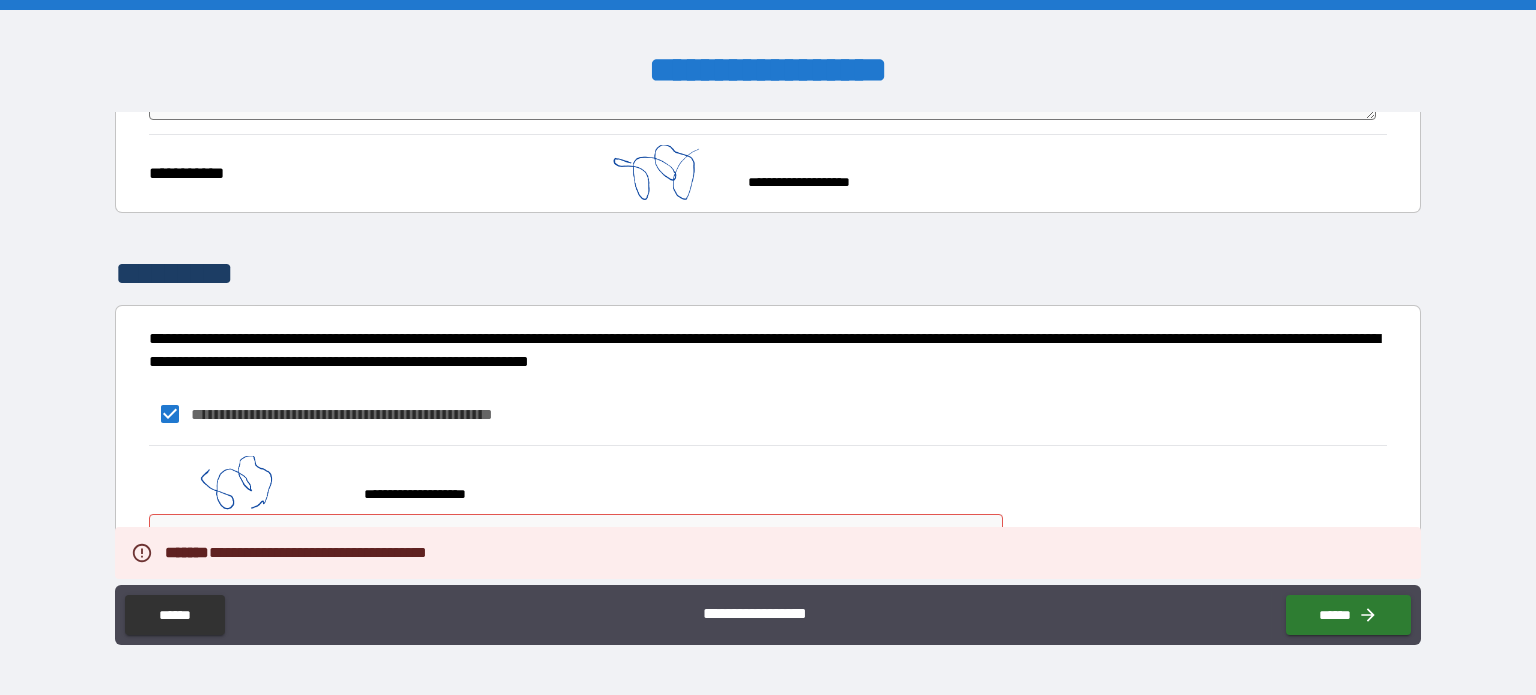 scroll, scrollTop: 359, scrollLeft: 0, axis: vertical 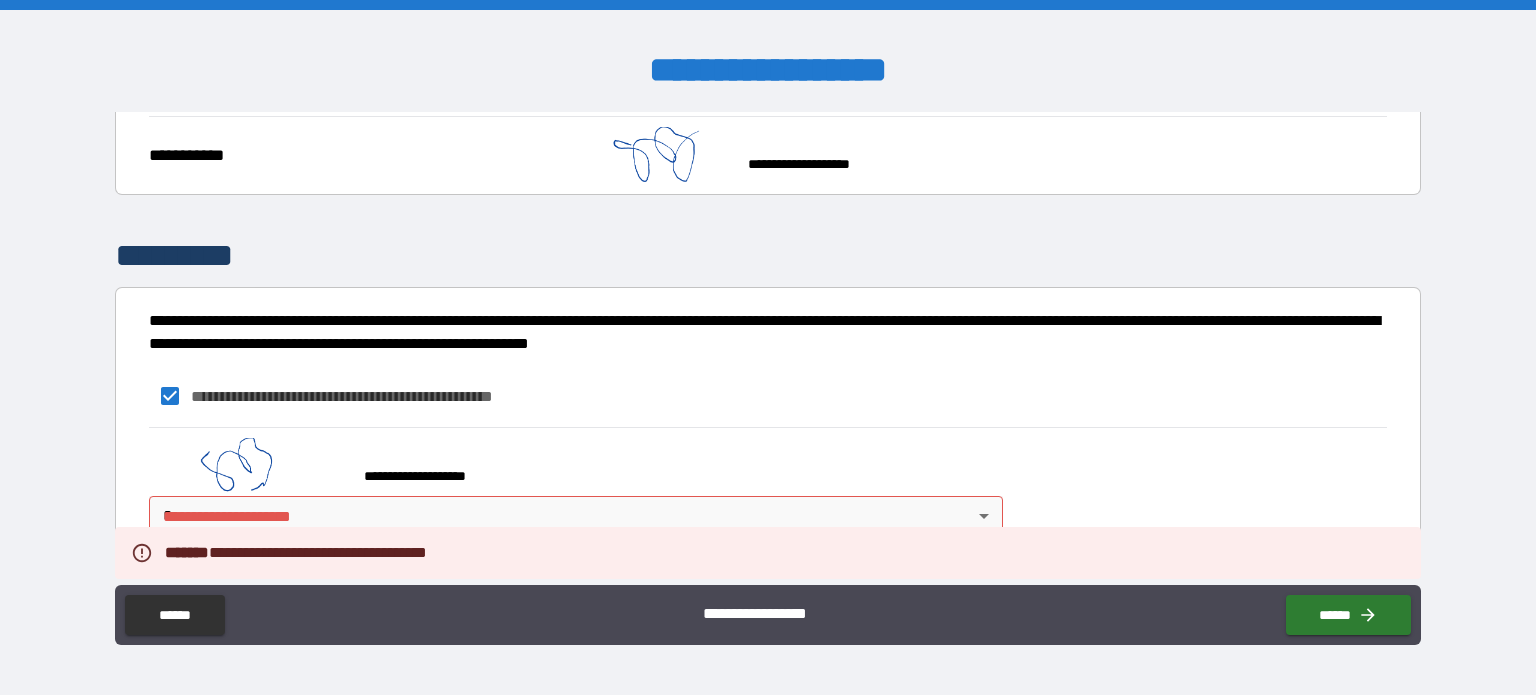 click on "**********" at bounding box center [768, 347] 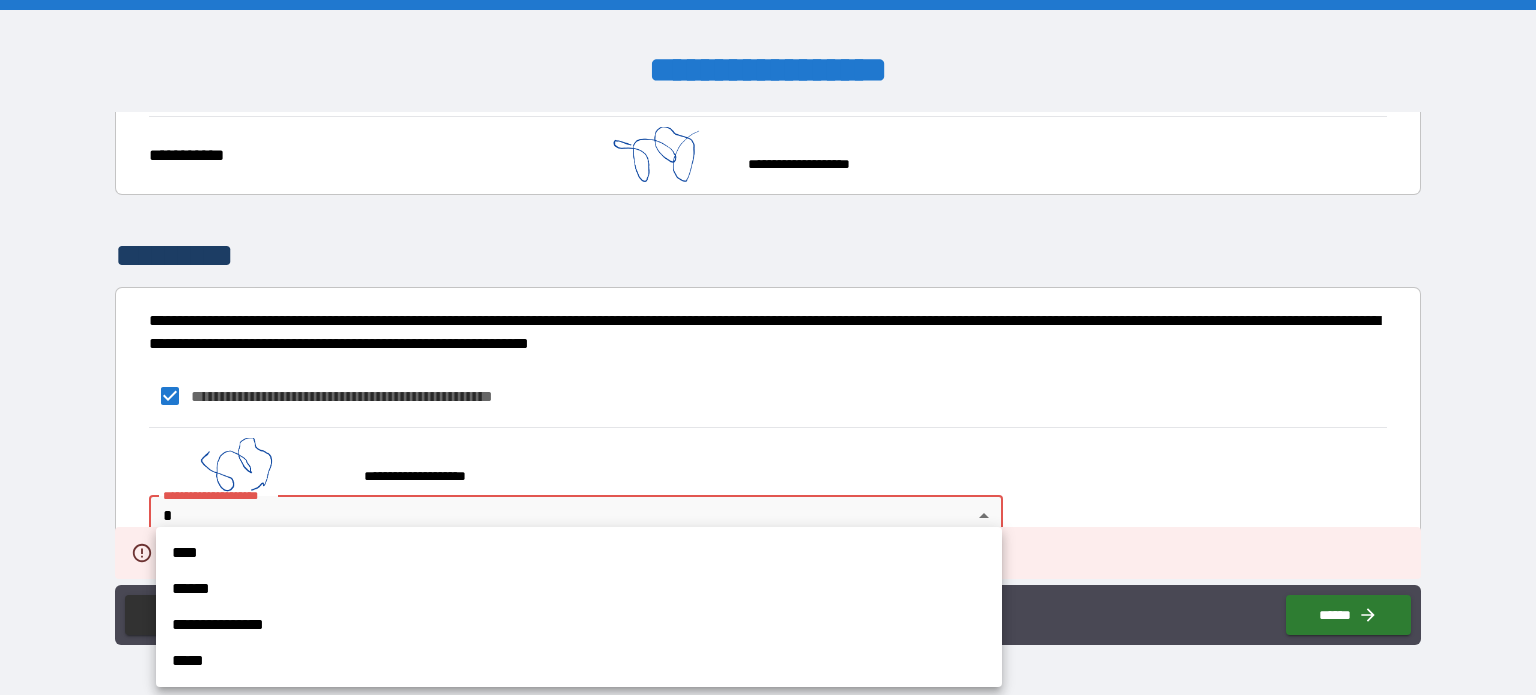 click on "****" at bounding box center [579, 553] 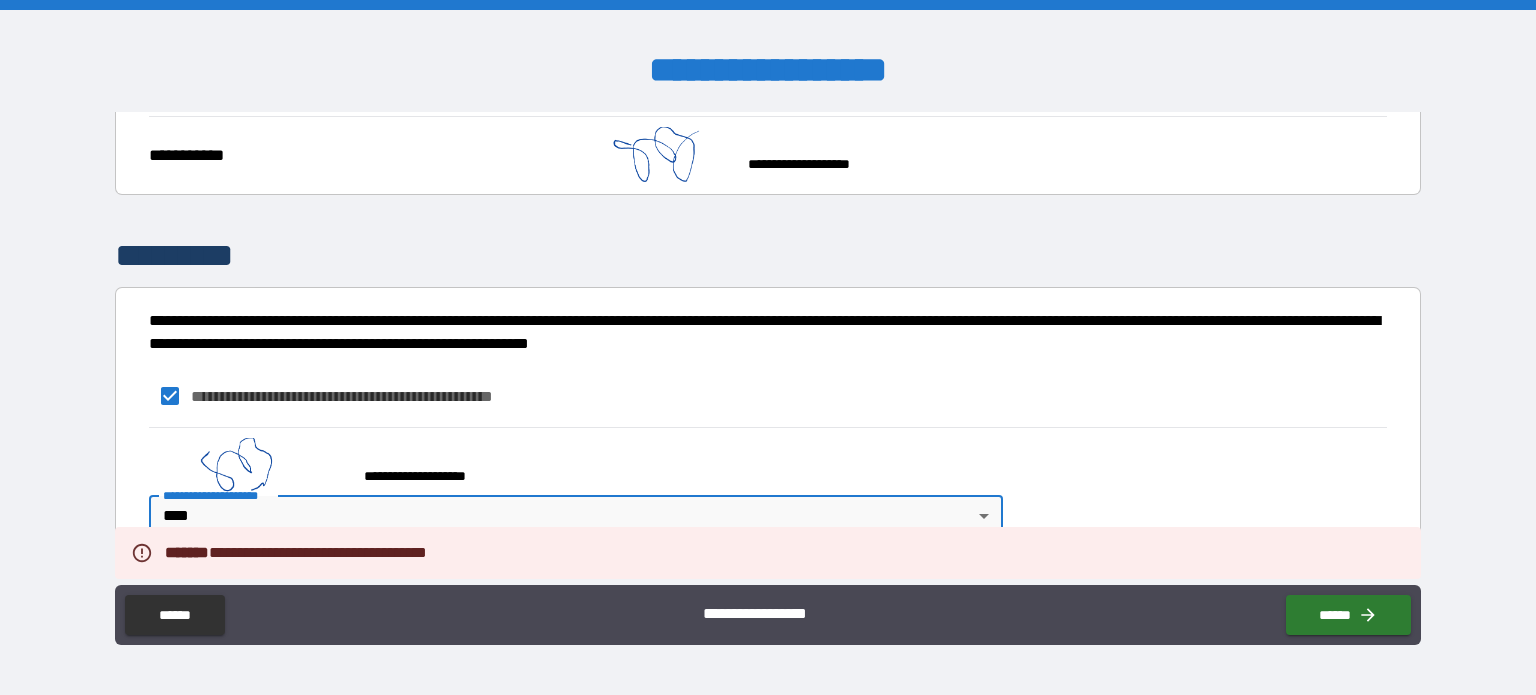 type on "*" 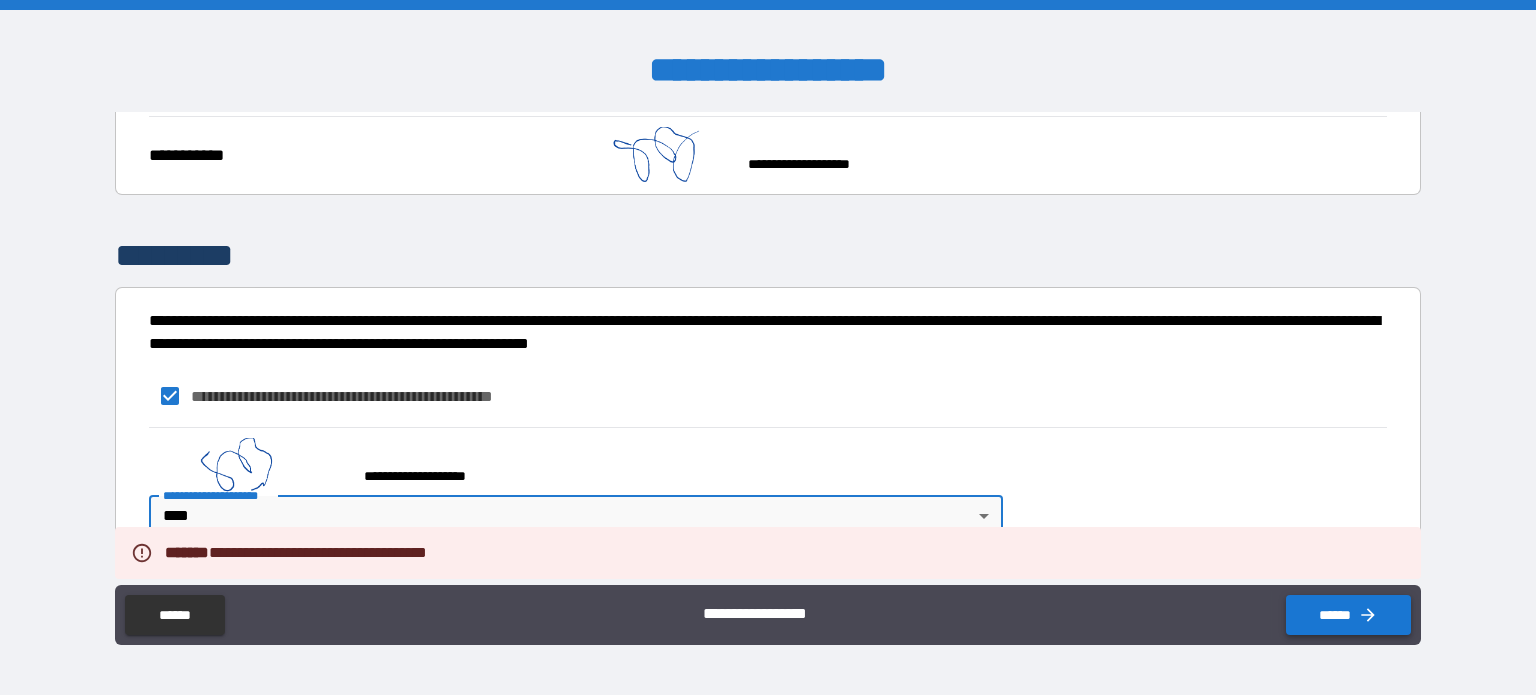 click on "******" at bounding box center (1348, 615) 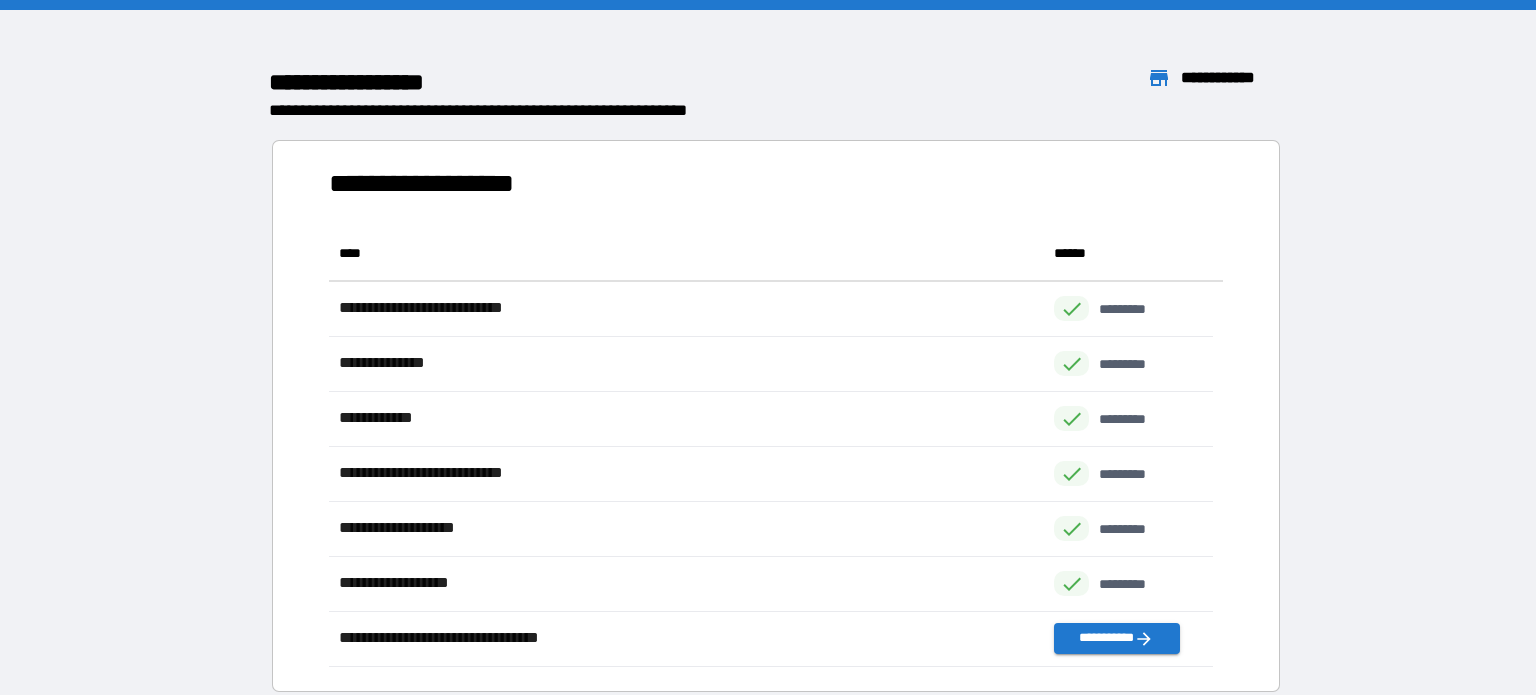 scroll, scrollTop: 16, scrollLeft: 16, axis: both 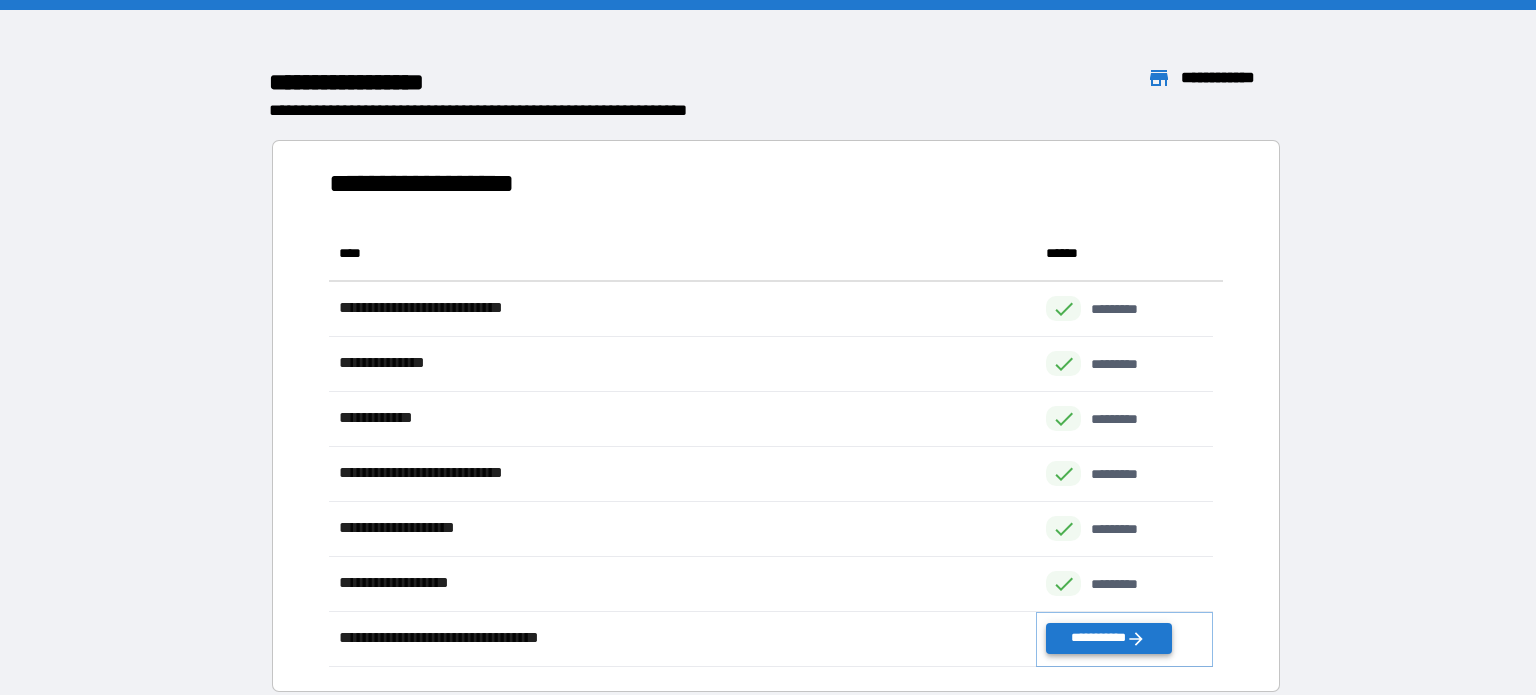 click on "**********" at bounding box center [1108, 638] 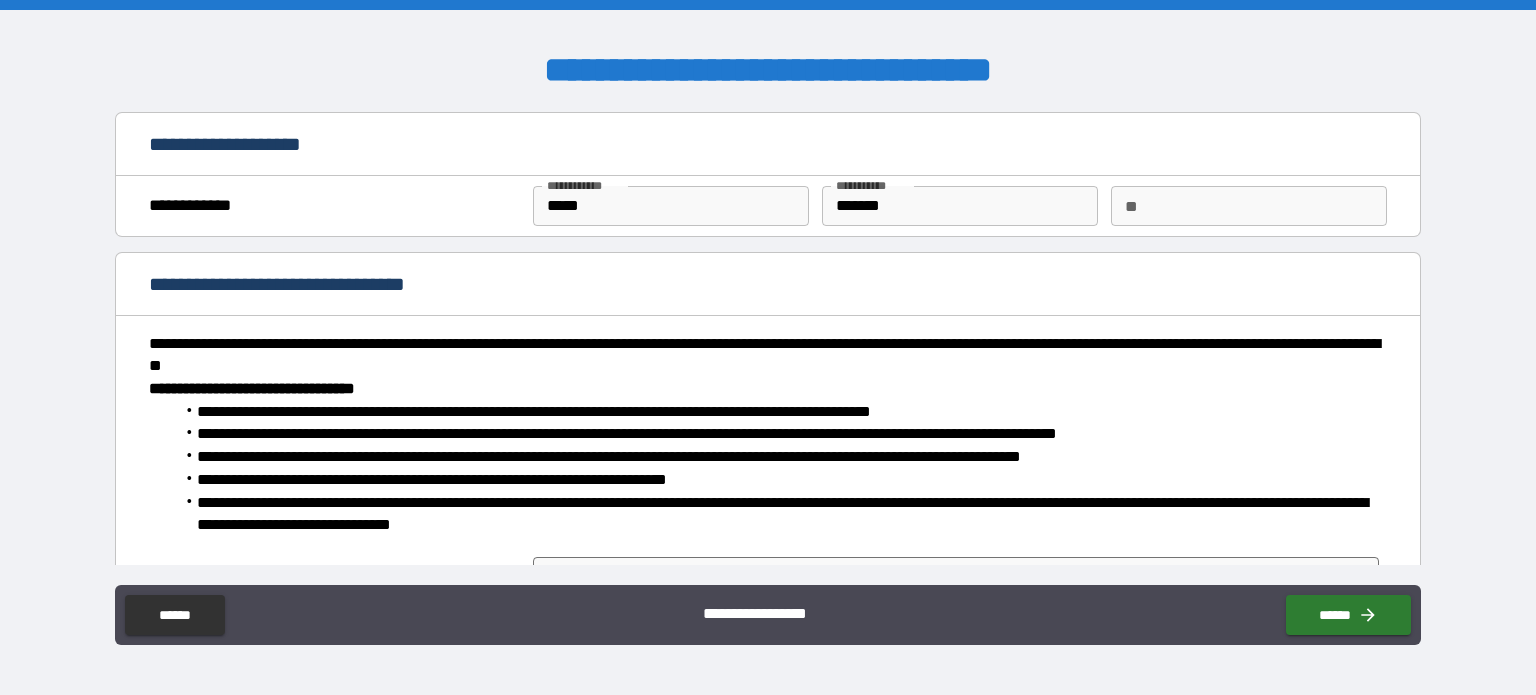 scroll, scrollTop: 62, scrollLeft: 0, axis: vertical 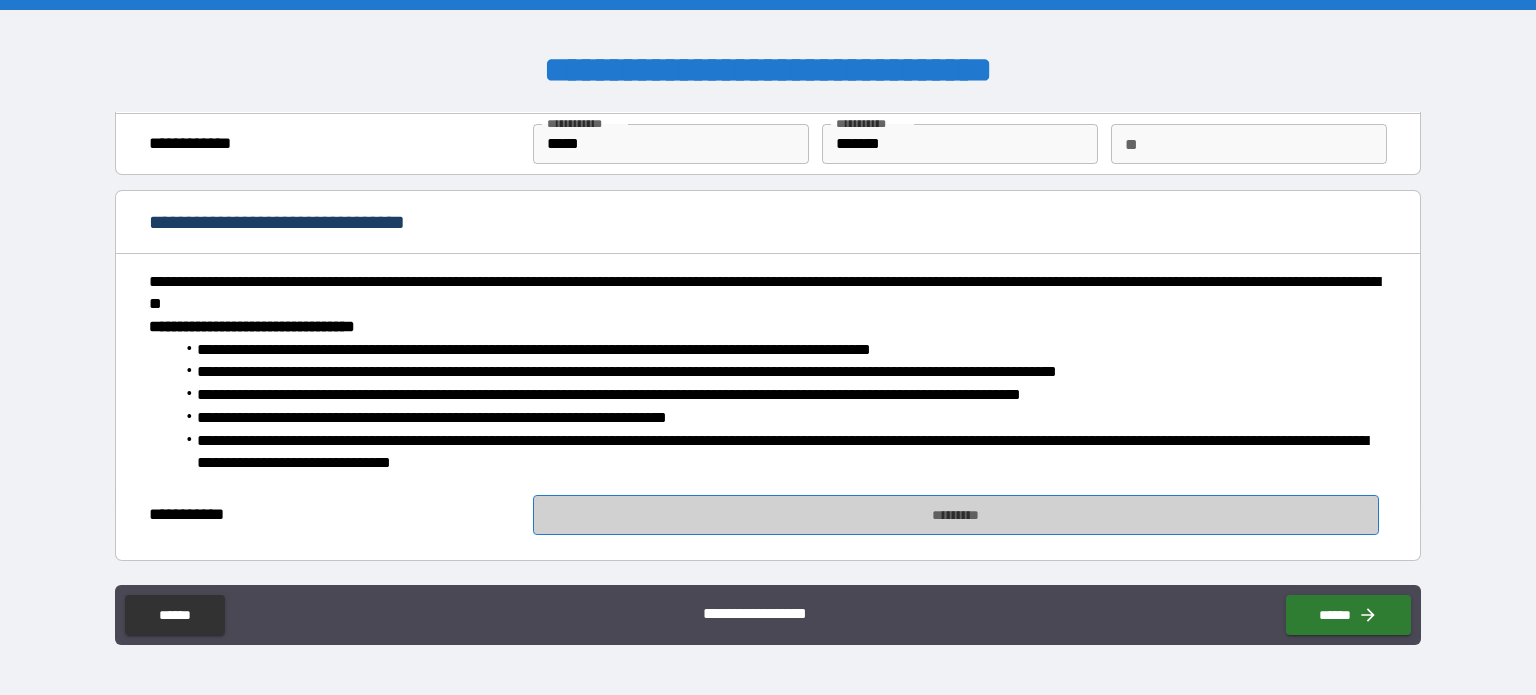 click on "*********" at bounding box center [956, 515] 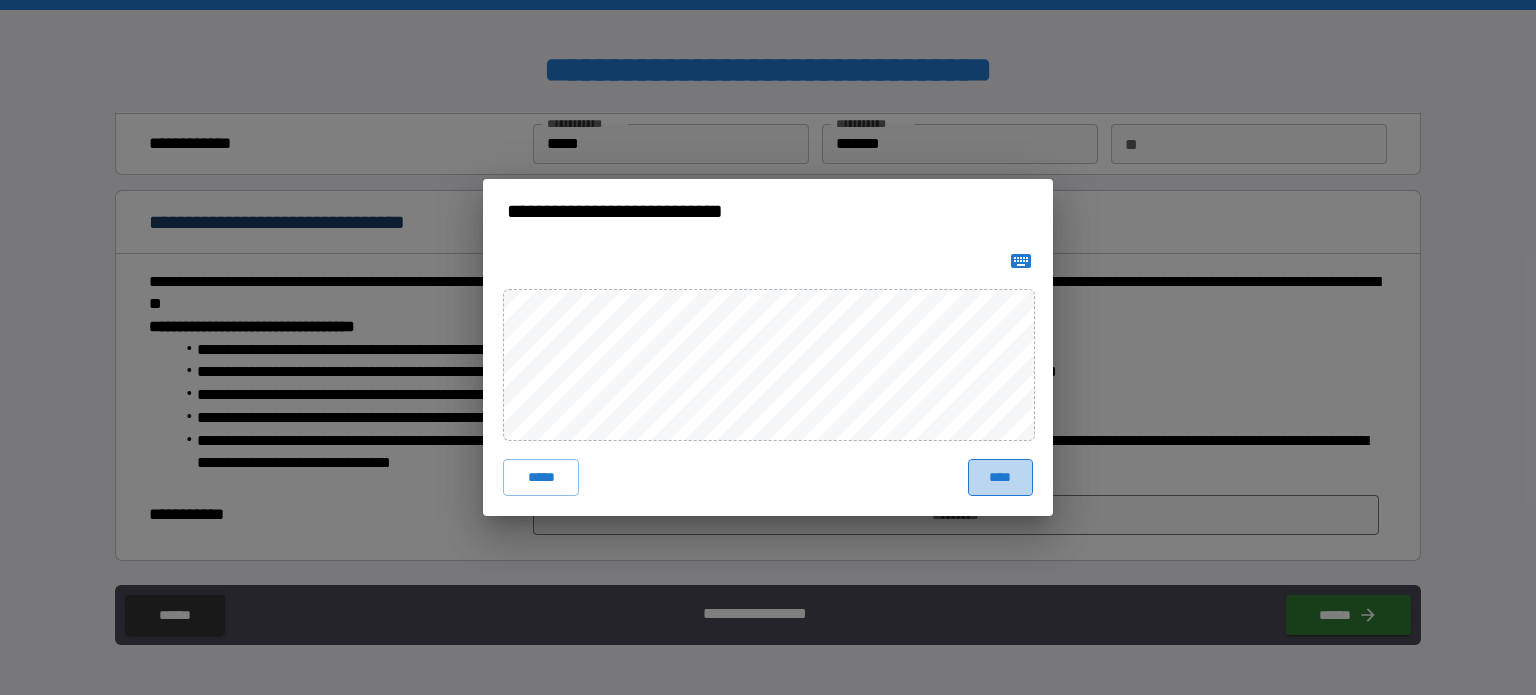 click on "****" at bounding box center [1000, 477] 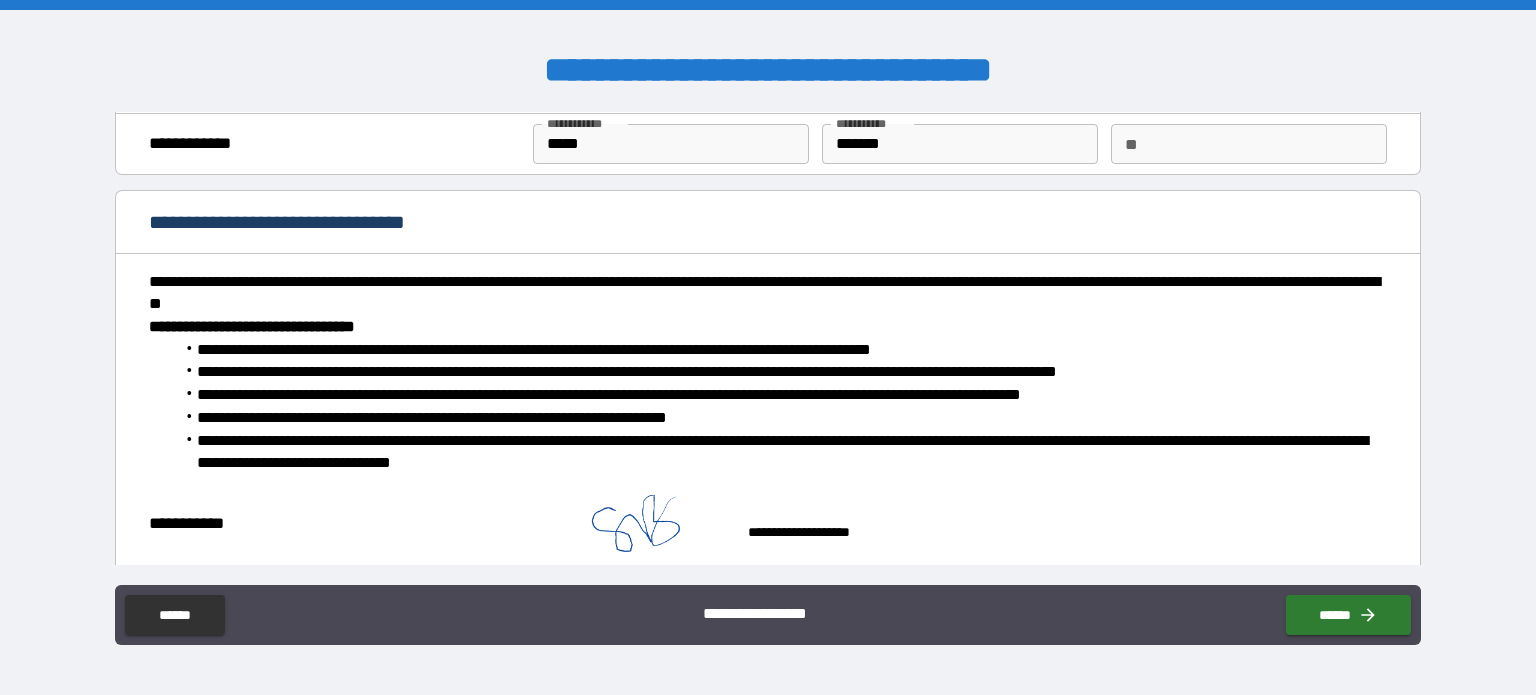 scroll, scrollTop: 79, scrollLeft: 0, axis: vertical 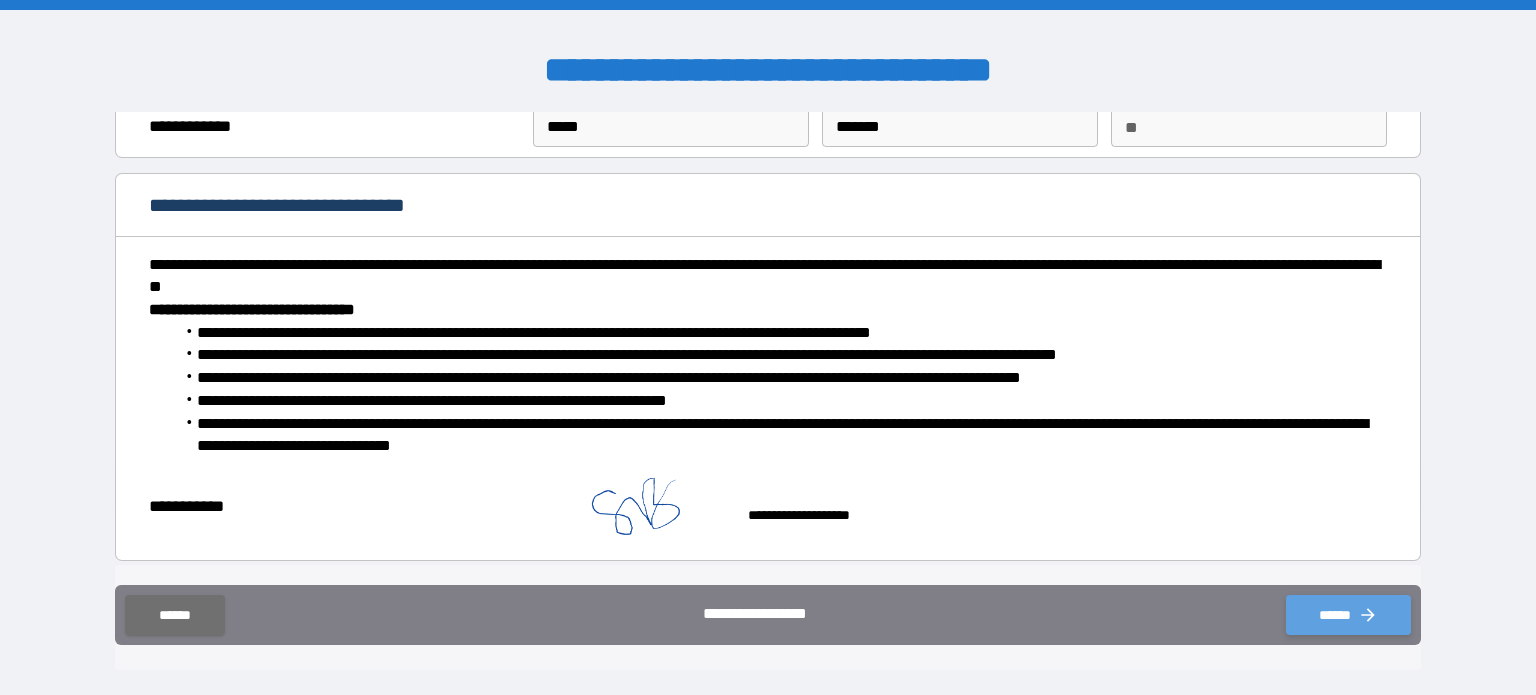 click on "******" at bounding box center [1348, 615] 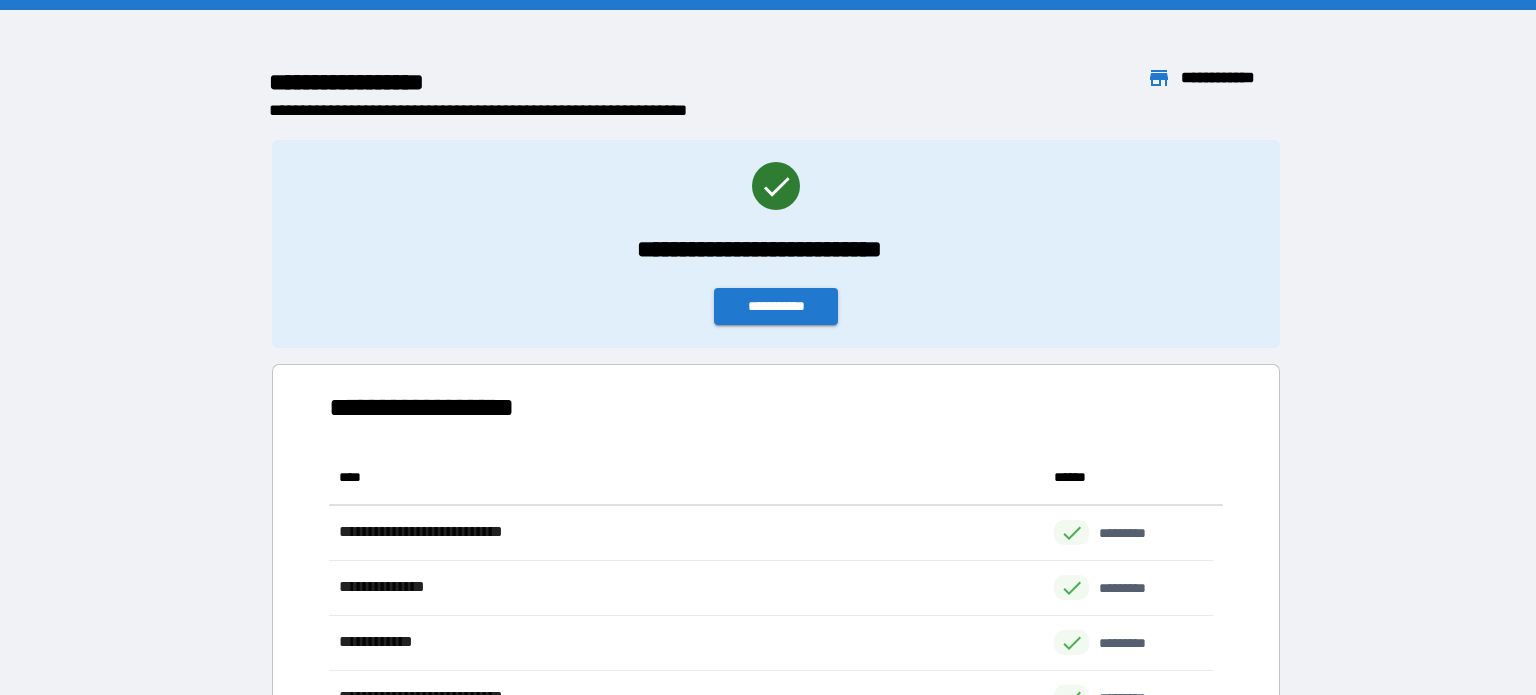 scroll, scrollTop: 16, scrollLeft: 16, axis: both 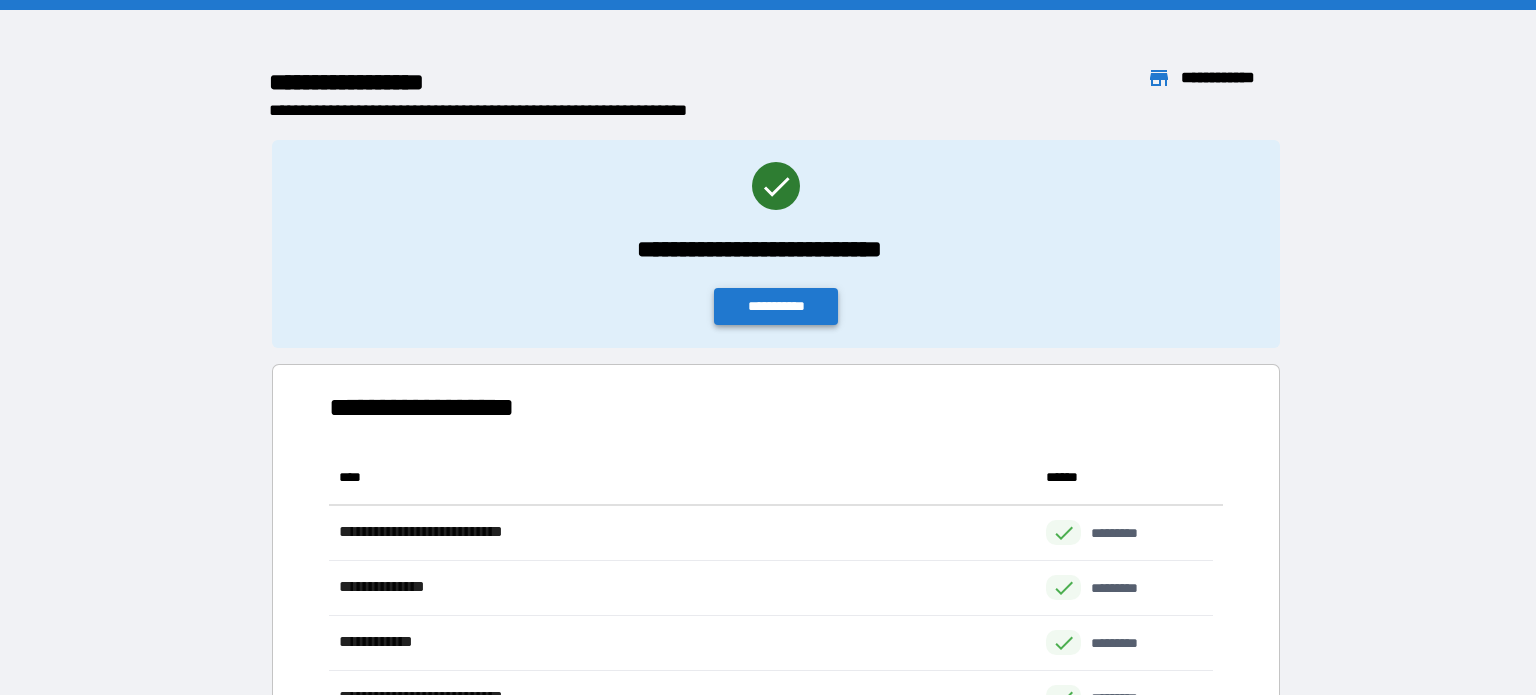 click on "**********" at bounding box center [776, 306] 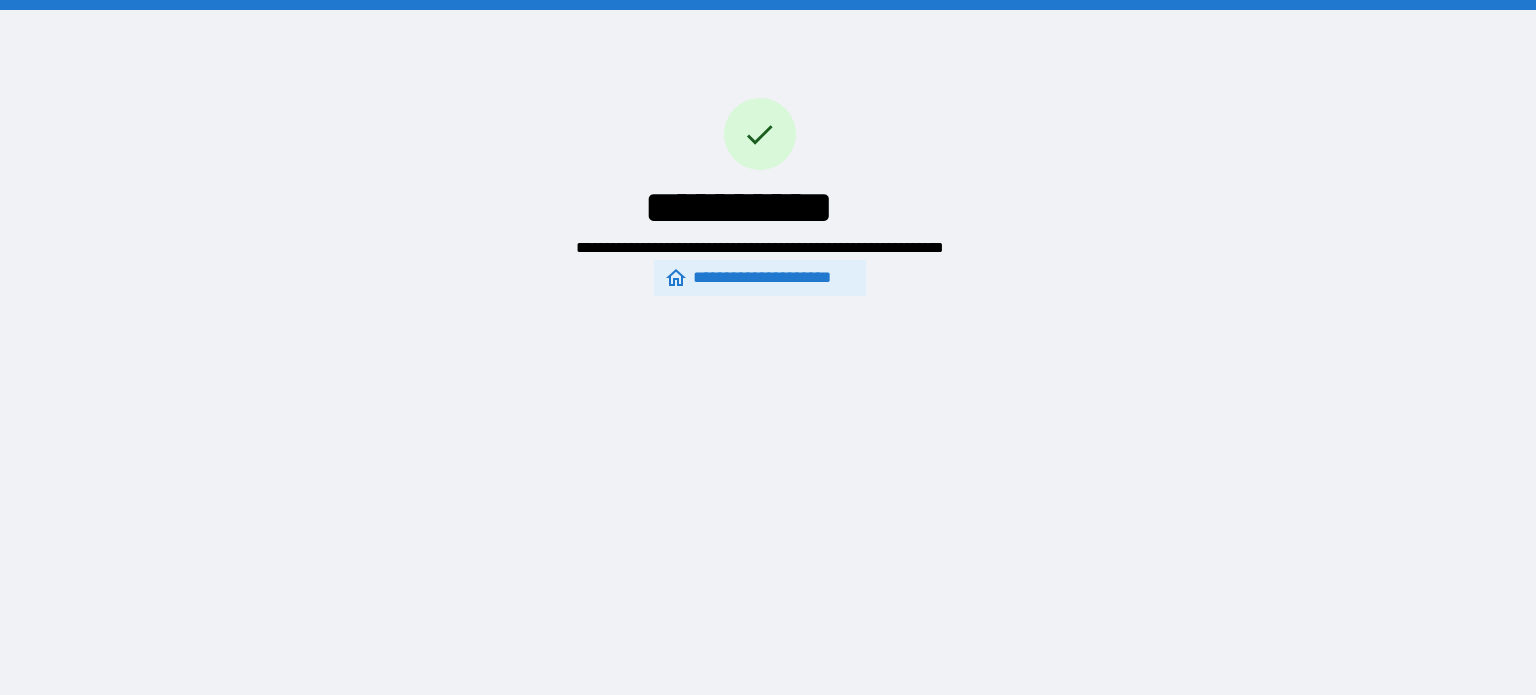 click on "**********" at bounding box center (759, 278) 